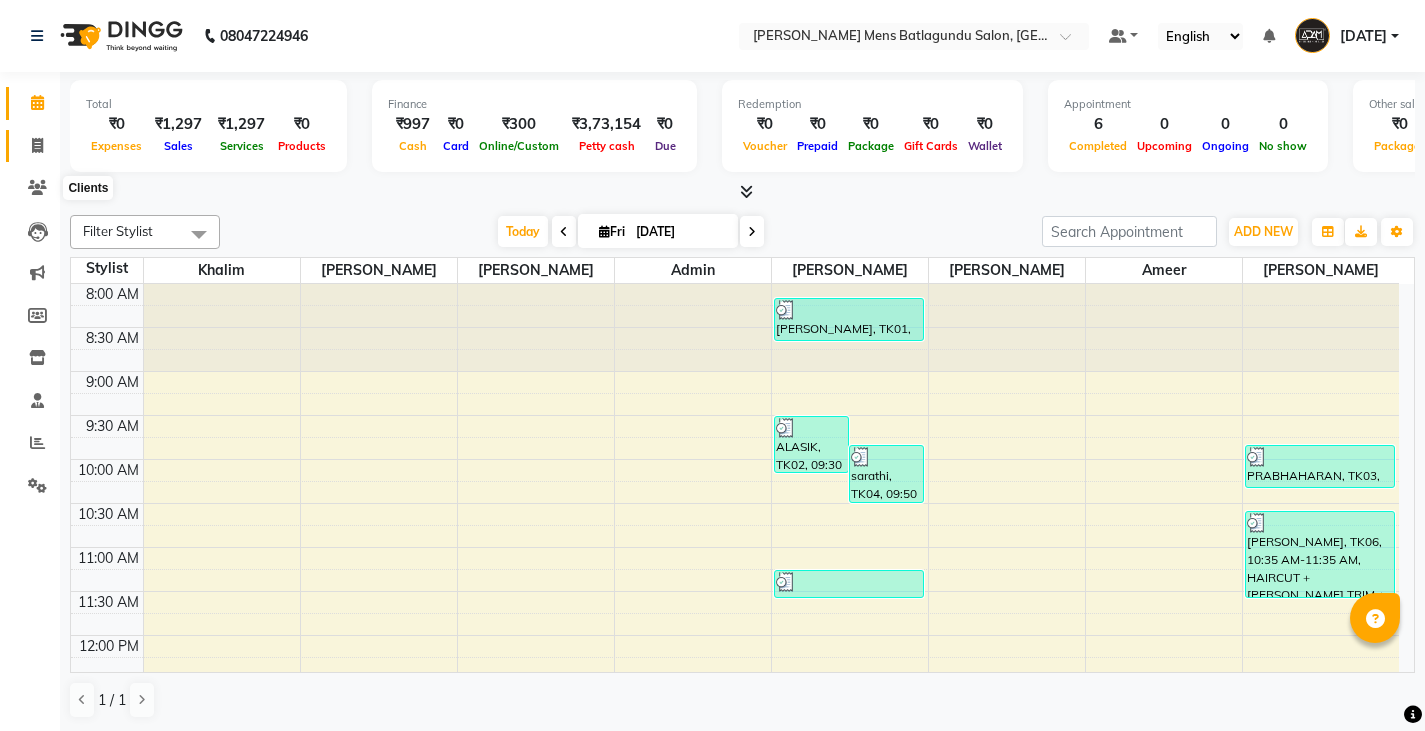 scroll, scrollTop: 0, scrollLeft: 0, axis: both 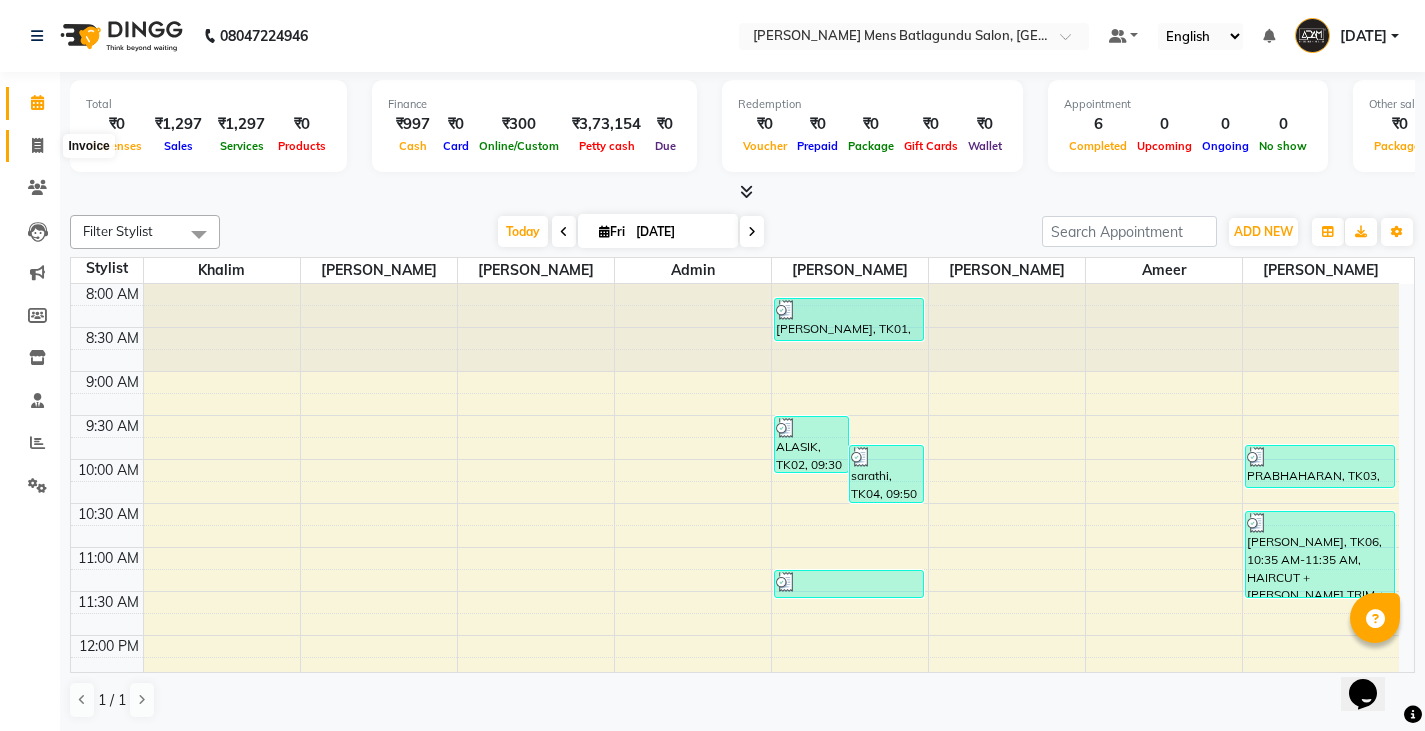 click 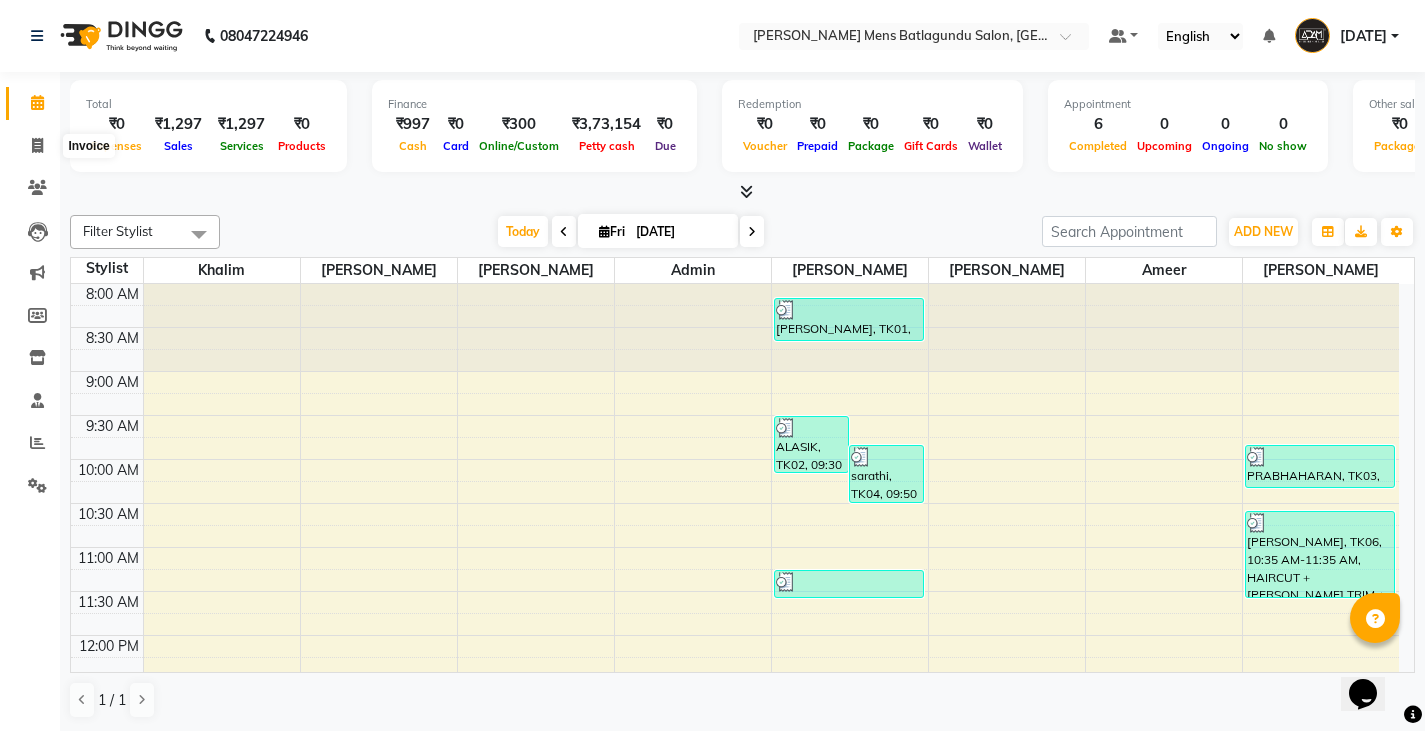 select on "8213" 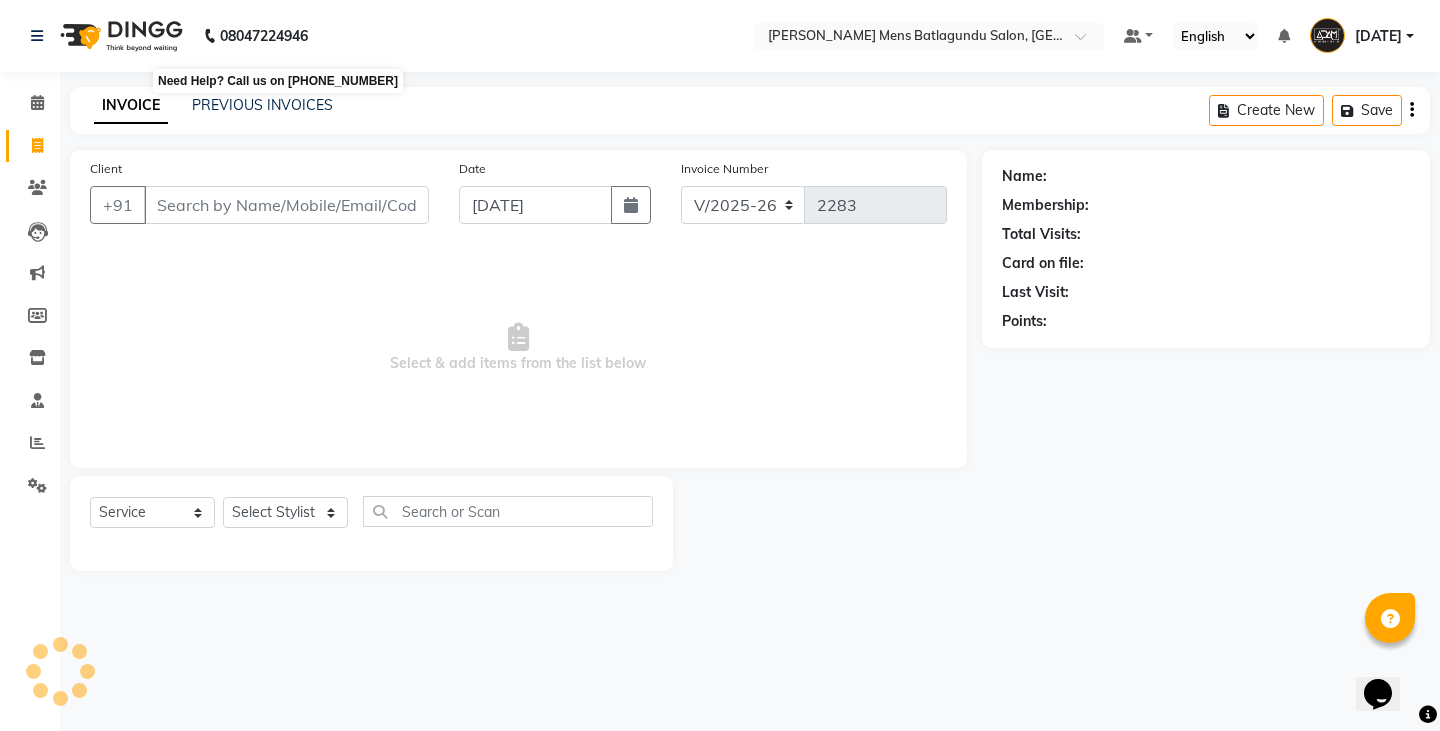 click on "08047224946" 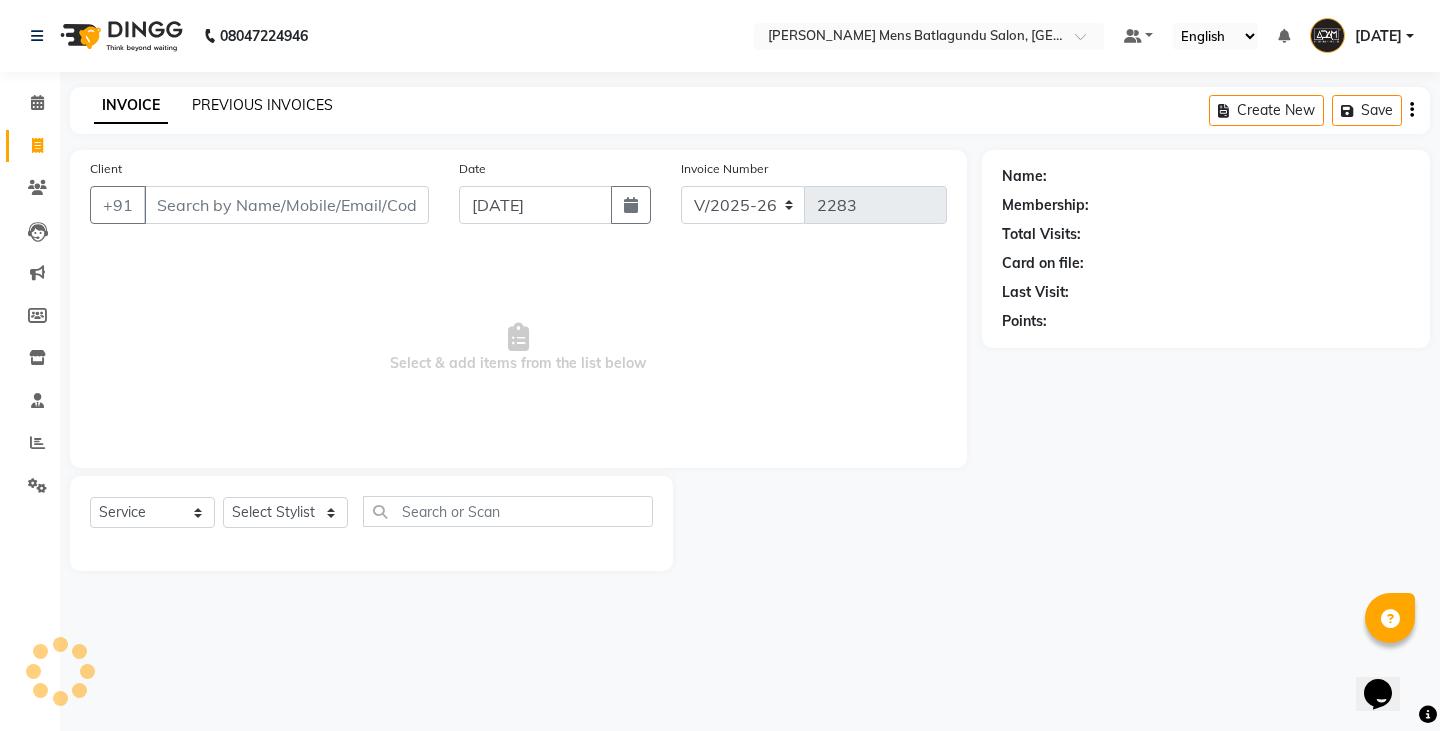 click on "PREVIOUS INVOICES" 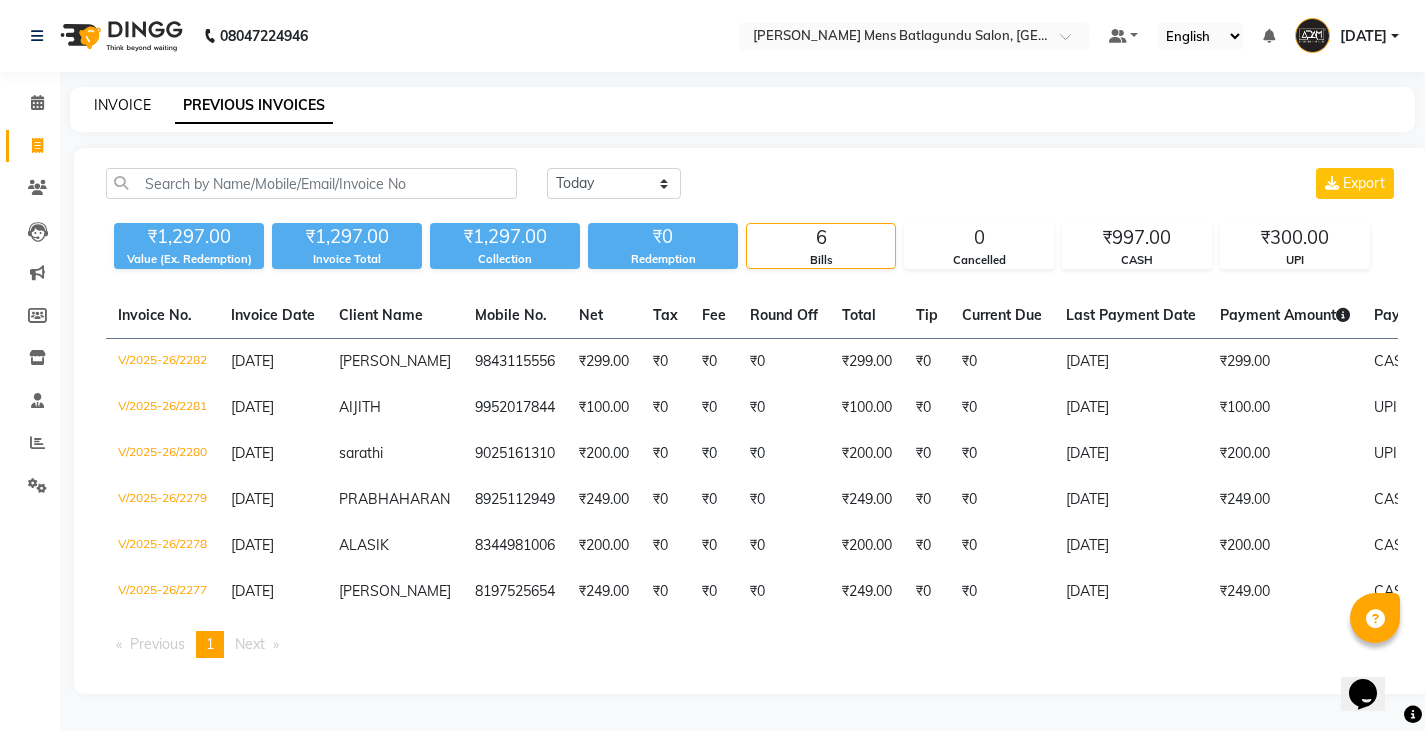 click on "INVOICE" 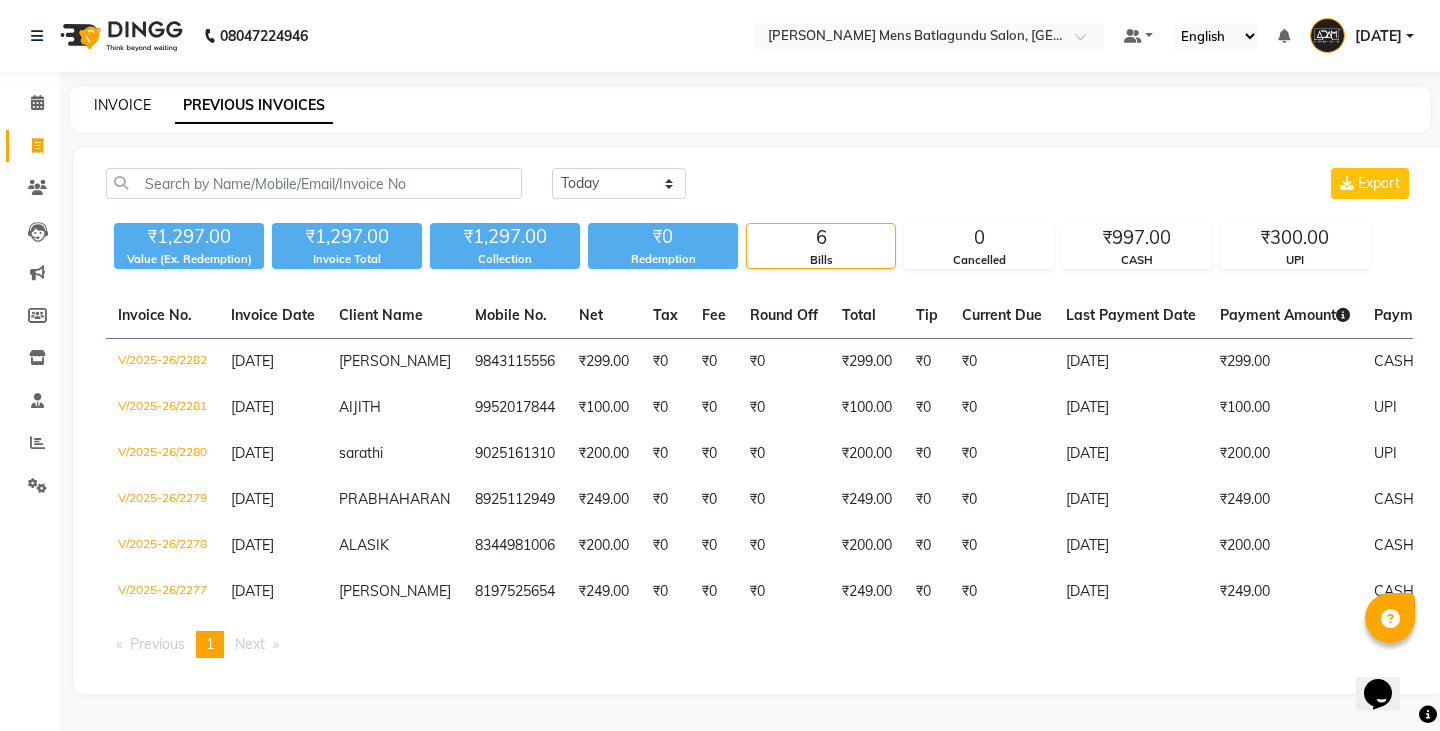 select on "8213" 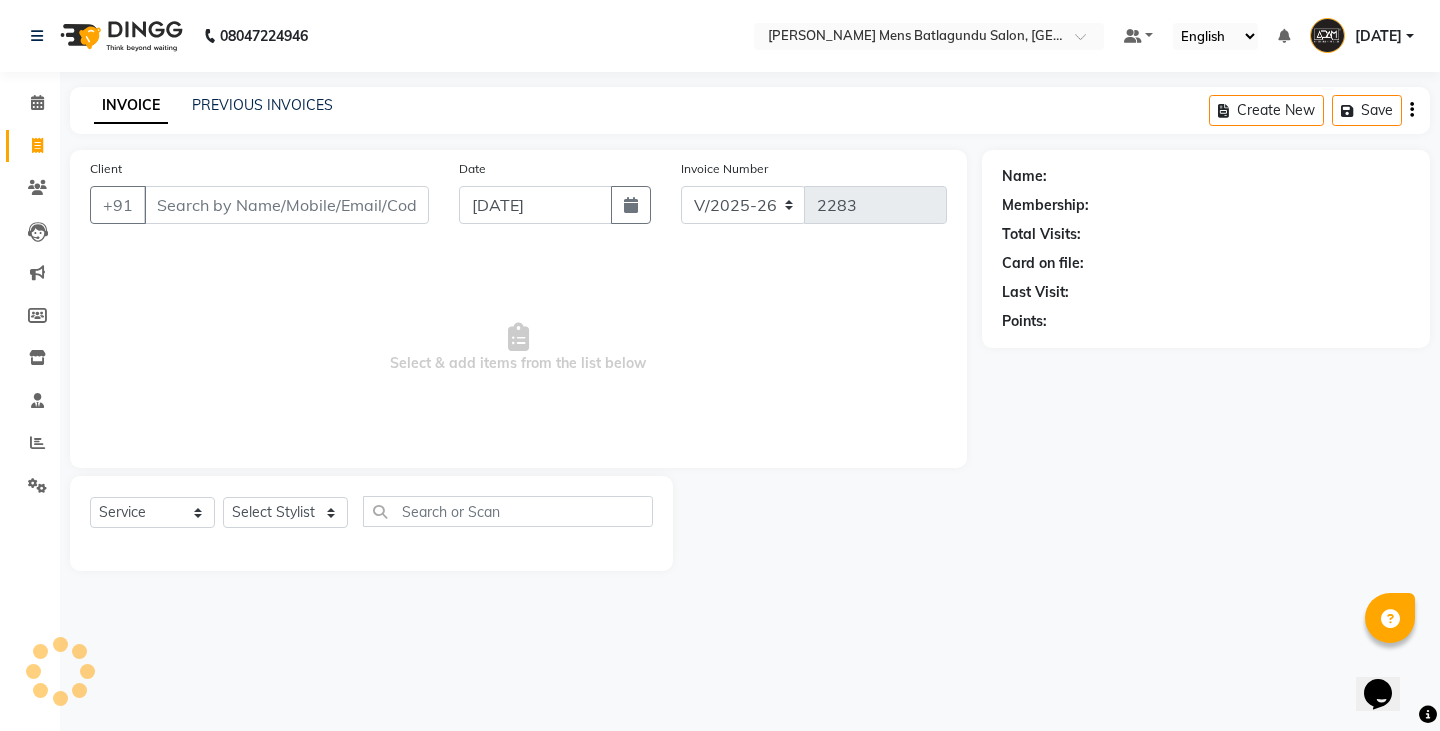 click on "Client" at bounding box center (286, 205) 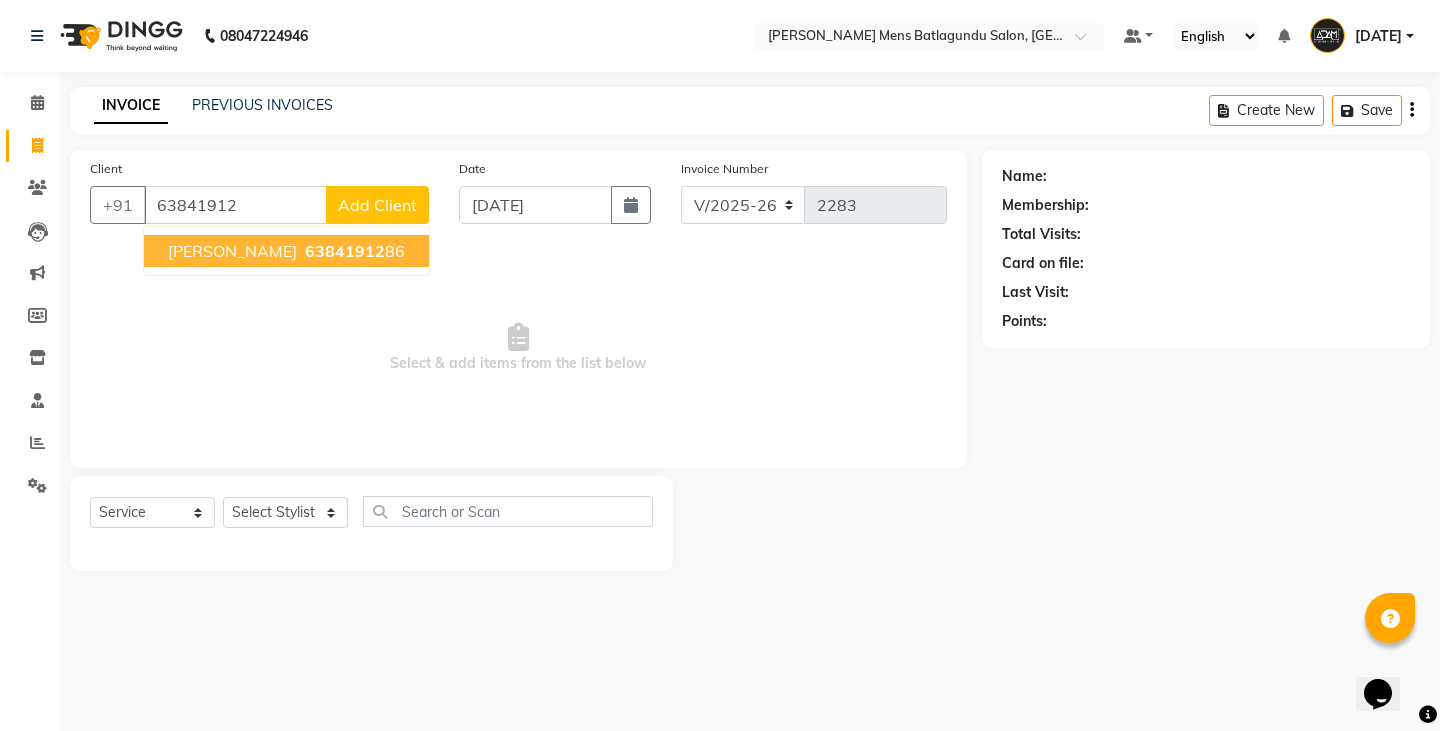 click on "UMAR   63841912 86" at bounding box center [286, 251] 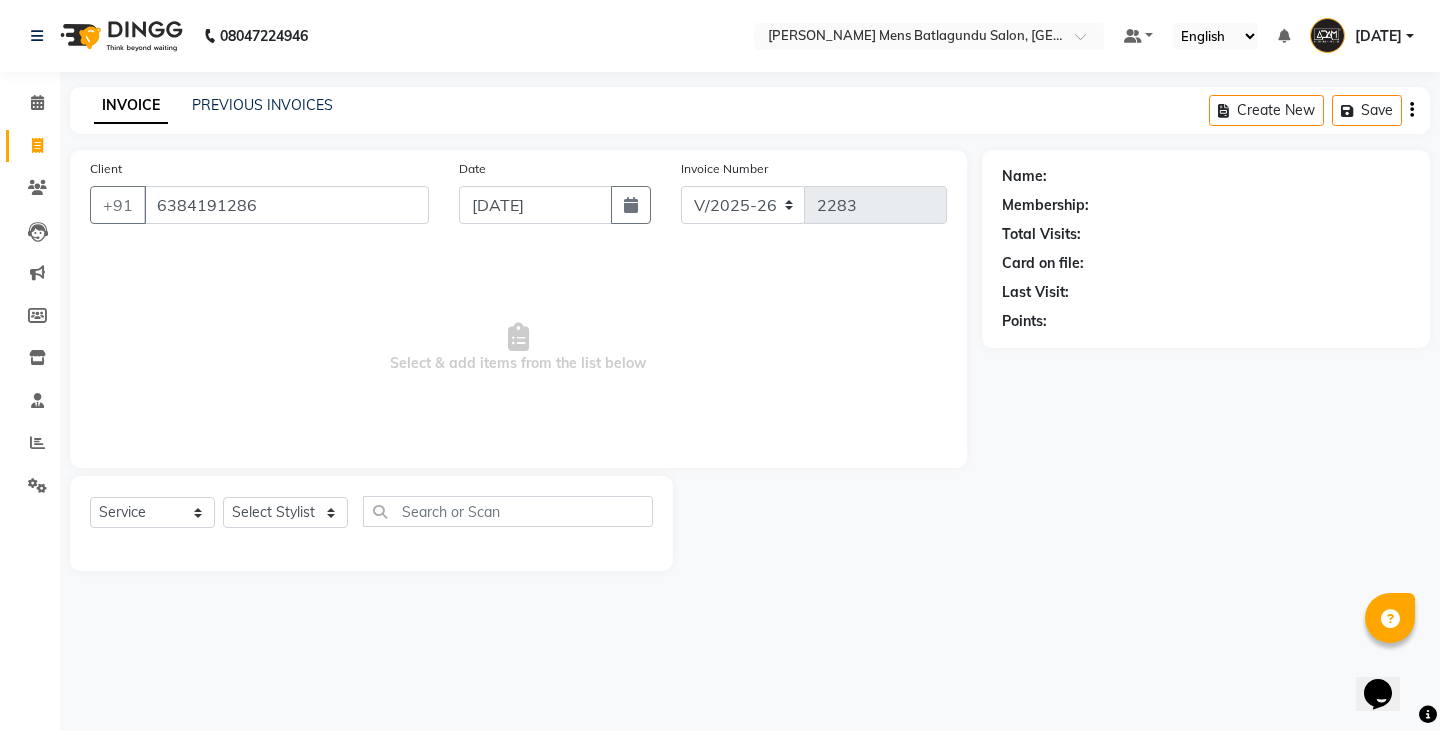 type on "6384191286" 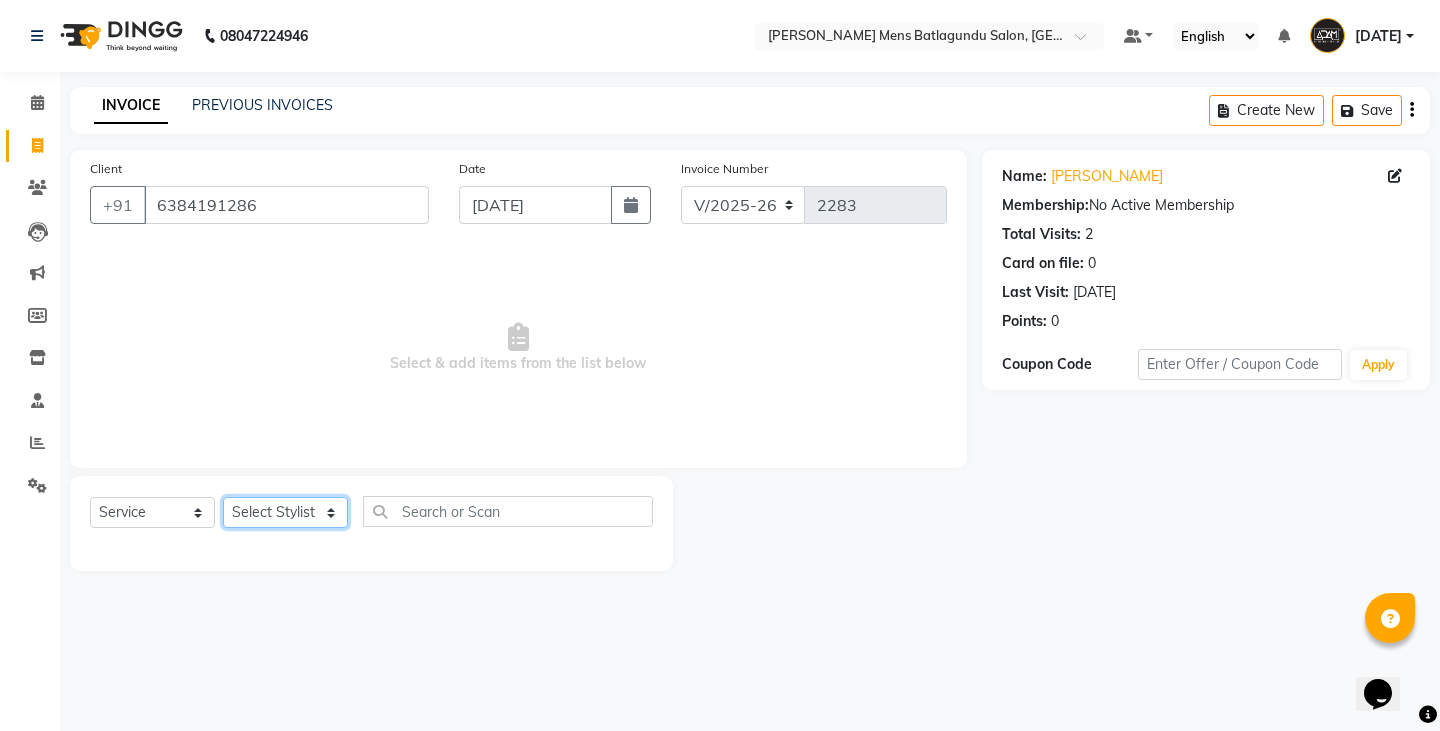 click on "Select Stylist Admin Ameer  Anish Khalim Ovesh Raja SAHIL  SOHAIL SONU" 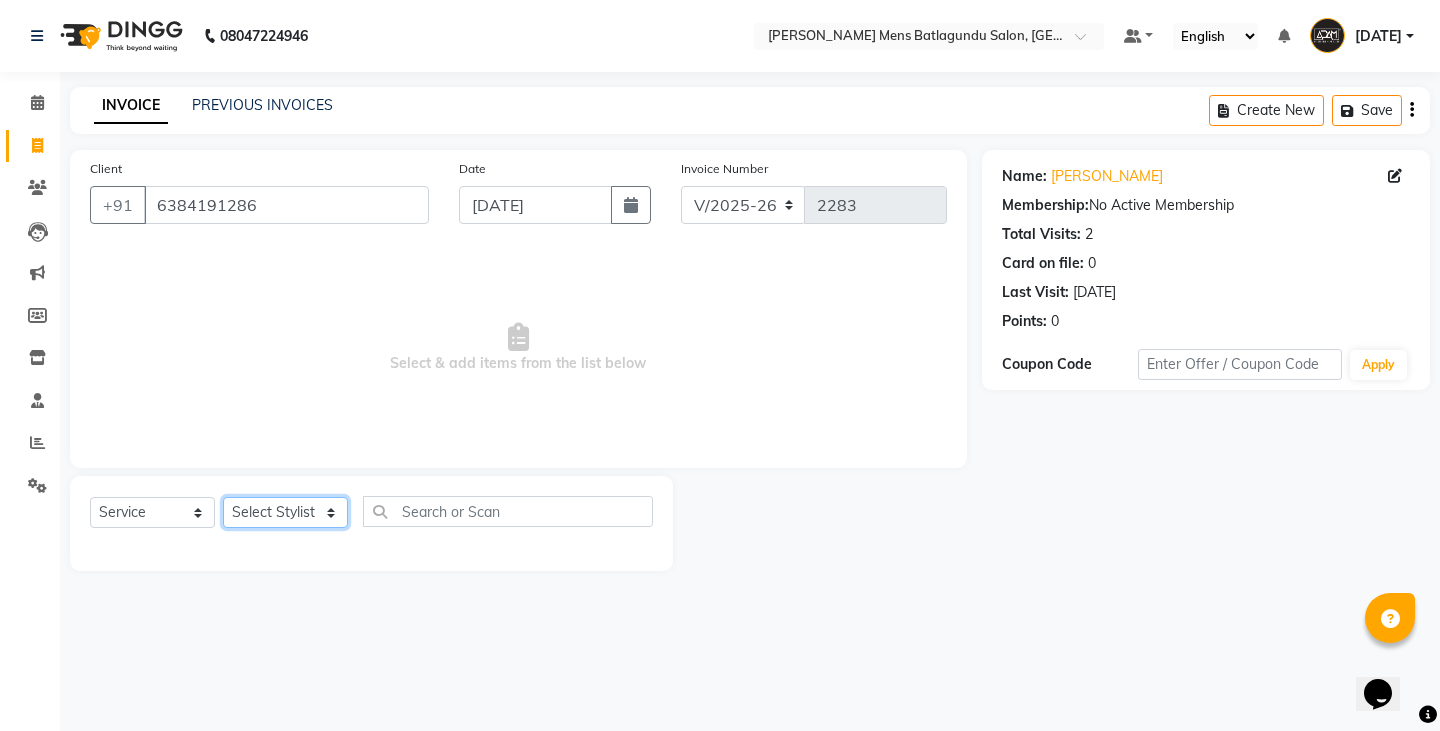 select on "84870" 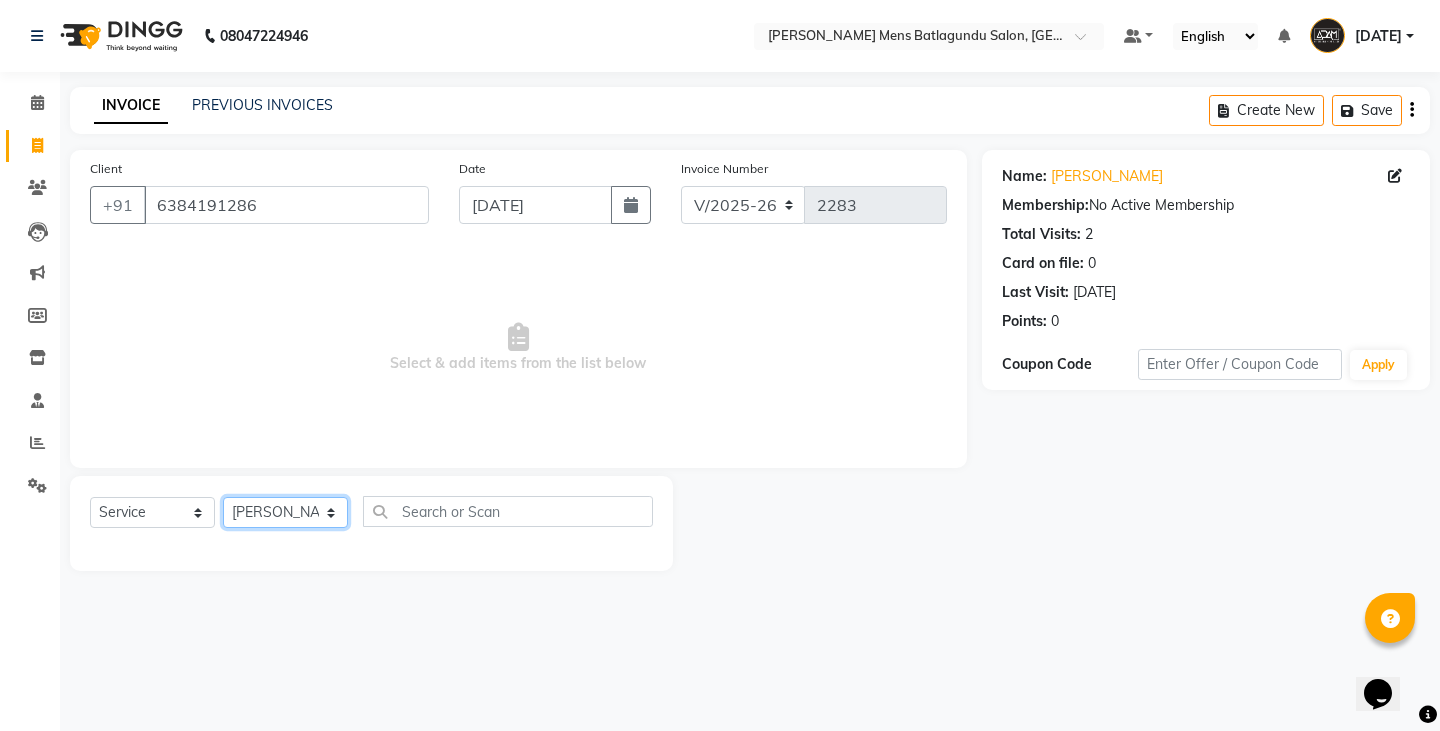 click on "Select Stylist Admin Ameer  Anish Khalim Ovesh Raja SAHIL  SOHAIL SONU" 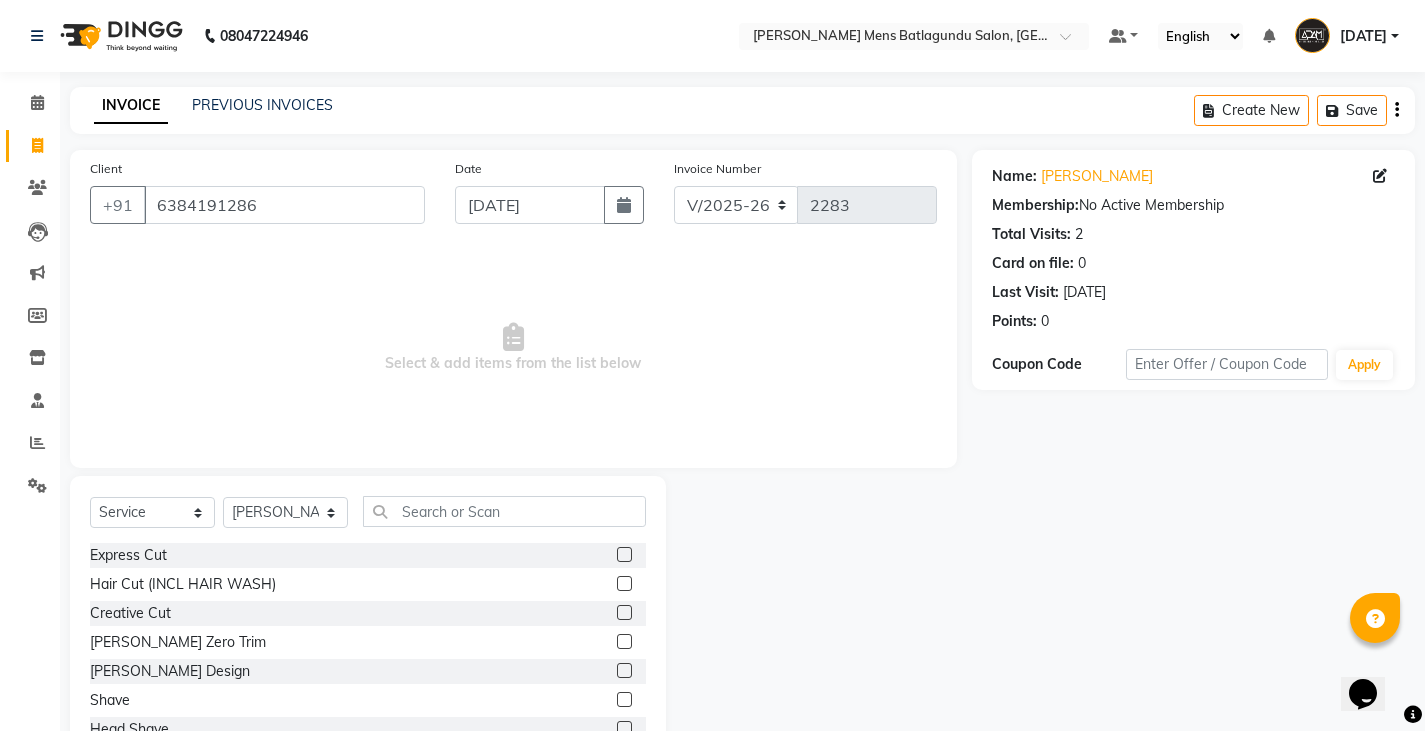 click 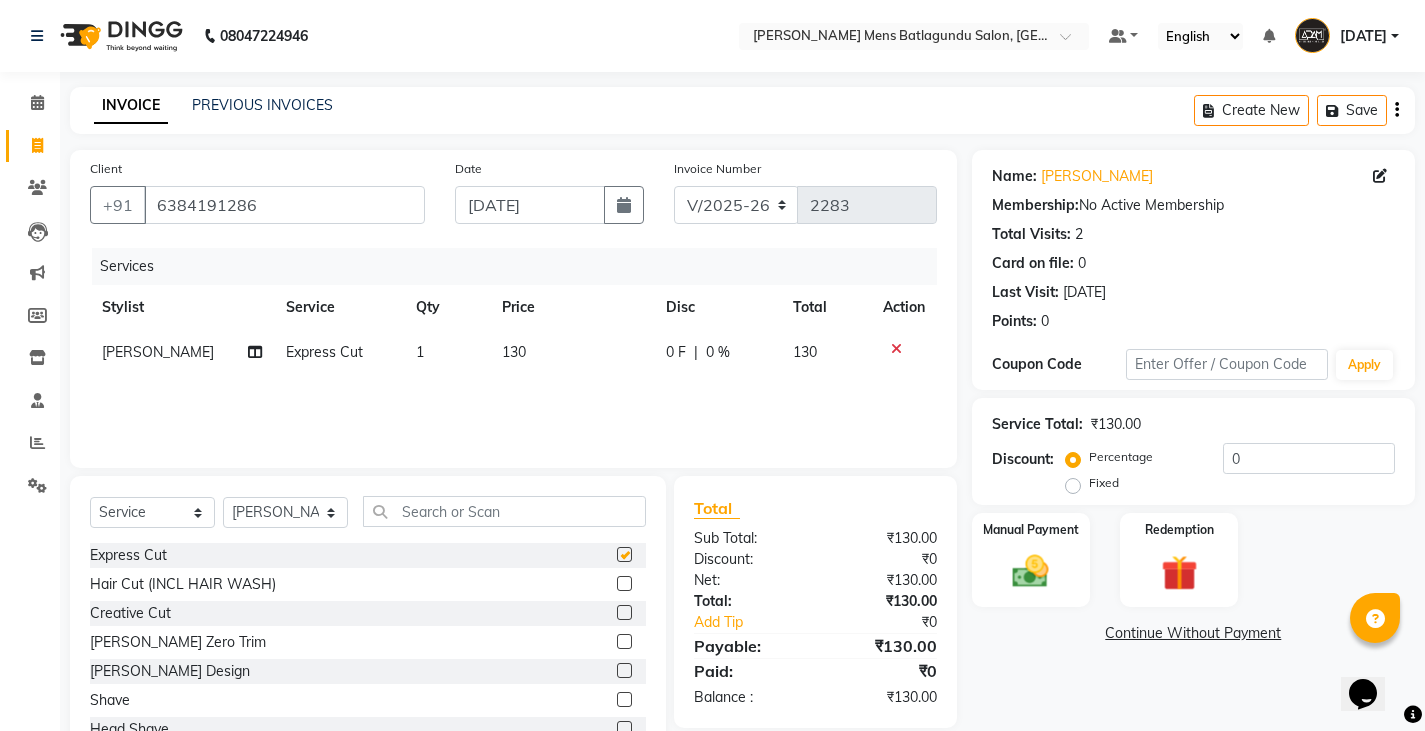 checkbox on "false" 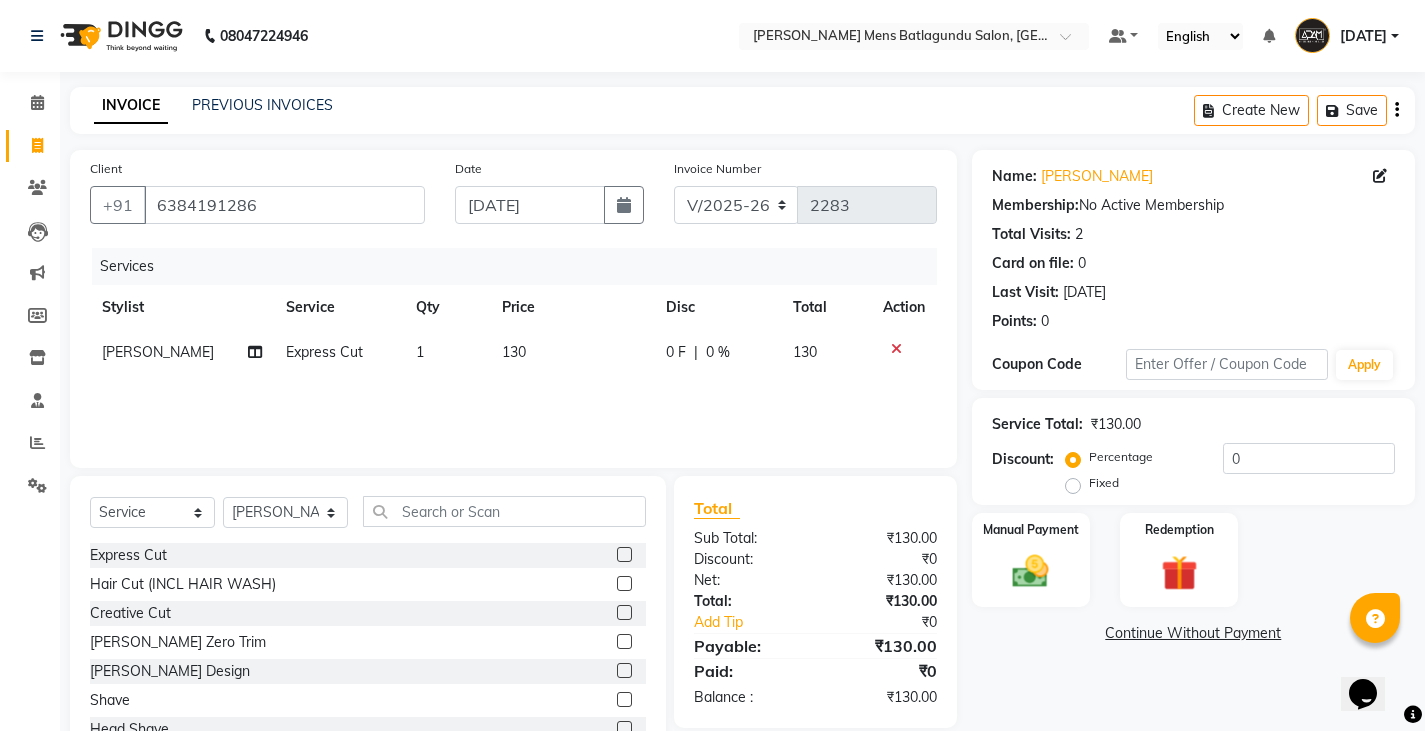 click 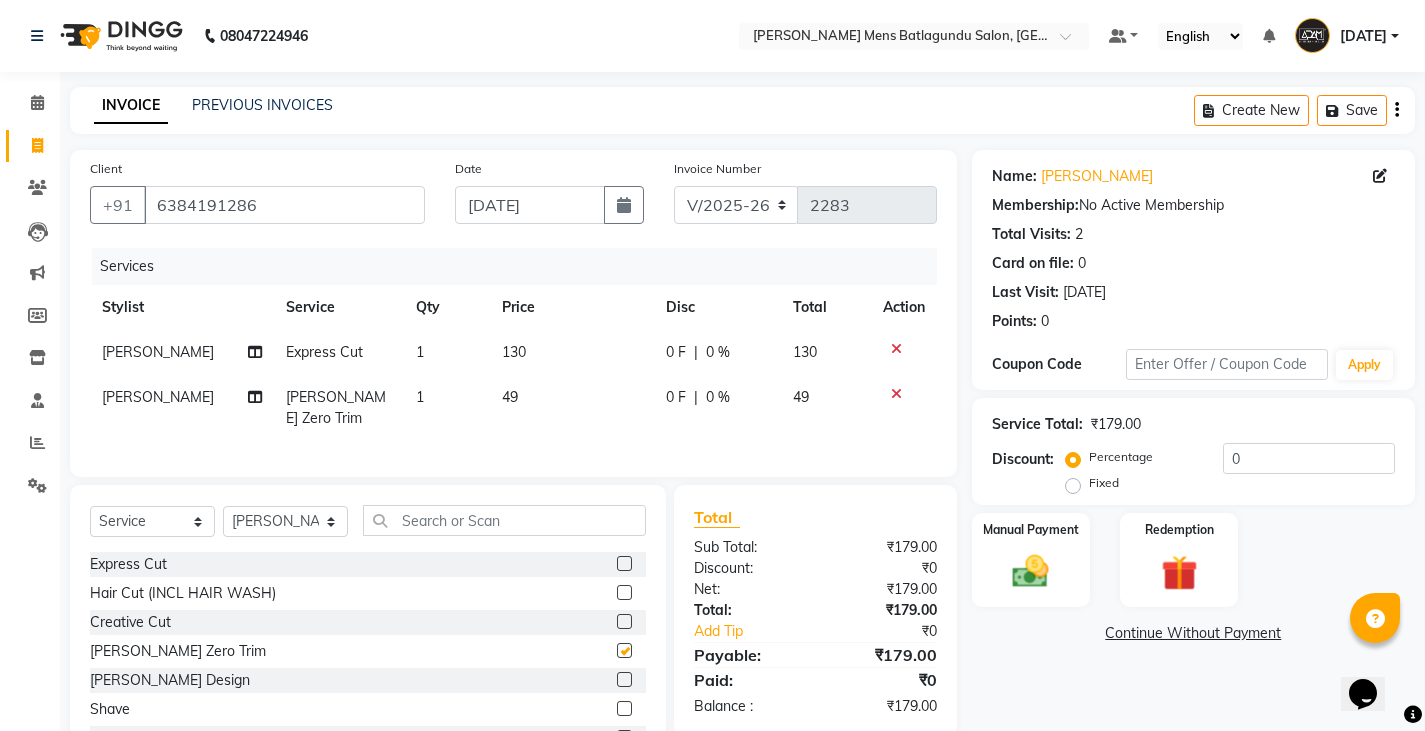checkbox on "false" 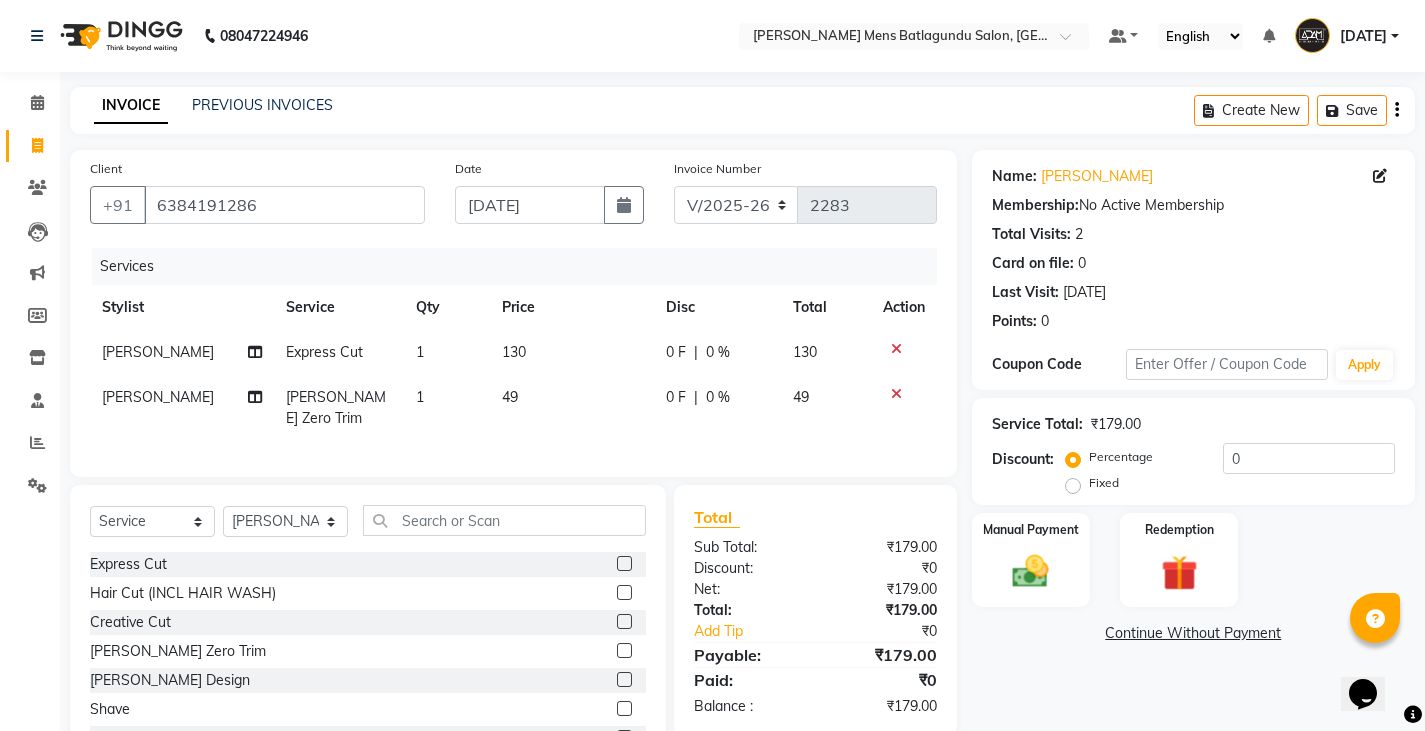 click on "130" 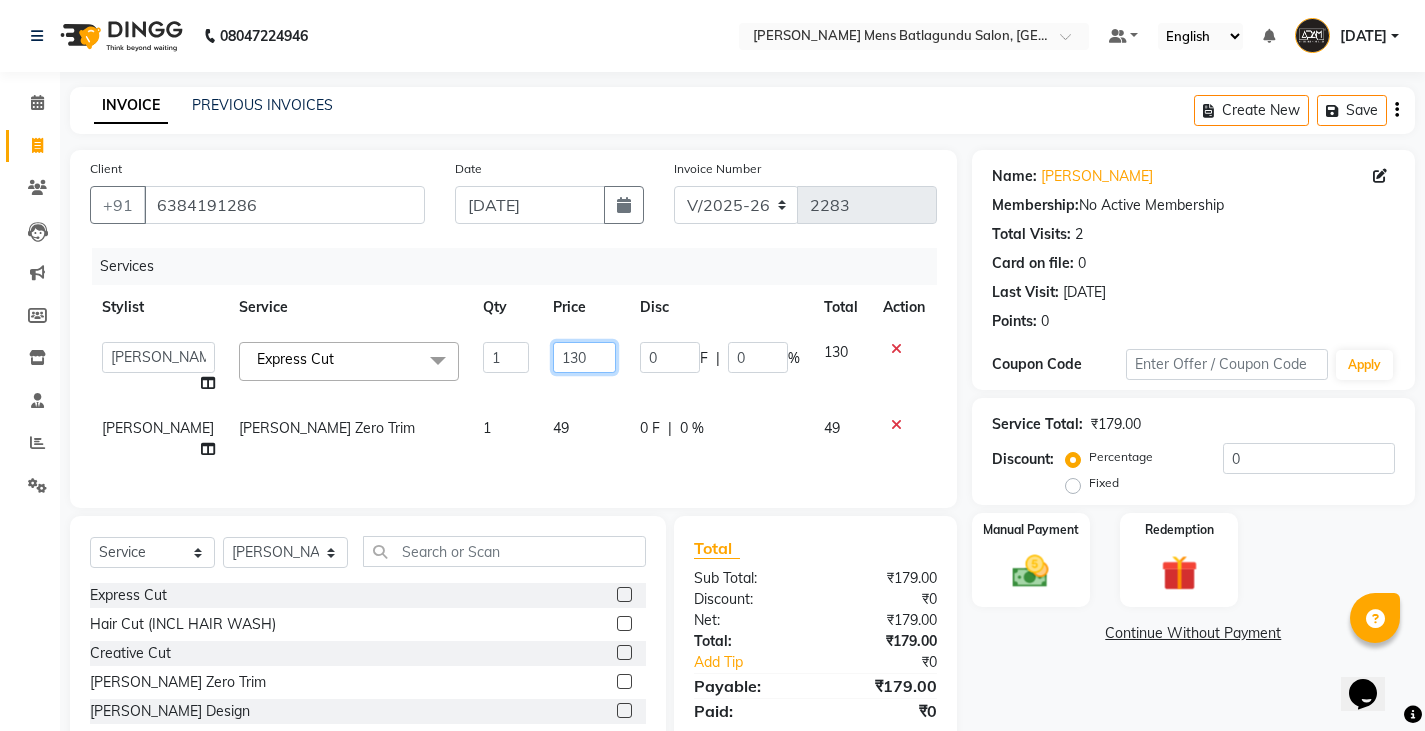 click on "130" 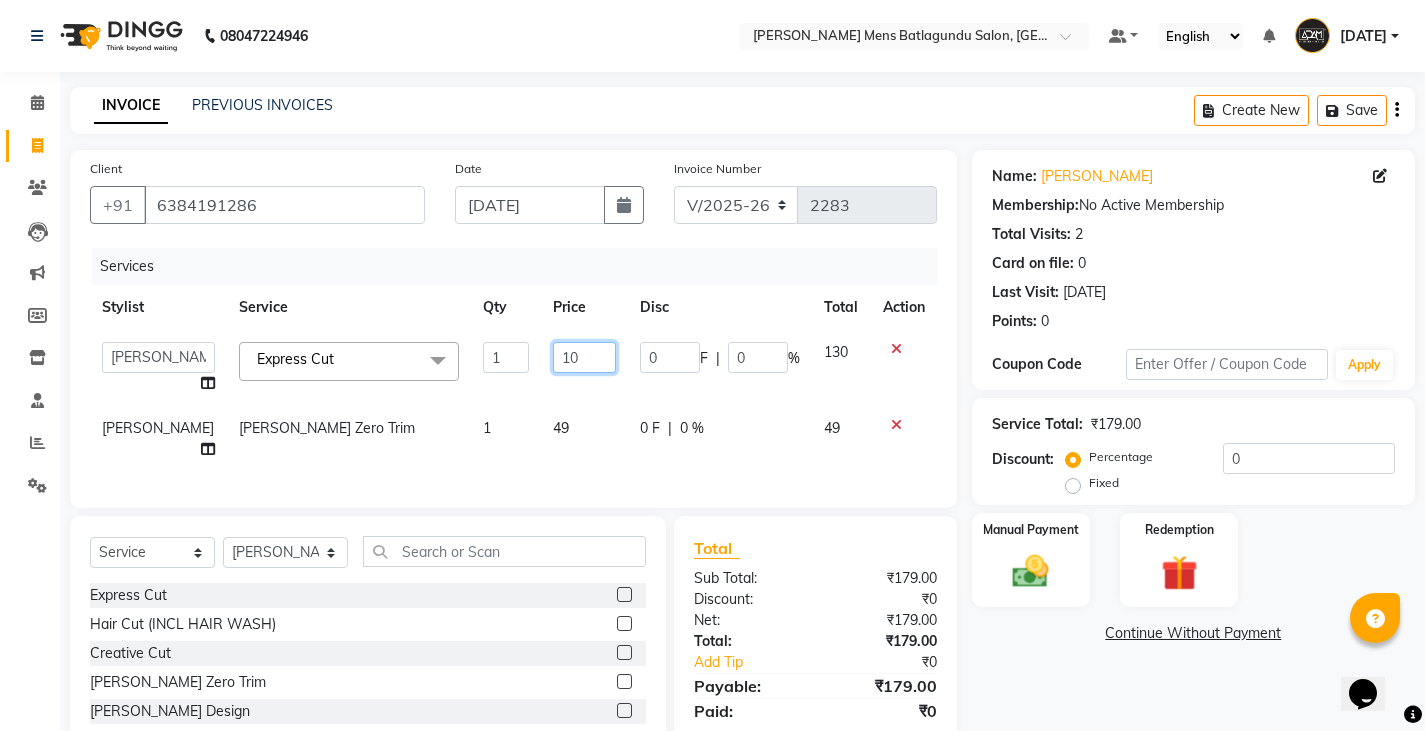 type on "100" 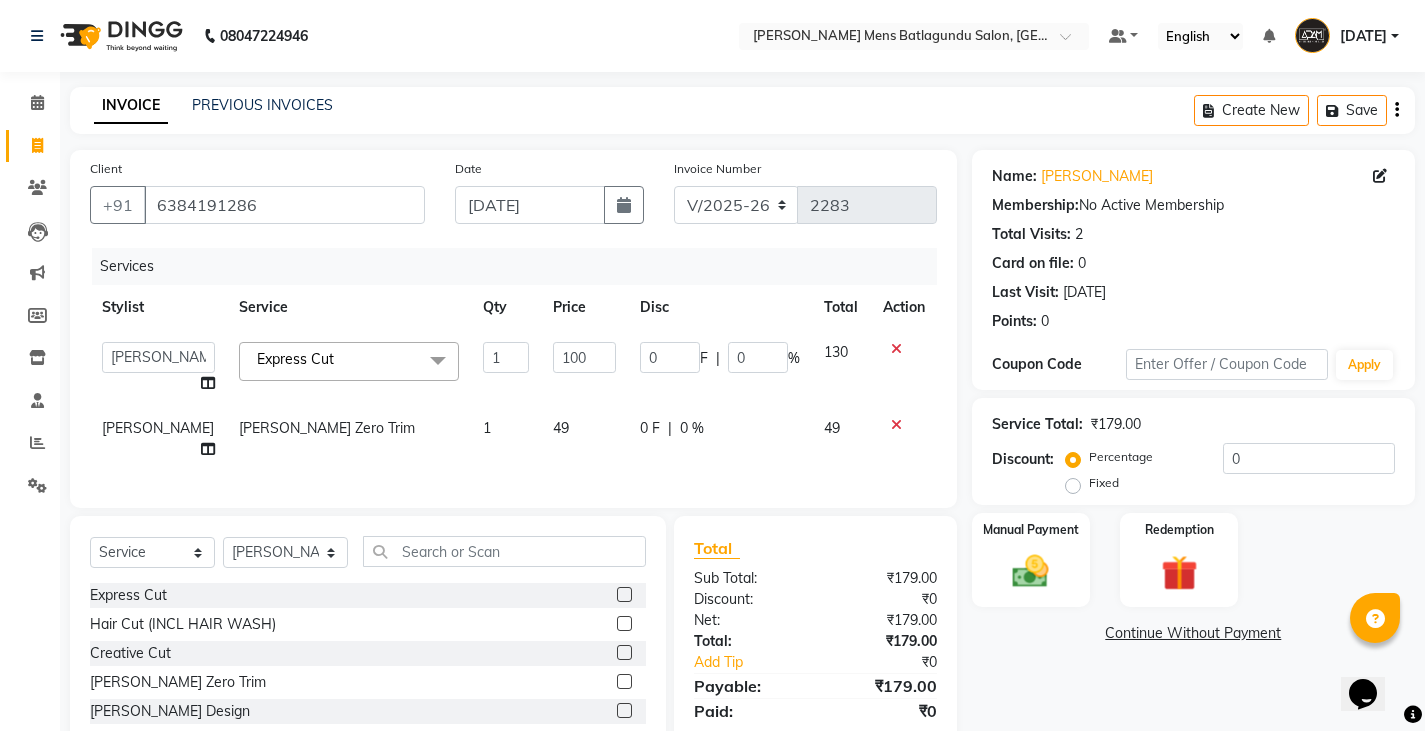 click on "Admin   Ameer    Anish   Khalim   Ovesh   Raja   SAHIL    SOHAIL   SONU  Express Cut  x Express Cut Hair Cut (INCL HAIR WASH) Creative Cut Beard Zero Trim Beard Design Shave Head Shave Kid's Cut (Below 5 Years) Wash & Blast Dry EXPRESS GLOBAL HAIR COLOR GLOBAL HAIR COLOUR AMMONIA GOLBAL HAIR COLOUR NON AMMONIA L'OREAL GOLBAL HAIR COLOUR AMMONIA L'OREAL GOLBAL HAIR COLOUR NON AMMONIA GLOBAL FASHION HAIR COLOUR MOUSTACHE COLOUR BEARD COLOUR PER STREAK HIGHLIGHT CAP HIGHLIGHTS NOURISHING HAIR SPA VITALIZING HAIR SPA REPAIR TREATMENT DANDRUFF TREATMENT HAIR LOSS TREATMENT HAIR STRAIGHTENING HAIR REBONDING KERATIN ALMOND OIL NAVARATNA OIL CLEAN UP HYPER PIGMENTATION CLEAN UP REJUVANATE Fruit Facial Instant Glow Charcaol Skin Lightening Skin Brightening FACE & NECK BLEACH FACE & NECK DETAN PRE BRIDEGROOM DELUXE PRE BRIDEGROOM ADVANCE (COMBO) NORMAL PREMIUM ELEGANT HAIRCUT+ BEARD TRIM + DETAN HAIRCUT + BEARD TRIM + HEAD MASSAGE HAIRCUT + BEARD TRIM + EXPRESS HAIR COLOR HAIRCUT+ BEARD TRIM + CLEAN UP 1 100 0 F | 0" 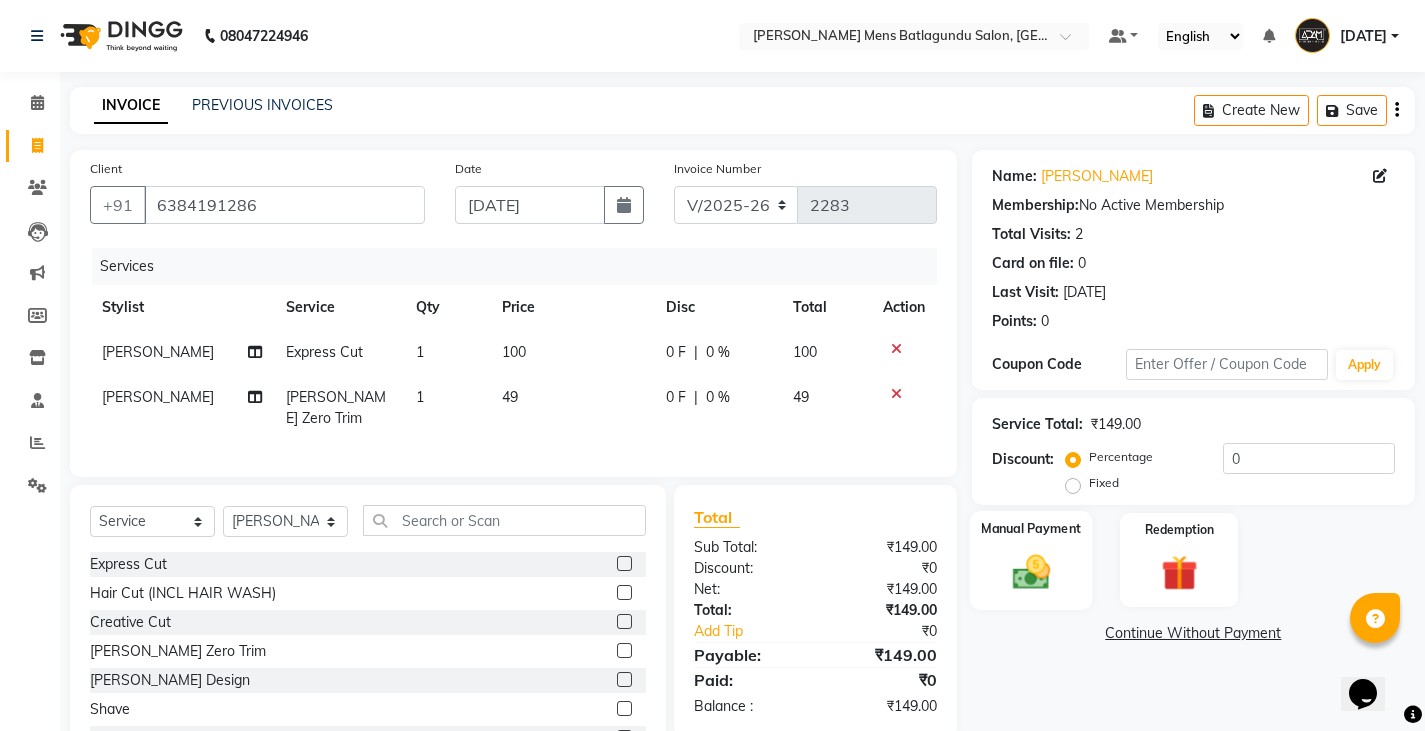 click on "Manual Payment" 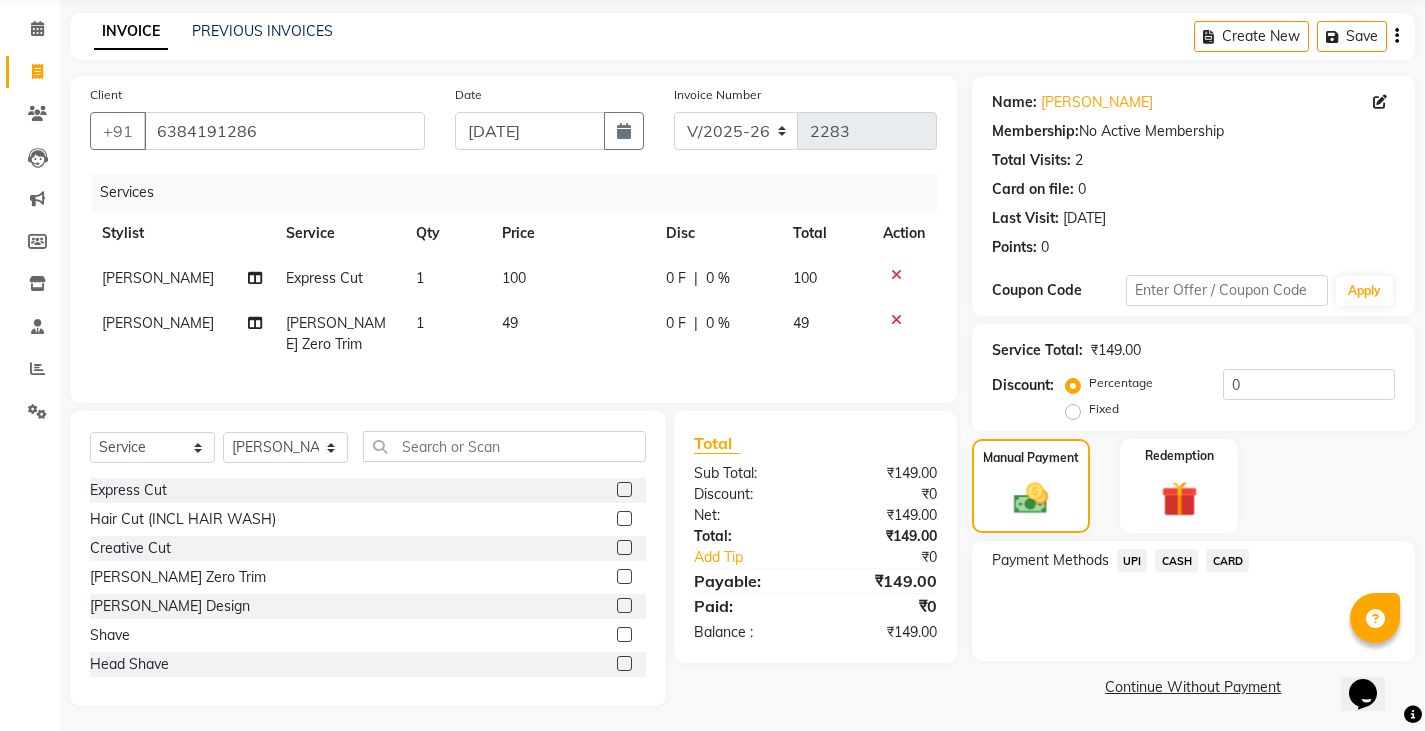 scroll, scrollTop: 75, scrollLeft: 0, axis: vertical 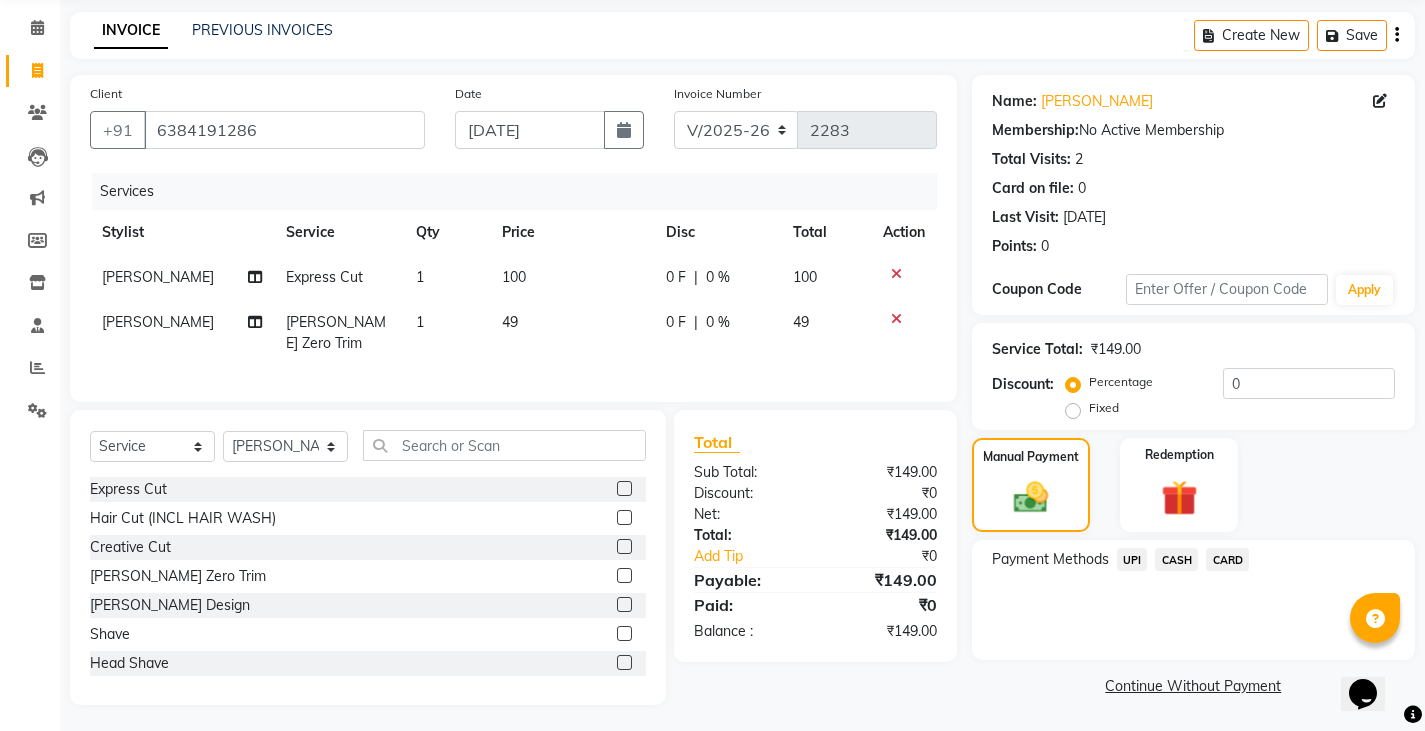 click on "UPI" 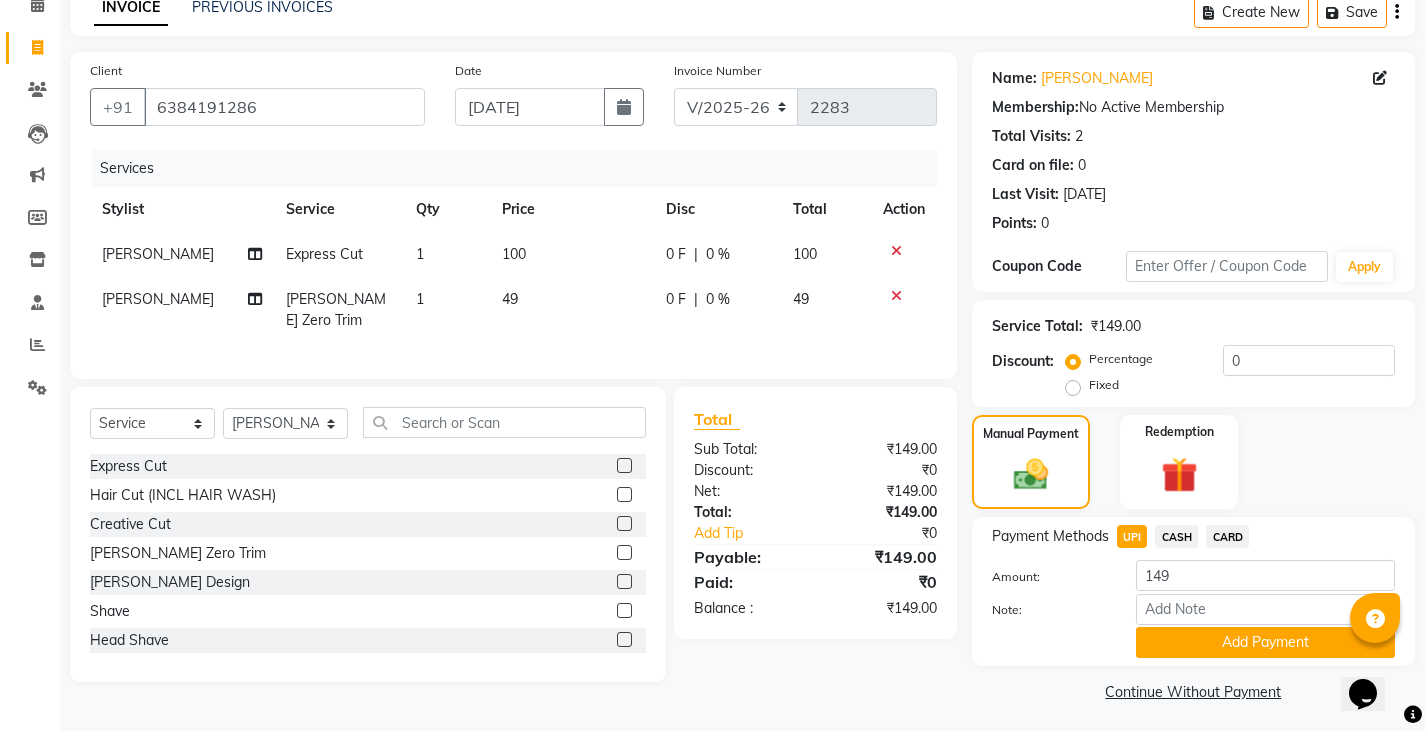 scroll, scrollTop: 104, scrollLeft: 0, axis: vertical 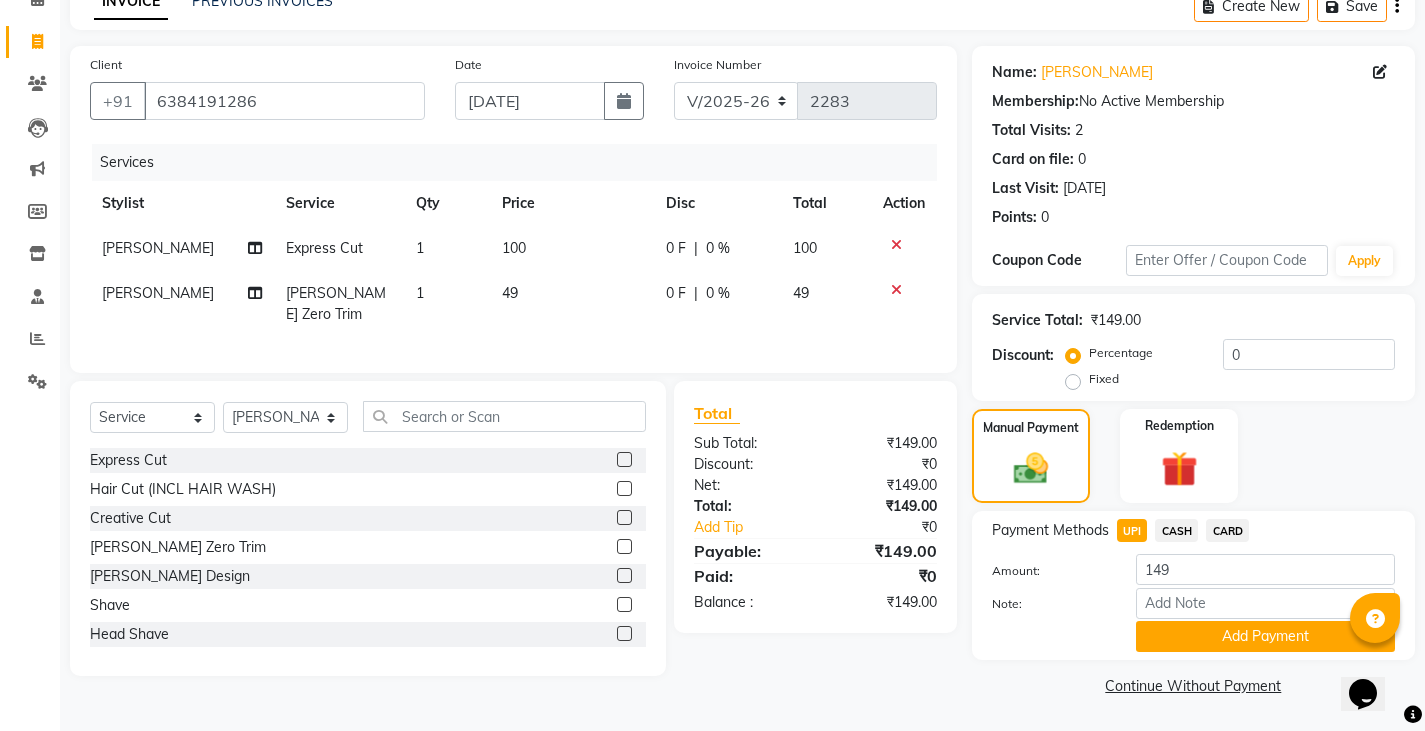 click on "Payment Methods  UPI   CASH   CARD  Amount: 149 Note: Add Payment" 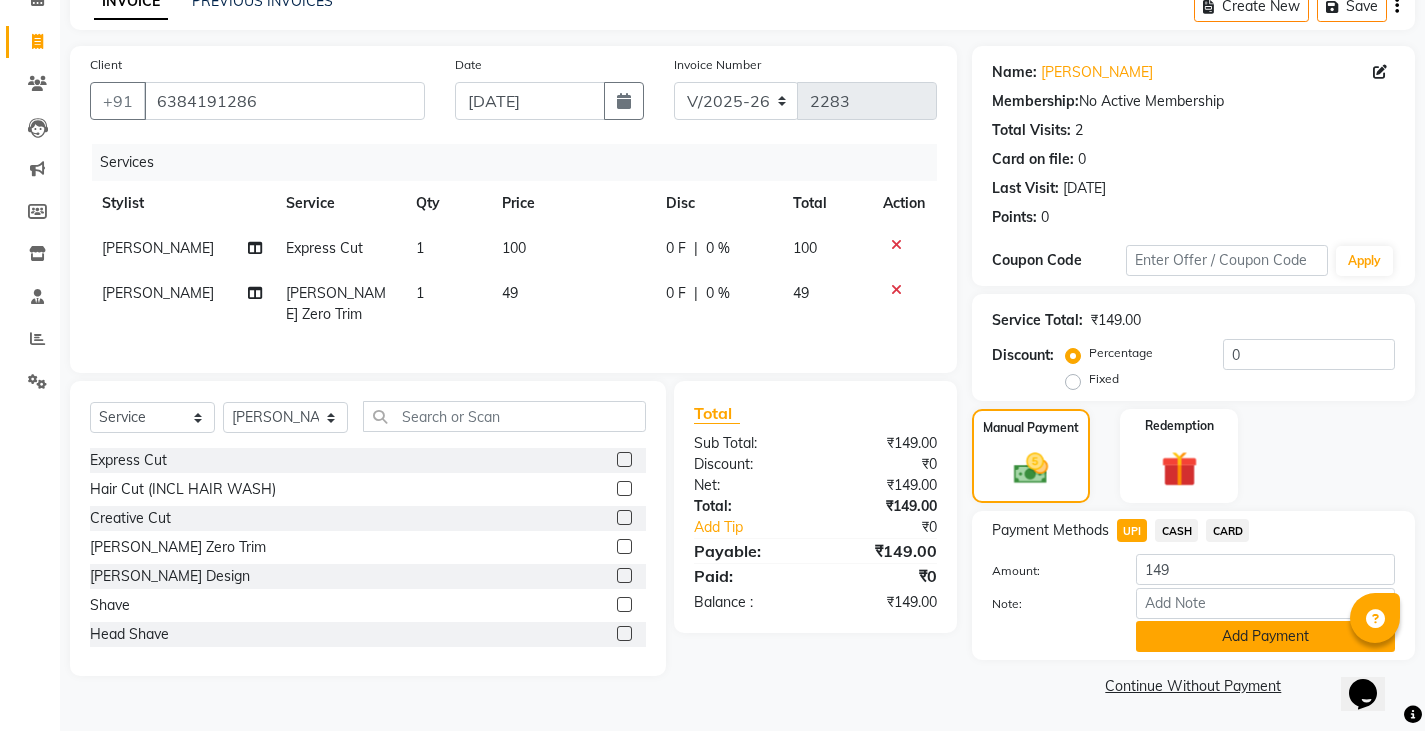 click on "Add Payment" 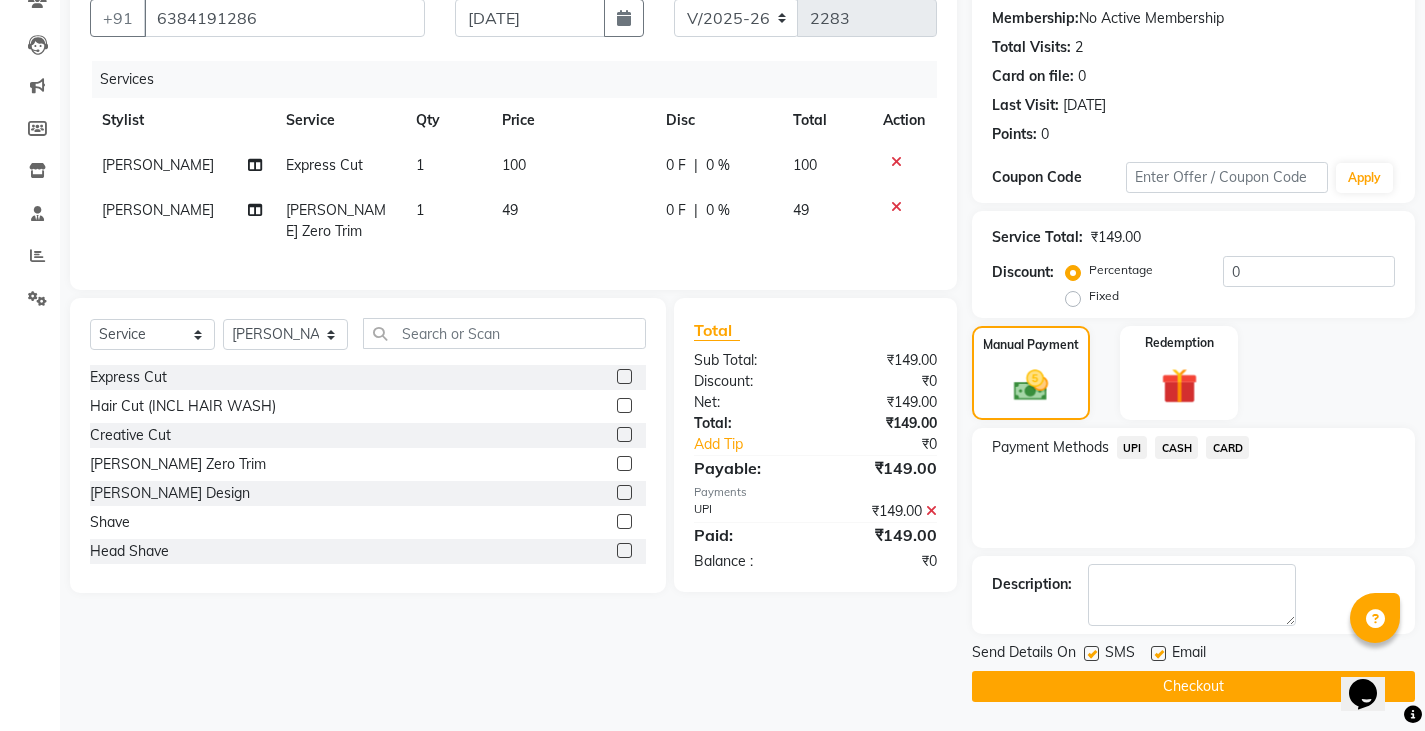 scroll, scrollTop: 188, scrollLeft: 0, axis: vertical 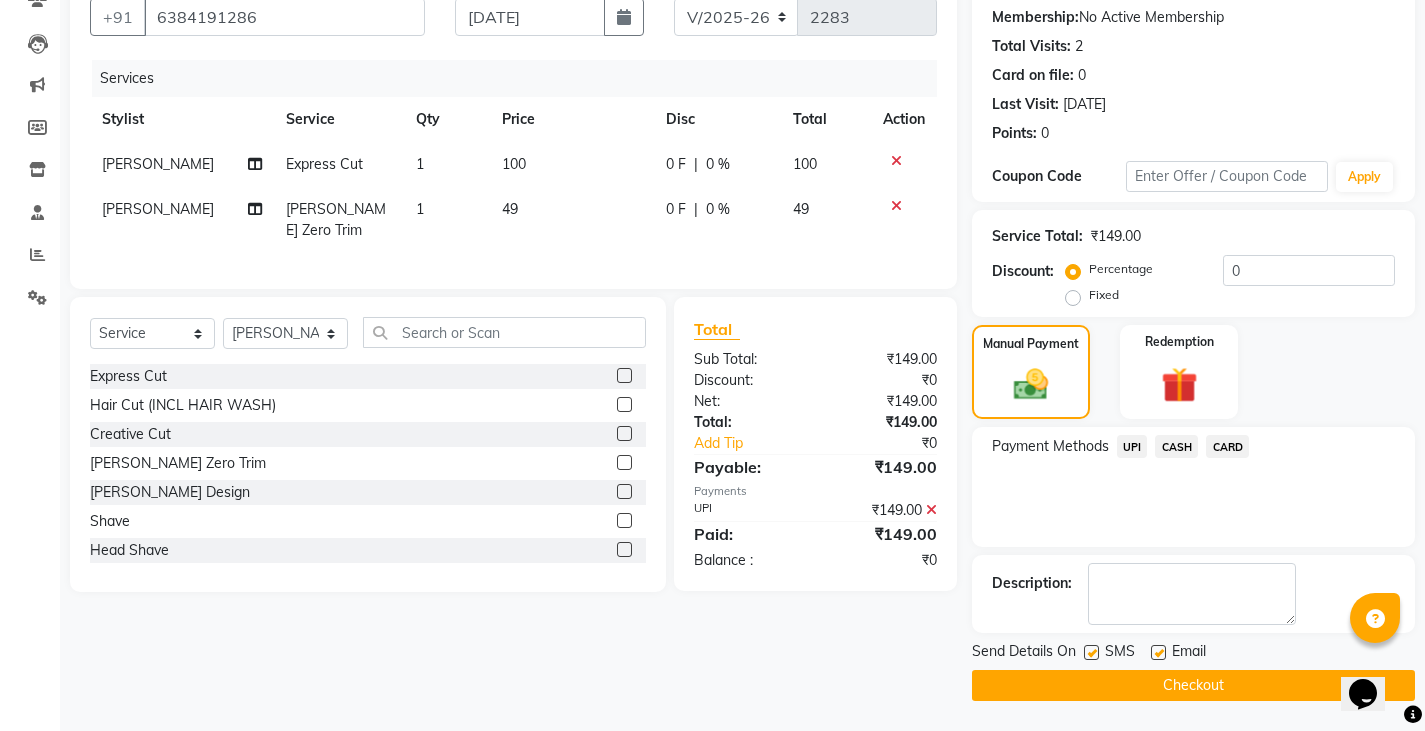 click on "Checkout" 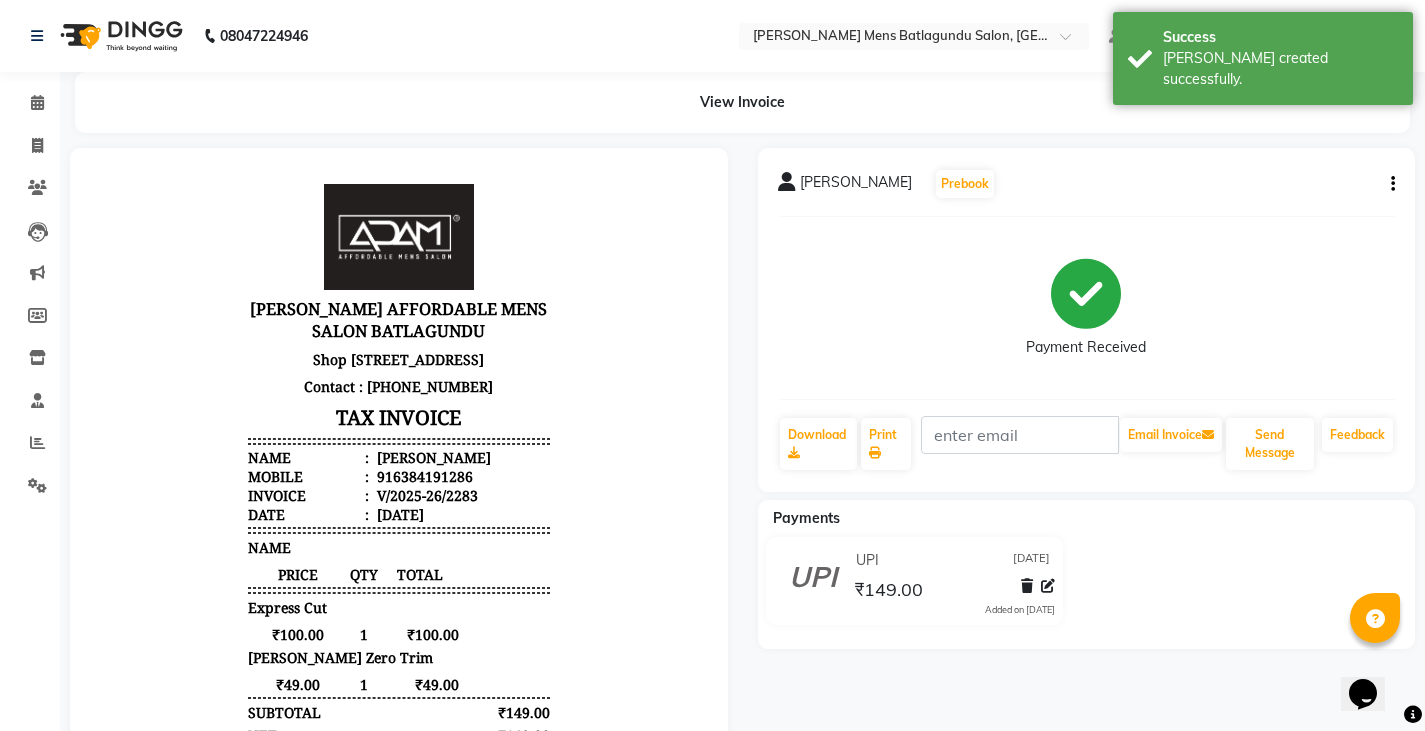 scroll, scrollTop: 0, scrollLeft: 0, axis: both 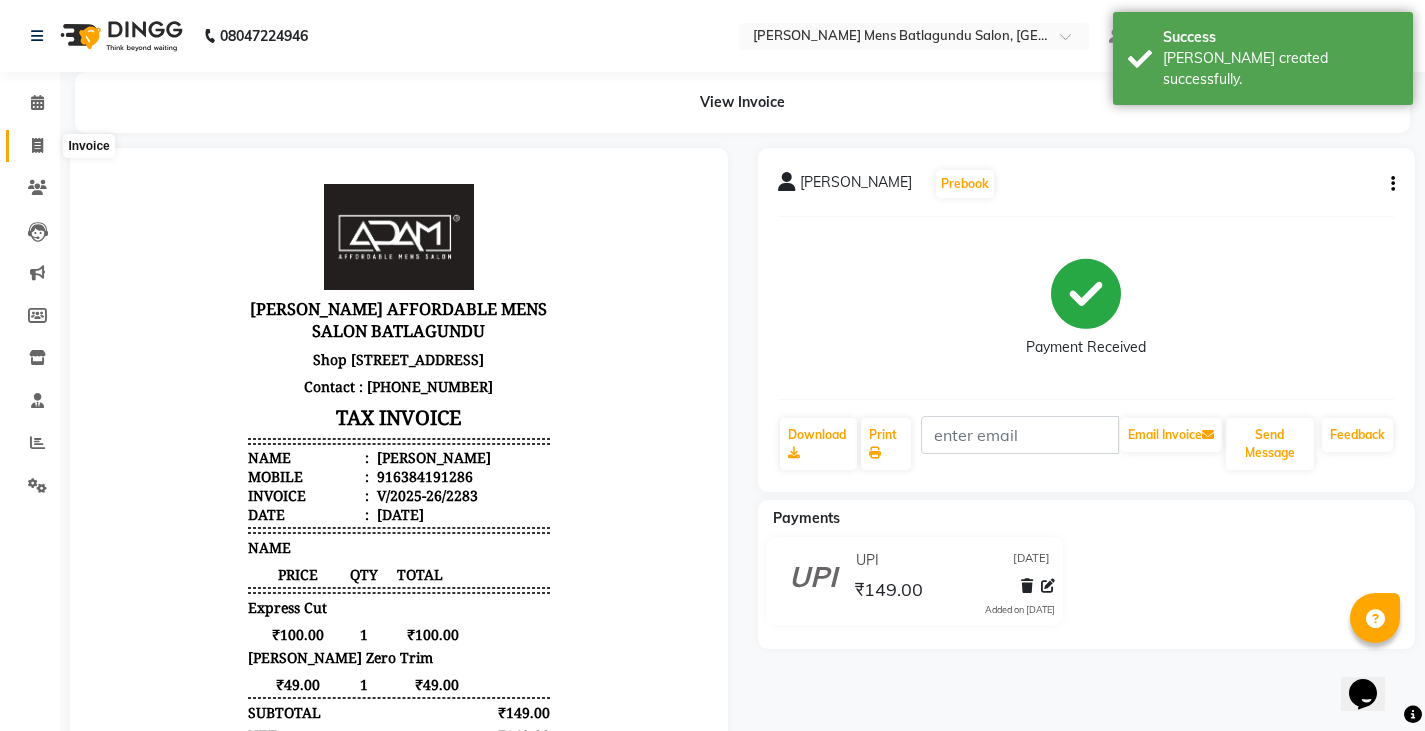 click 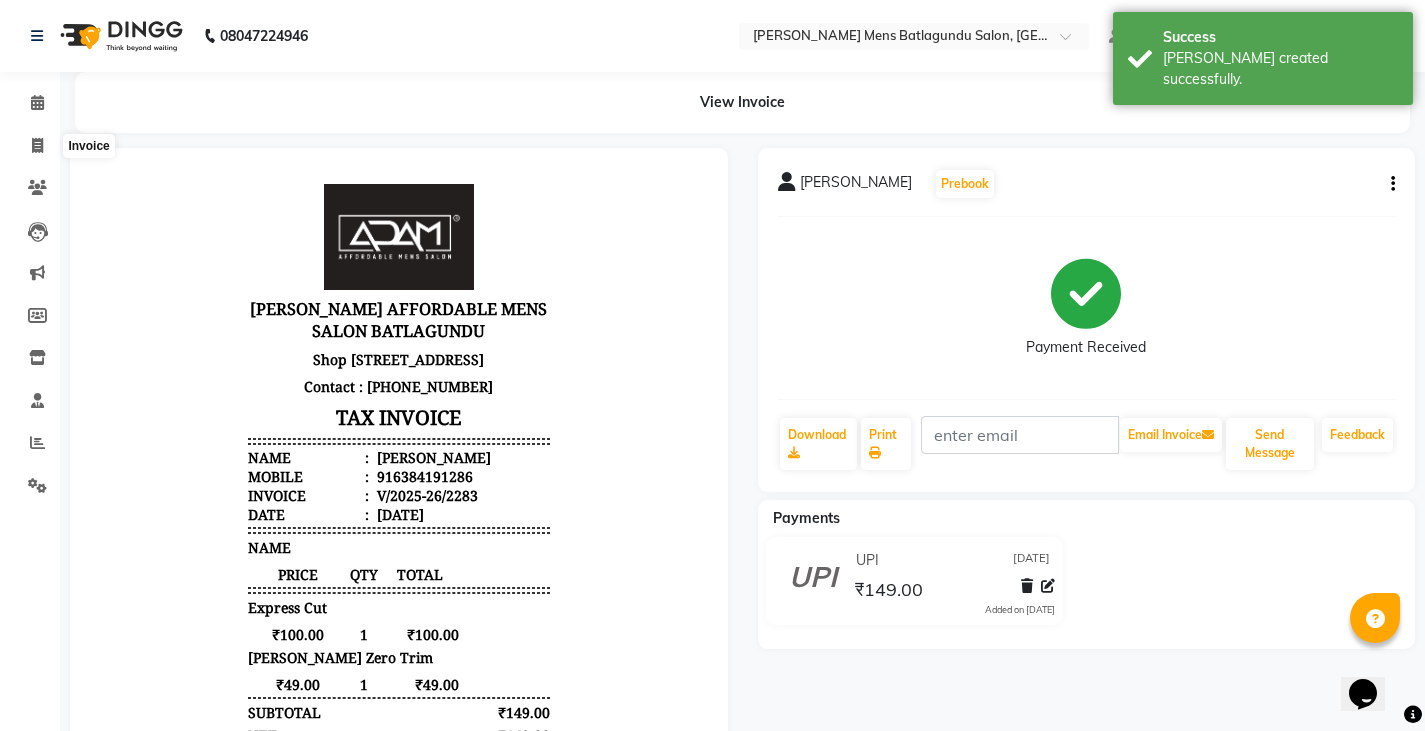 select on "service" 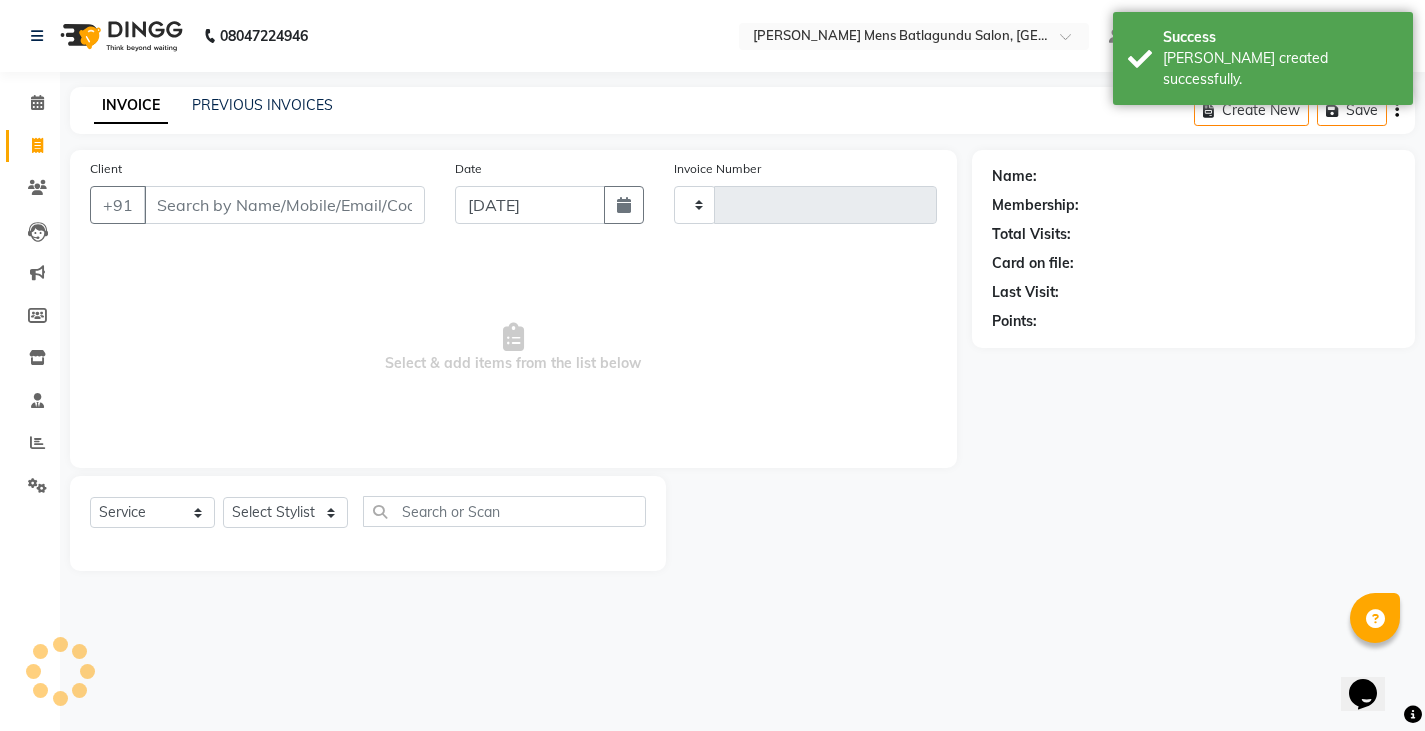 type on "2284" 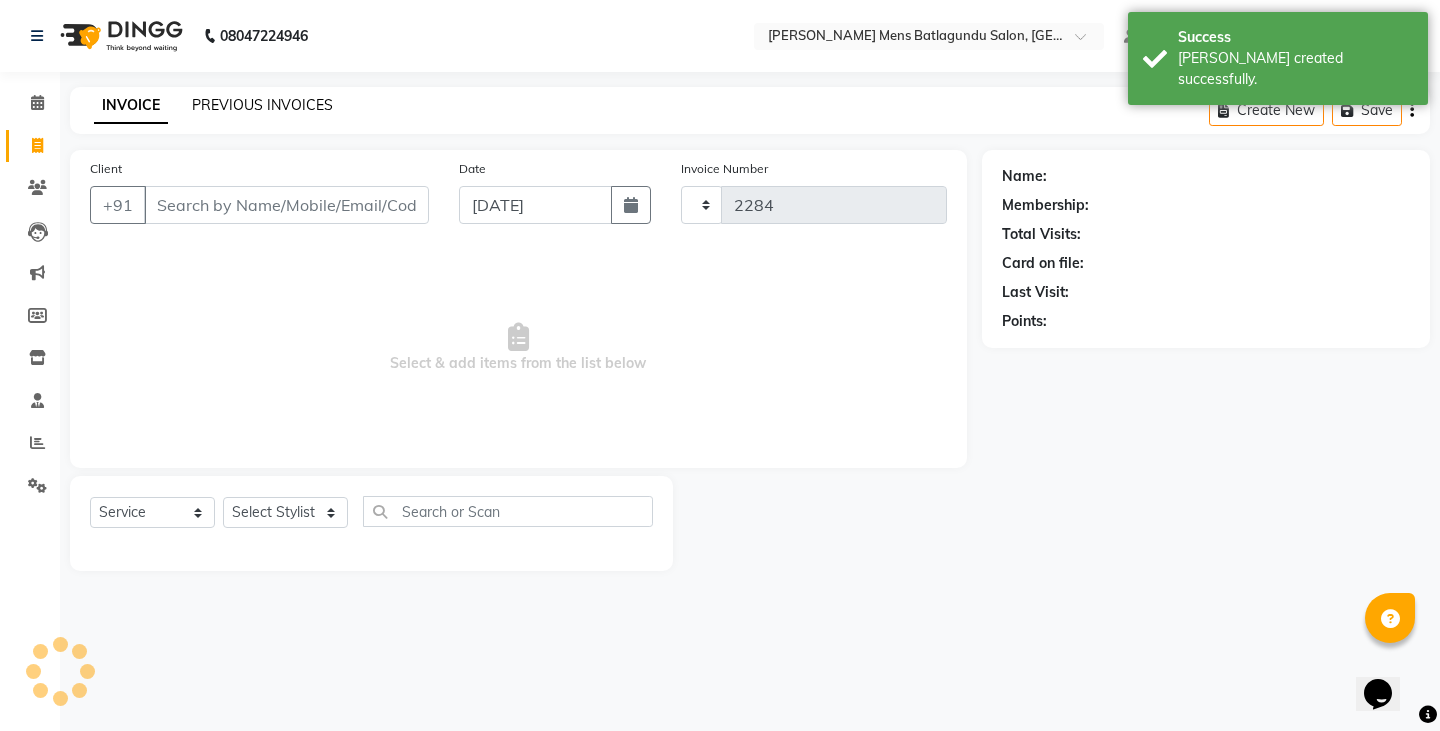 select on "8213" 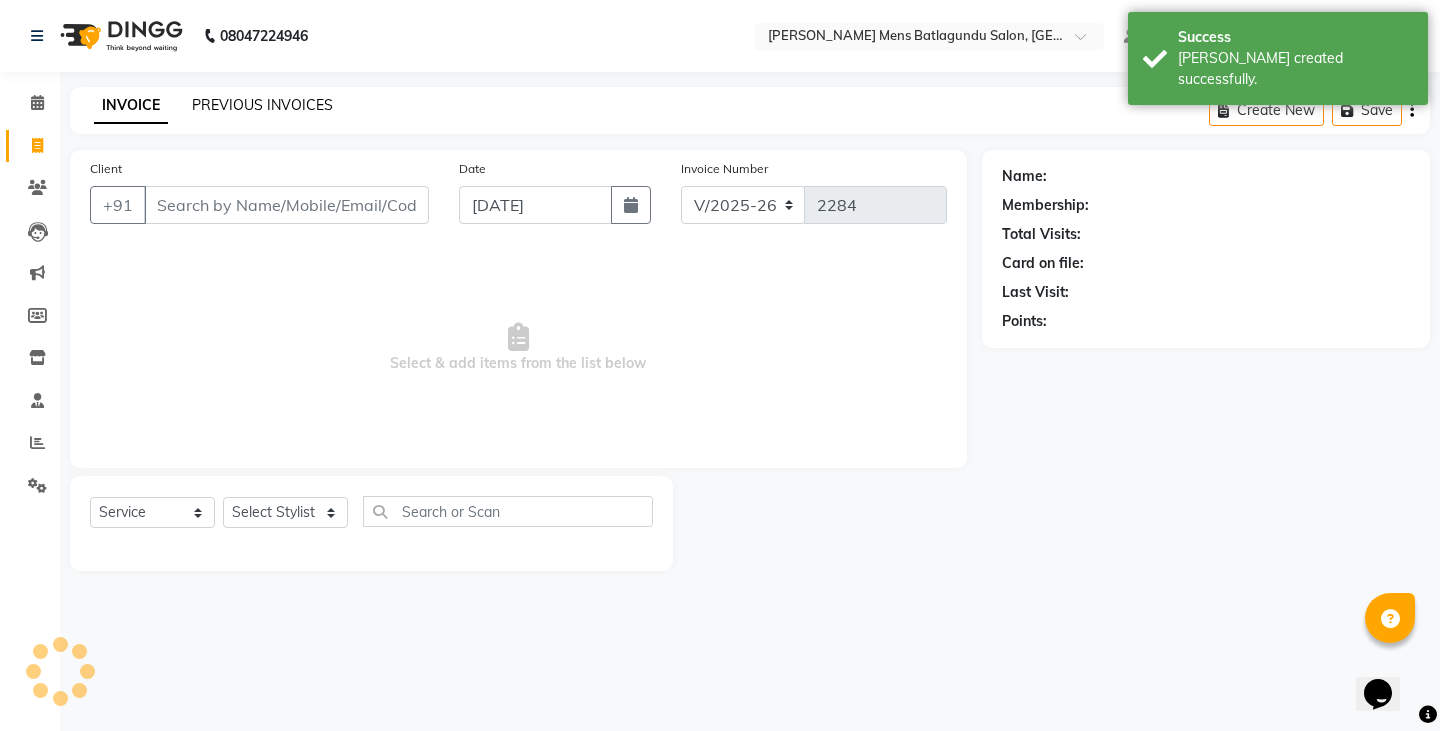 click on "PREVIOUS INVOICES" 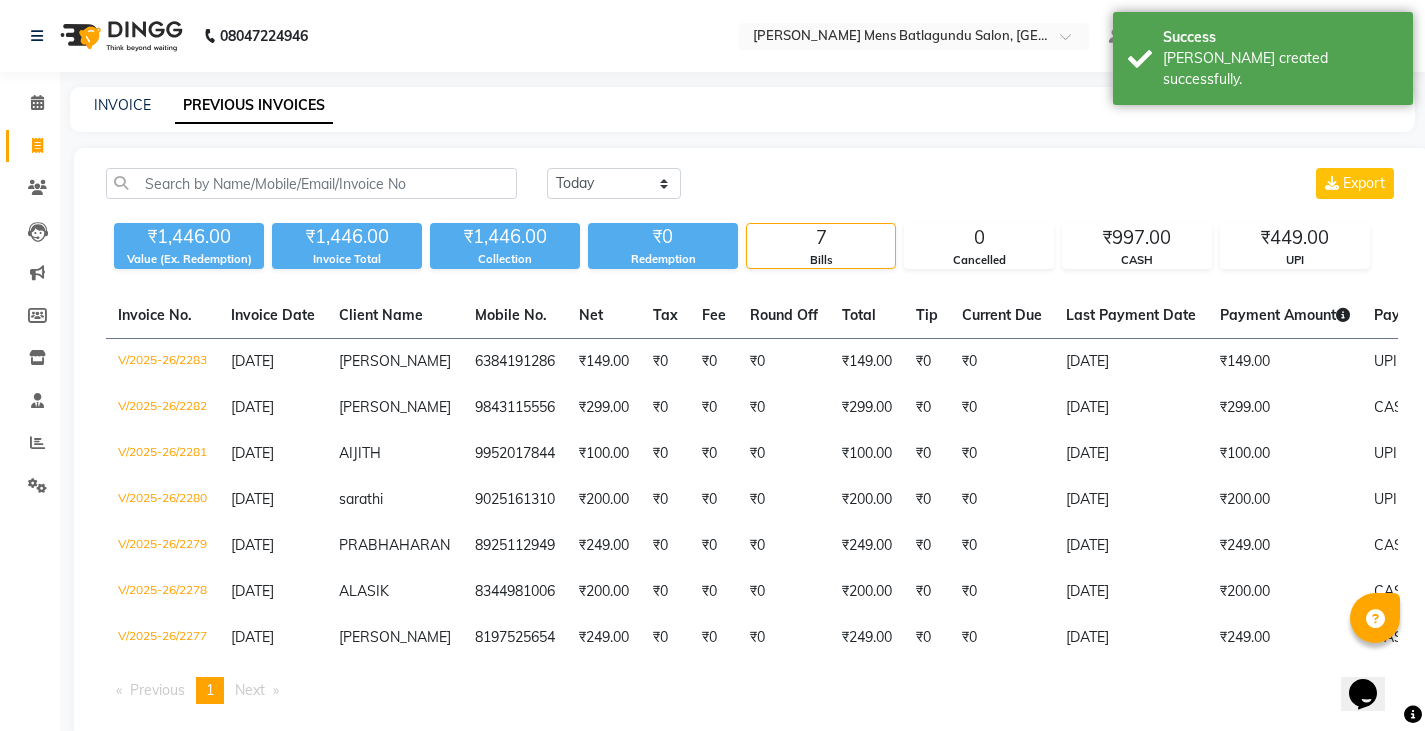 click on "INVOICE PREVIOUS INVOICES" 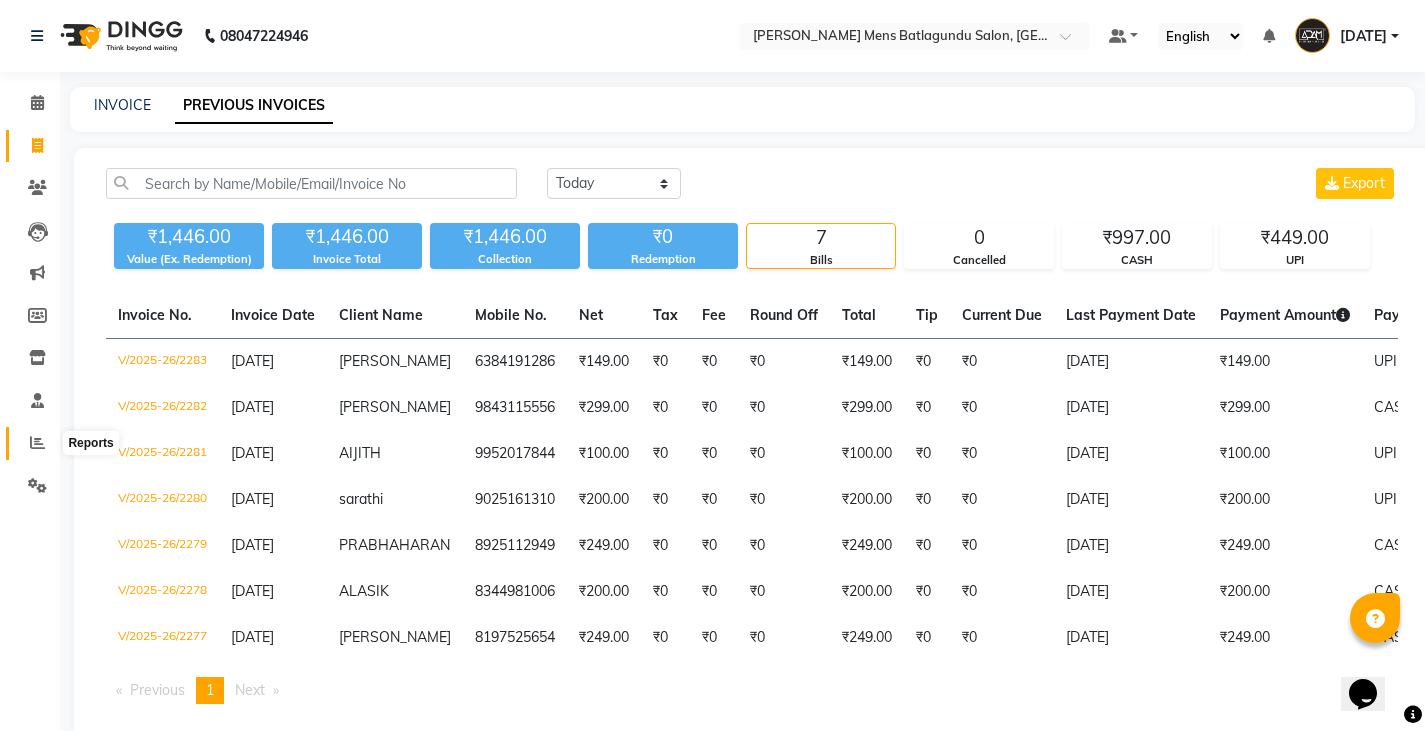 click 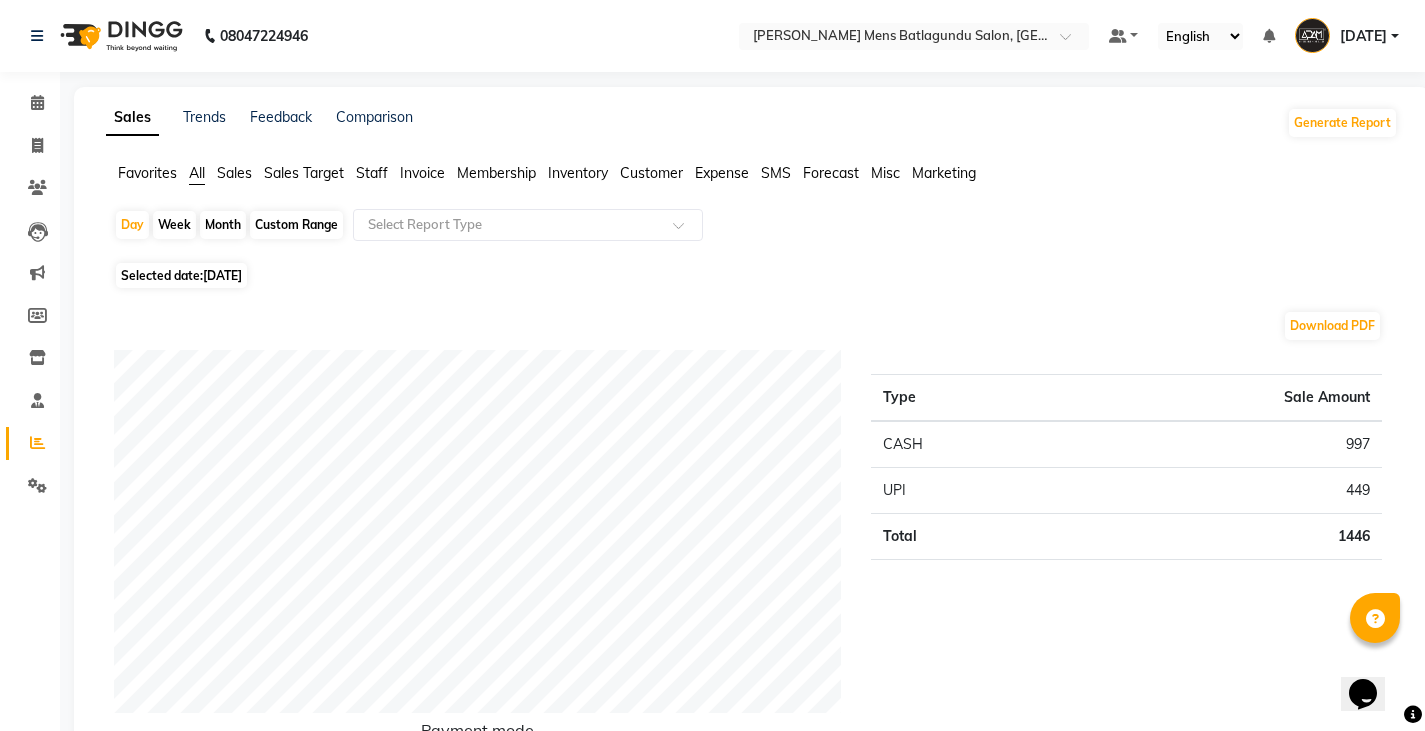 click on "Staff" 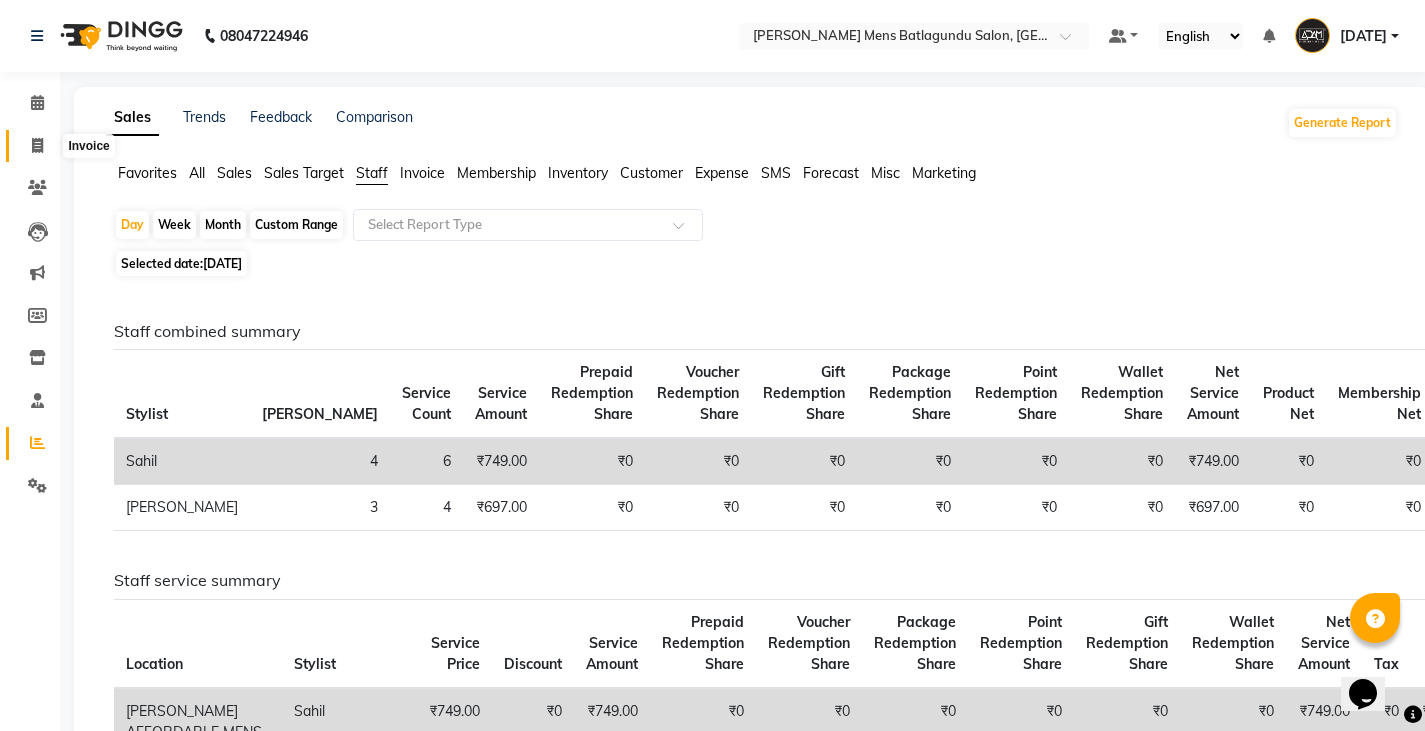 click 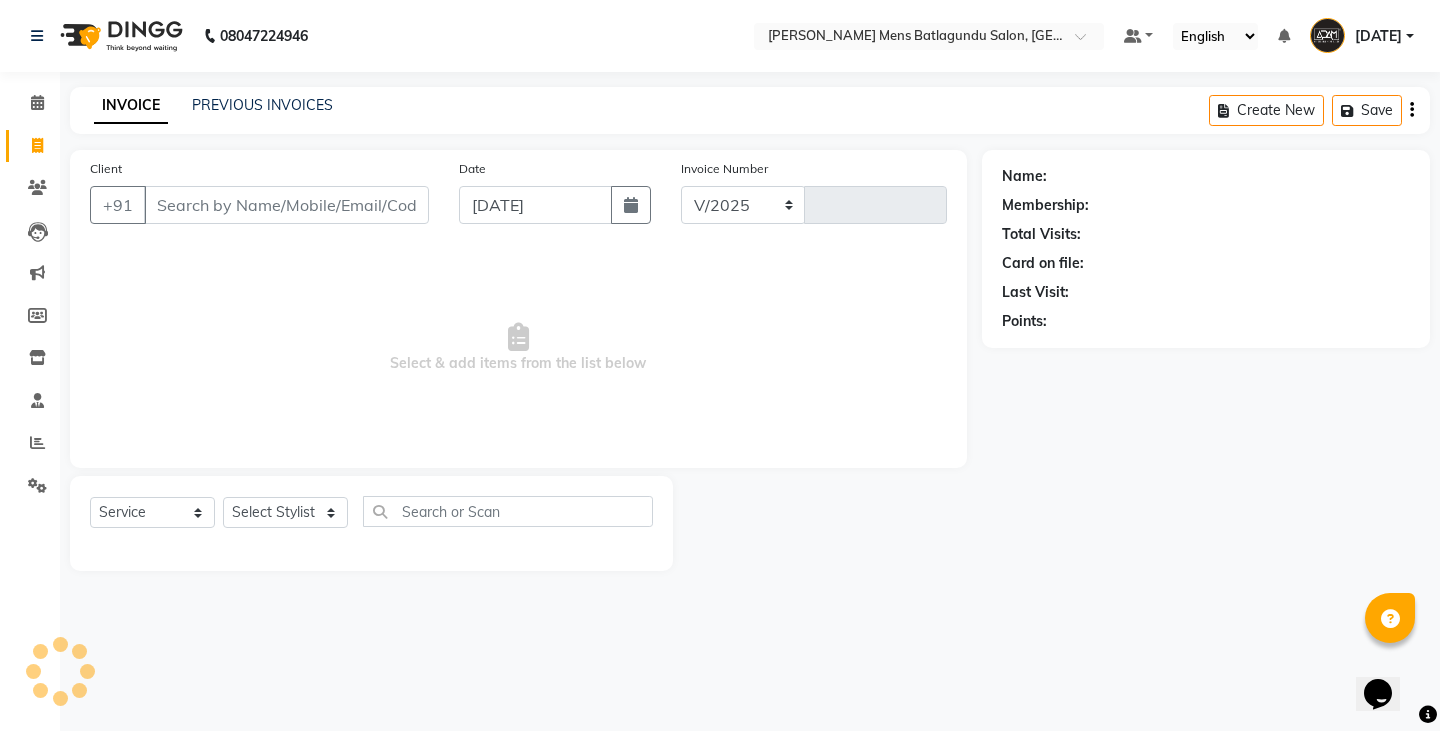 select on "8213" 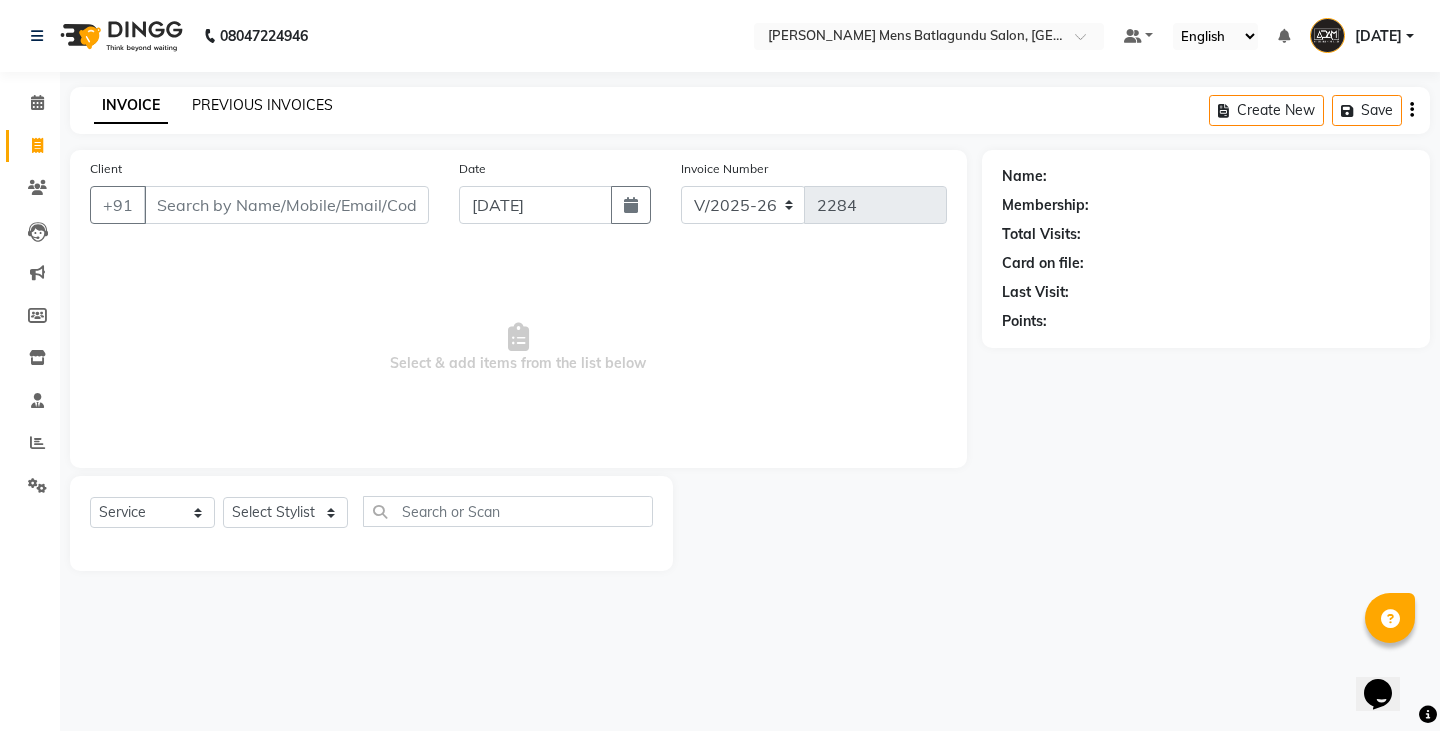 click on "PREVIOUS INVOICES" 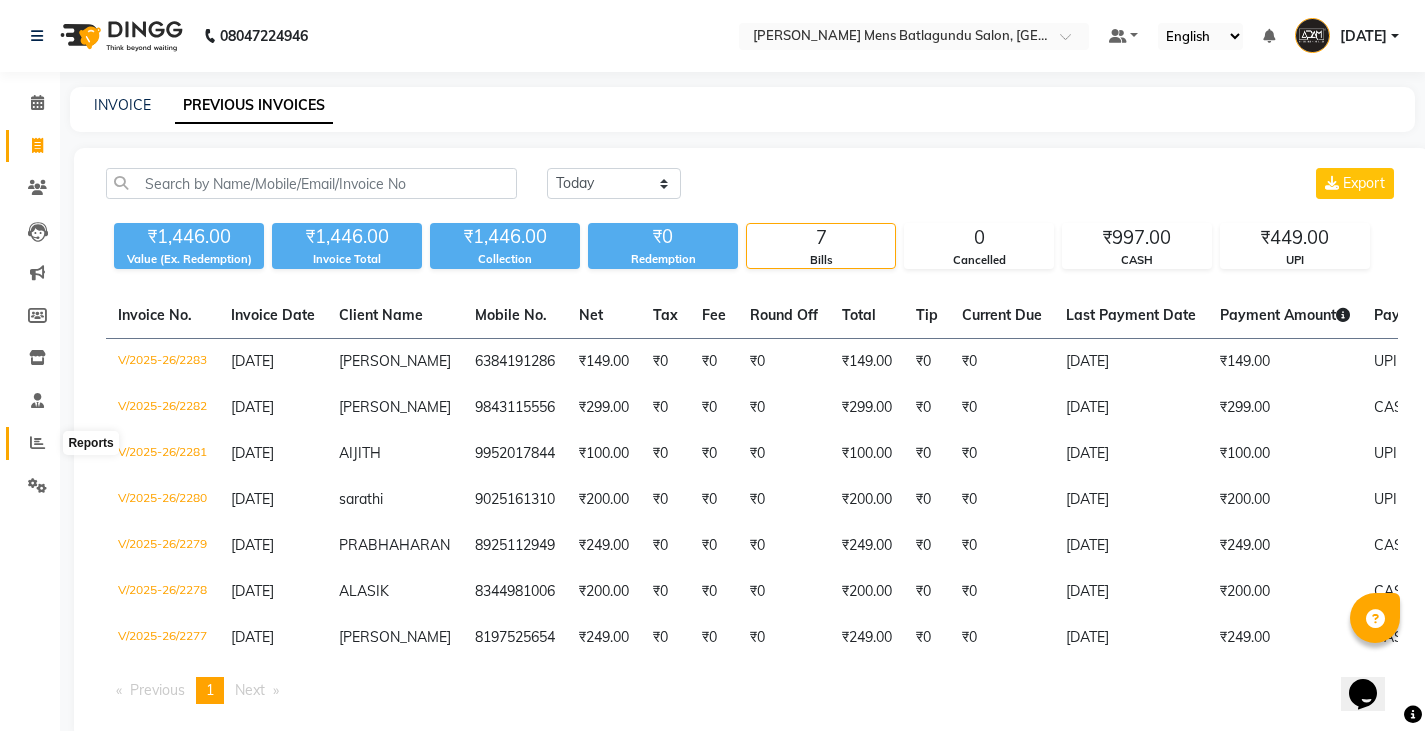 click 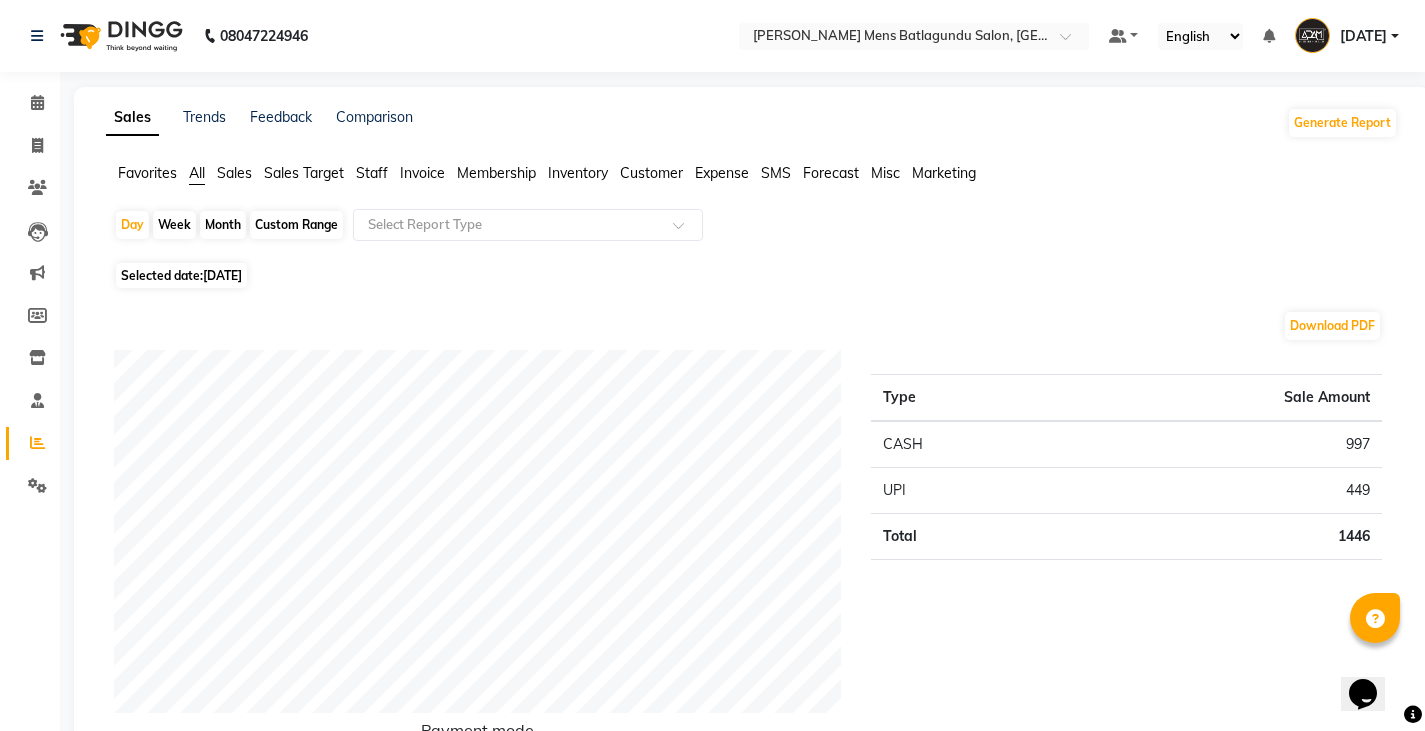 click on "Staff" 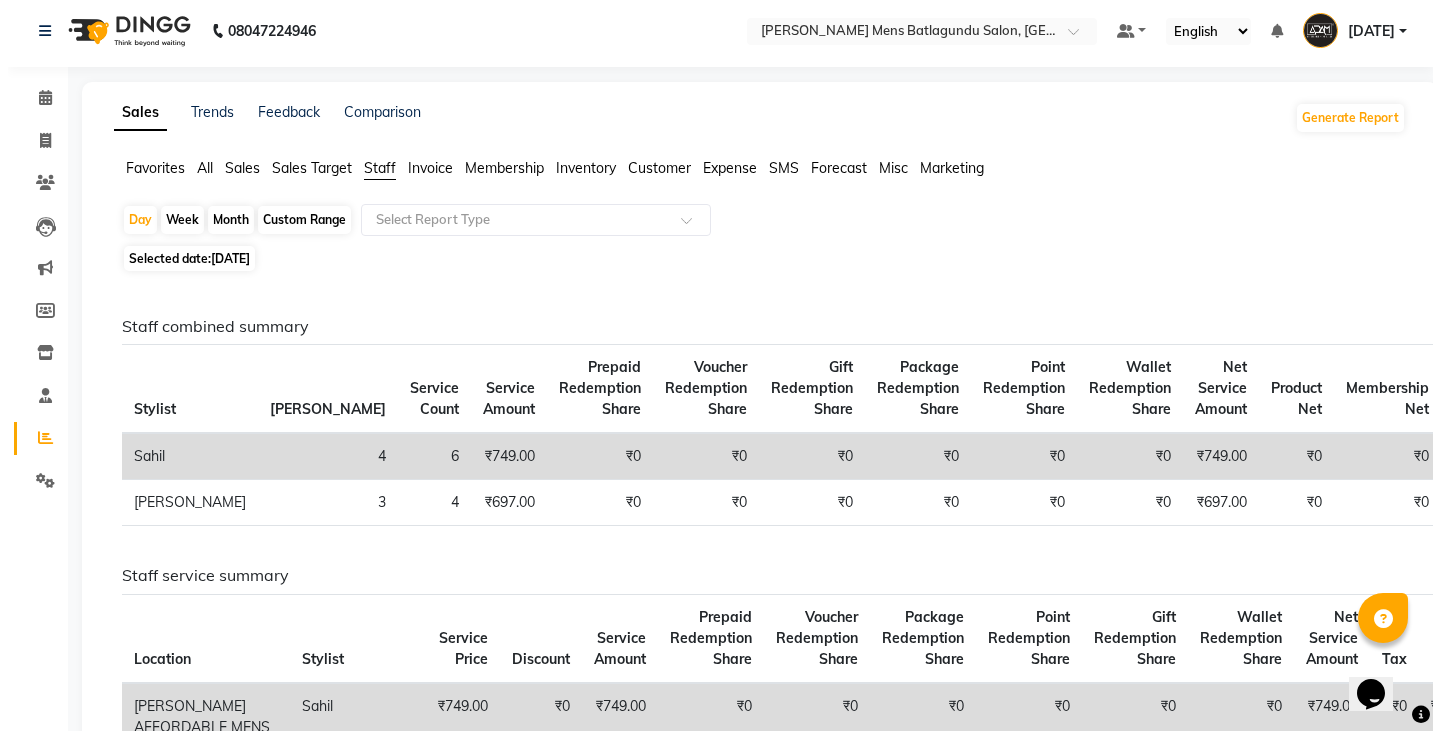 scroll, scrollTop: 0, scrollLeft: 0, axis: both 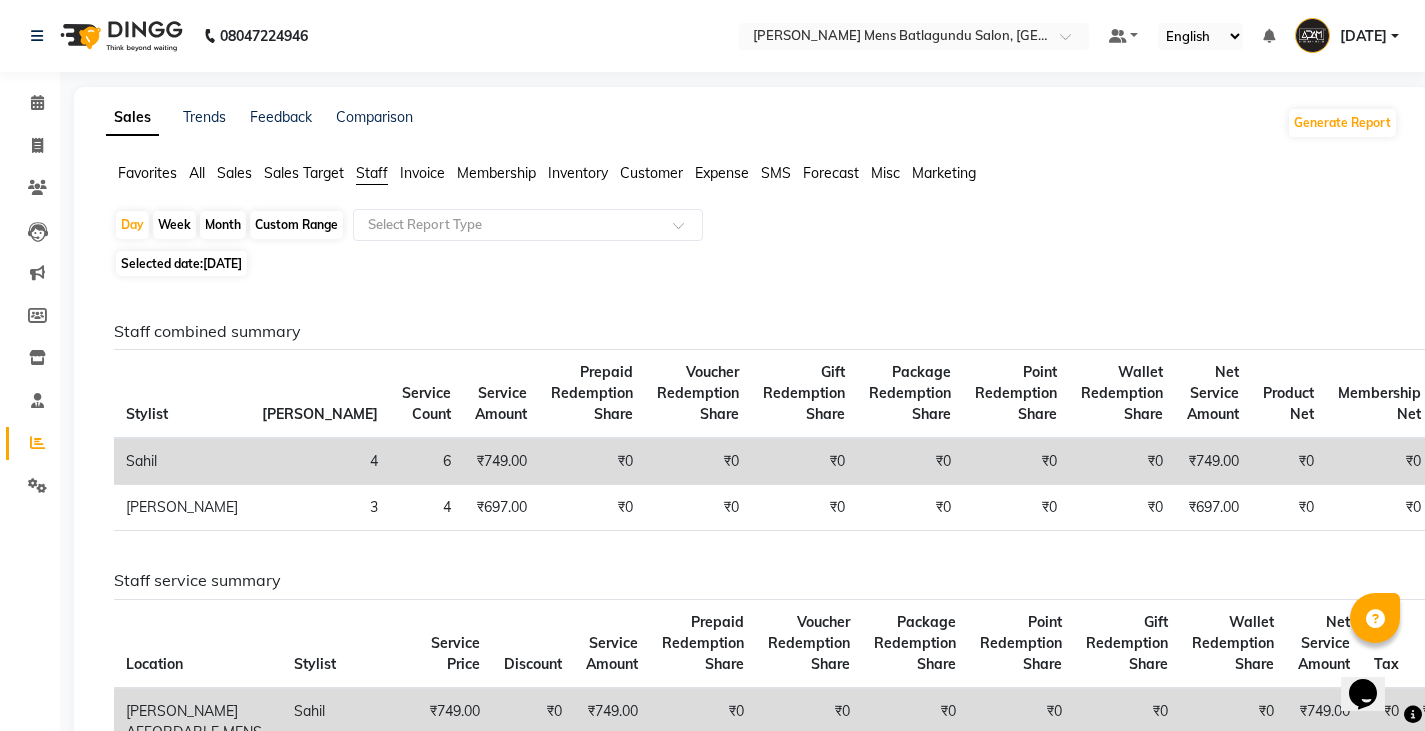 click on "₹749.00" 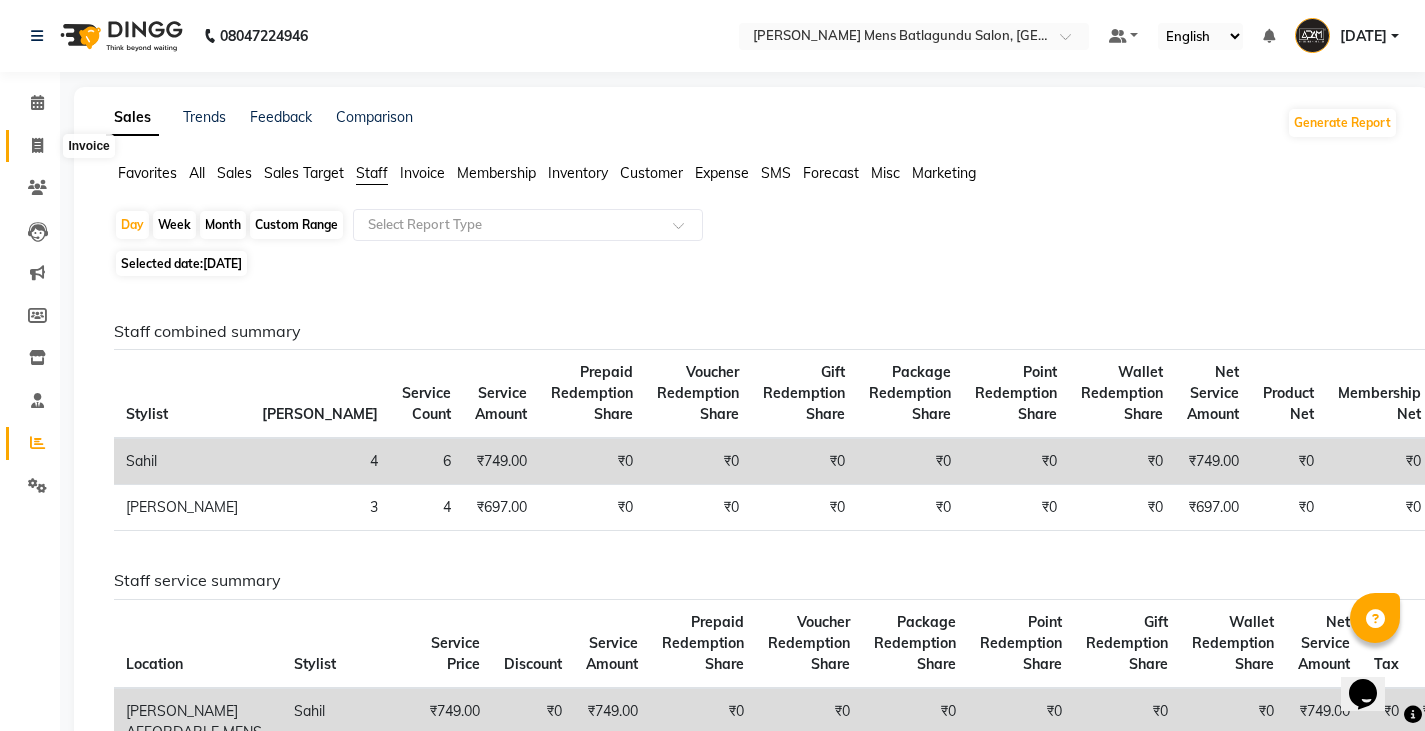 click 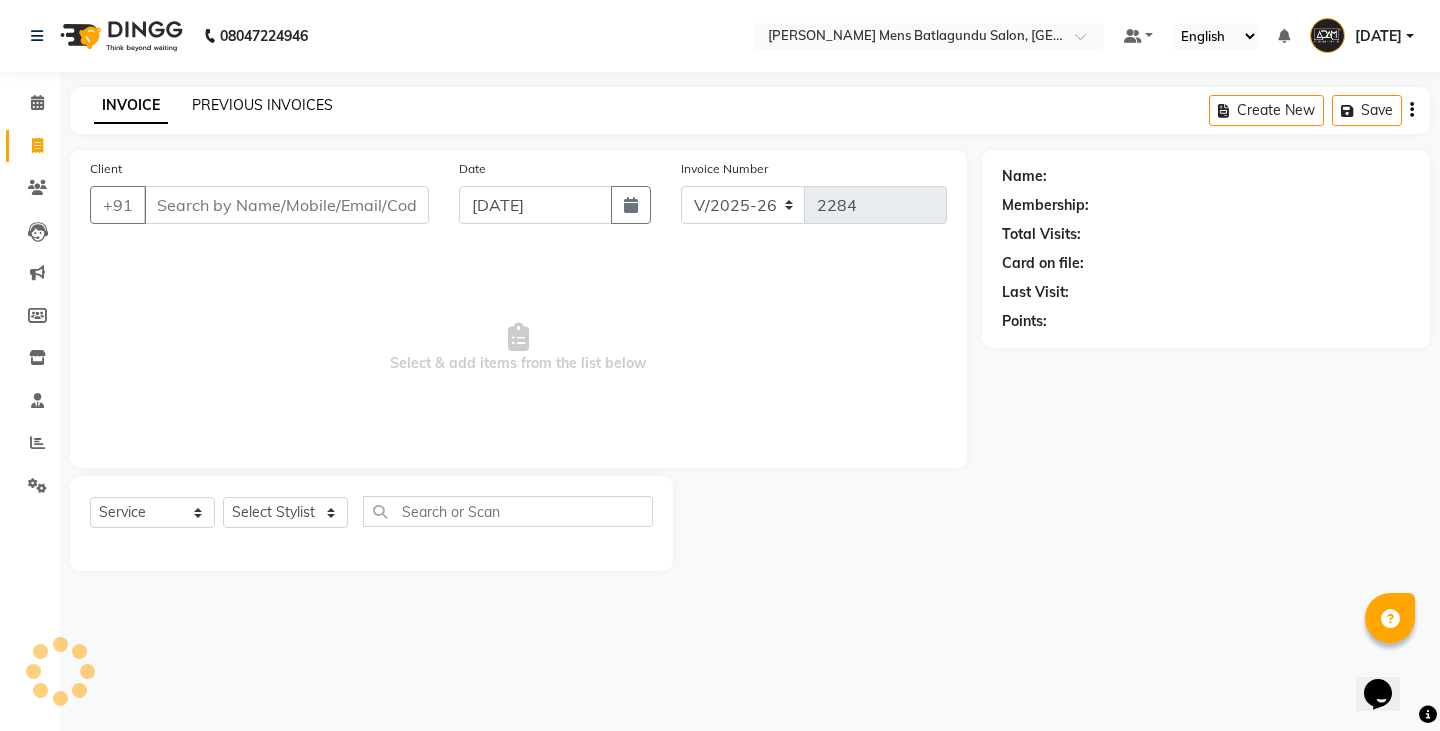 click on "PREVIOUS INVOICES" 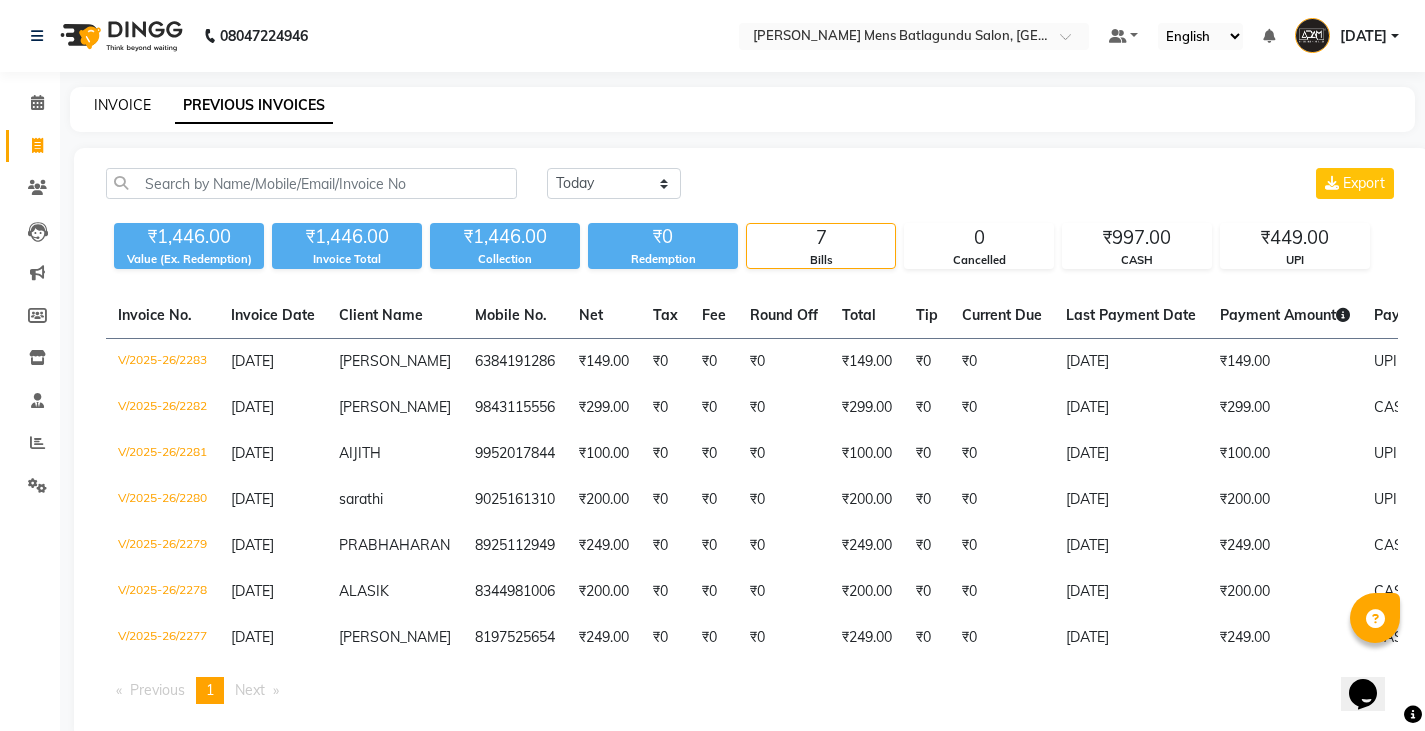 click on "INVOICE" 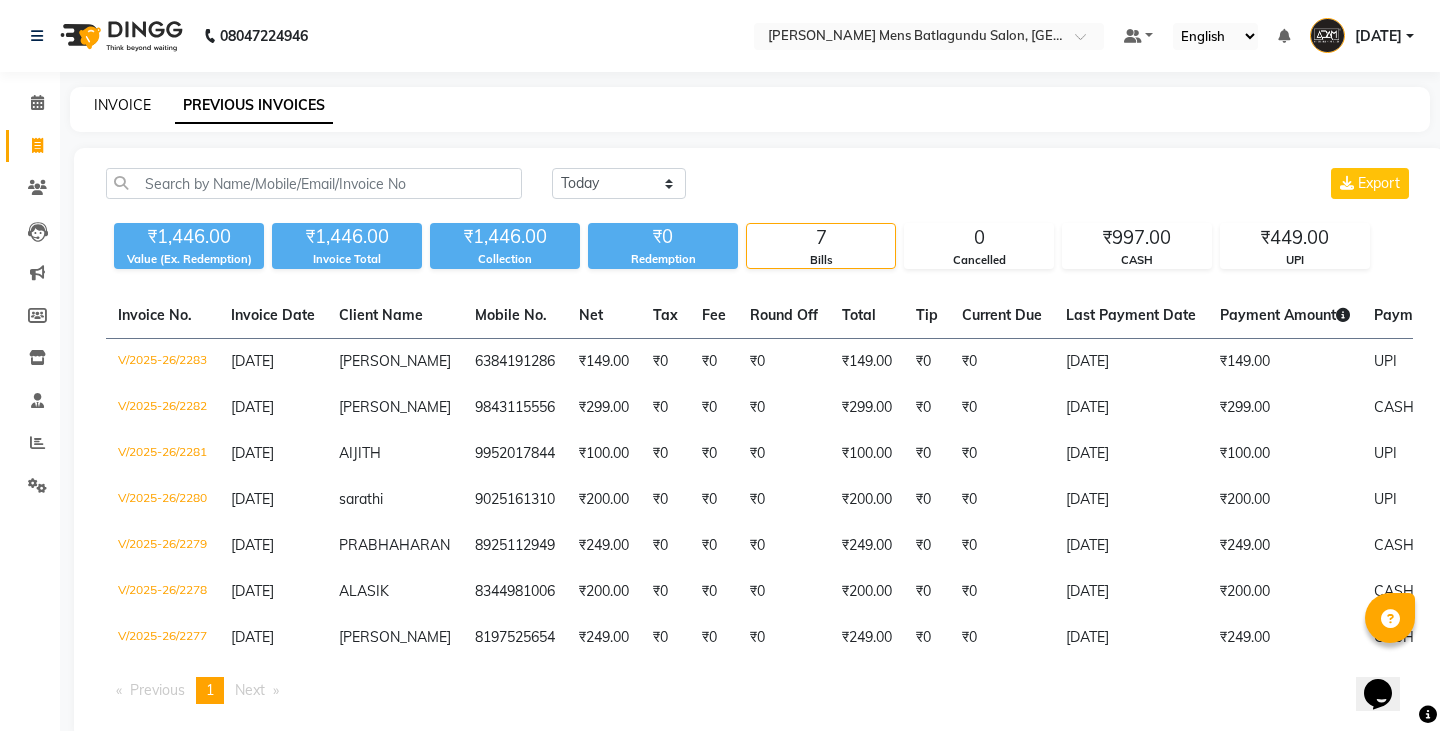select on "service" 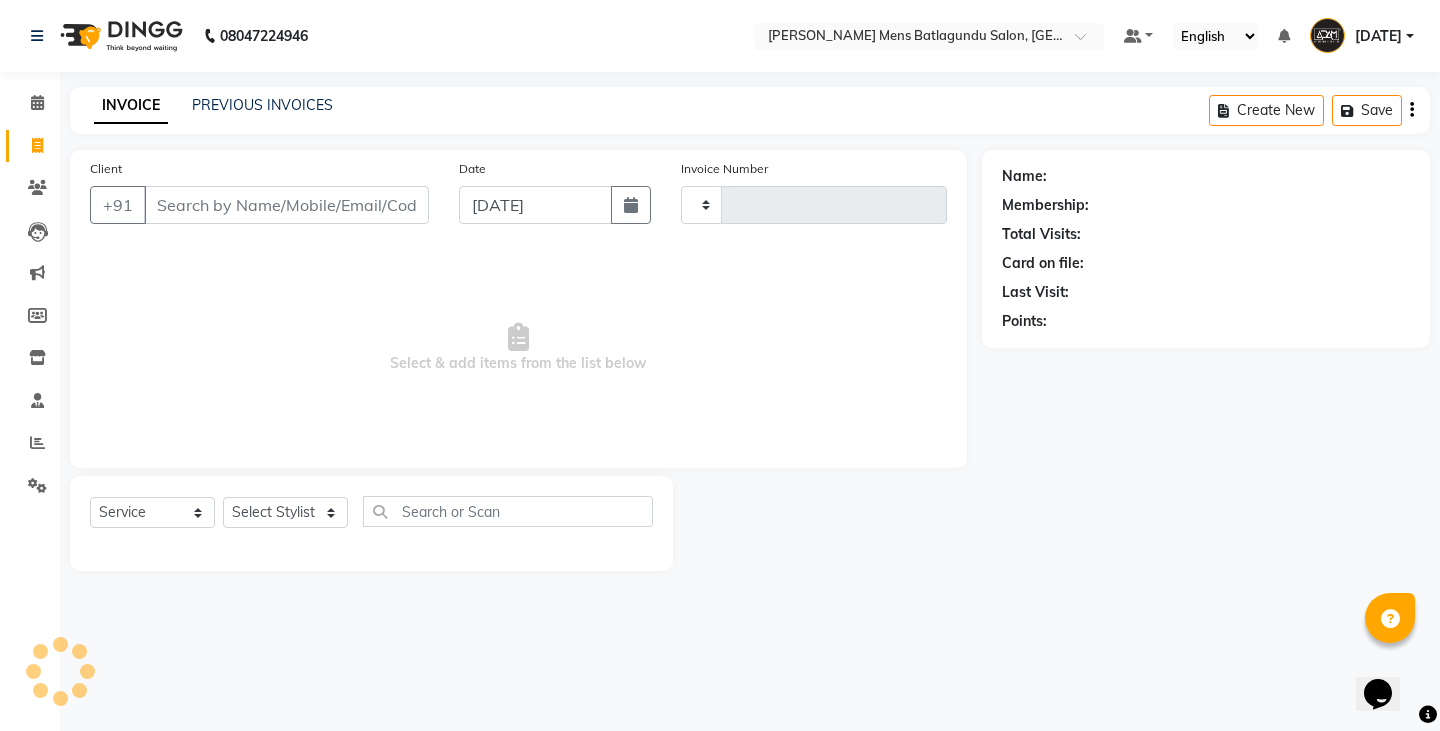 type on "2284" 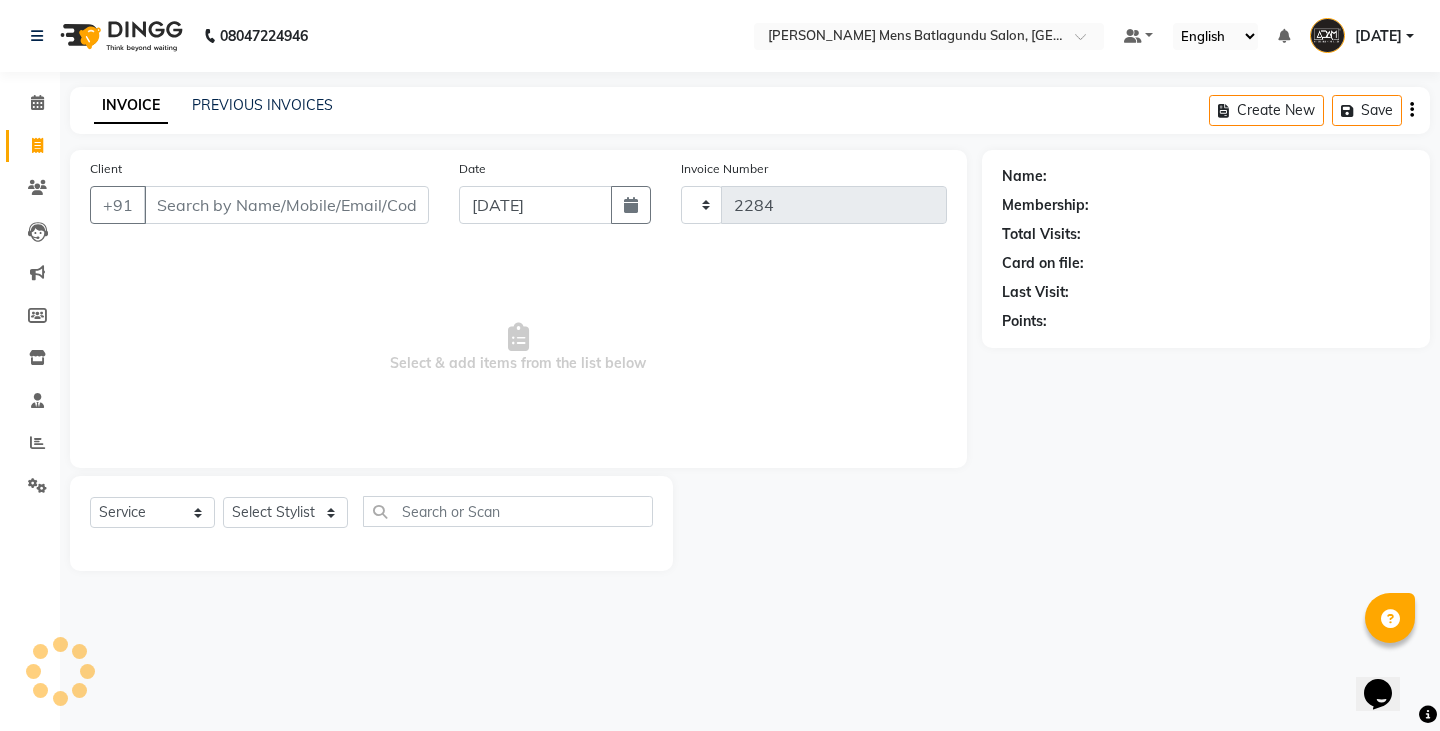 select on "8213" 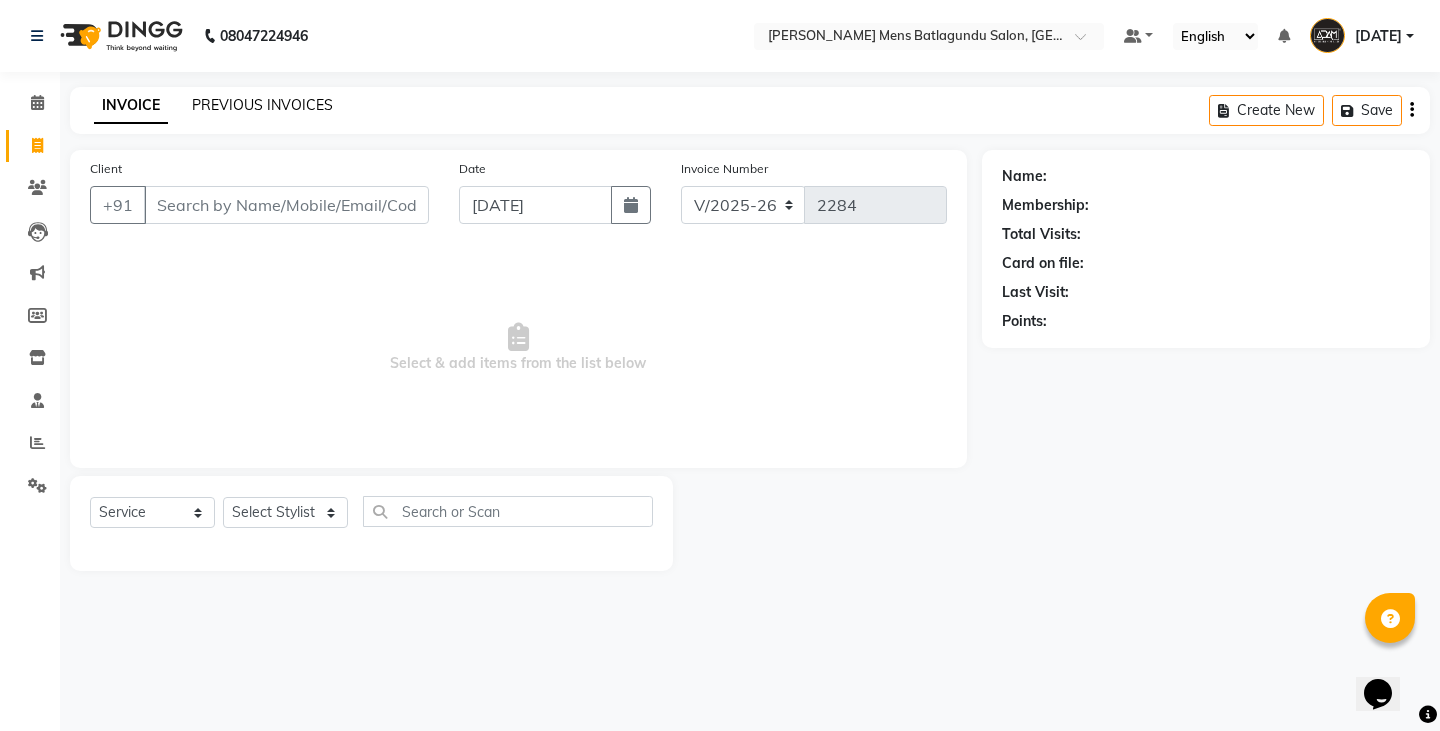 click on "PREVIOUS INVOICES" 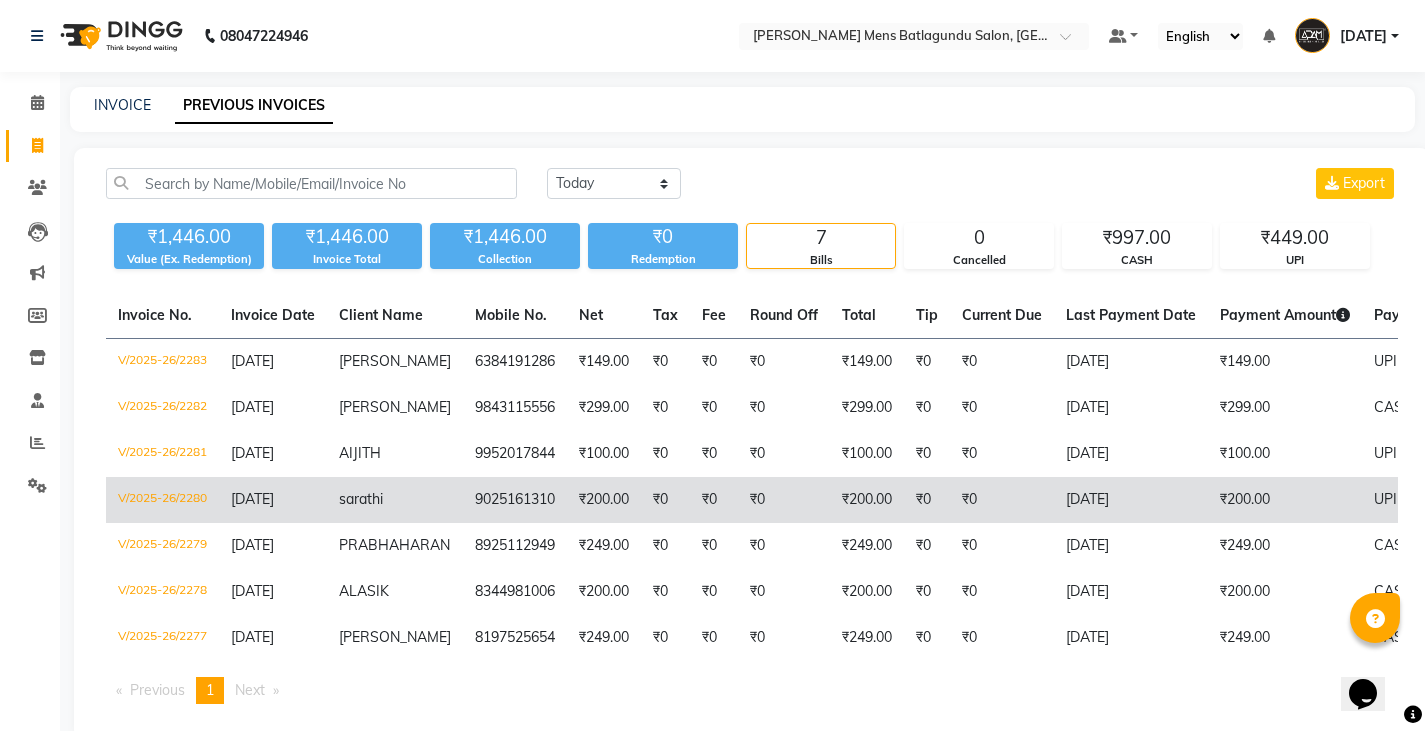 click on "₹200.00" 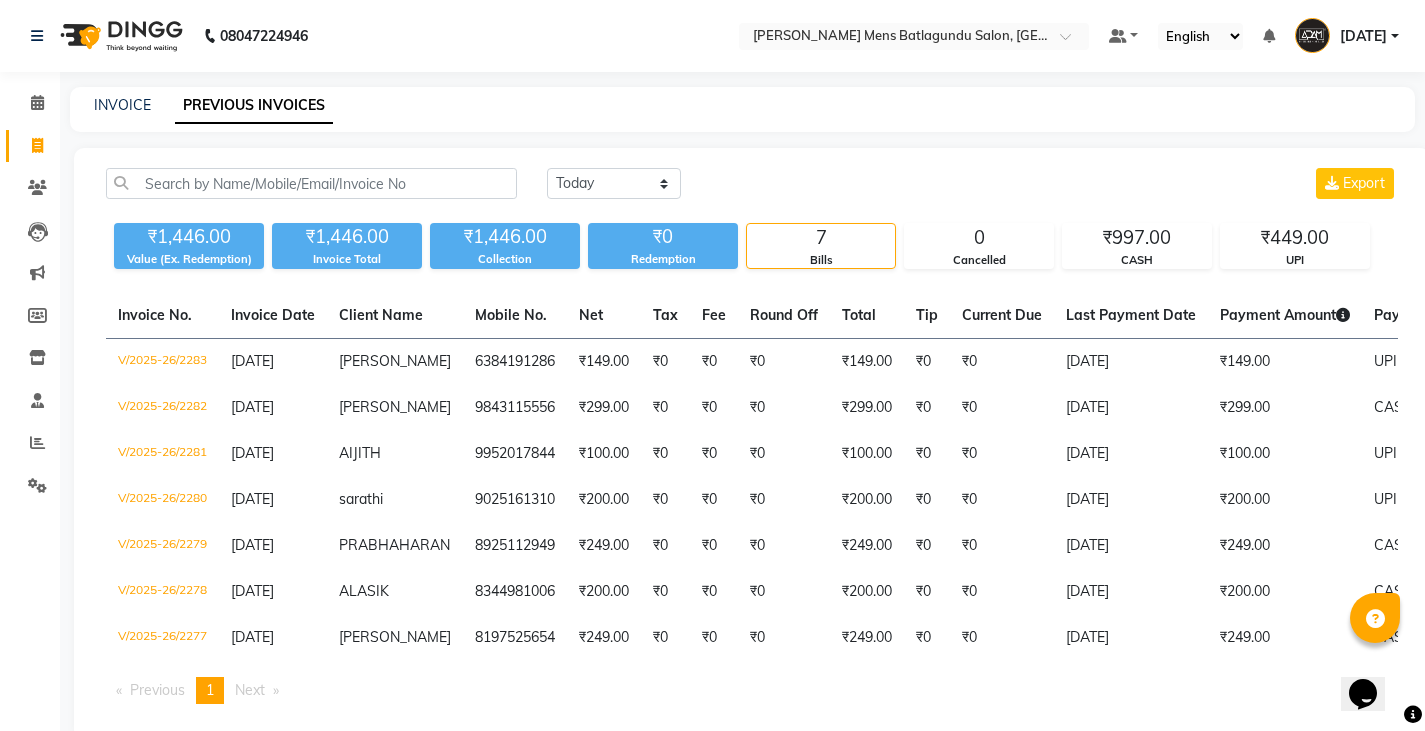 click on "INVOICE" 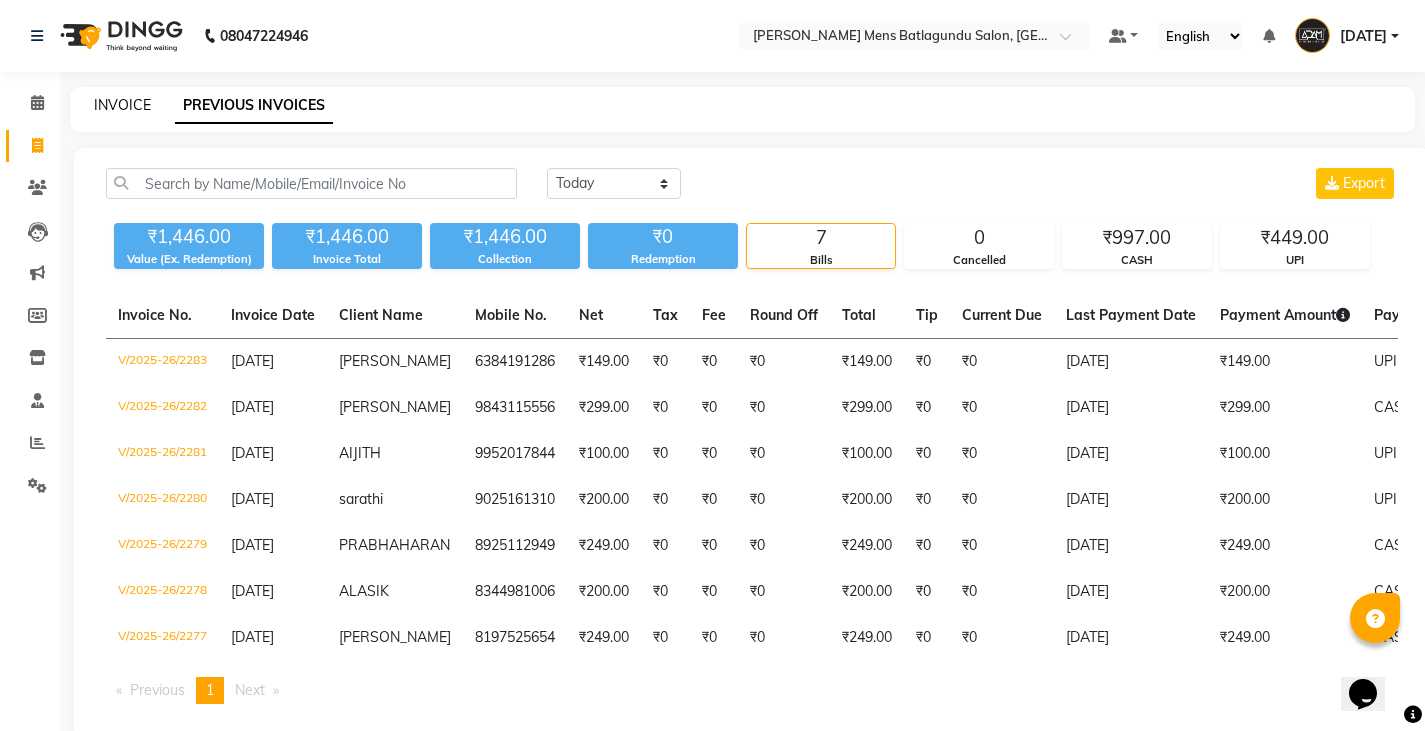 click on "INVOICE" 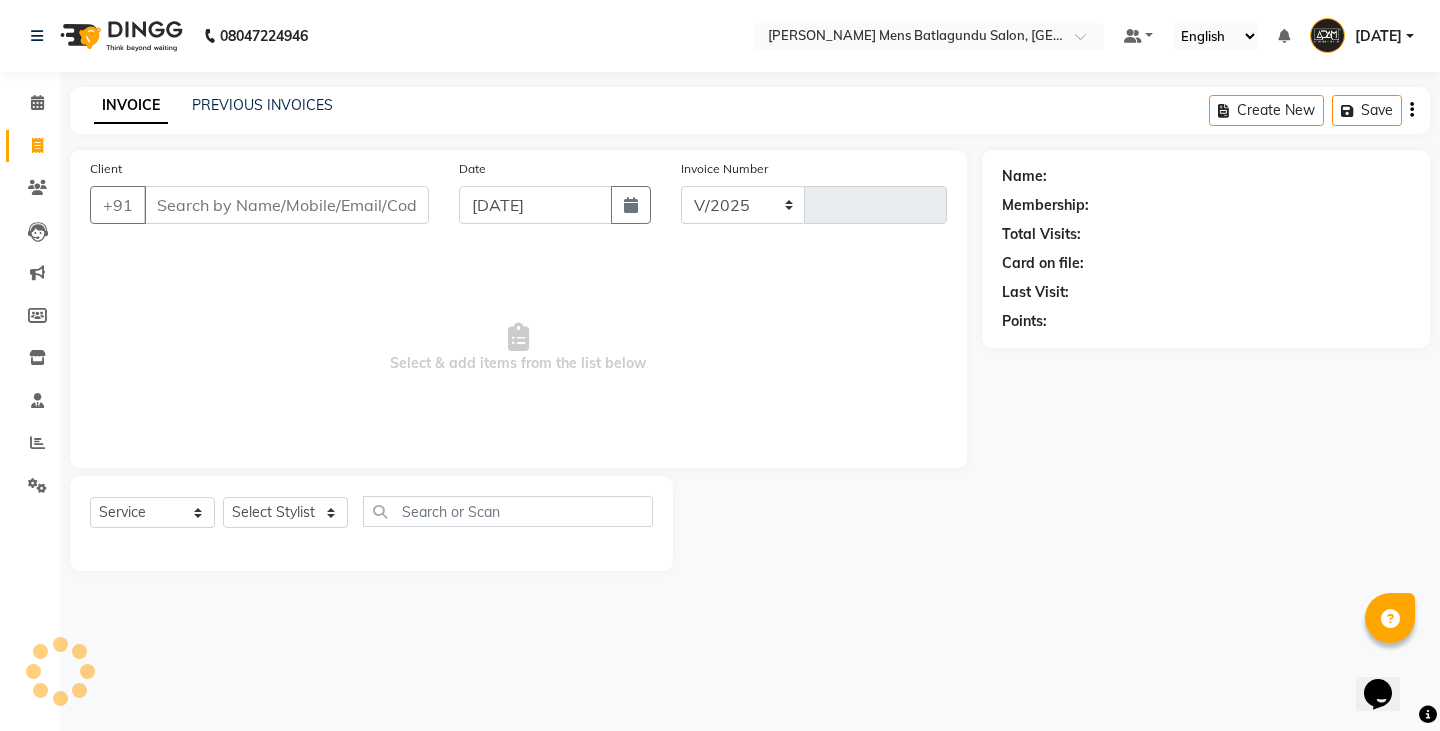 select on "8213" 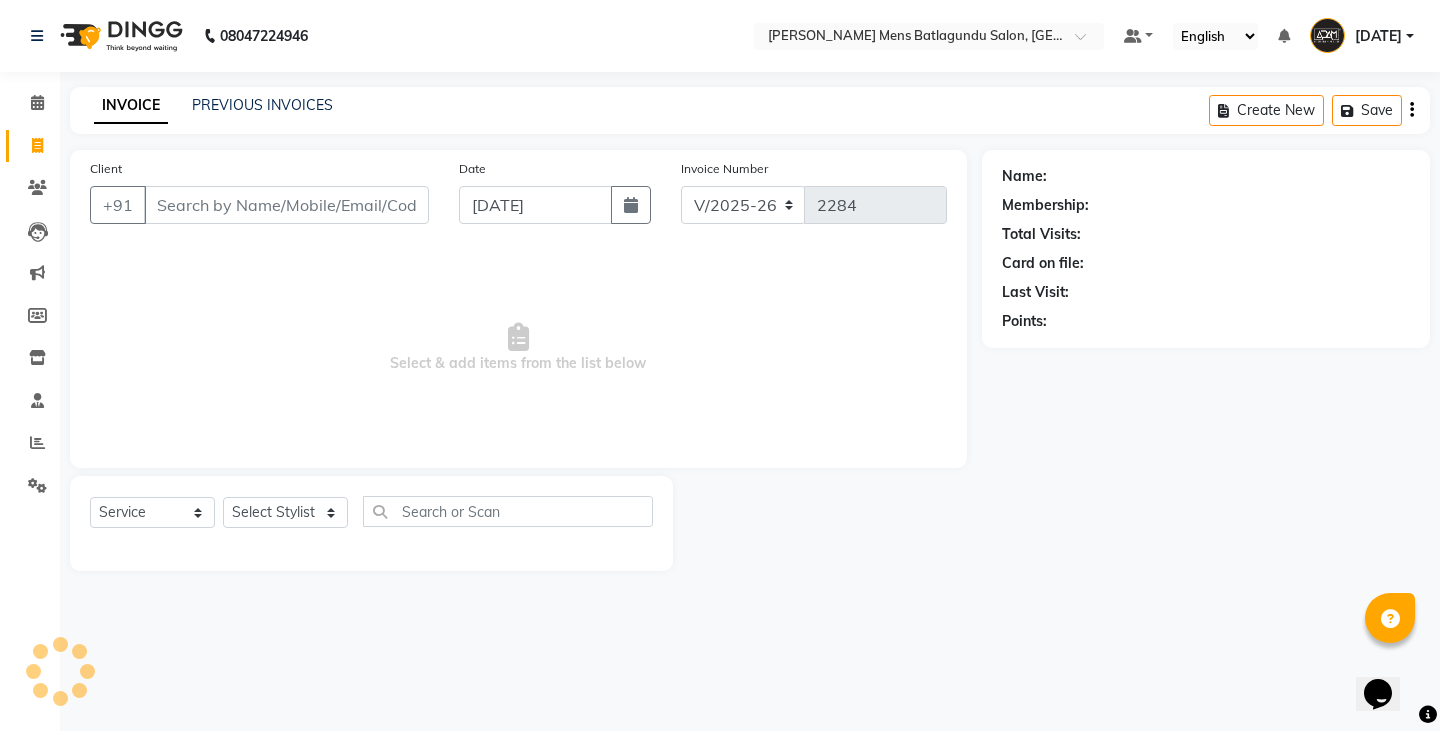 click on "Client" at bounding box center (286, 205) 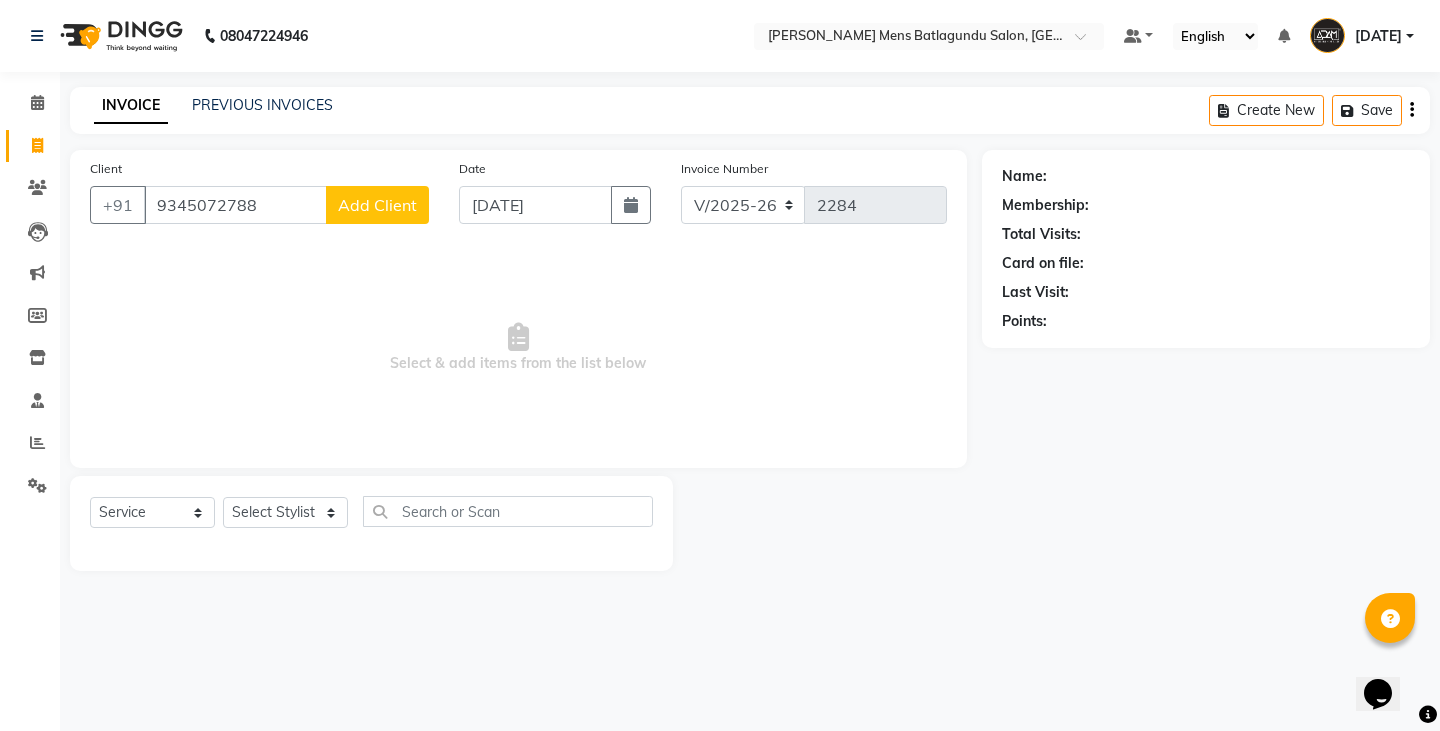 type on "9345072788" 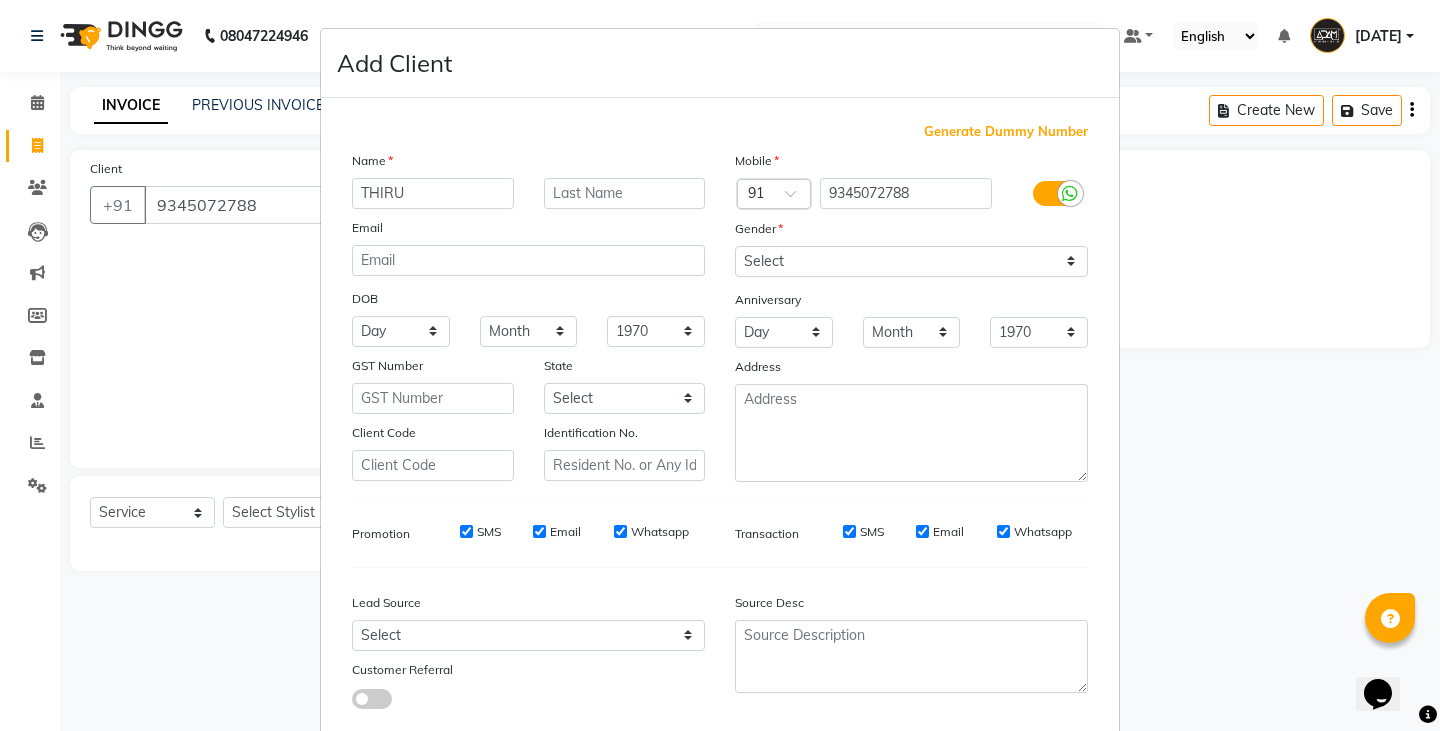 type on "THIRU" 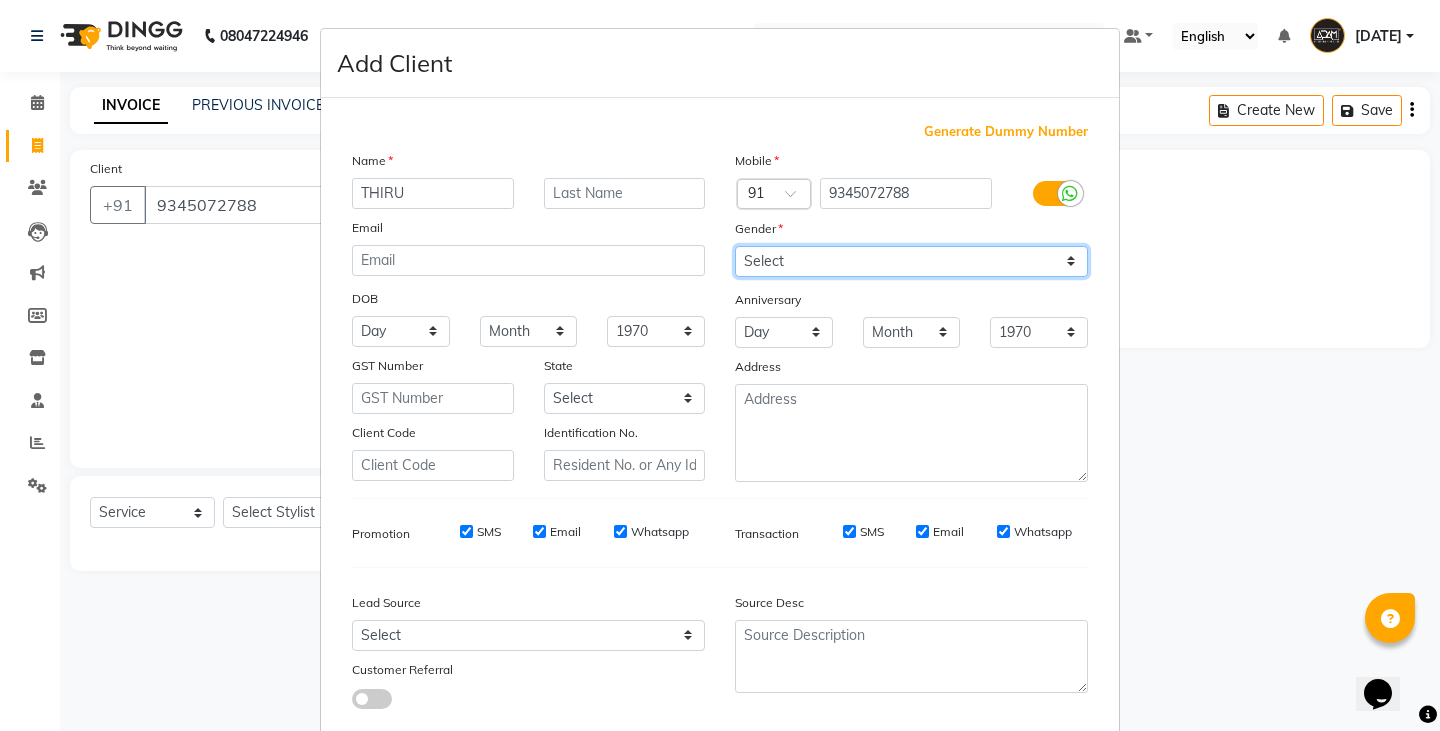 click on "Select Male Female Other Prefer Not To Say" at bounding box center (911, 261) 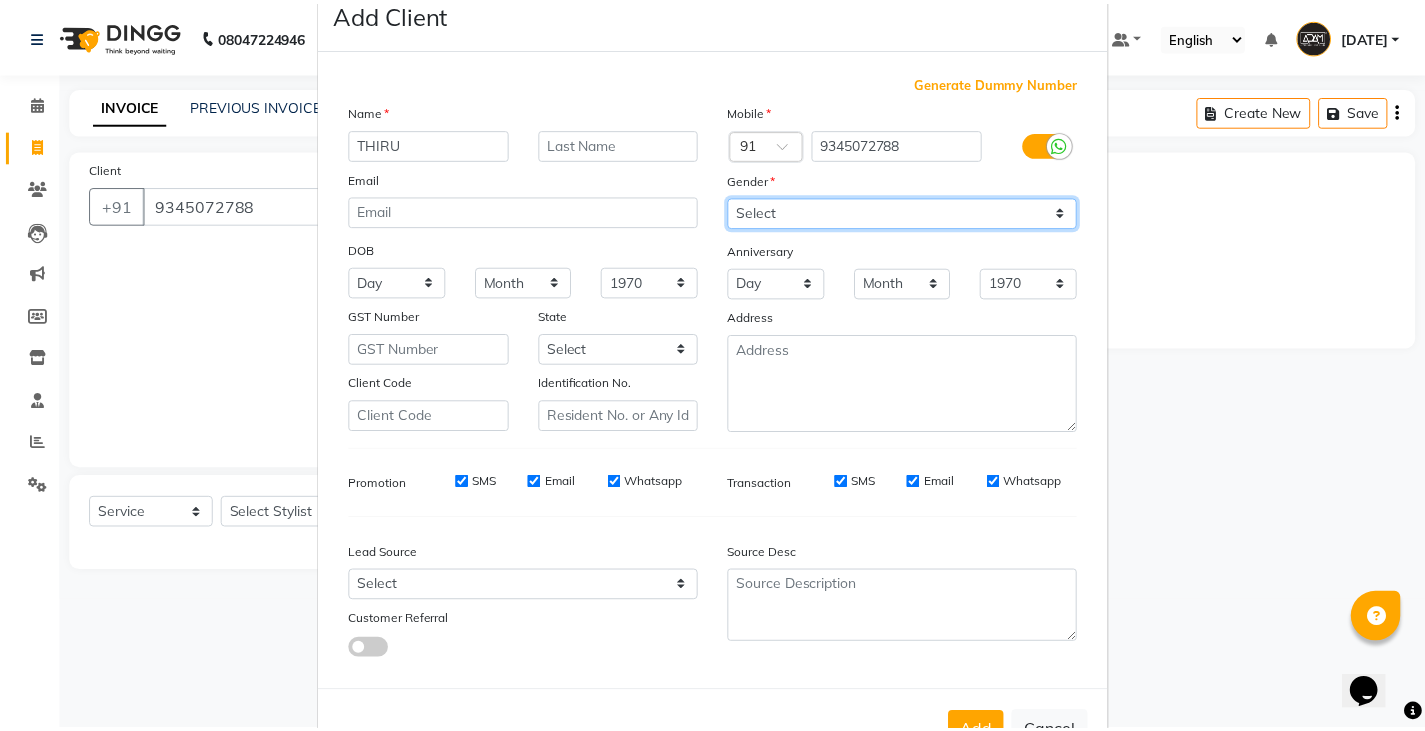 scroll, scrollTop: 118, scrollLeft: 0, axis: vertical 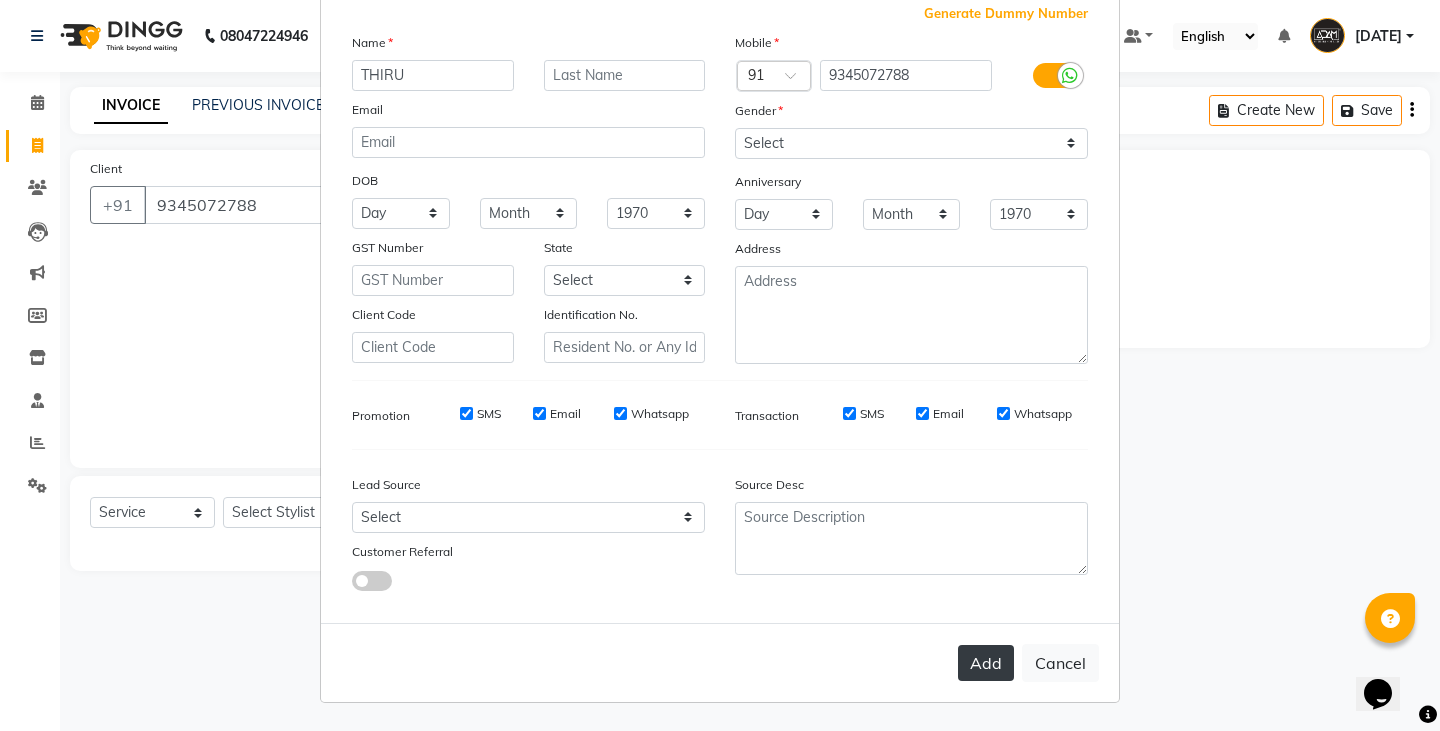 click on "Add" at bounding box center [986, 663] 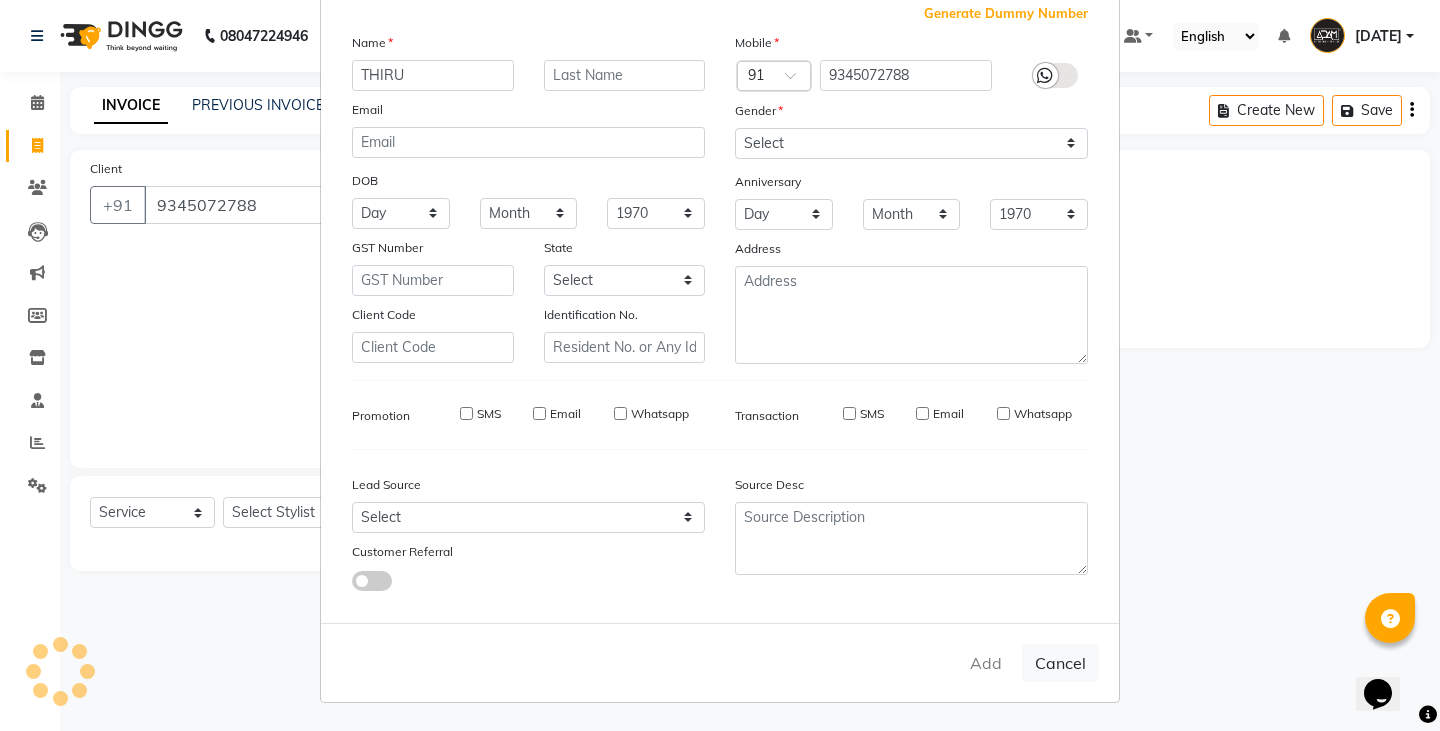 type 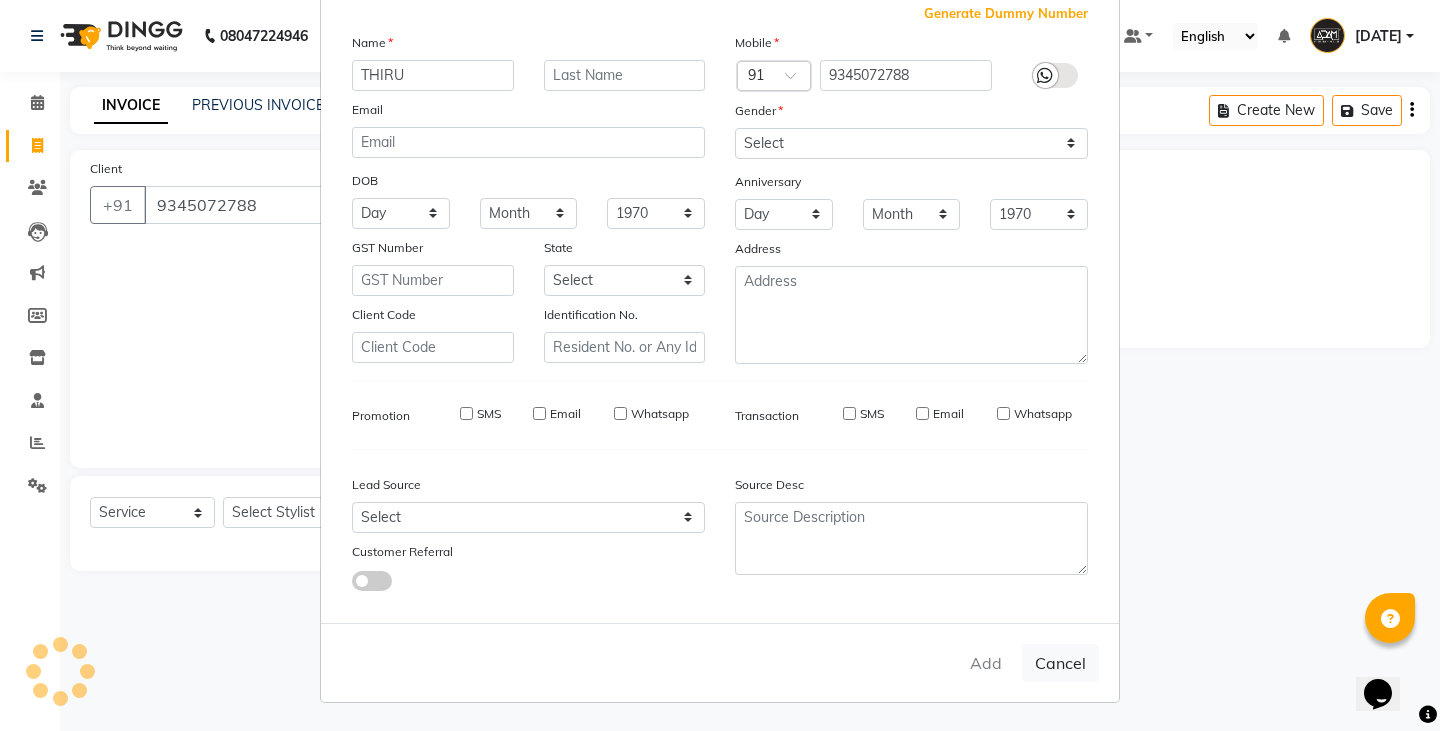 select 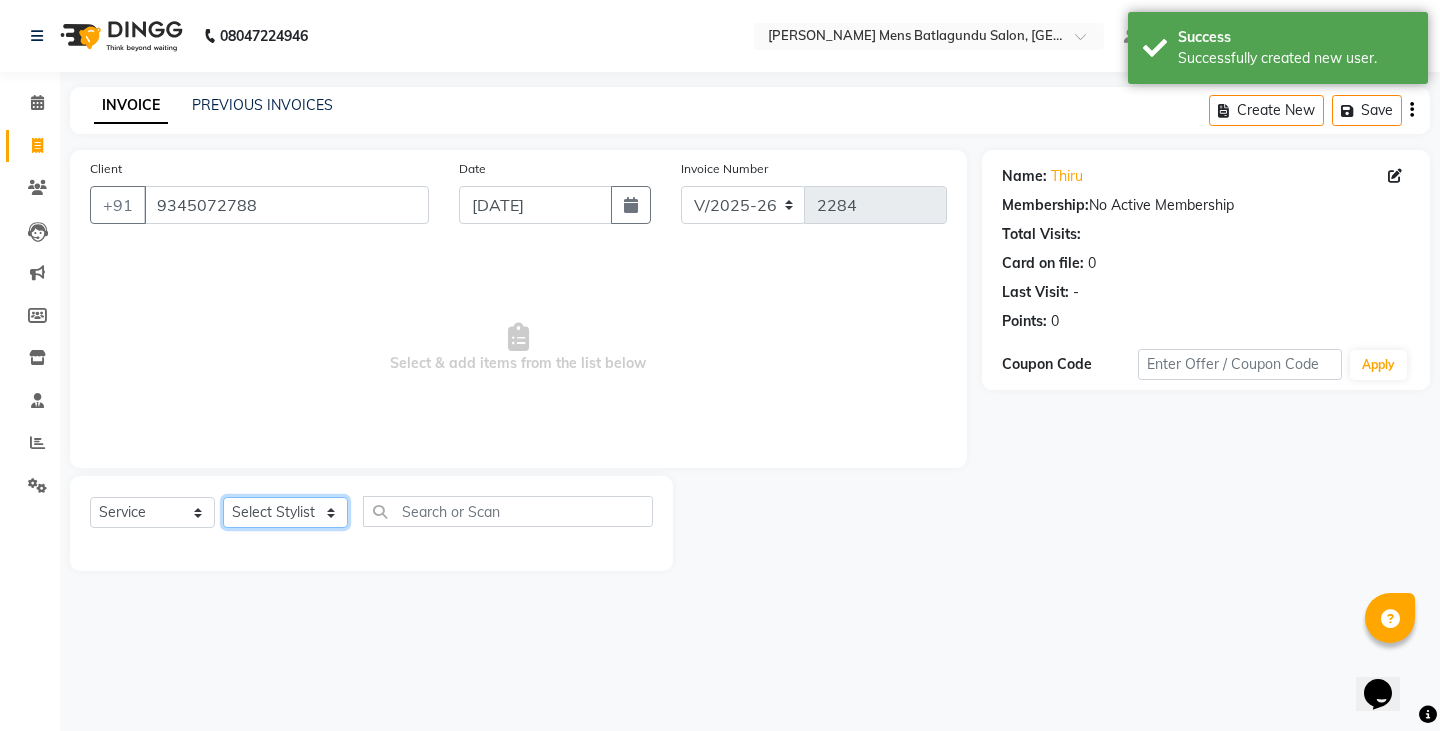 click on "Select Stylist Admin Ameer  Anish Khalim Ovesh Raja SAHIL  SOHAIL SONU" 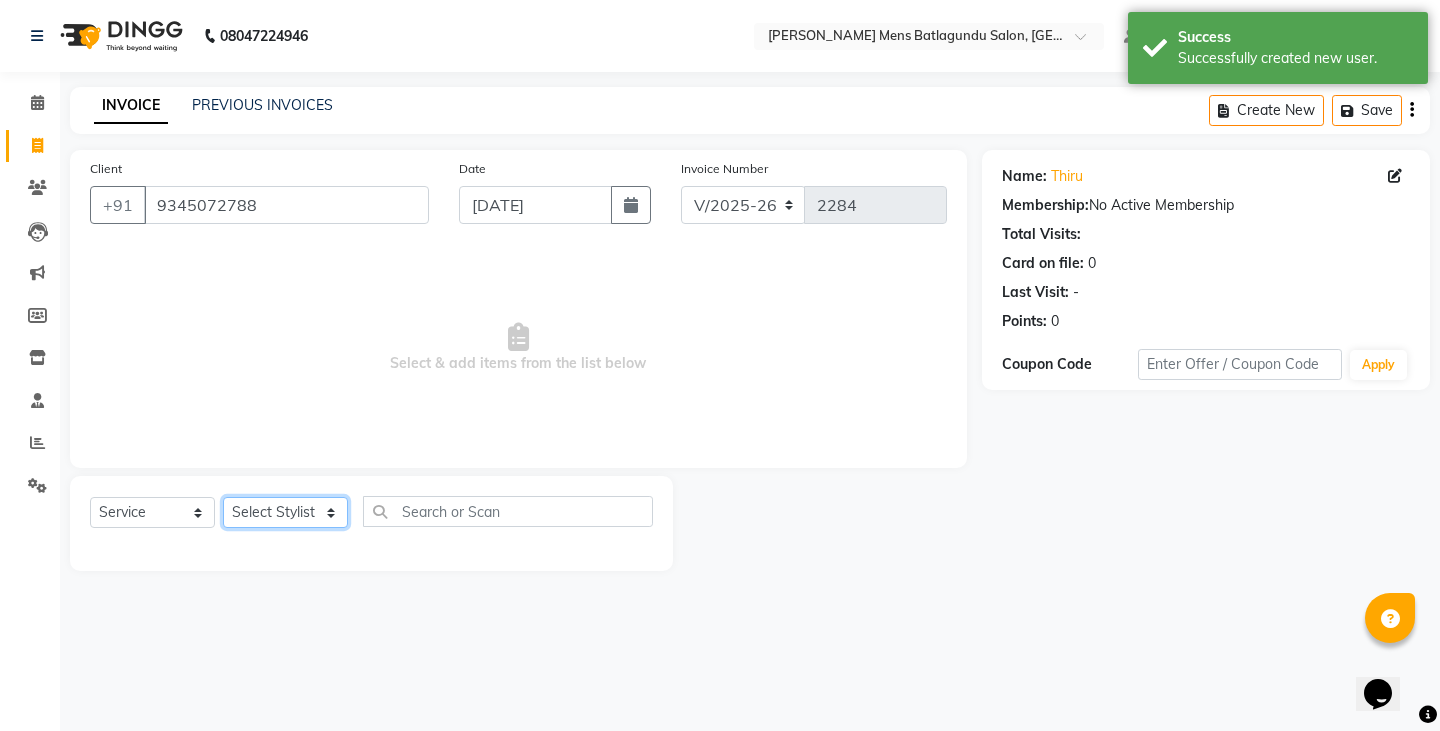 select on "78652" 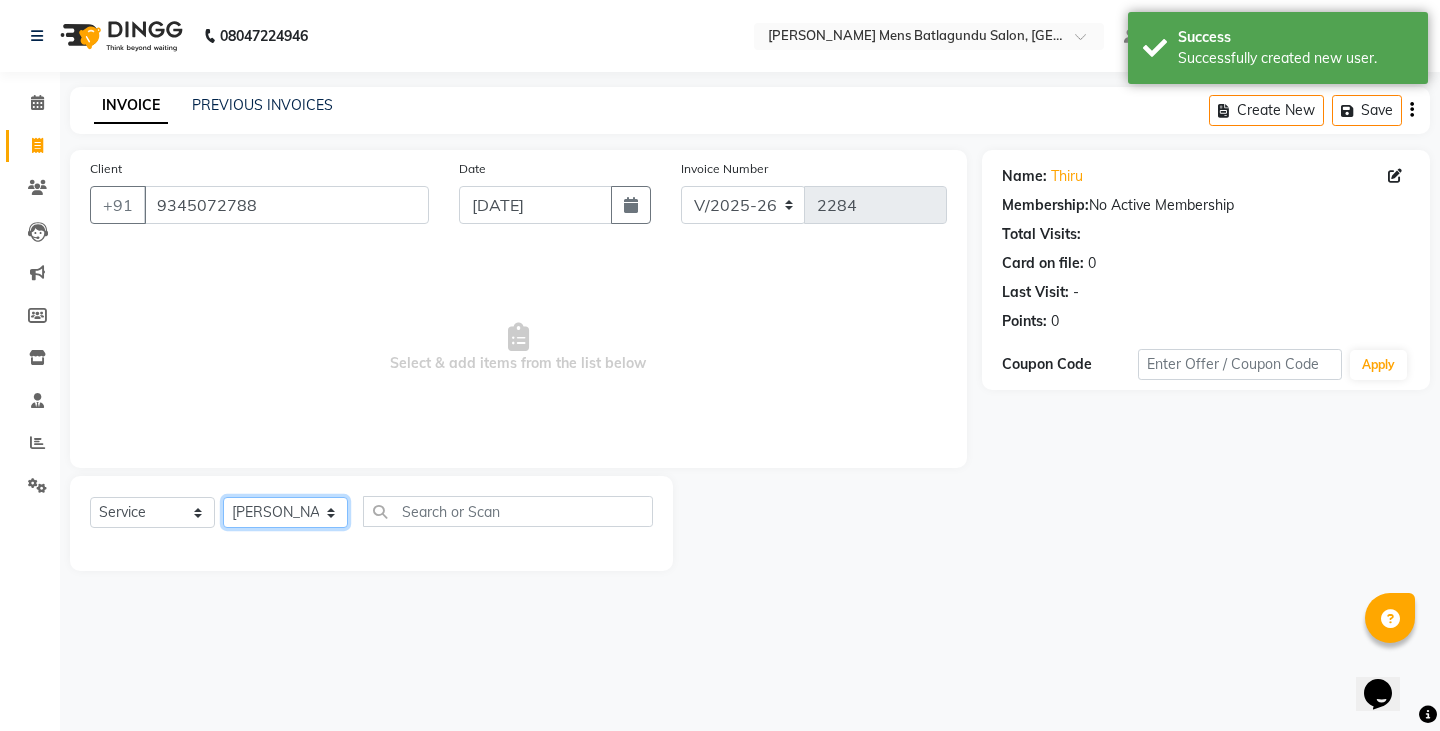 click on "Select Stylist Admin Ameer  Anish Khalim Ovesh Raja SAHIL  SOHAIL SONU" 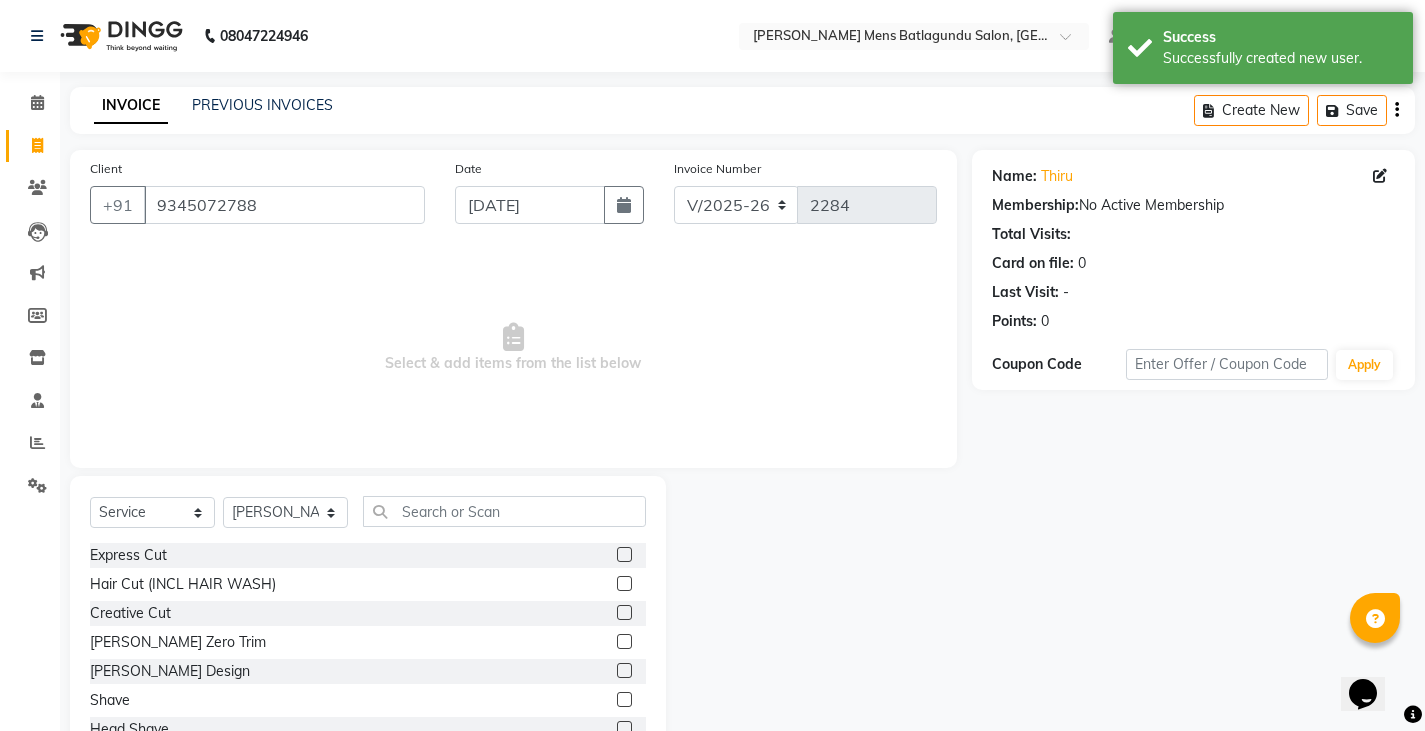 click 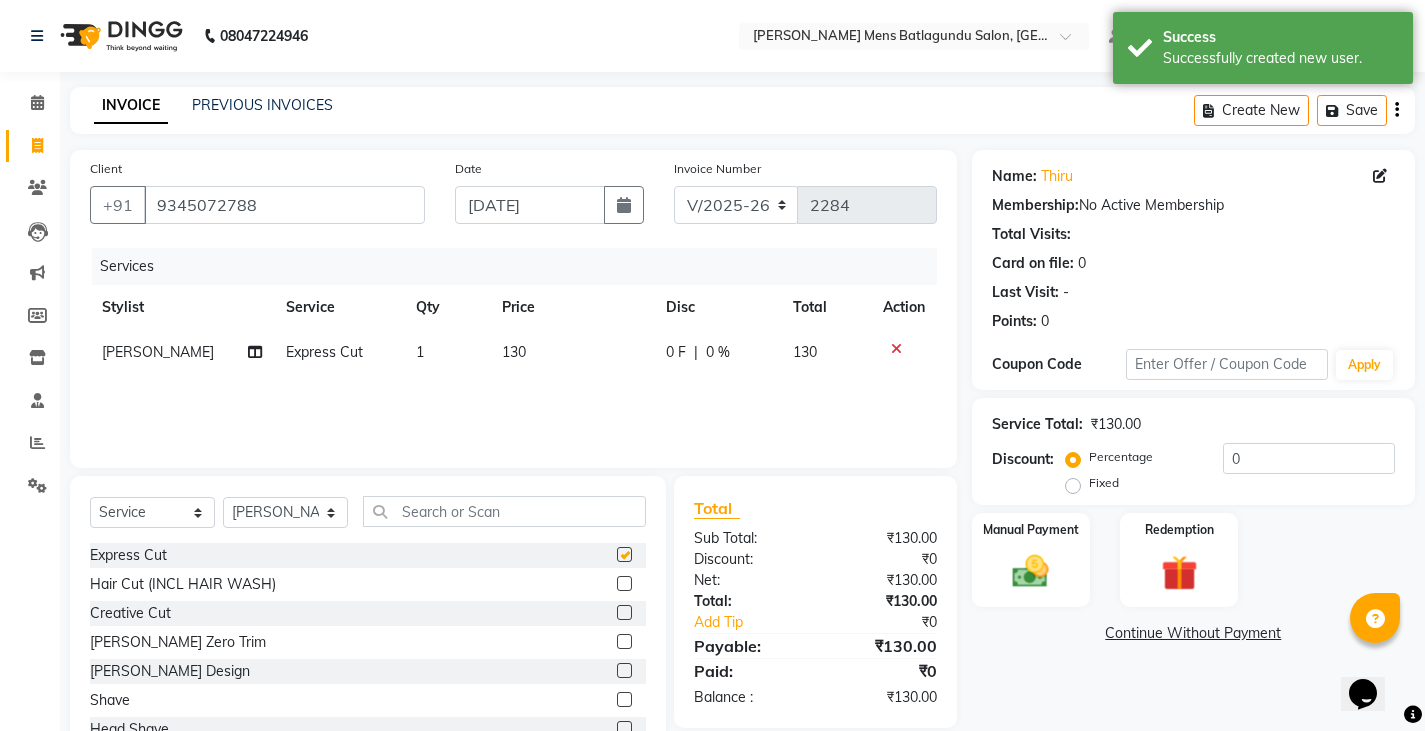 checkbox on "false" 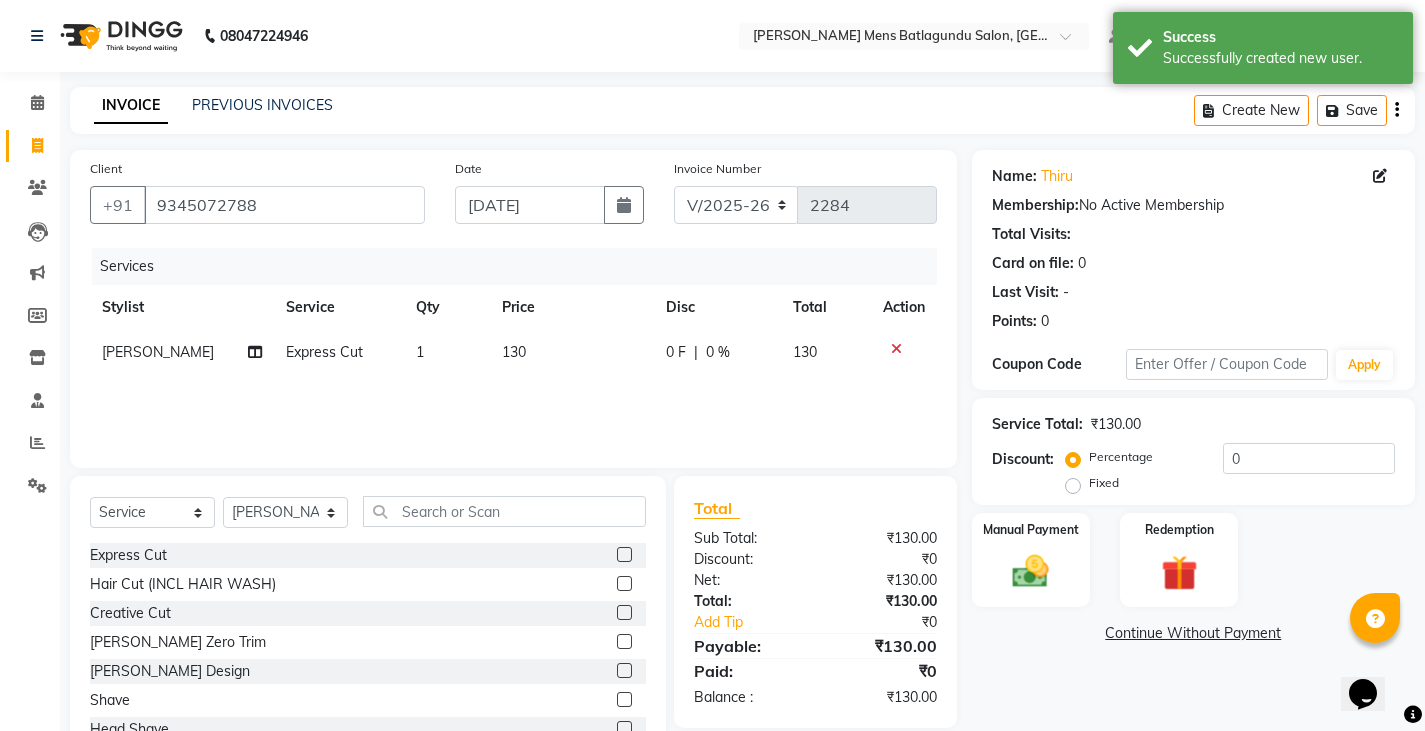 click 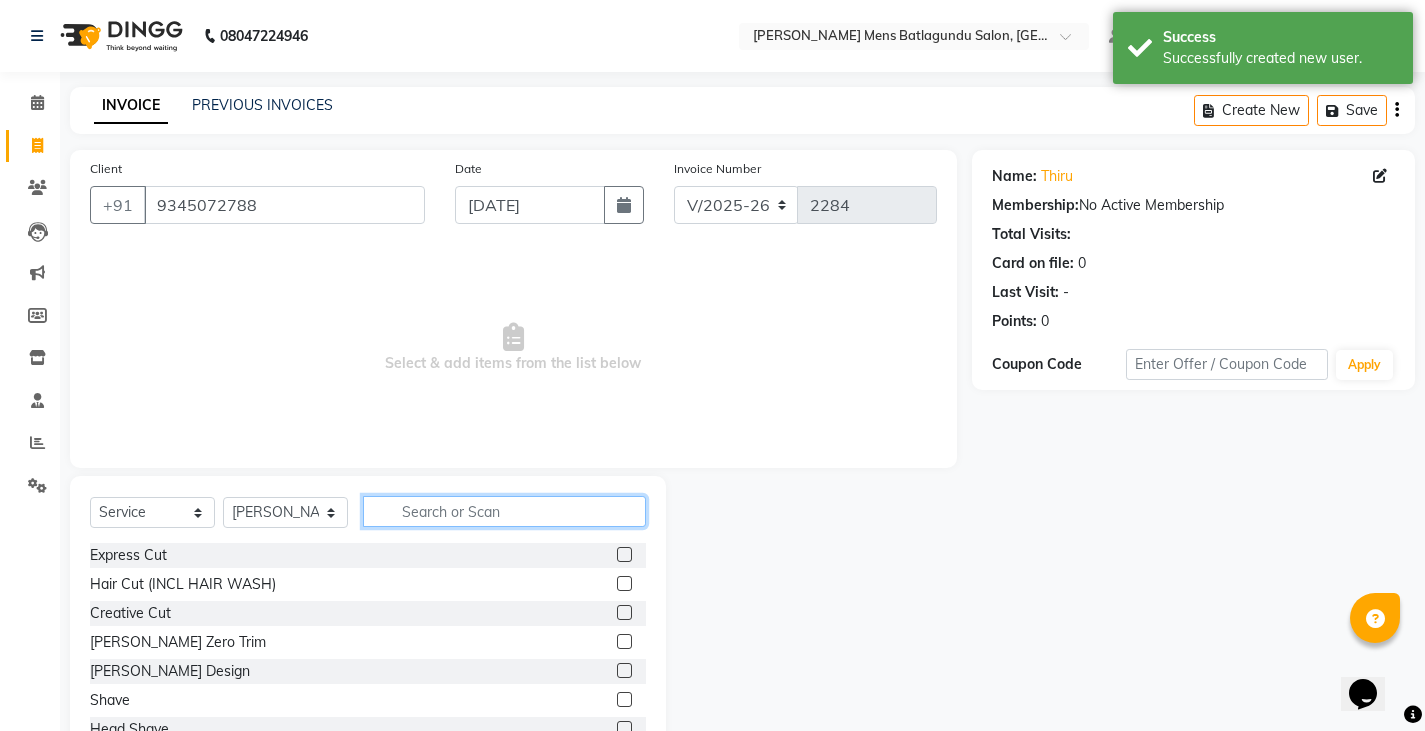 click 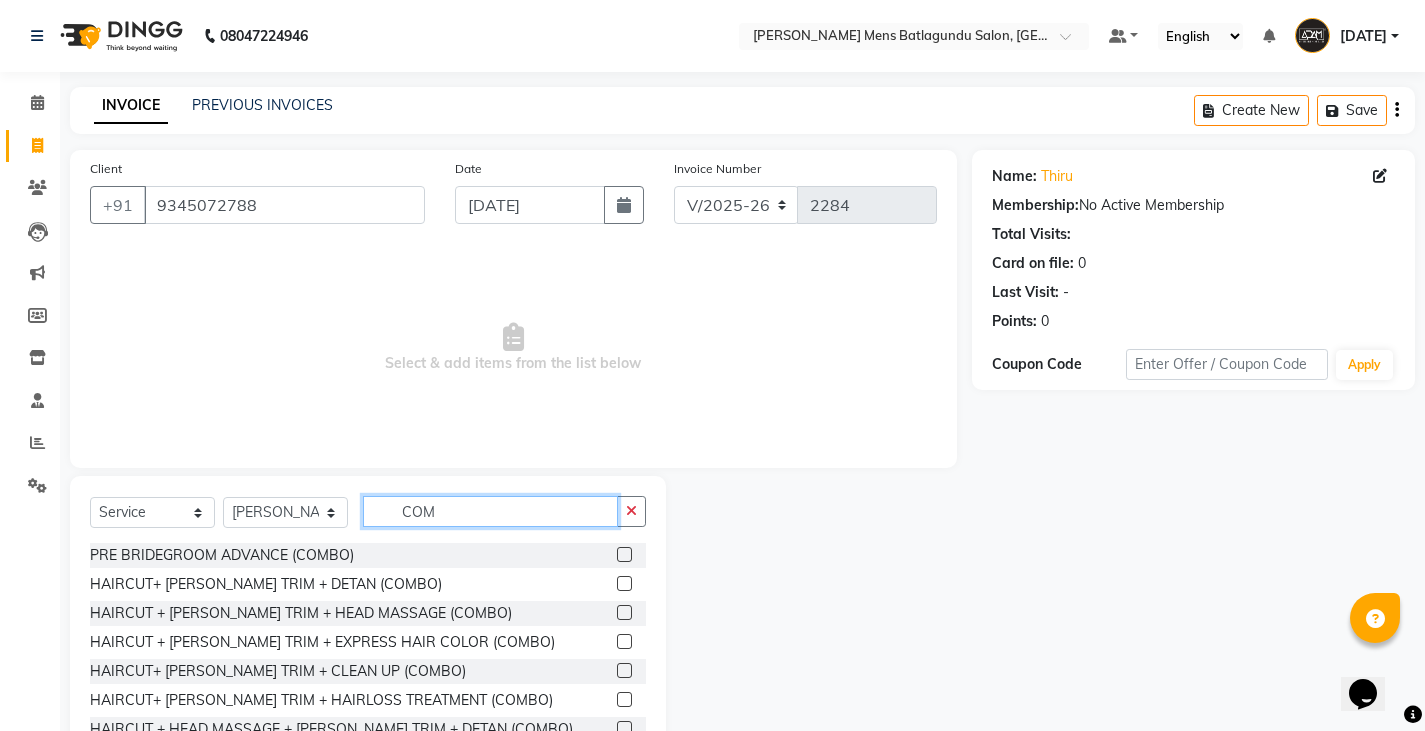 type on "COM" 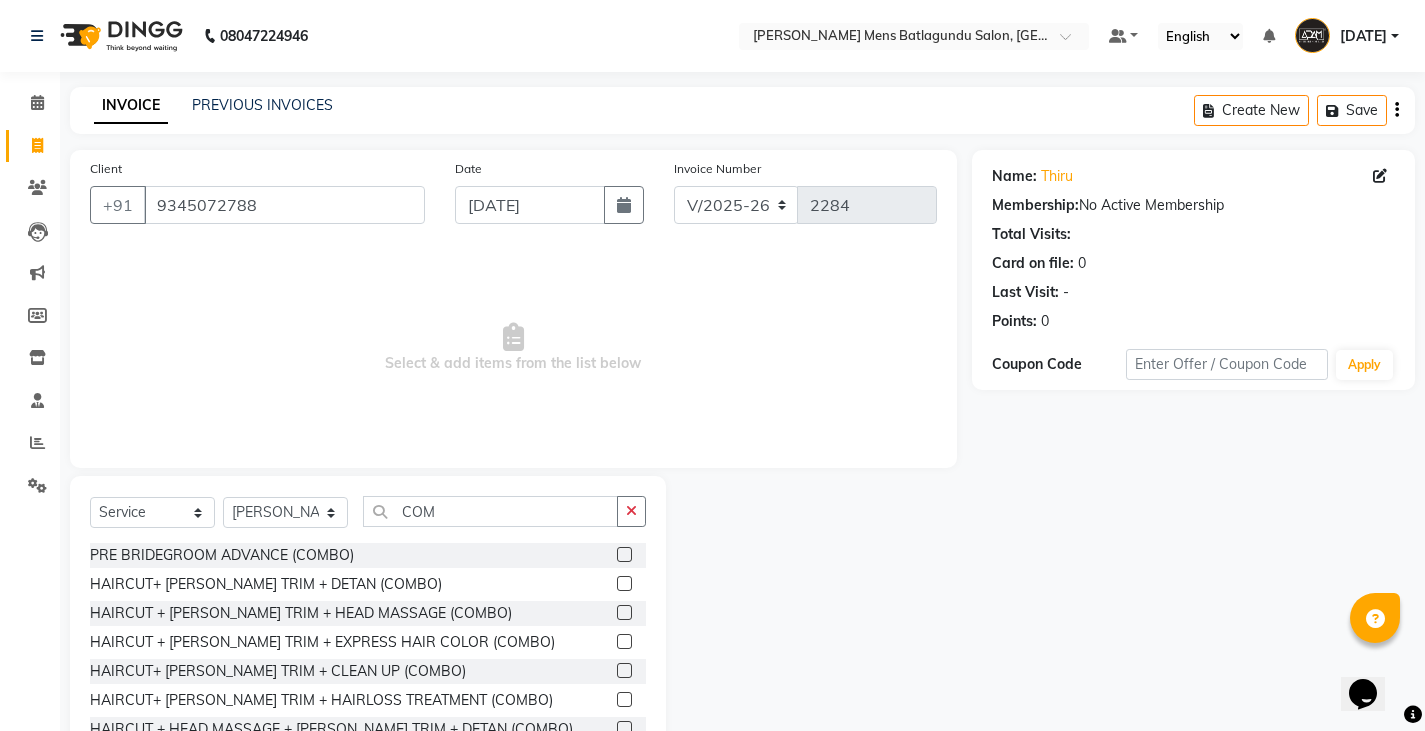 click 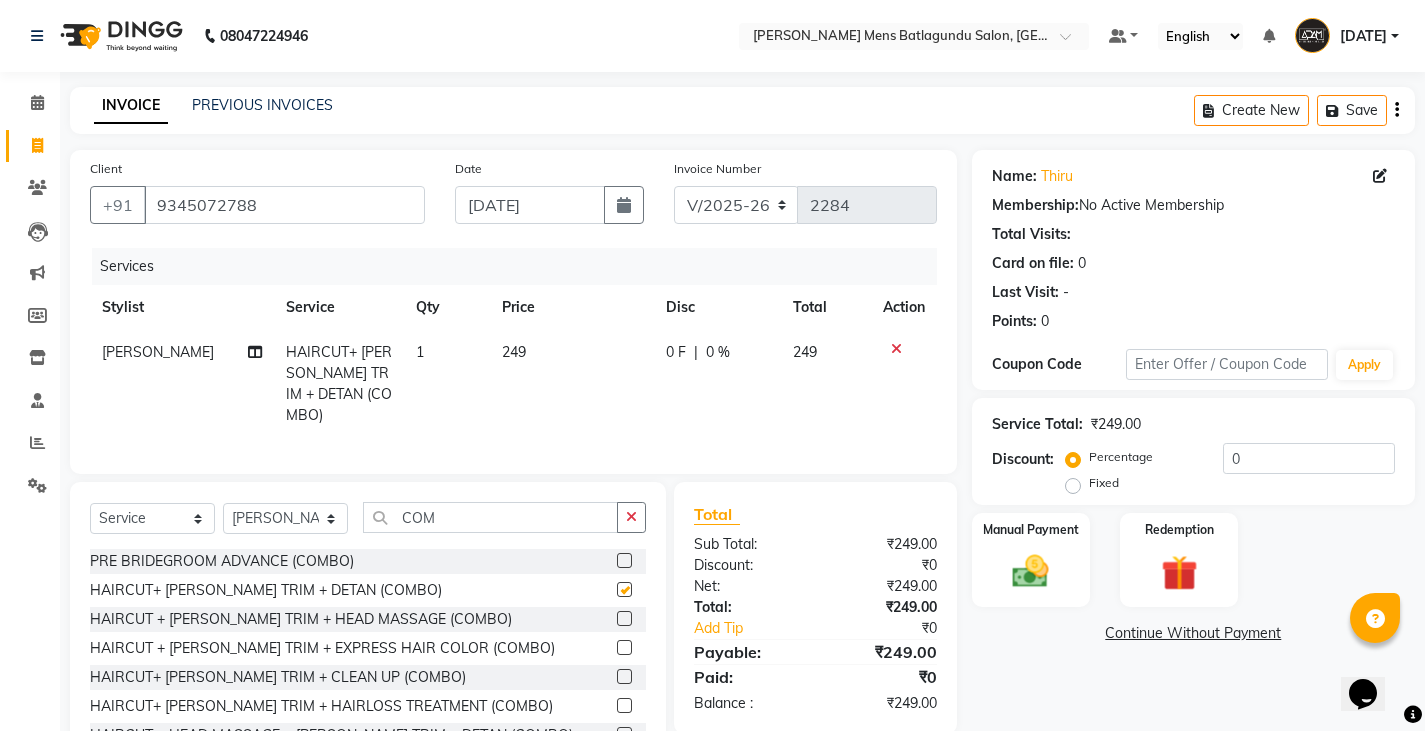 checkbox on "false" 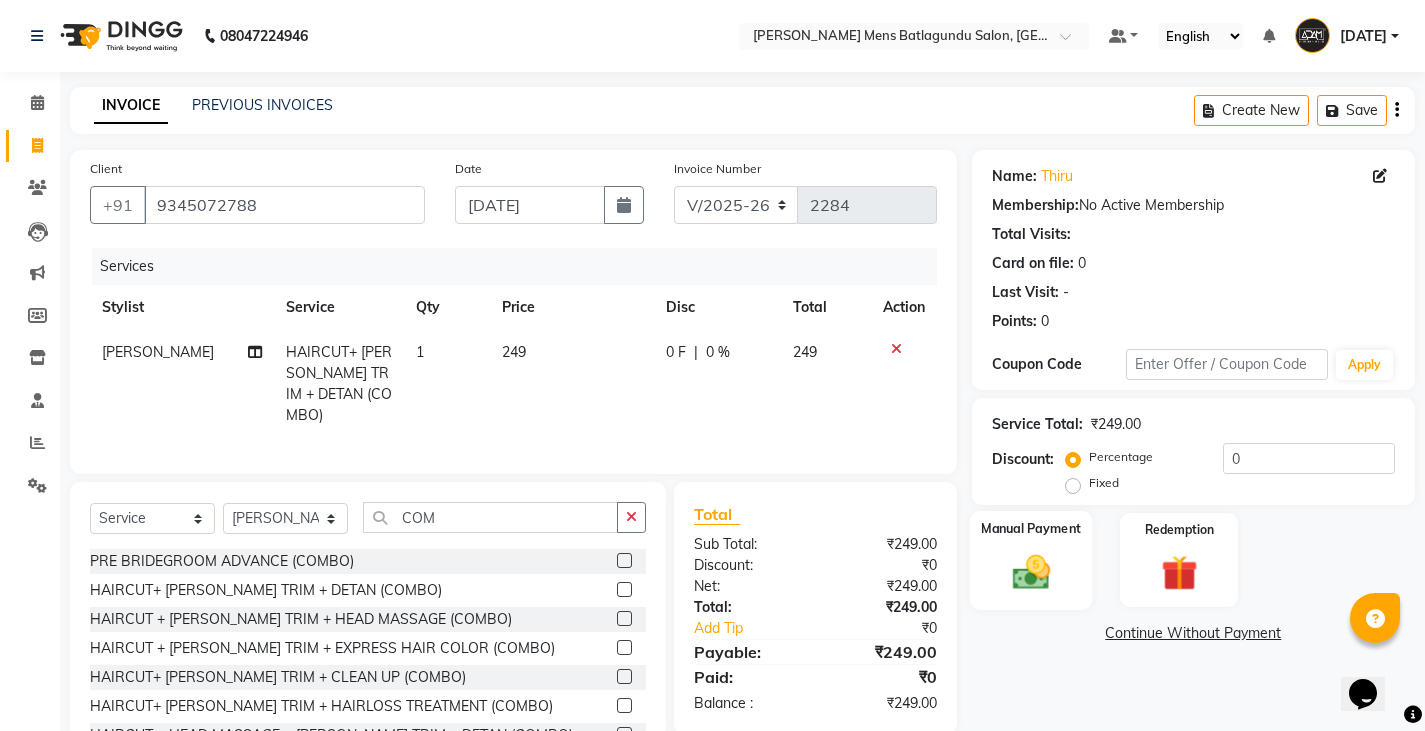 click 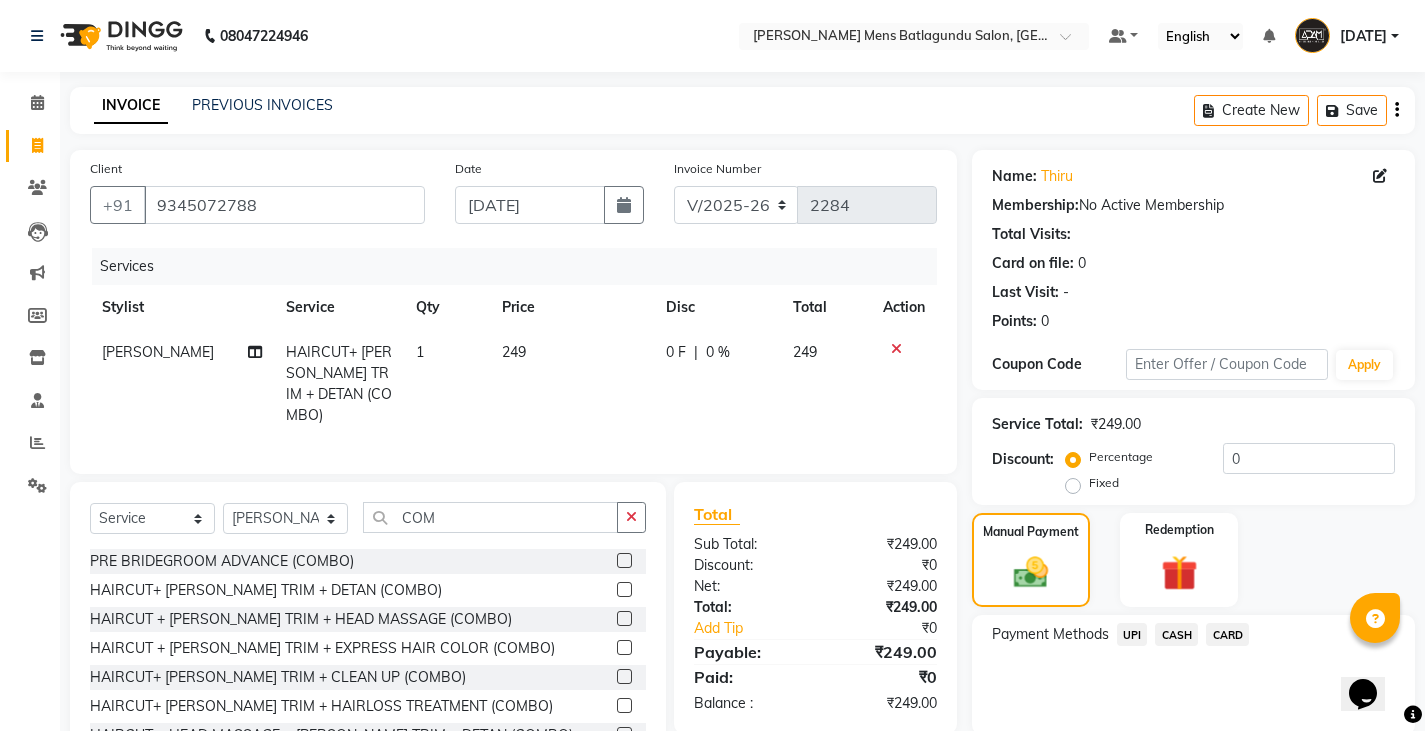 click on "UPI" 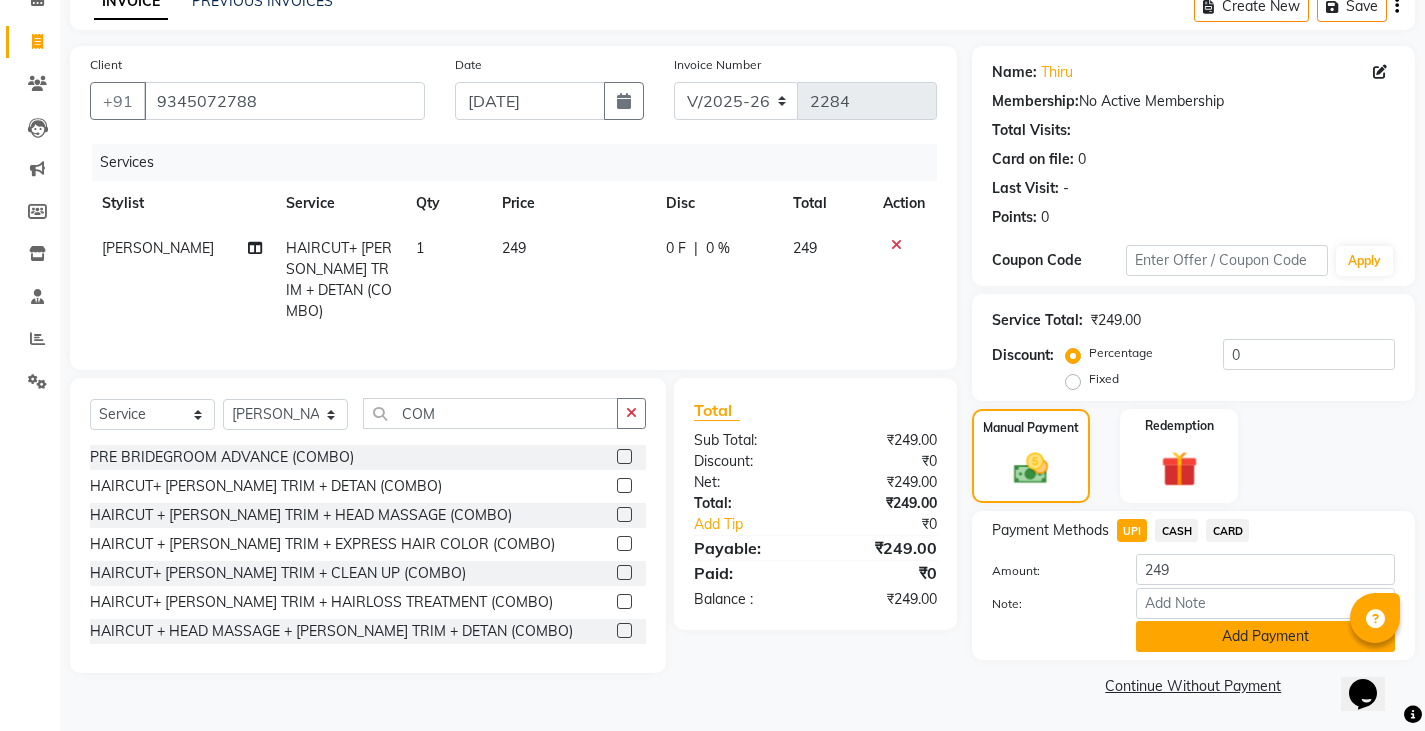 click on "Add Payment" 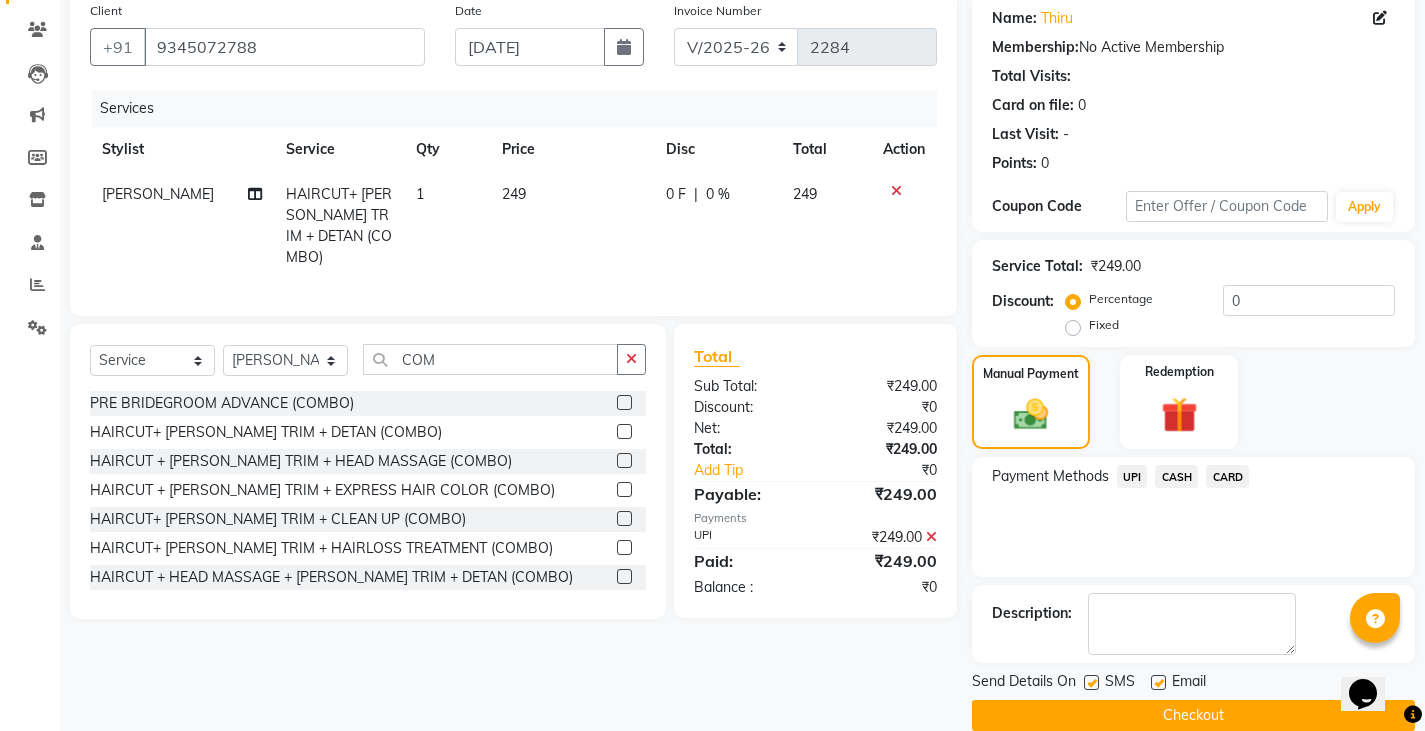 scroll, scrollTop: 188, scrollLeft: 0, axis: vertical 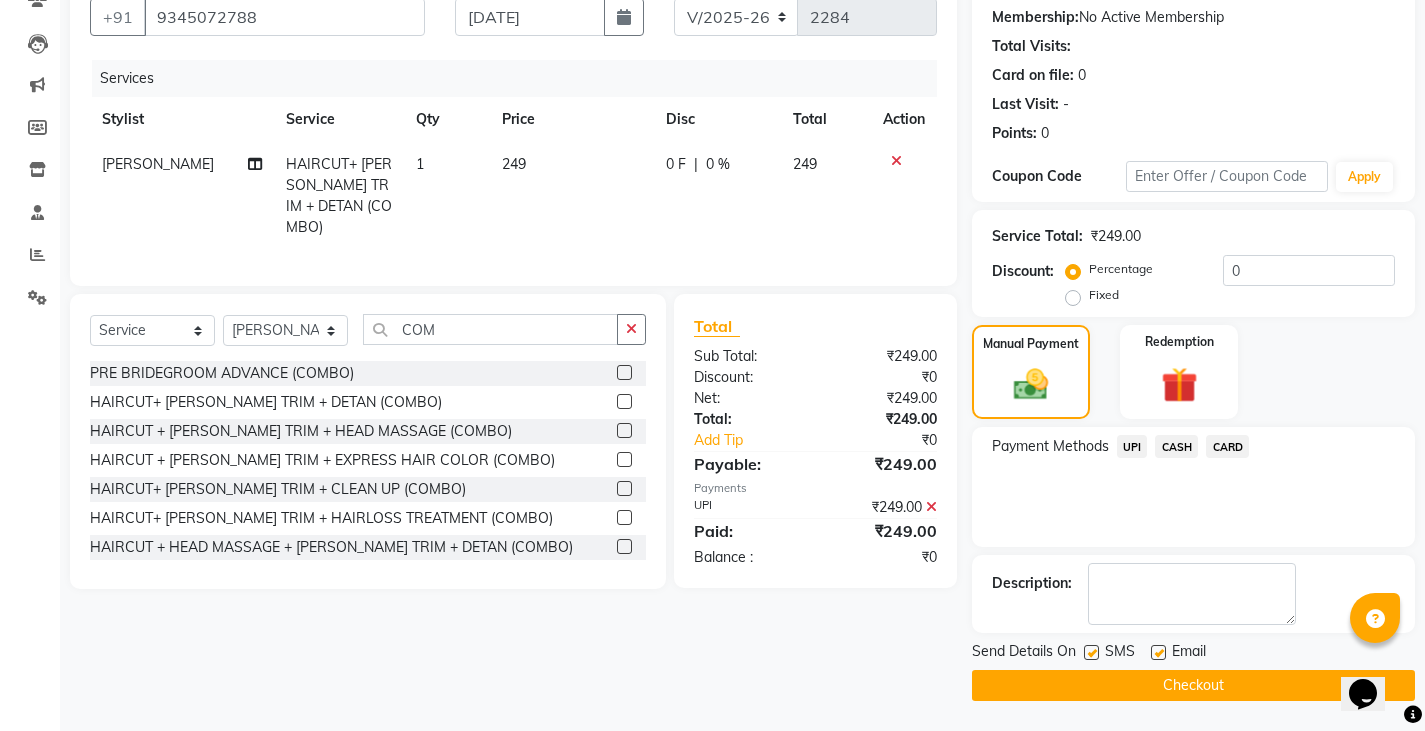 click on "Checkout" 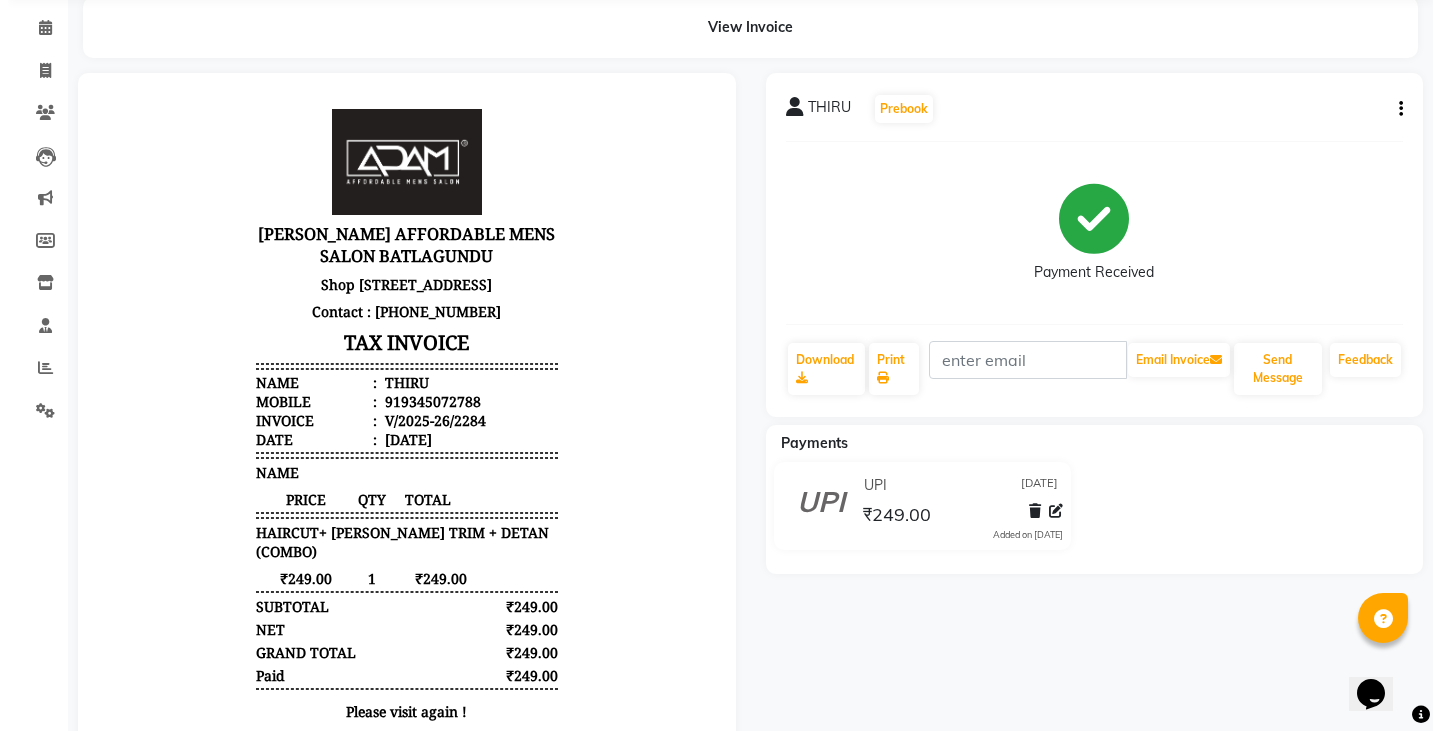 scroll, scrollTop: 0, scrollLeft: 0, axis: both 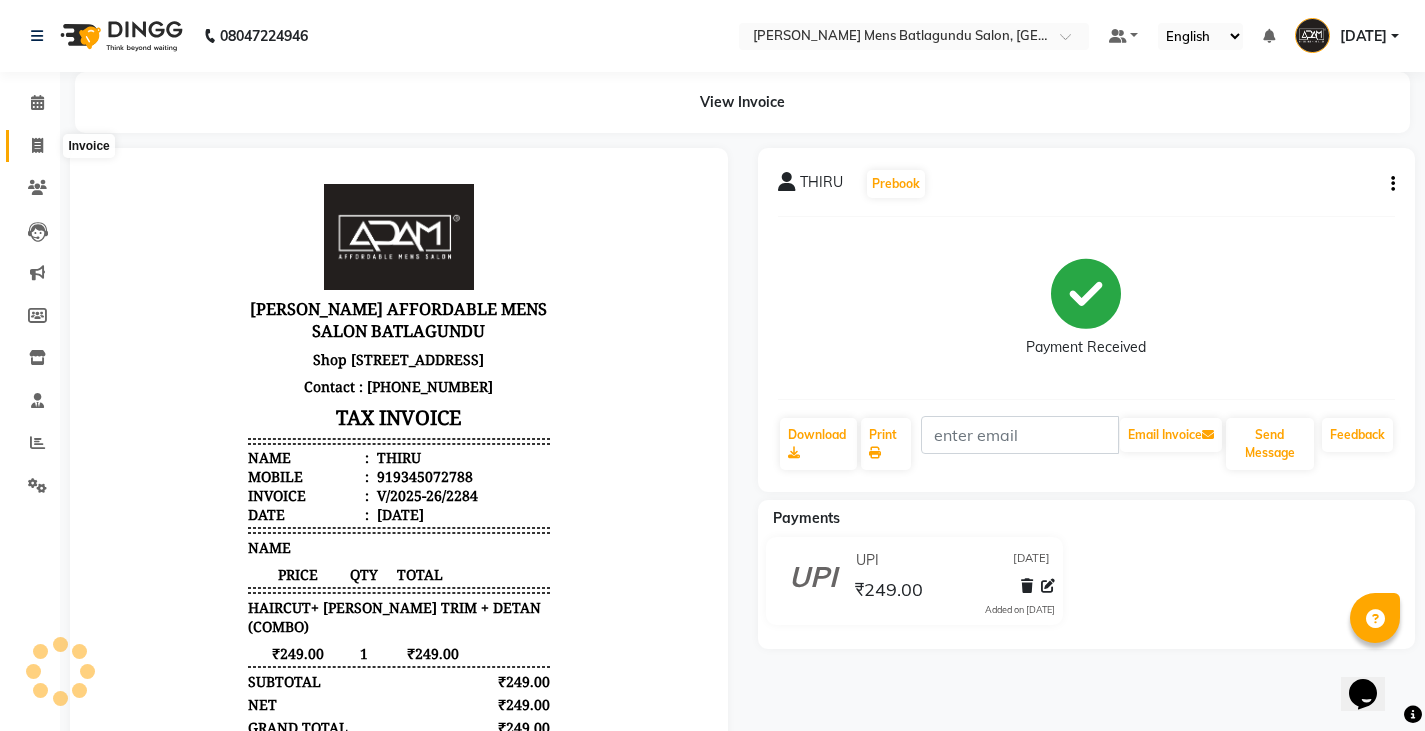 click 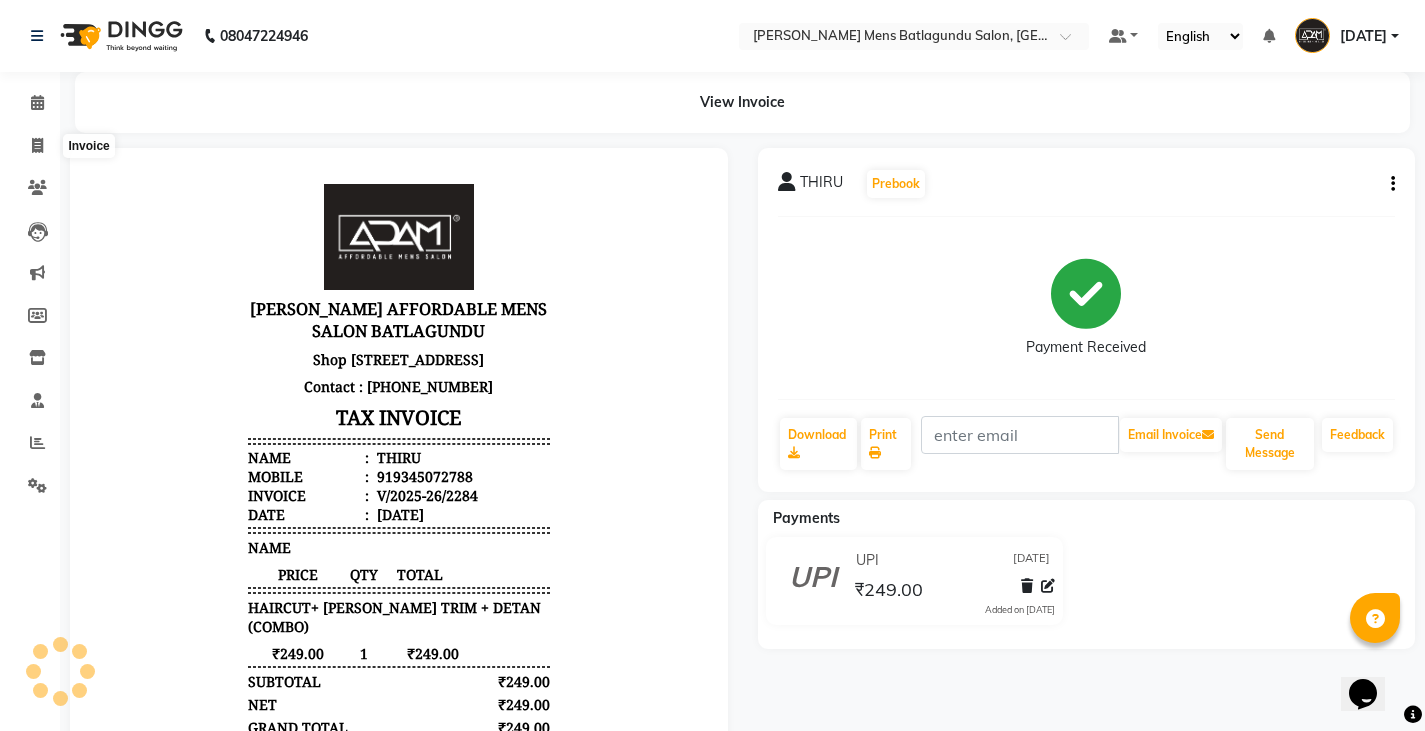 select on "service" 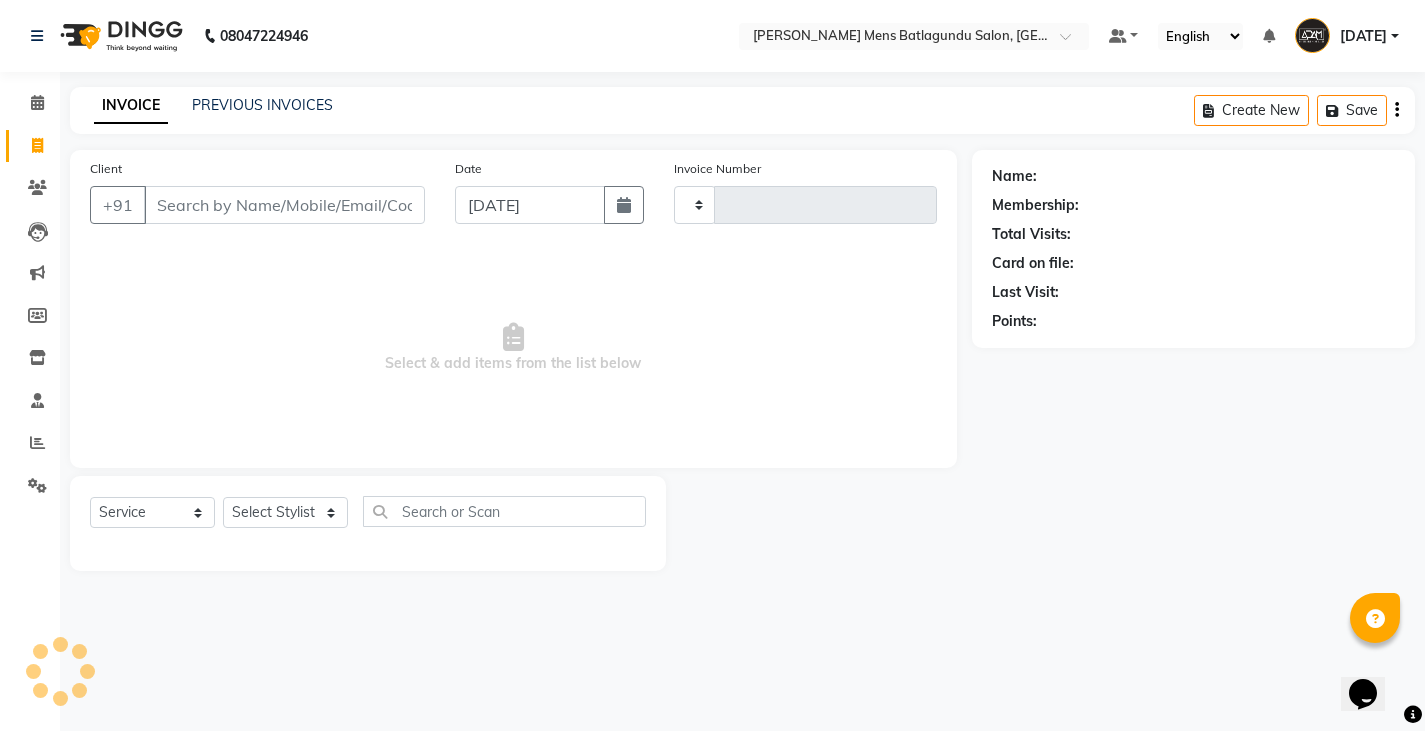 type on "2285" 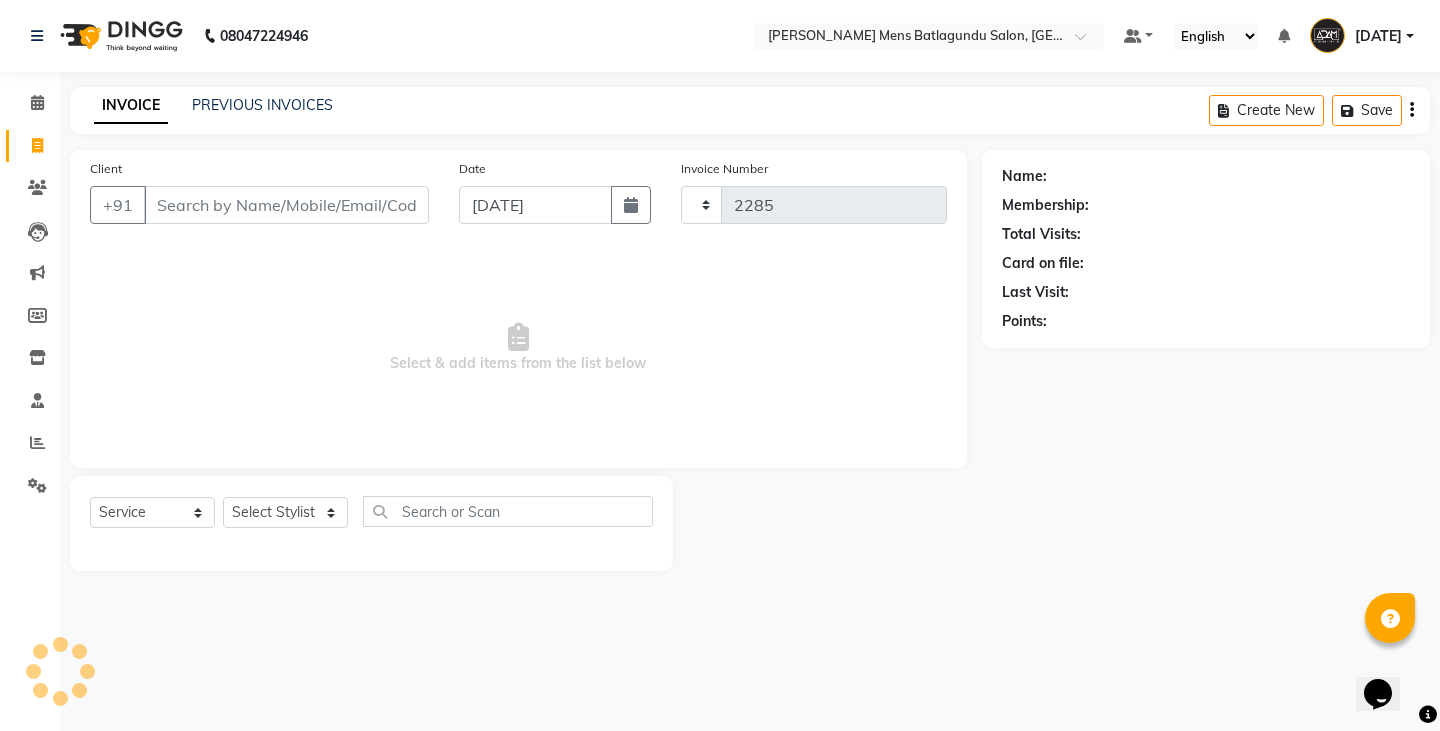 select on "8213" 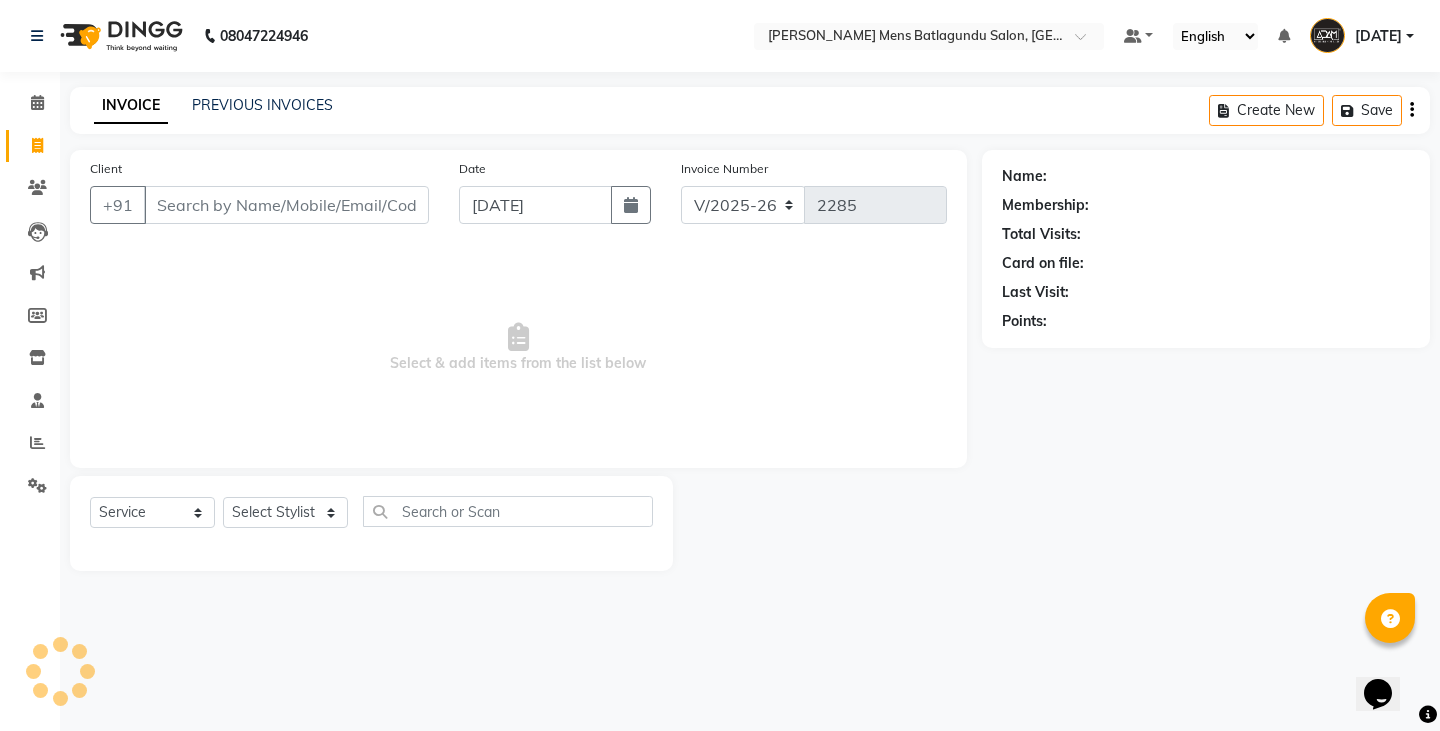 click on "INVOICE PREVIOUS INVOICES Create New   Save" 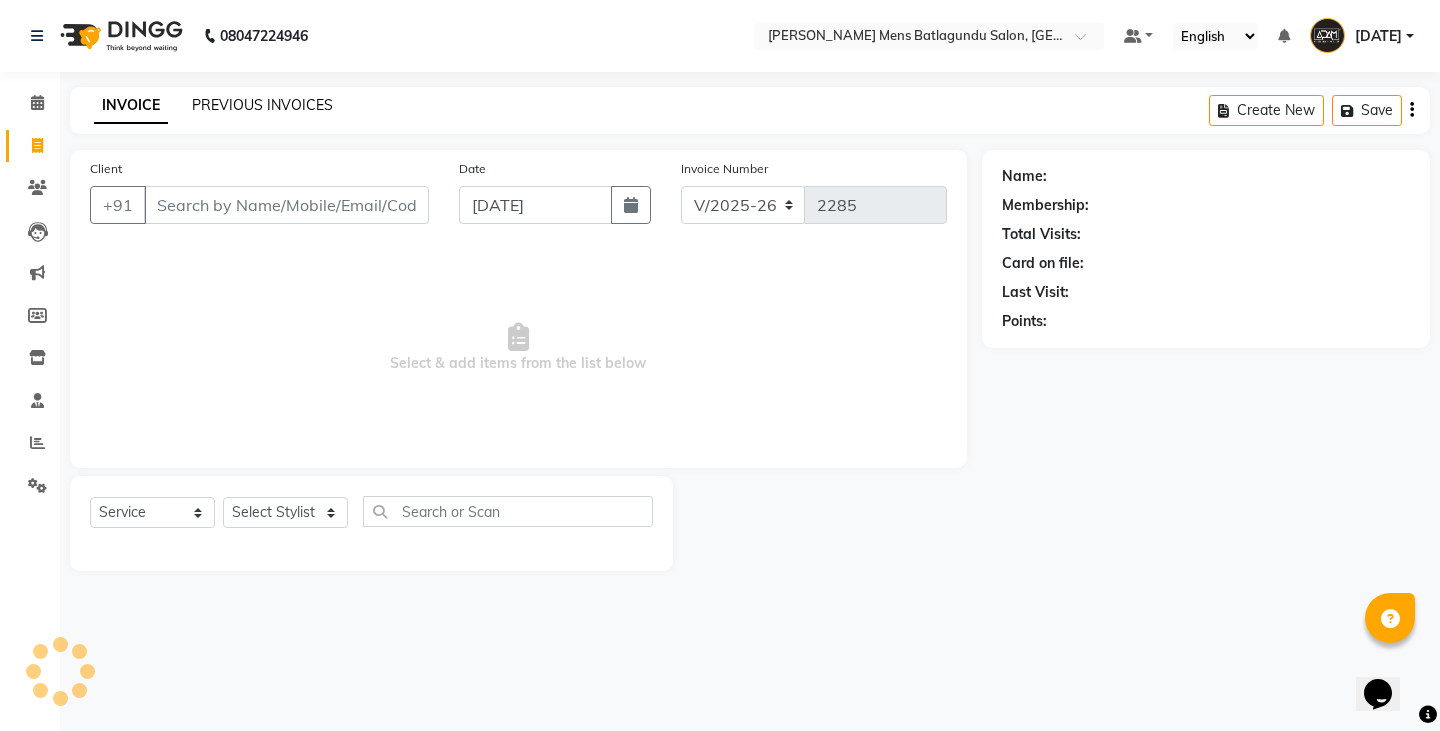 click on "PREVIOUS INVOICES" 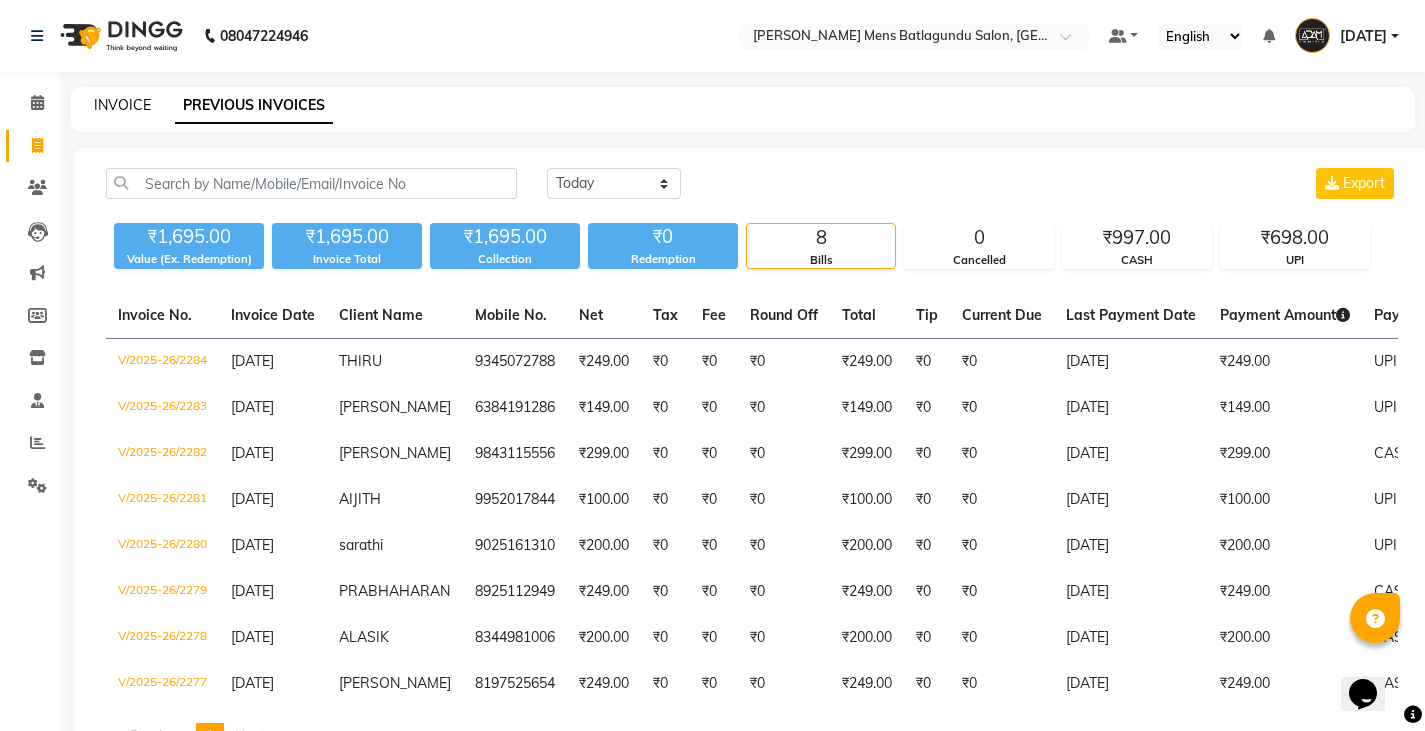 click on "INVOICE" 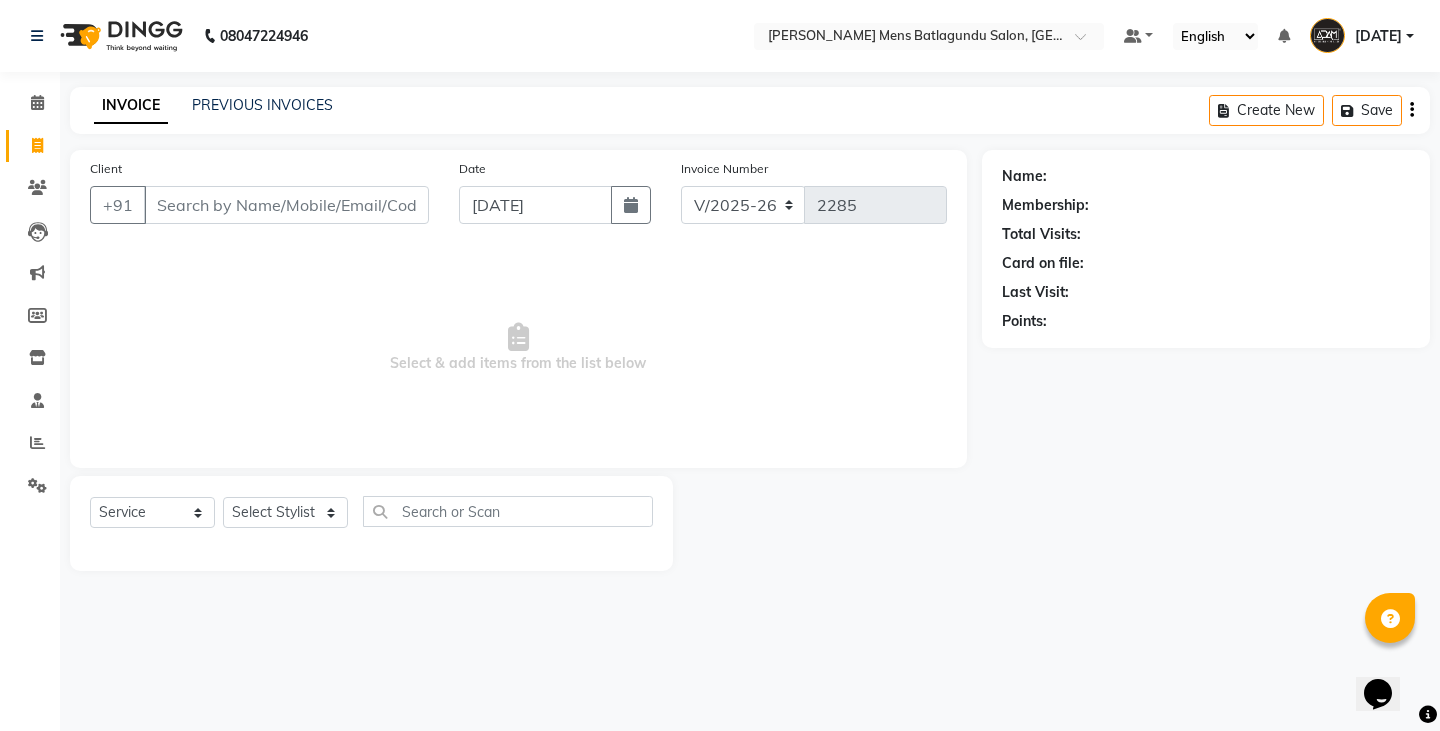 click on "INVOICE PREVIOUS INVOICES Create New   Save" 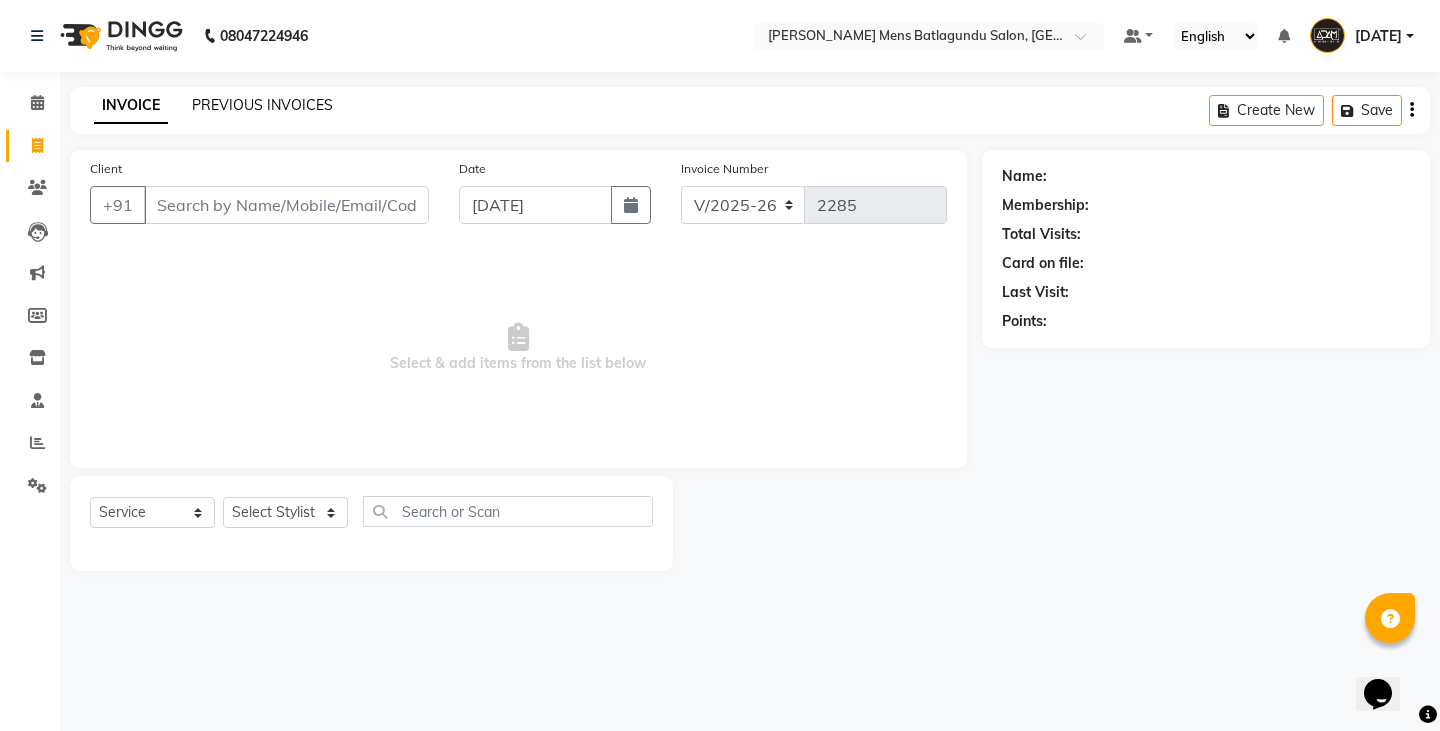 click on "PREVIOUS INVOICES" 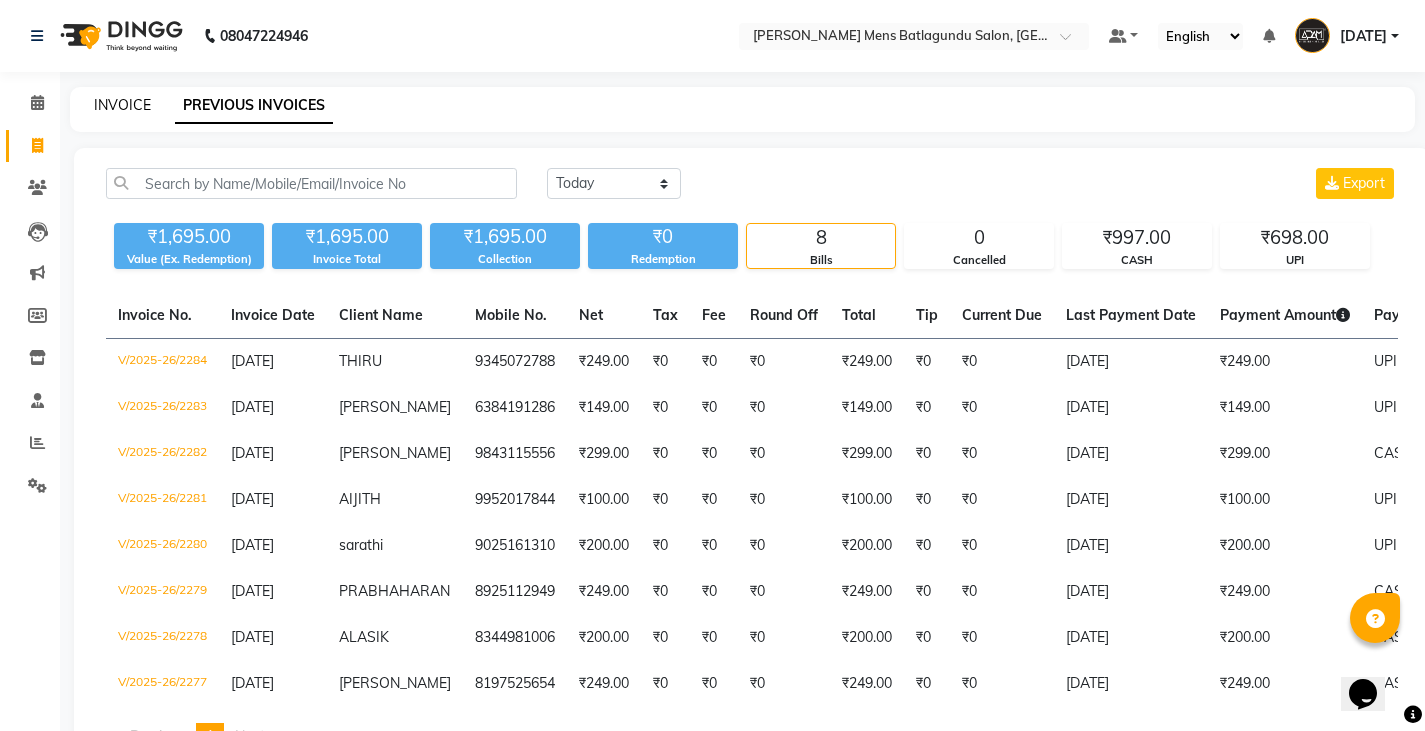 click on "INVOICE" 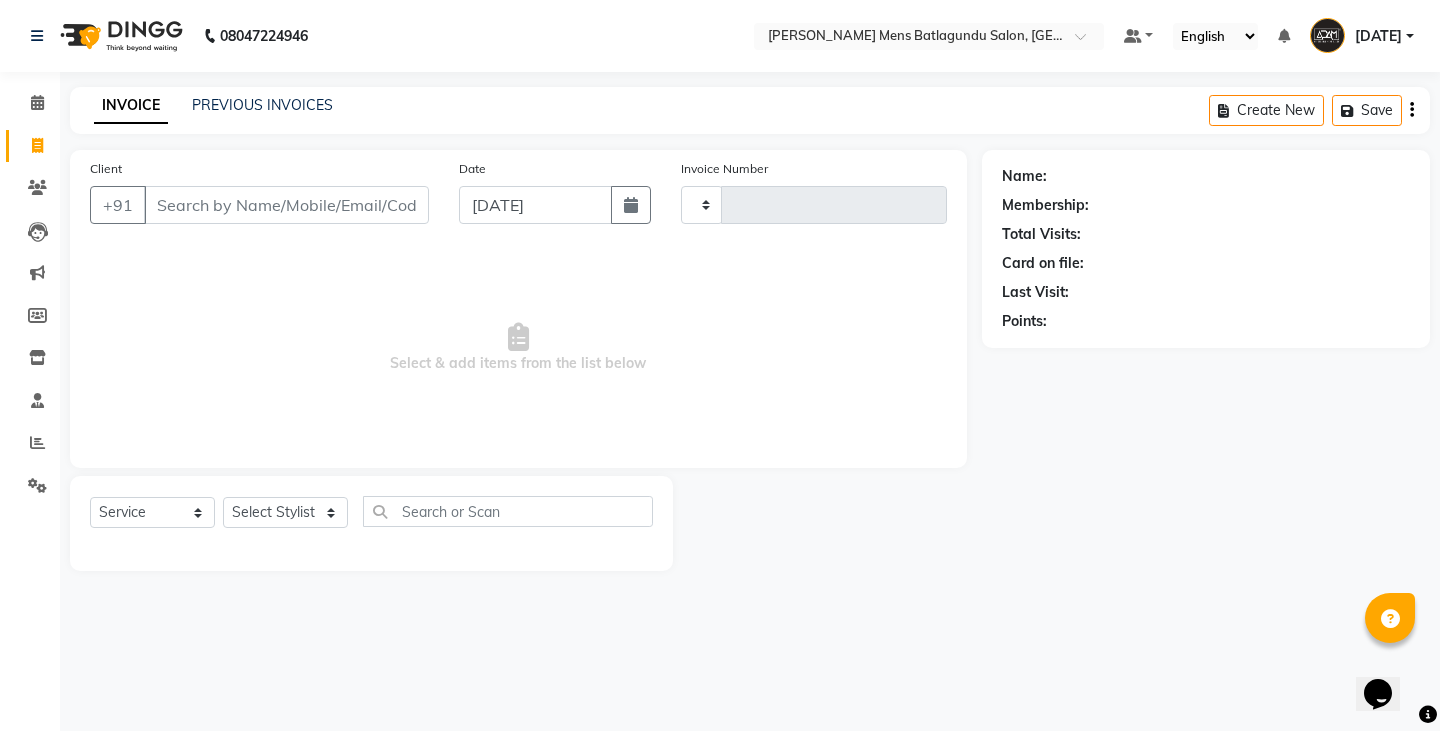 type on "2285" 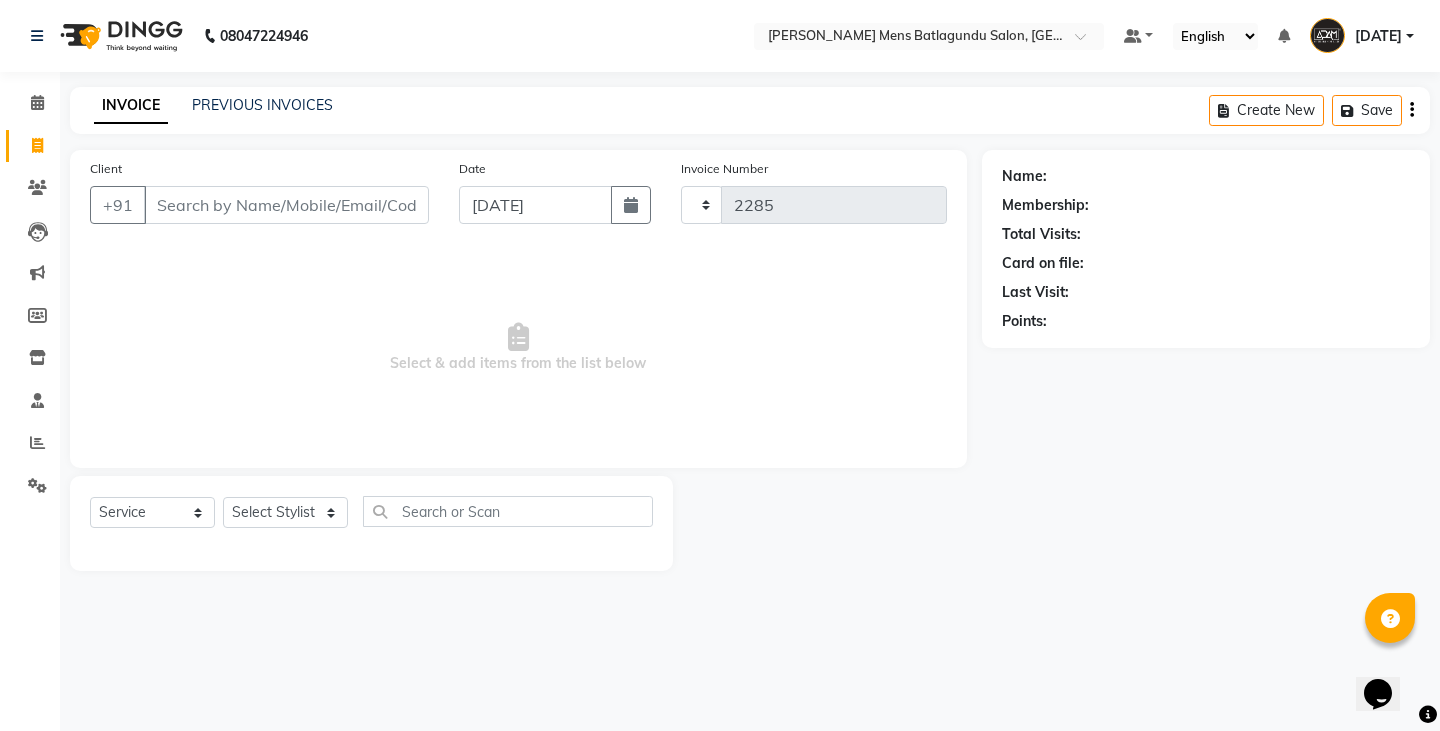 select on "8213" 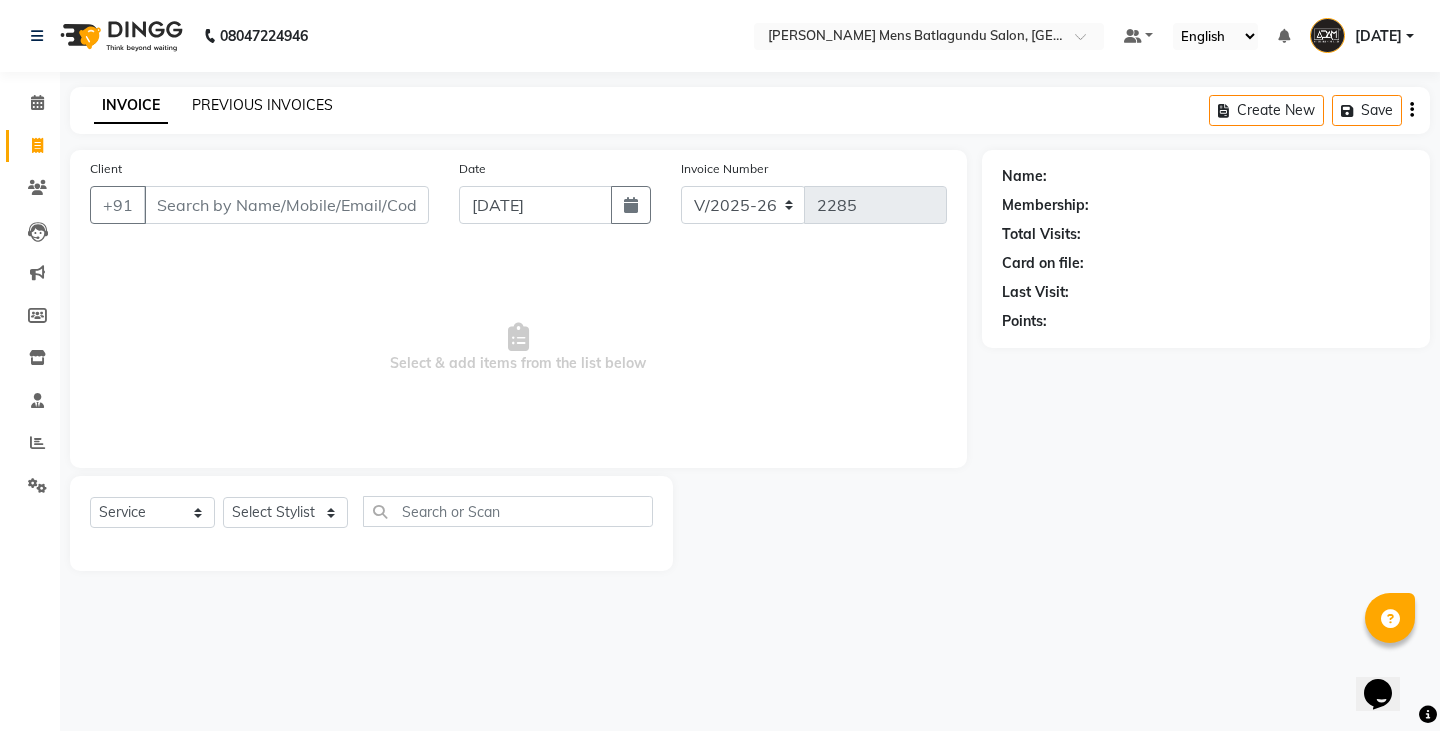 click on "PREVIOUS INVOICES" 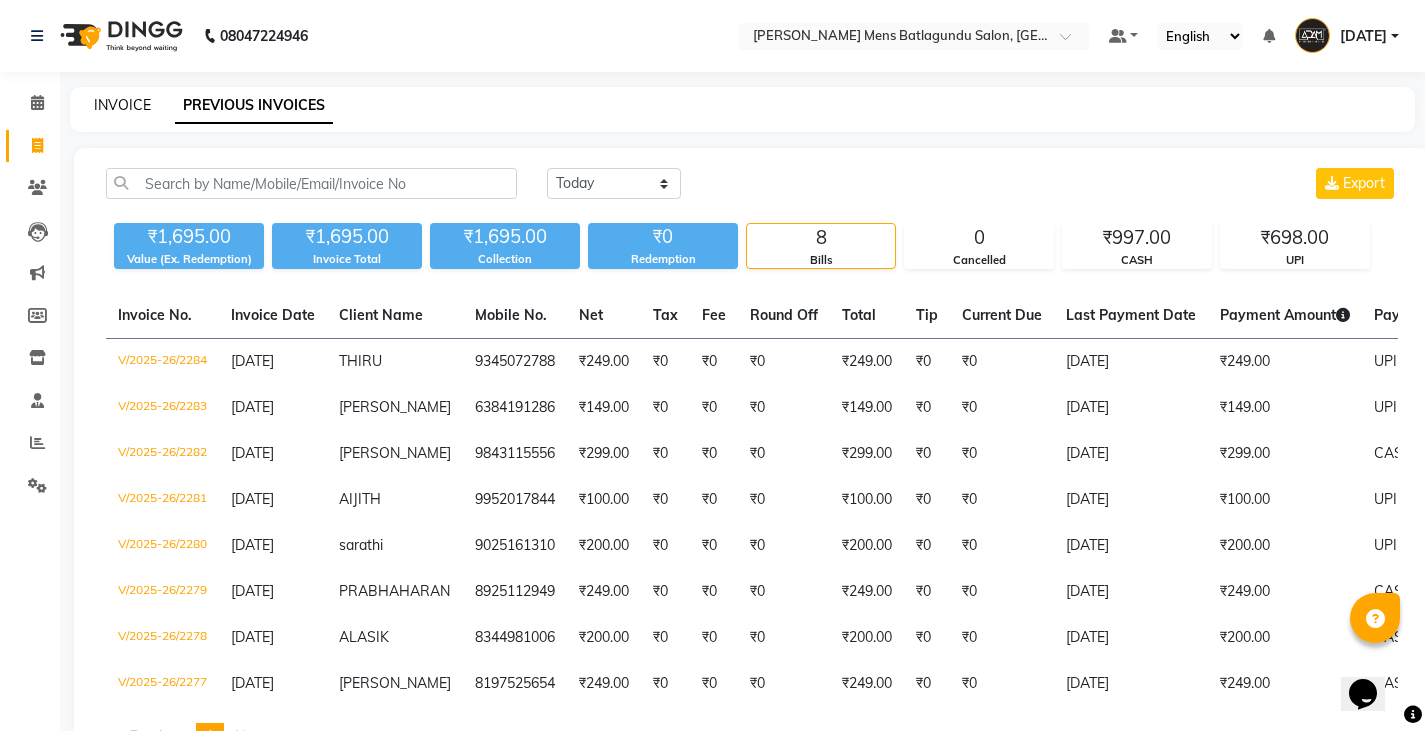 click on "INVOICE" 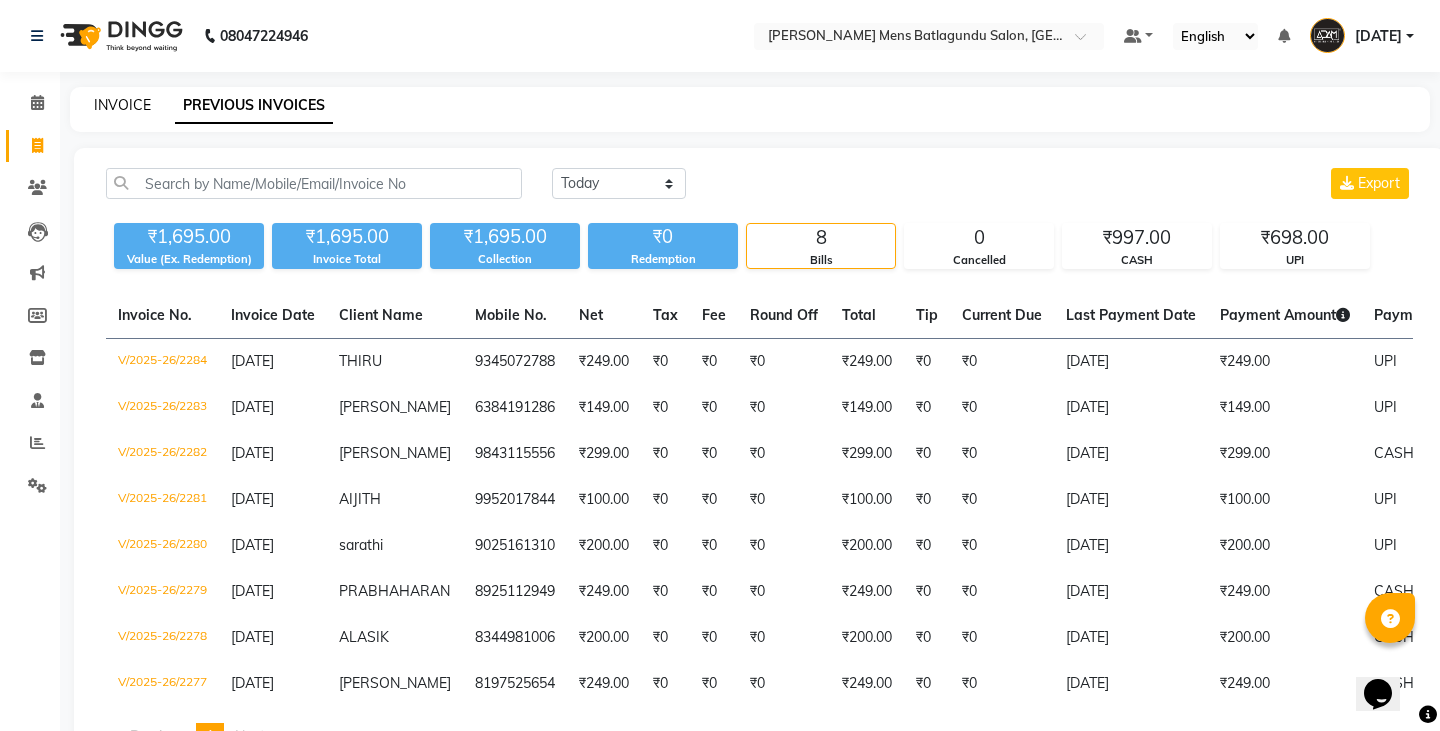 select on "8213" 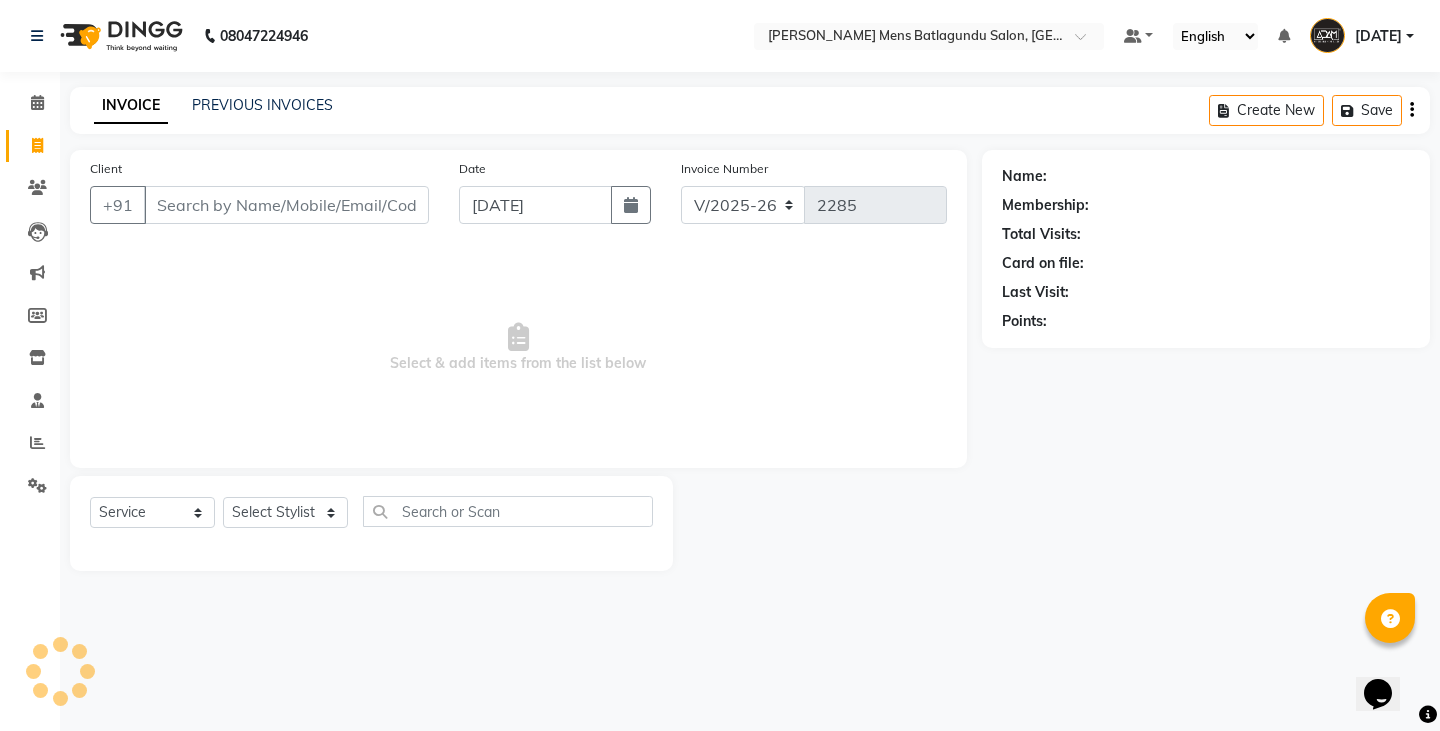 click on "INVOICE PREVIOUS INVOICES" 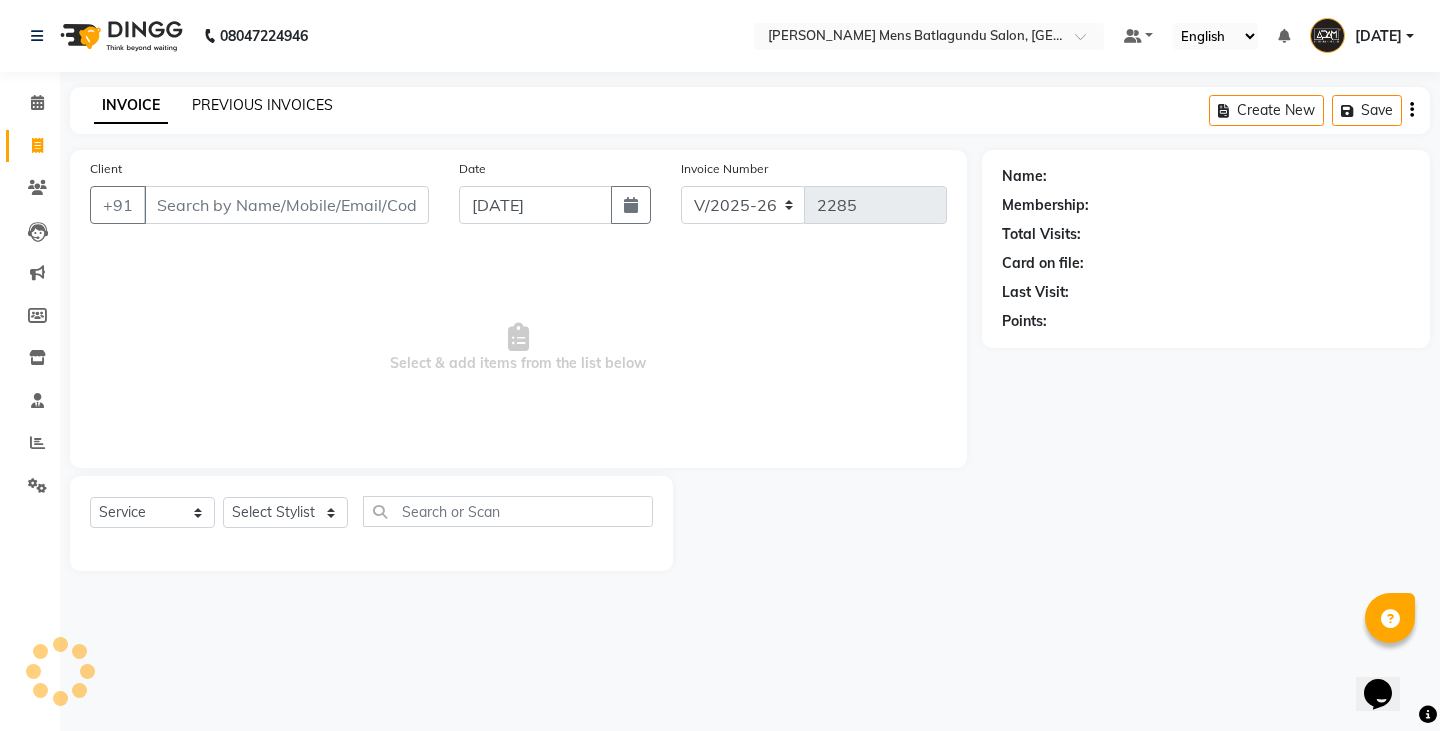 click on "PREVIOUS INVOICES" 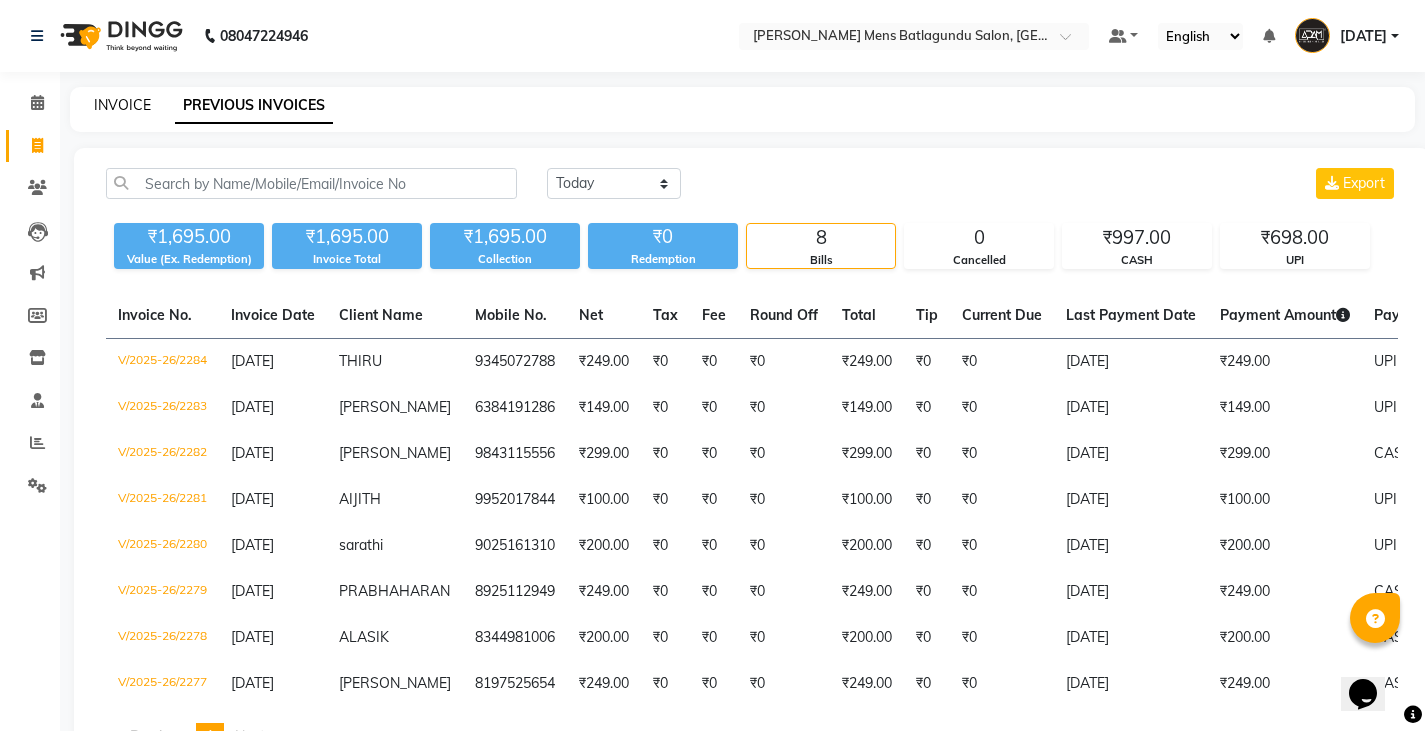 click on "INVOICE" 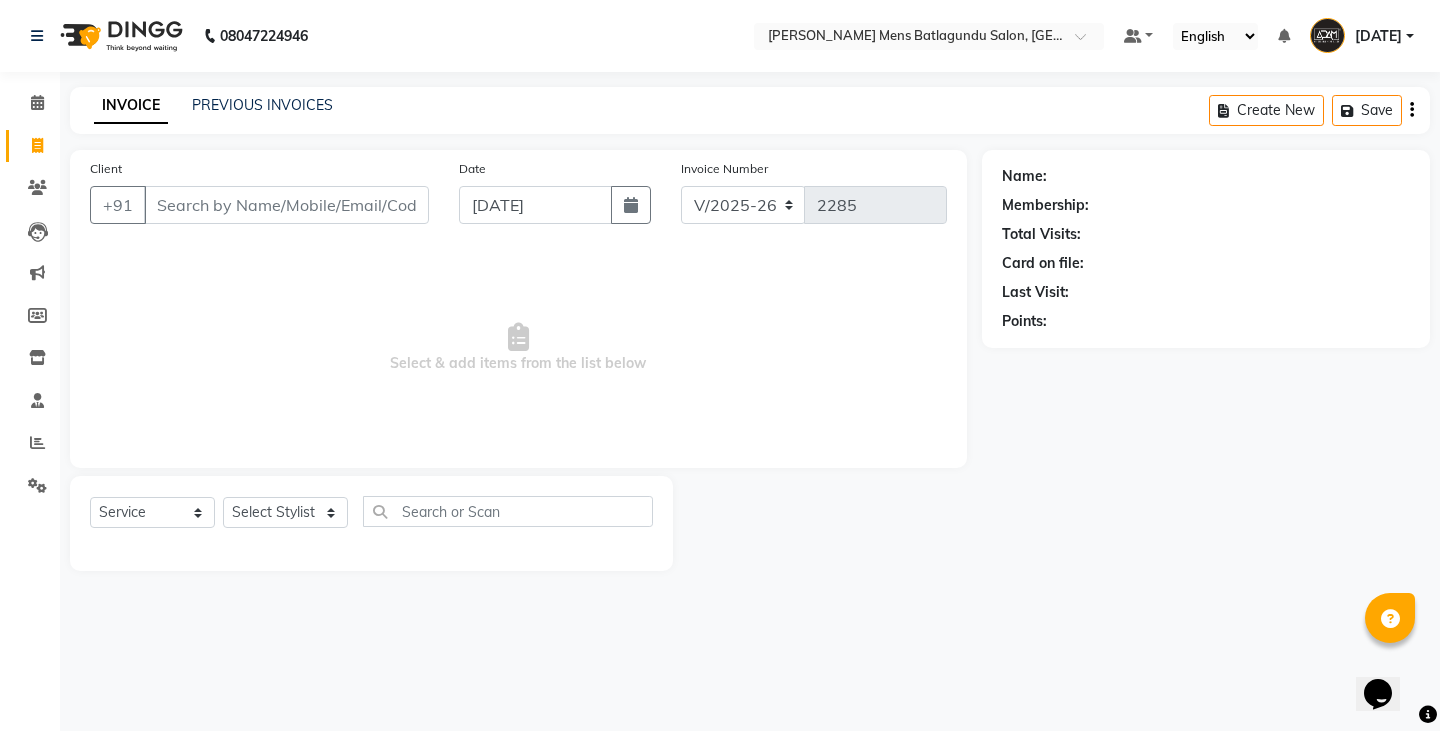 click on "Client" at bounding box center (286, 205) 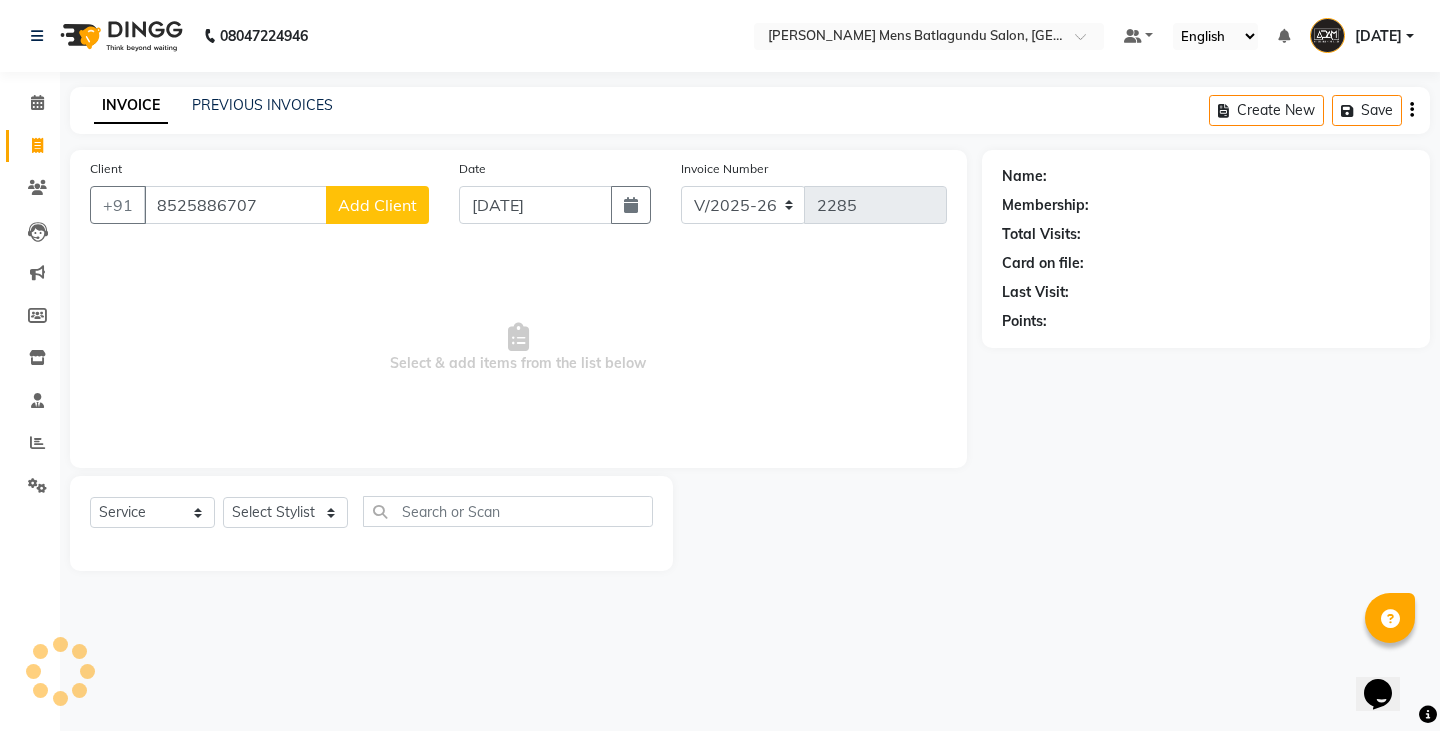type on "8525886707" 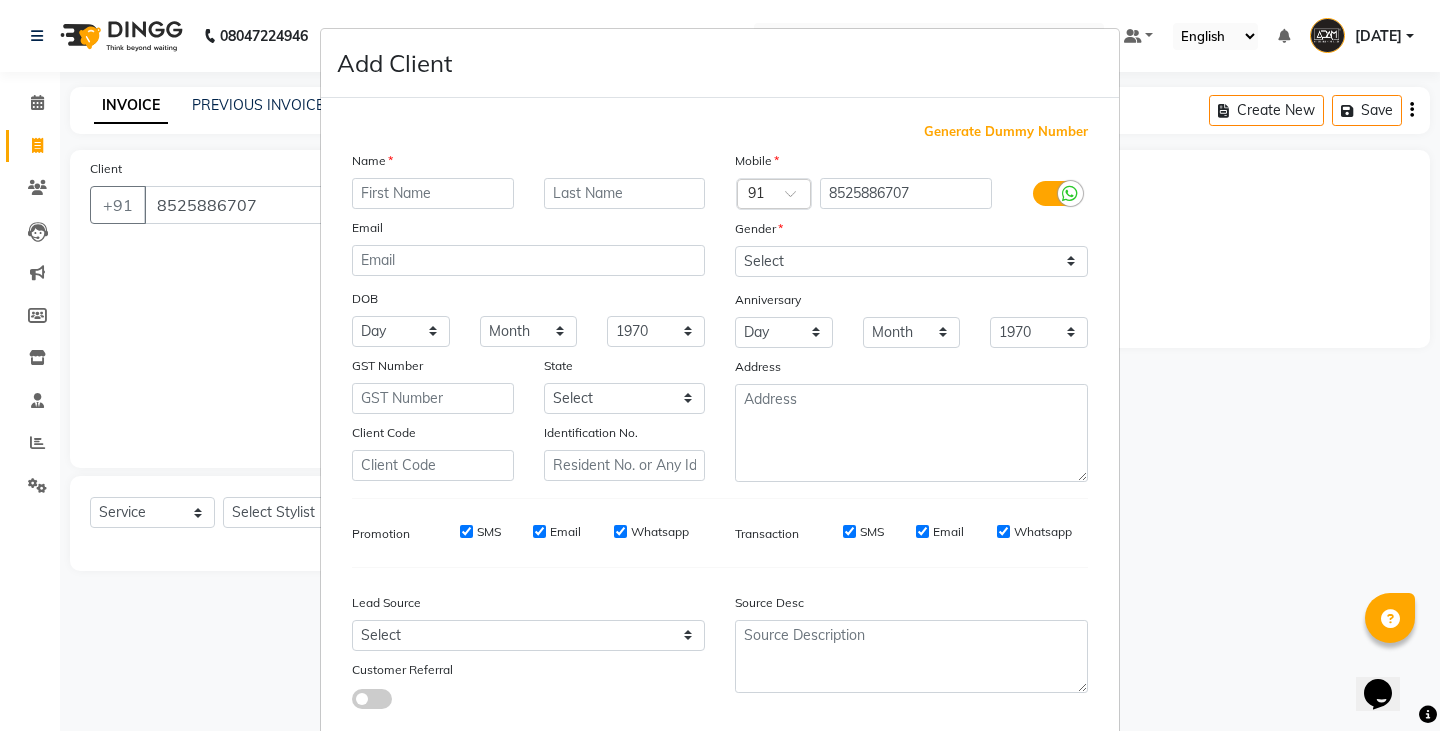 click at bounding box center [433, 193] 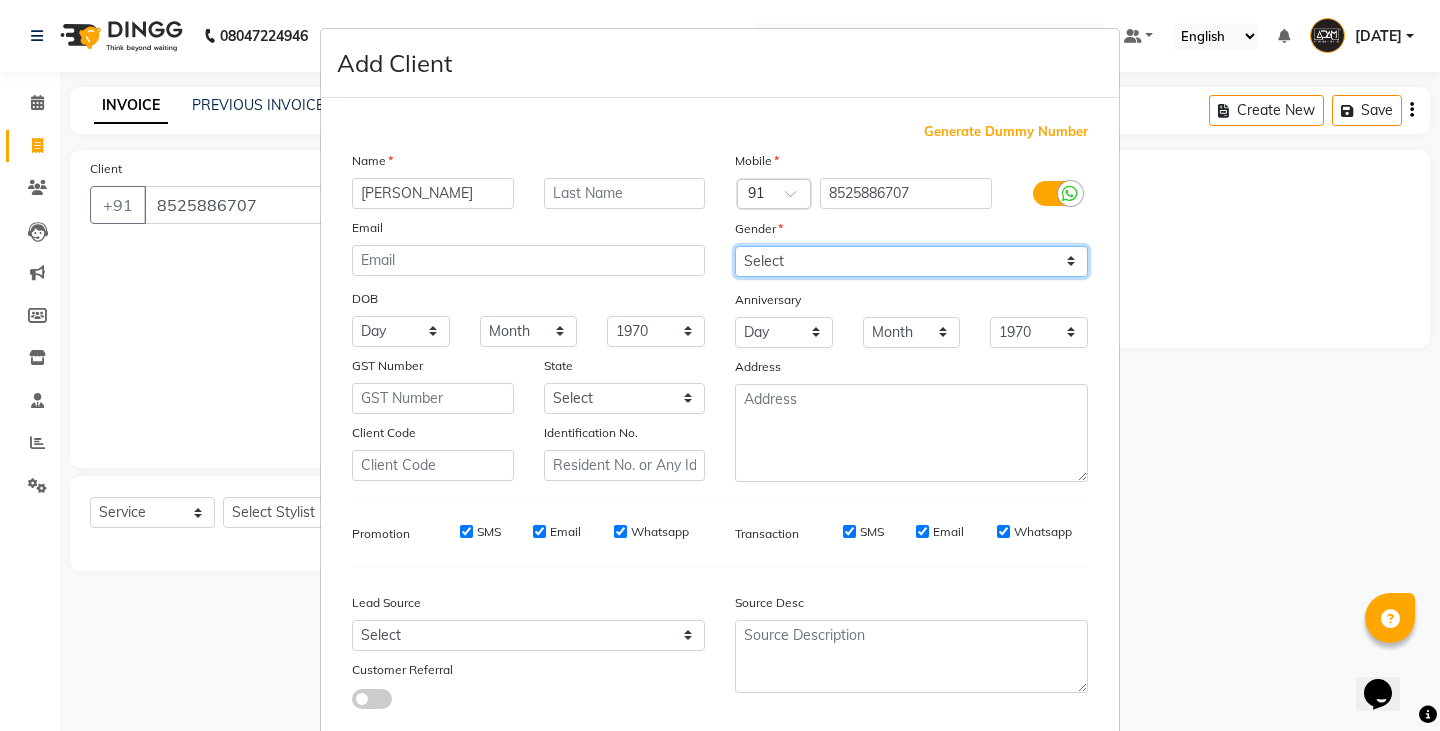 click on "Select Male Female Other Prefer Not To Say" at bounding box center [911, 261] 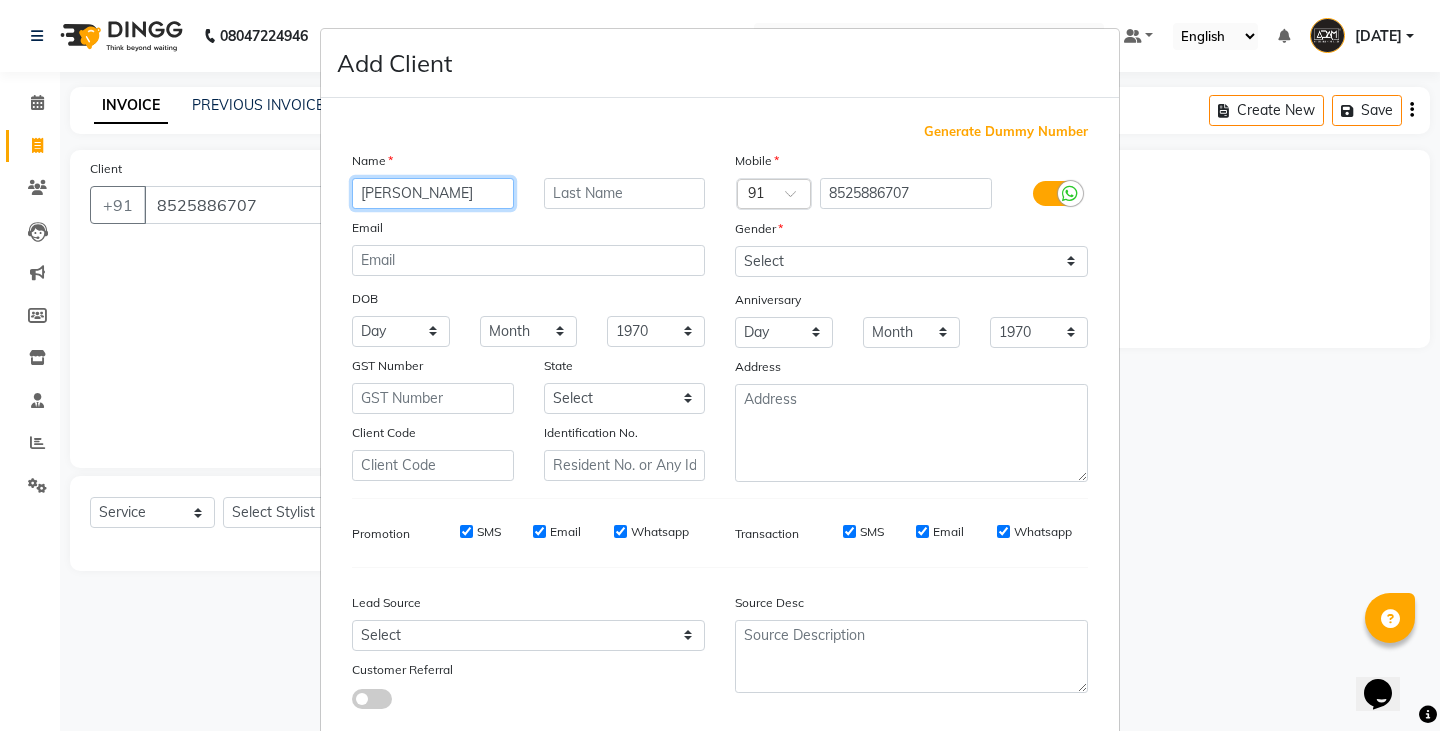 click on "ARIKIYA RAJ" at bounding box center (433, 193) 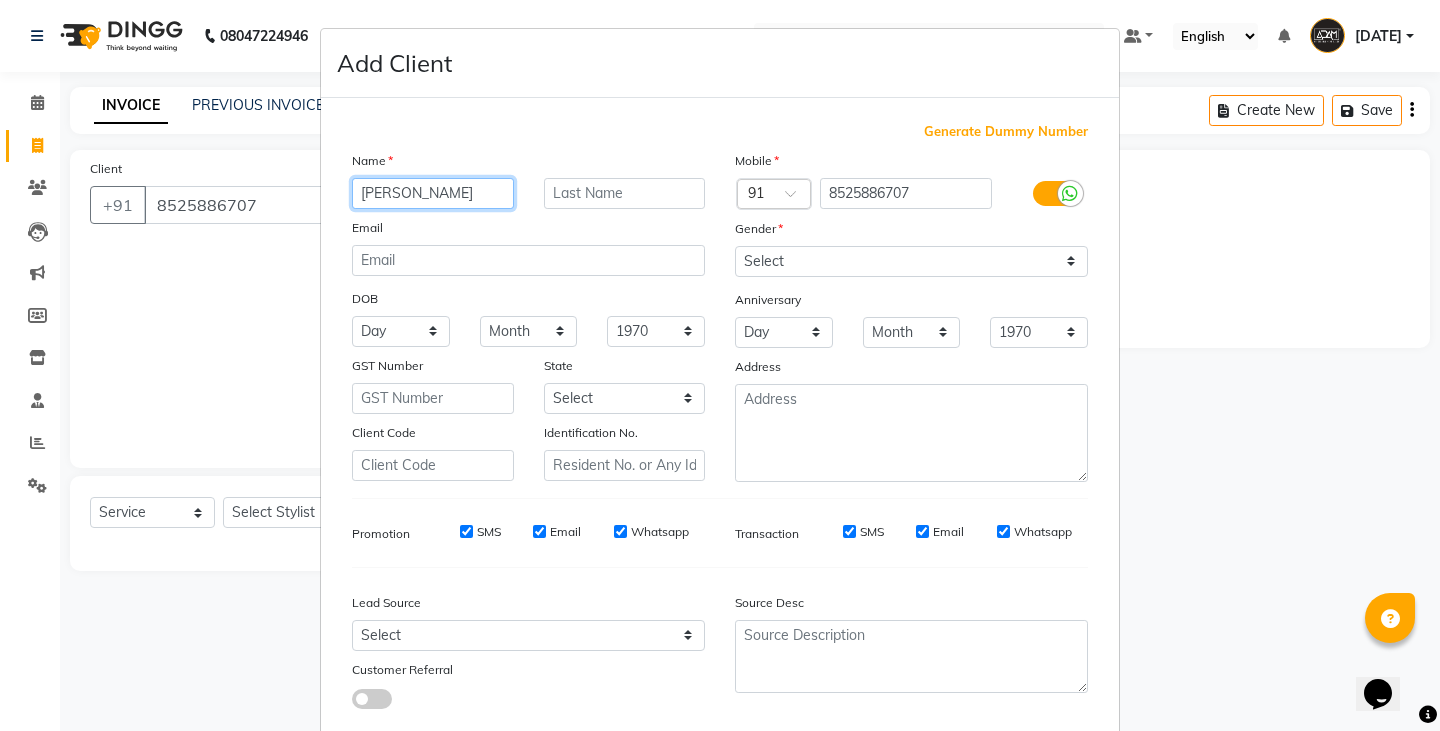 type on "[PERSON_NAME]" 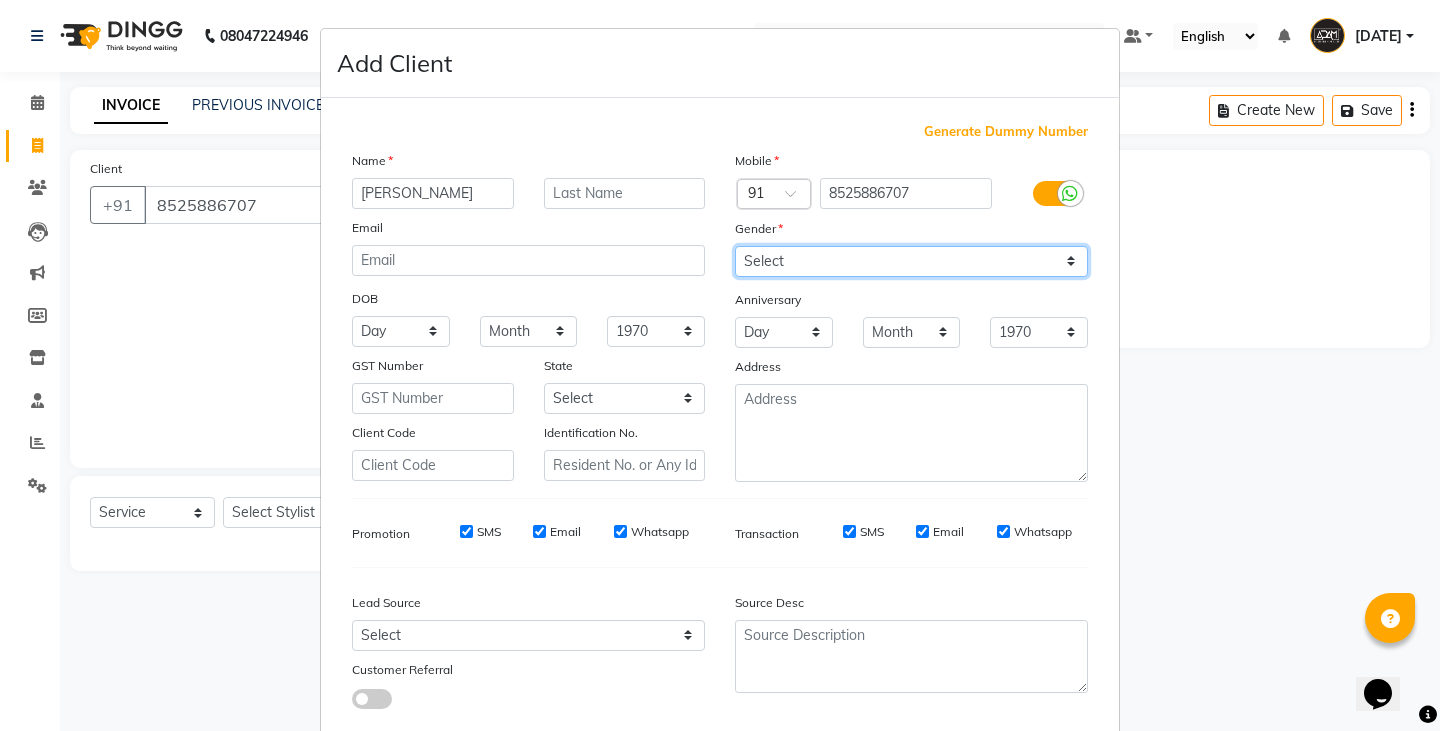 click on "Select Male Female Other Prefer Not To Say" at bounding box center (911, 261) 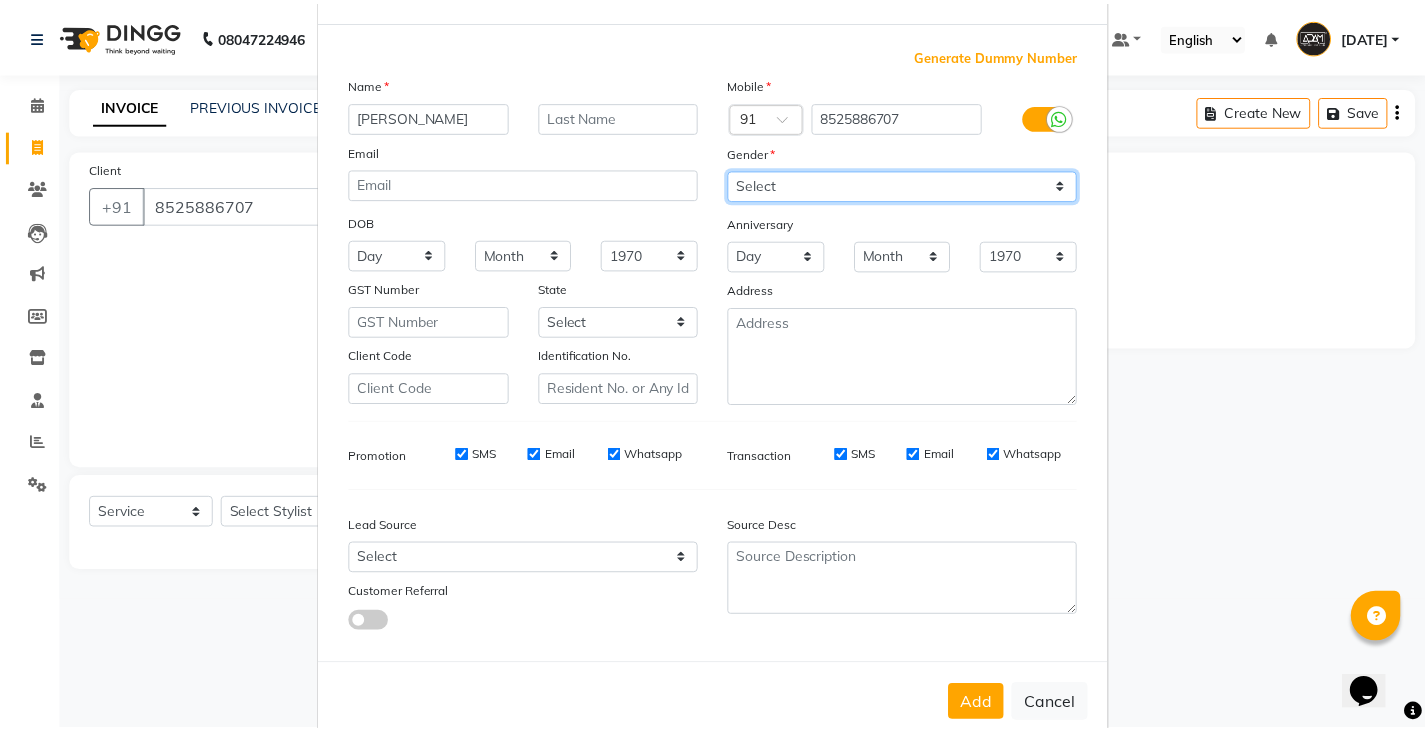 scroll, scrollTop: 118, scrollLeft: 0, axis: vertical 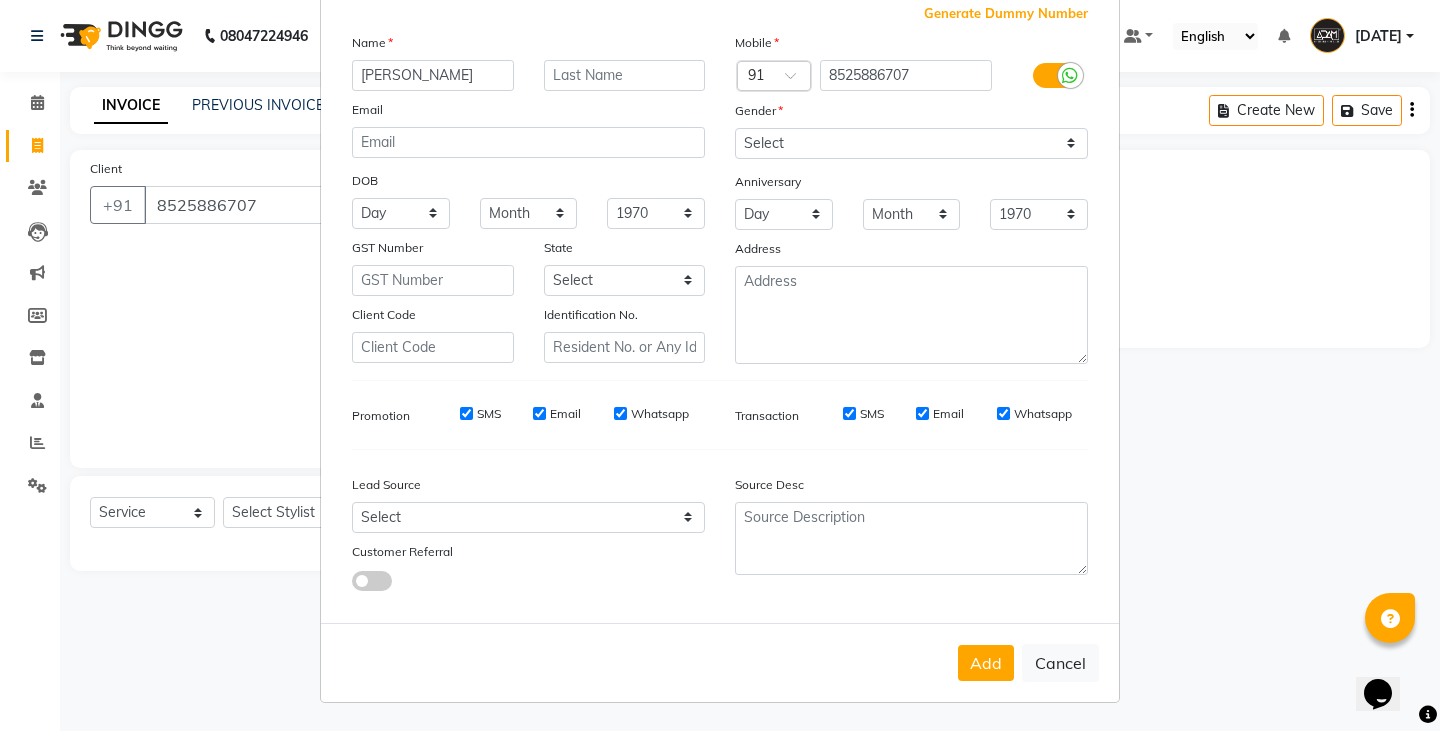 click on "Add   Cancel" at bounding box center (720, 662) 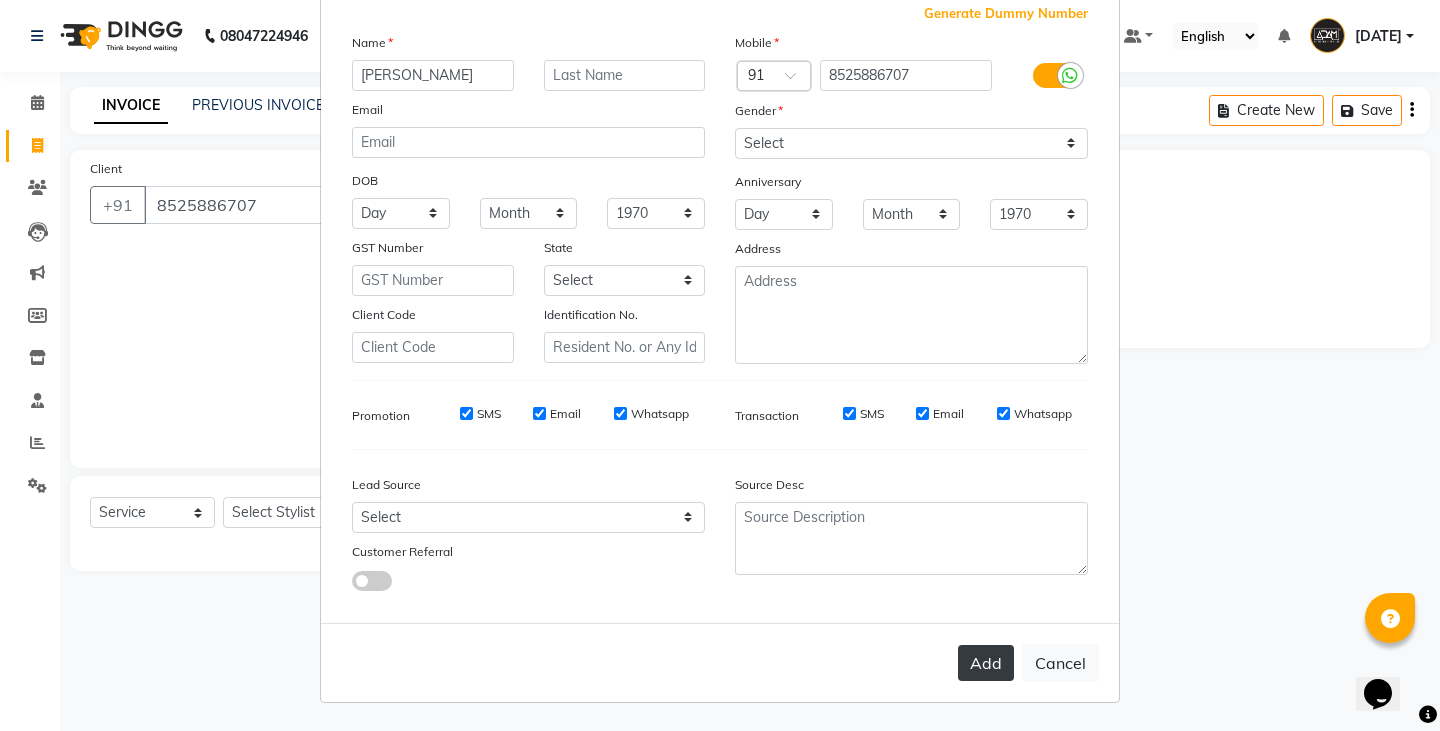 click on "Add" at bounding box center (986, 663) 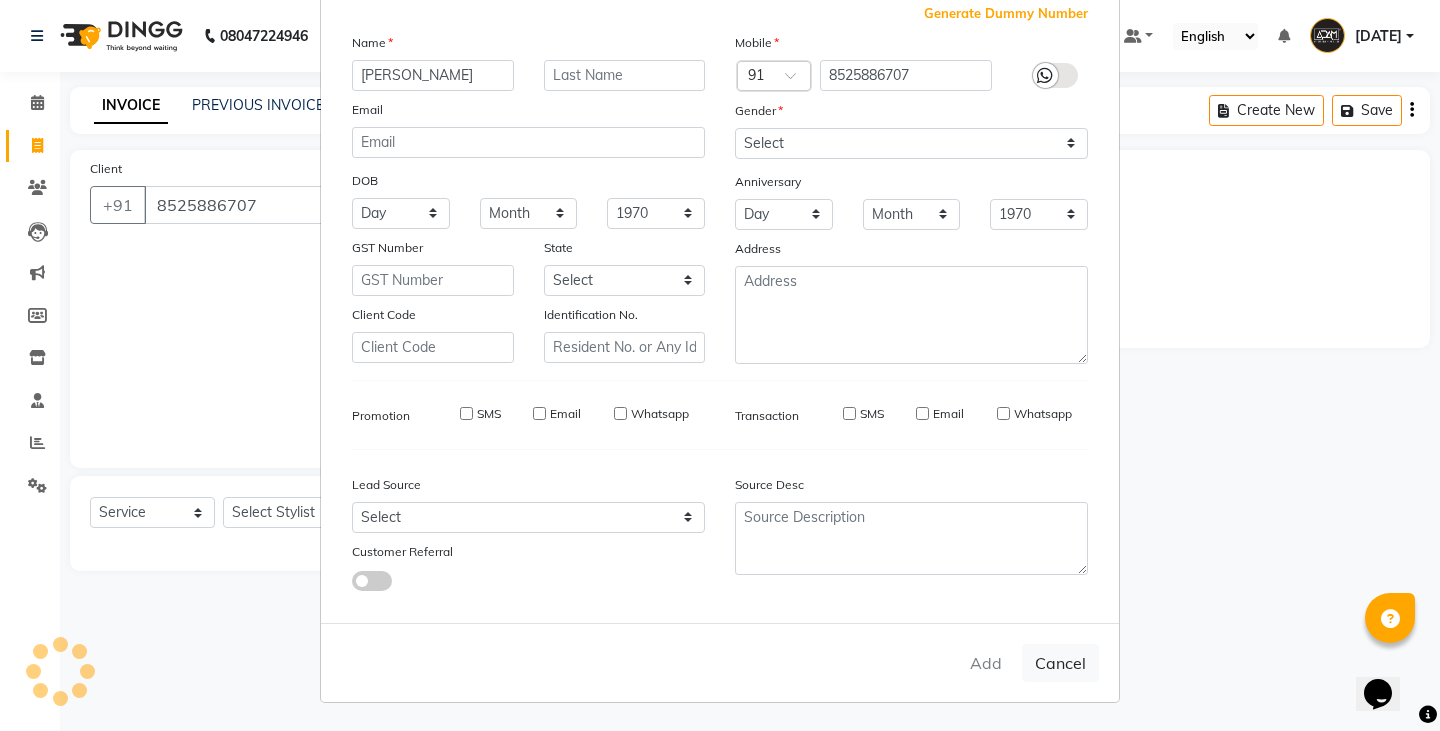 type 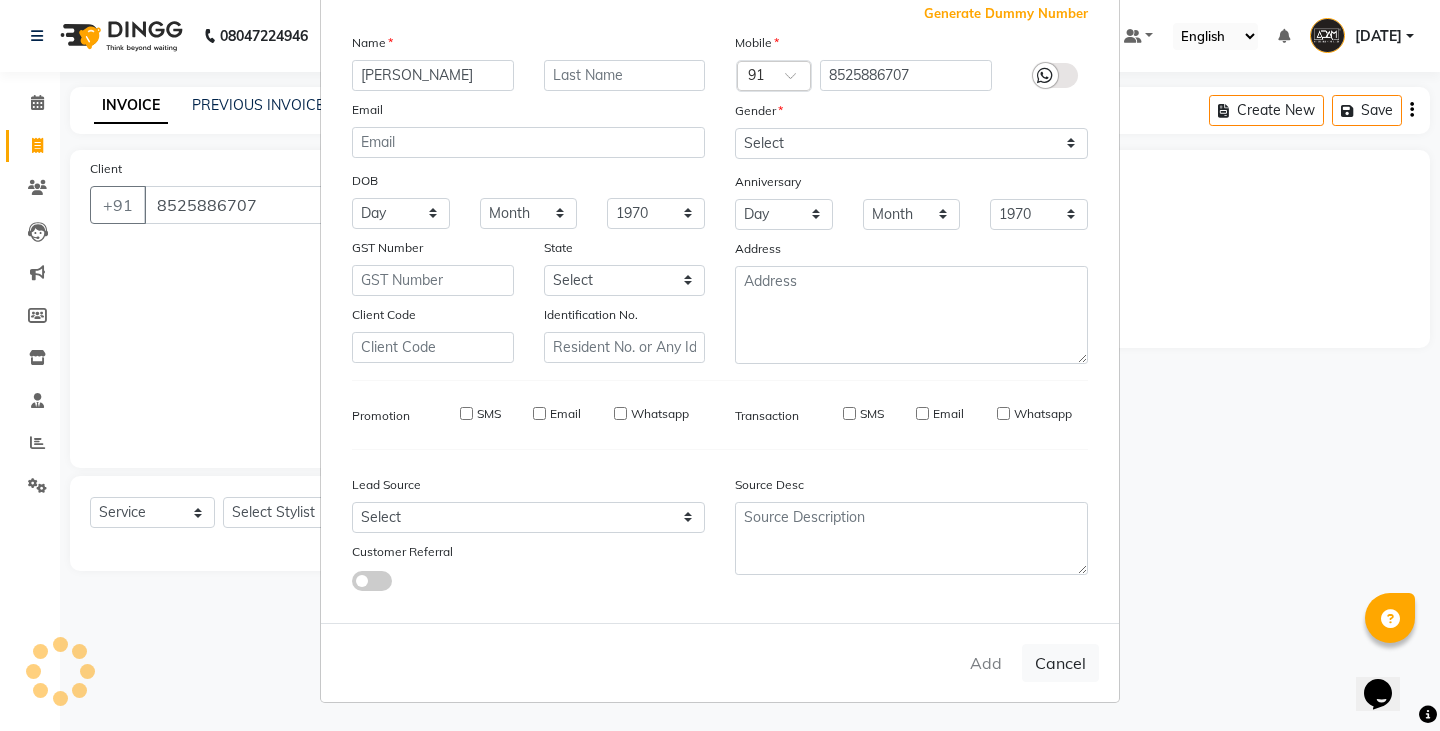 select 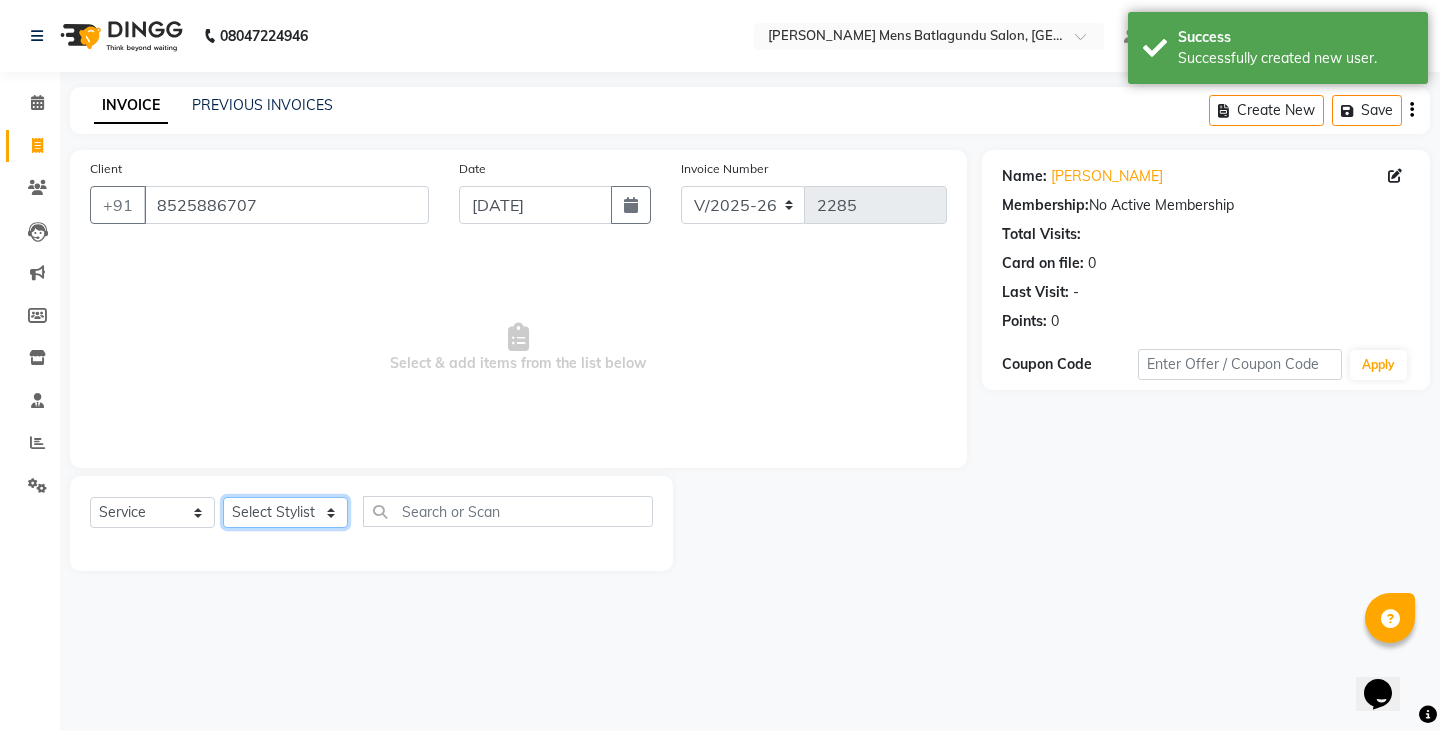drag, startPoint x: 317, startPoint y: 507, endPoint x: 299, endPoint y: 497, distance: 20.59126 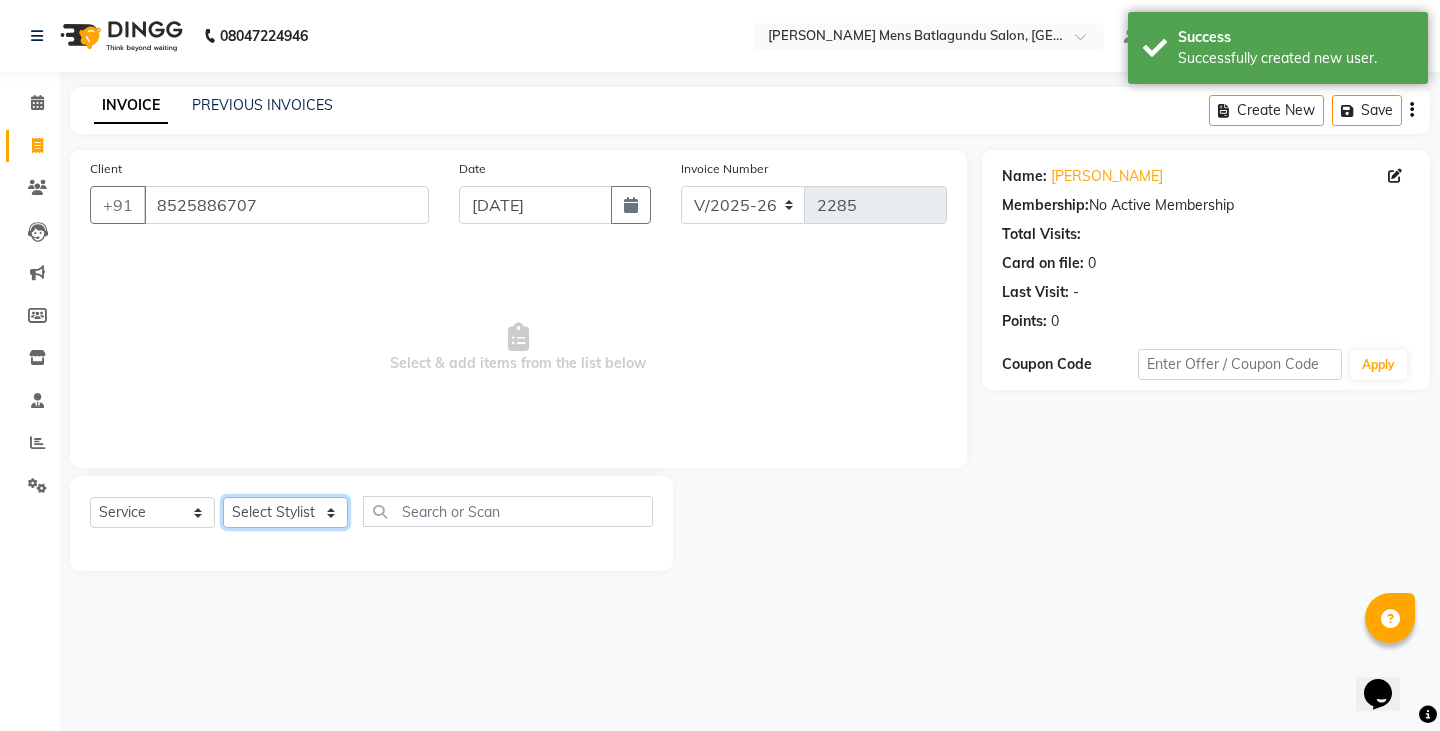 select on "84870" 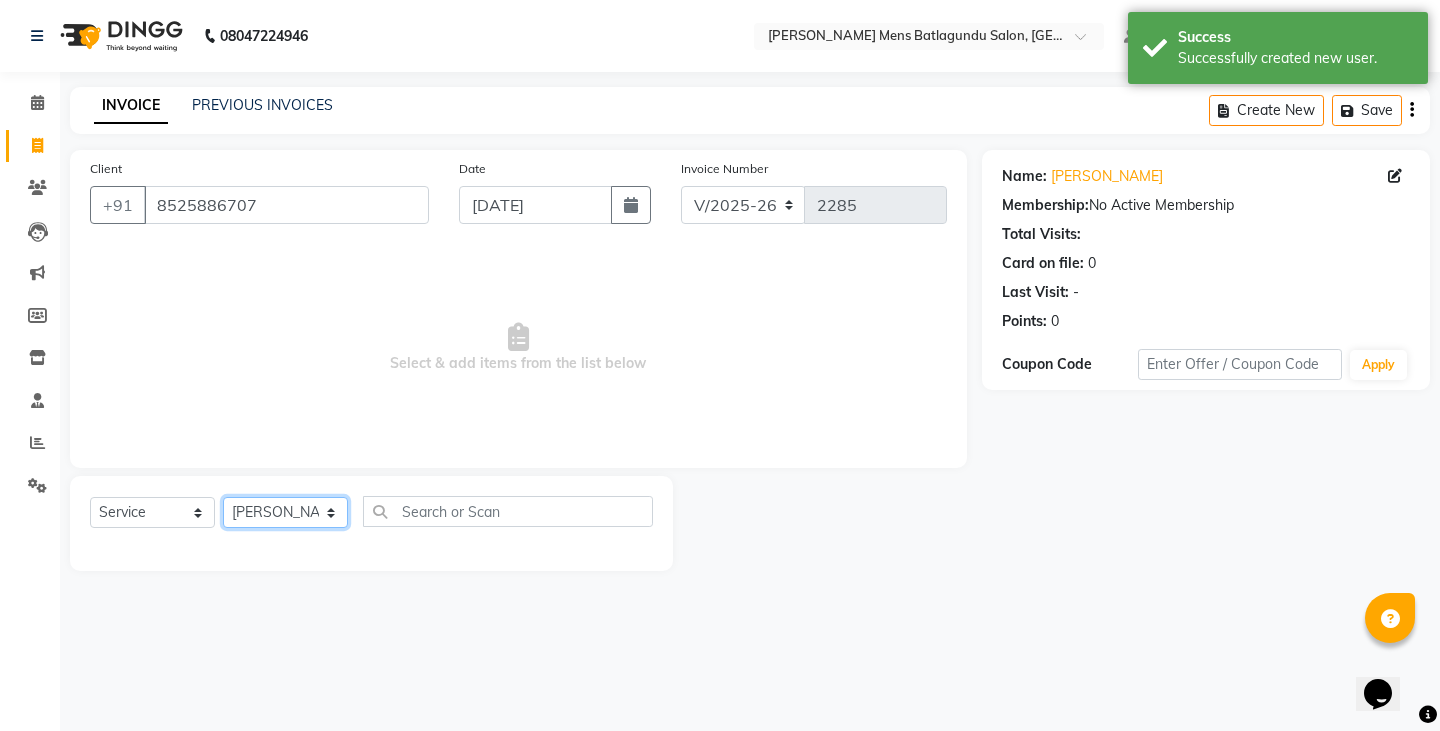 click on "Select Stylist Admin Ameer  Anish Khalim Ovesh Raja SAHIL  SOHAIL SONU" 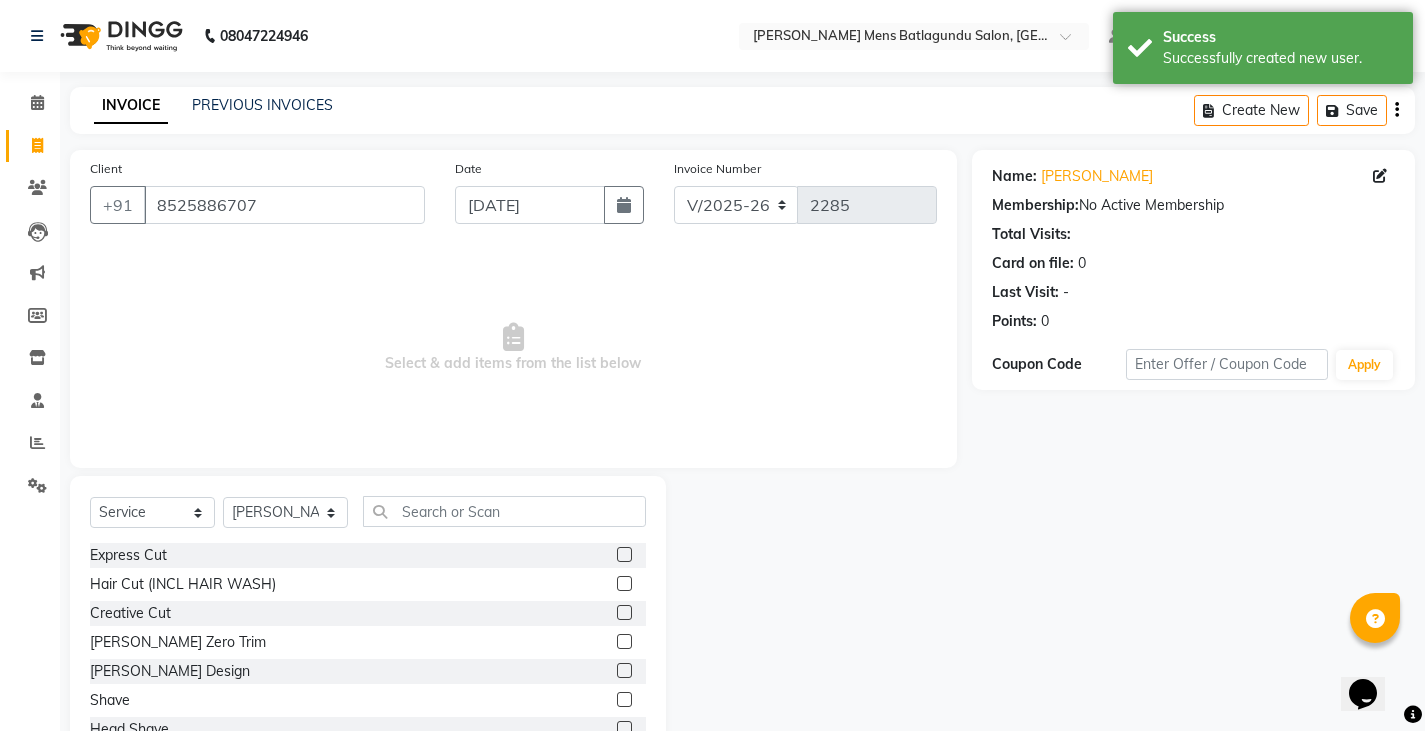 click 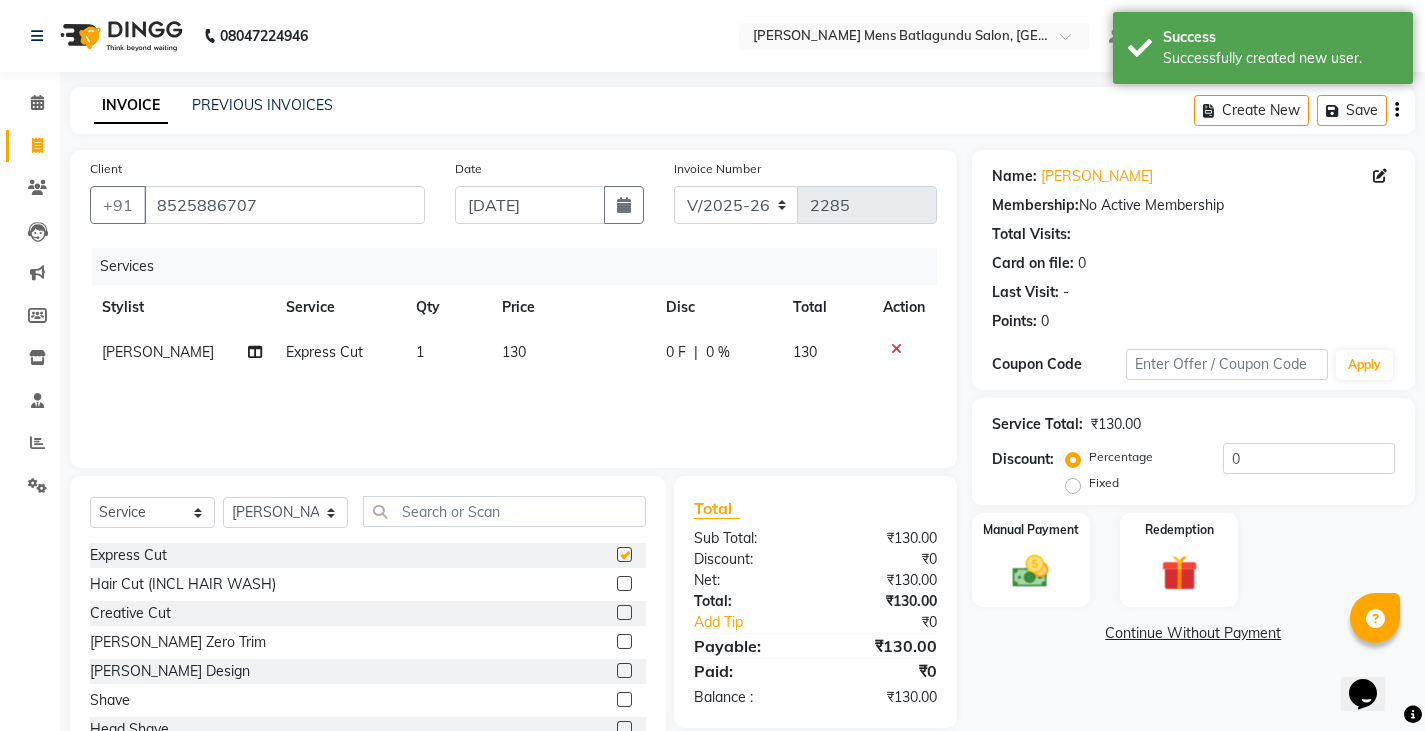 click on "130" 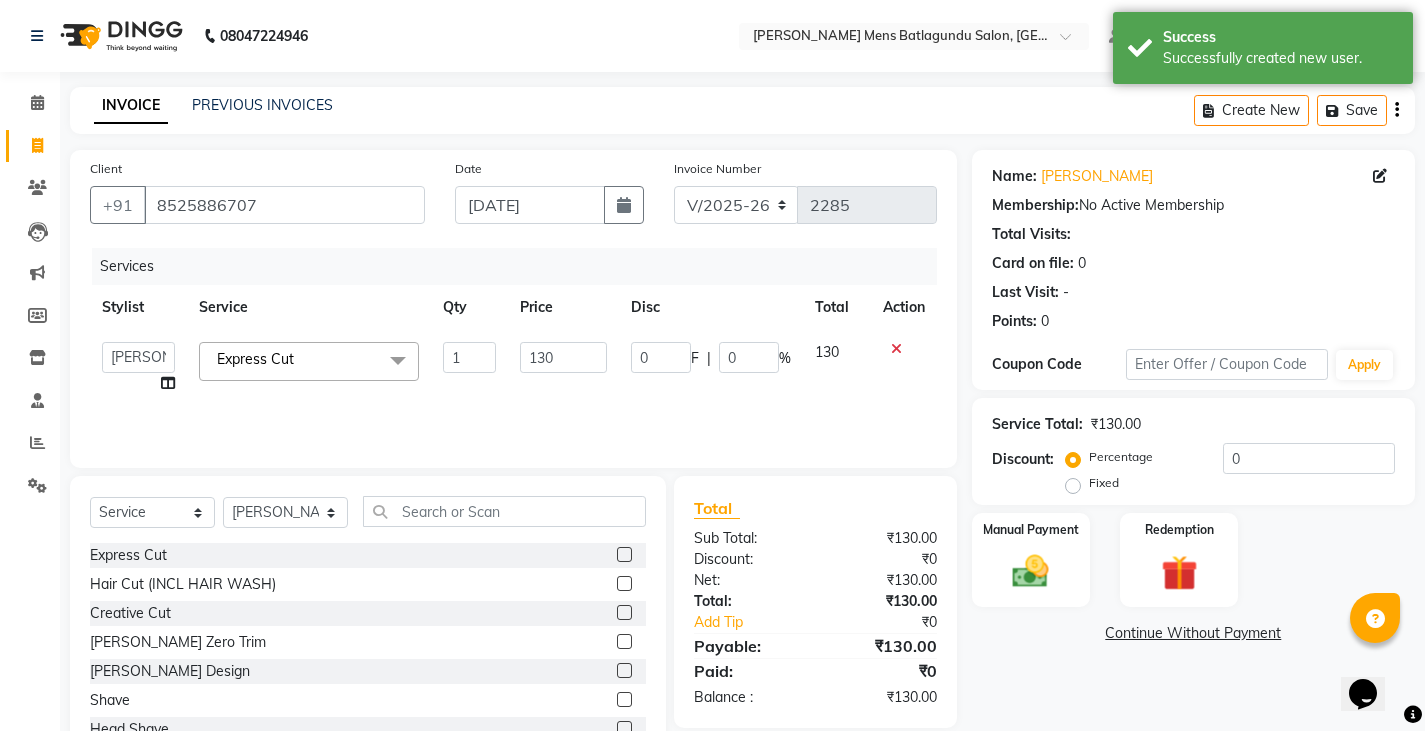 checkbox on "false" 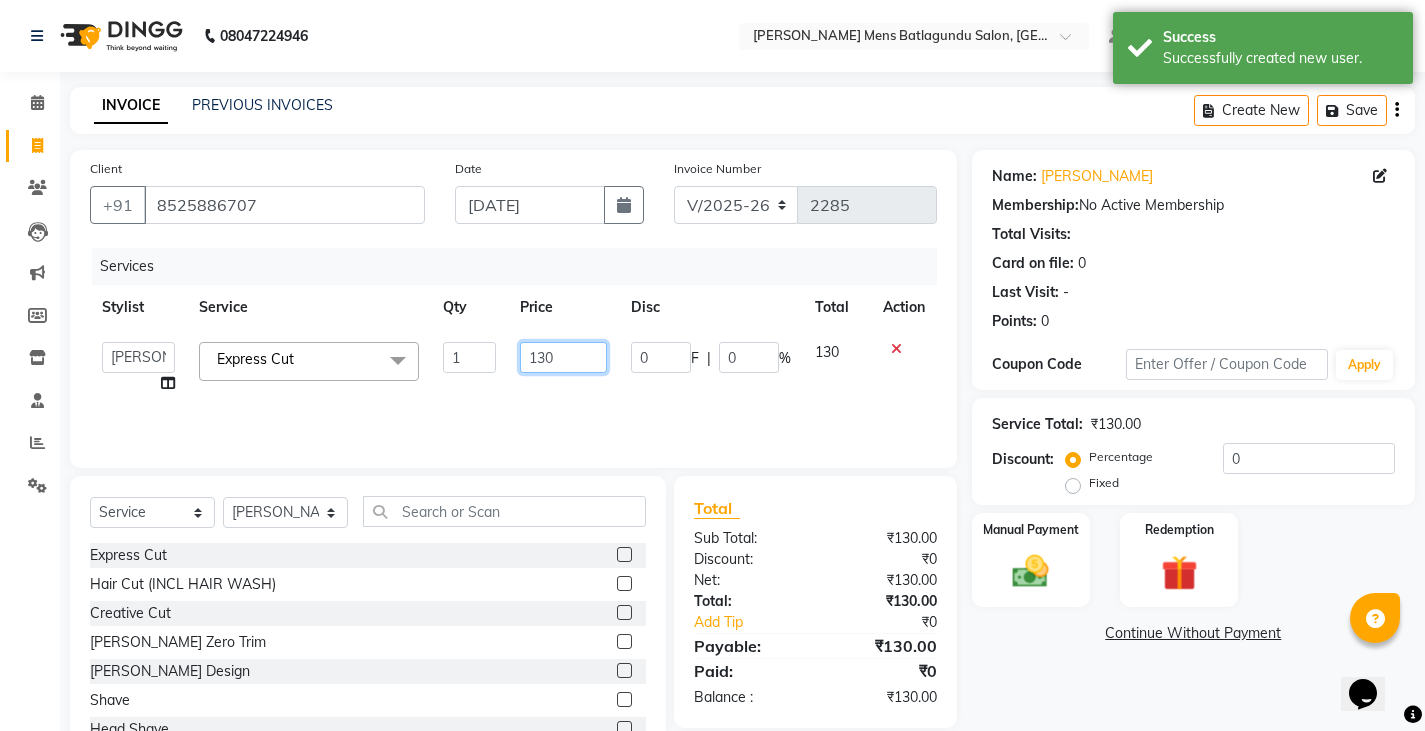 drag, startPoint x: 515, startPoint y: 353, endPoint x: 568, endPoint y: 350, distance: 53.08484 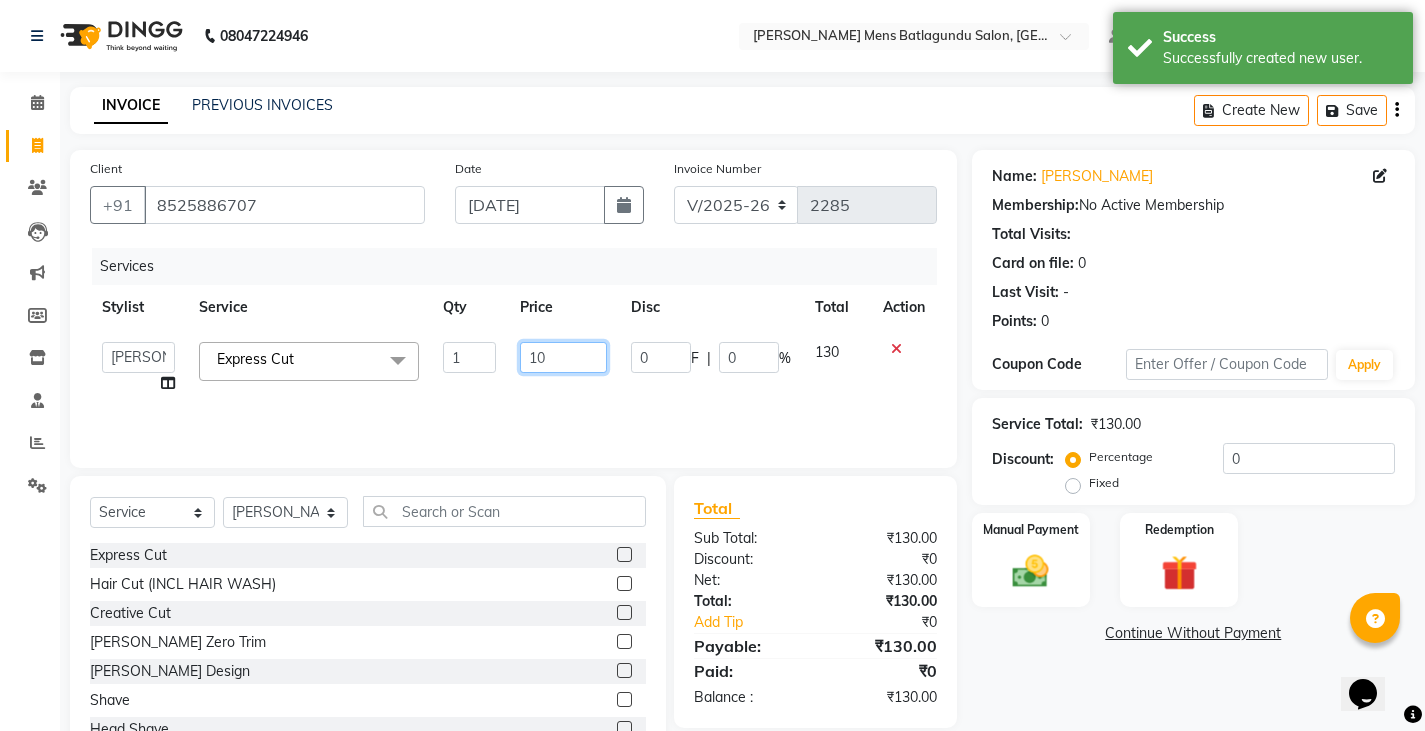 type on "100" 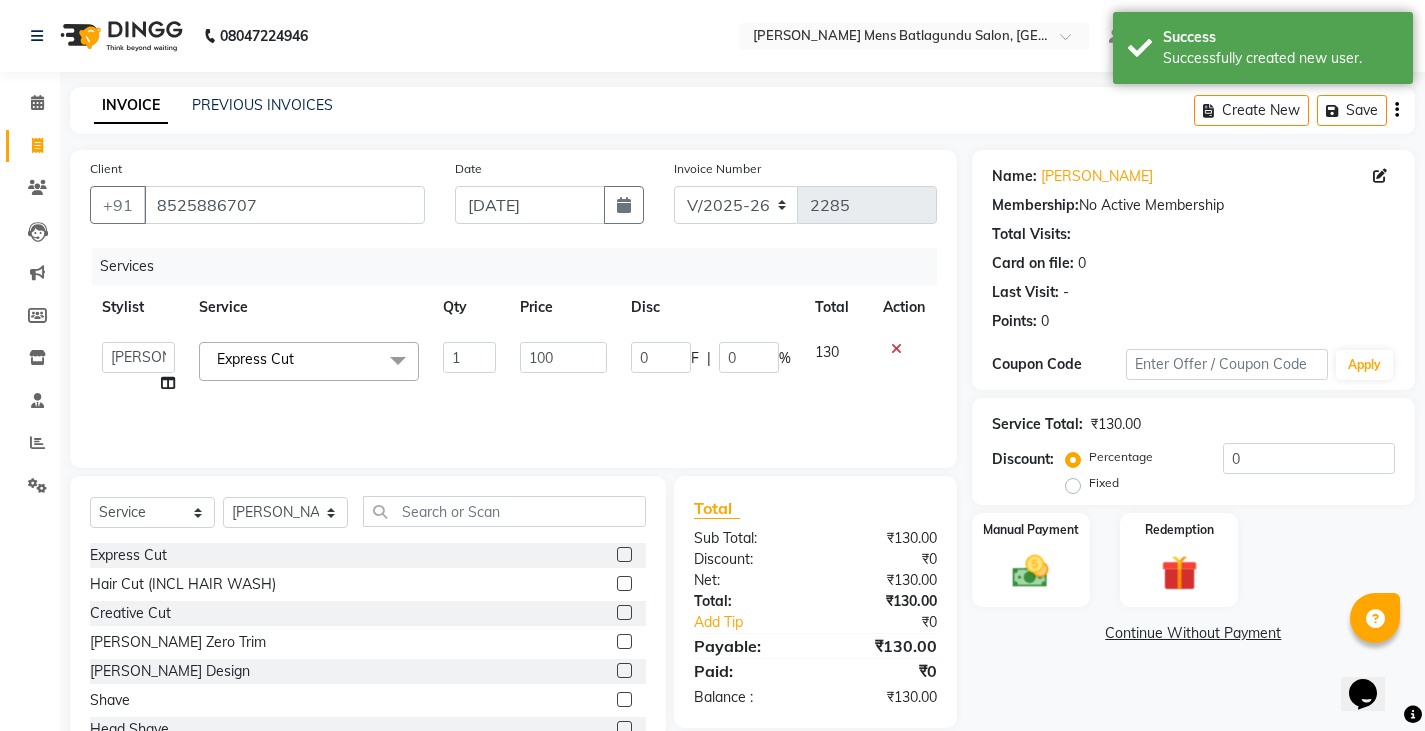 drag, startPoint x: 548, startPoint y: 380, endPoint x: 530, endPoint y: 386, distance: 18.973665 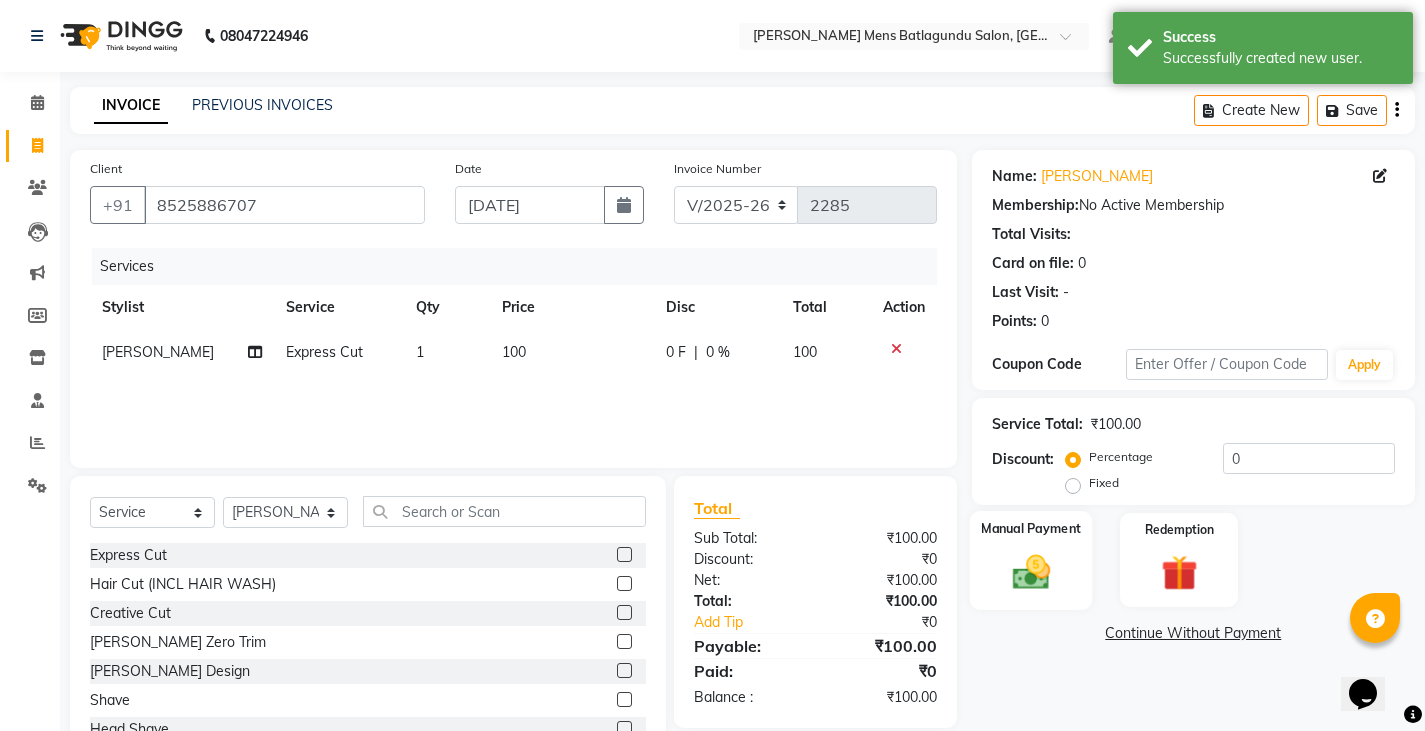 click 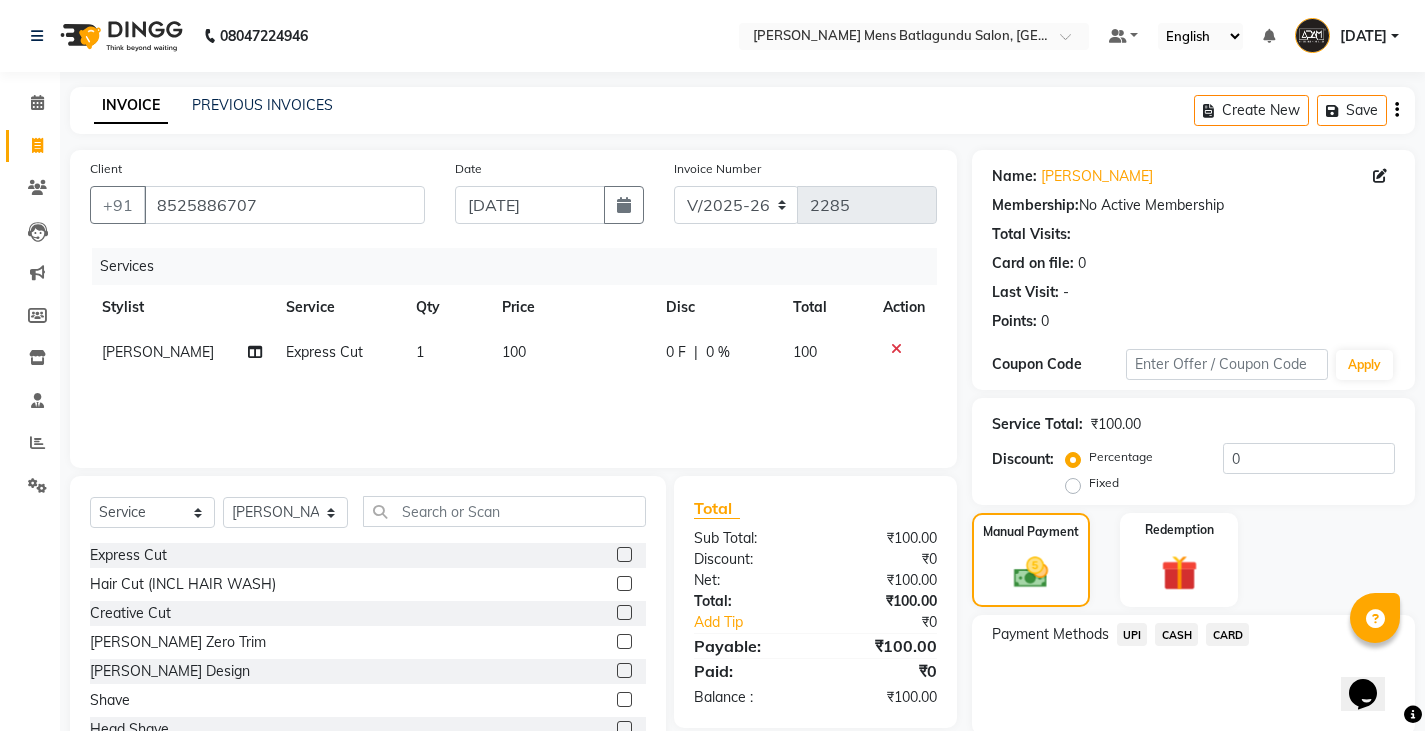 click on "UPI" 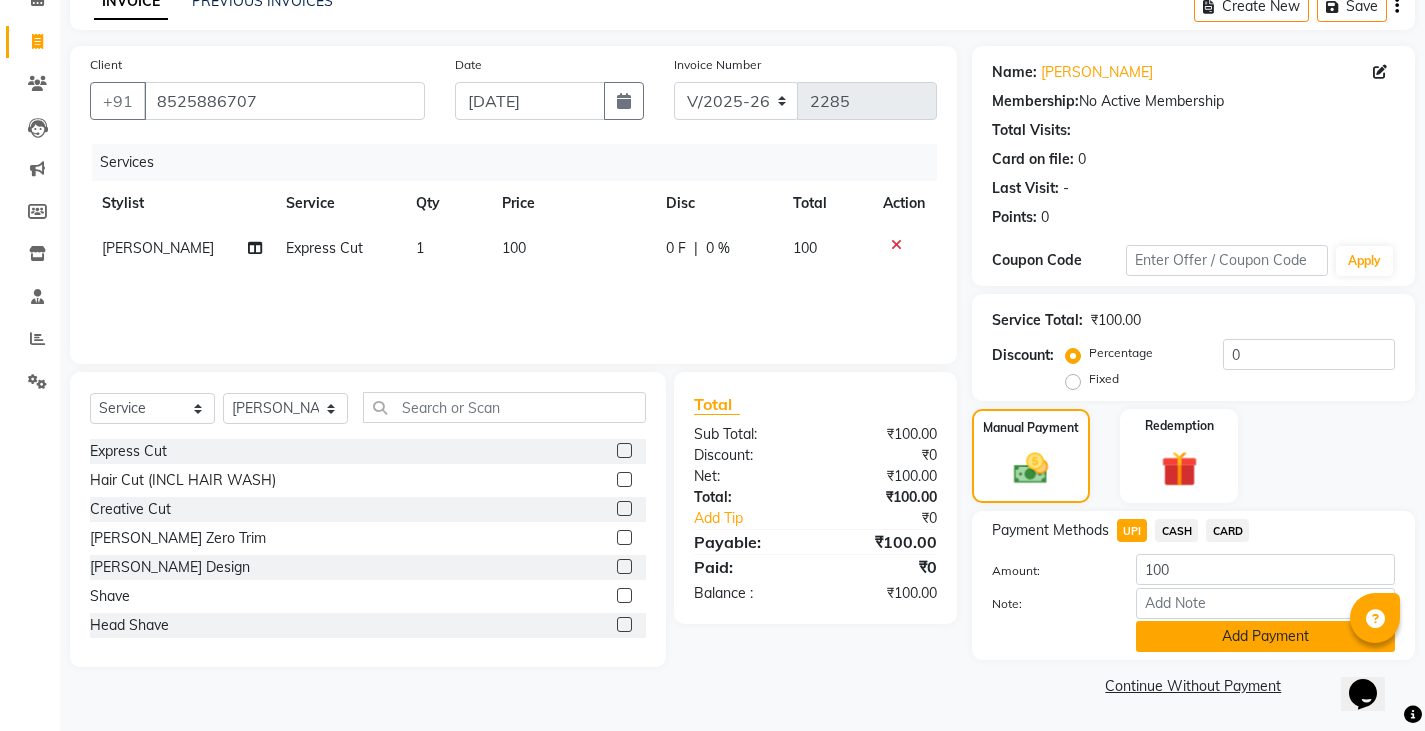 click on "Add Payment" 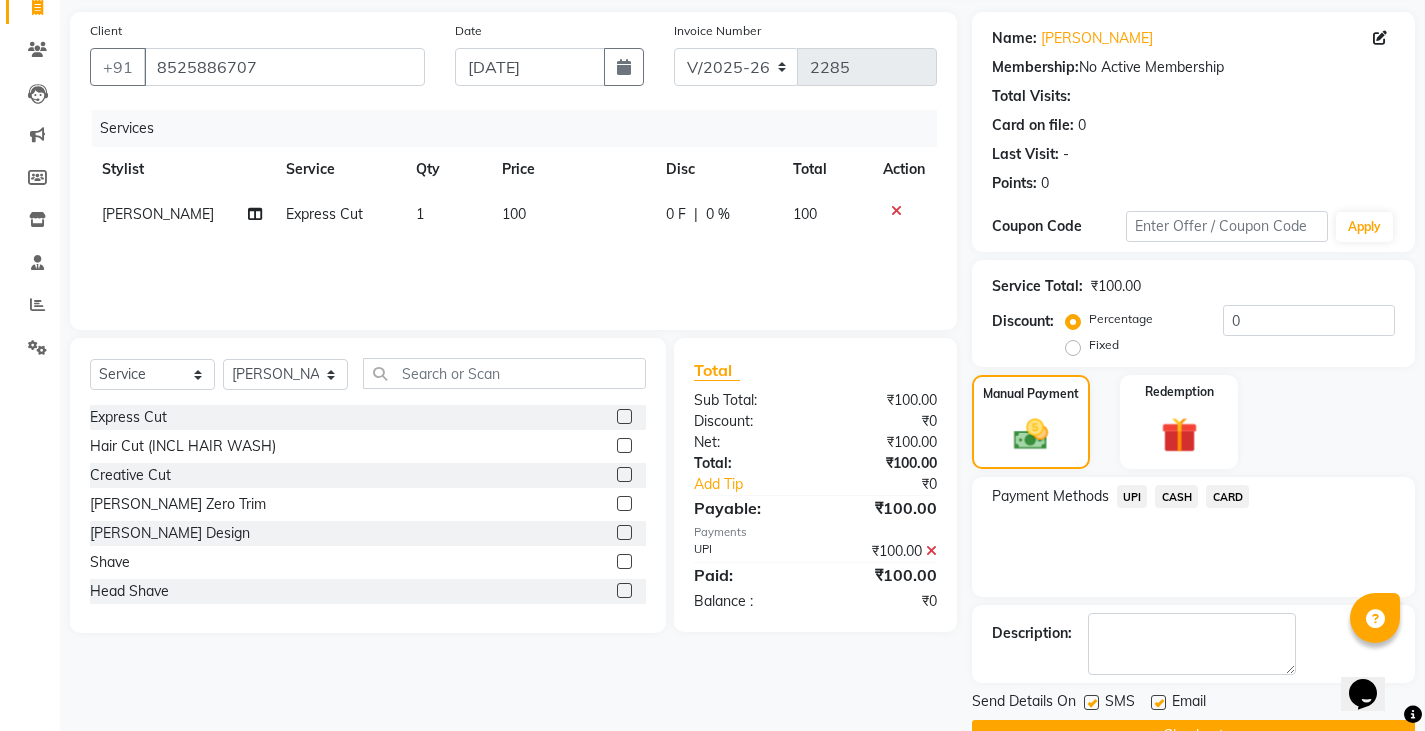scroll, scrollTop: 188, scrollLeft: 0, axis: vertical 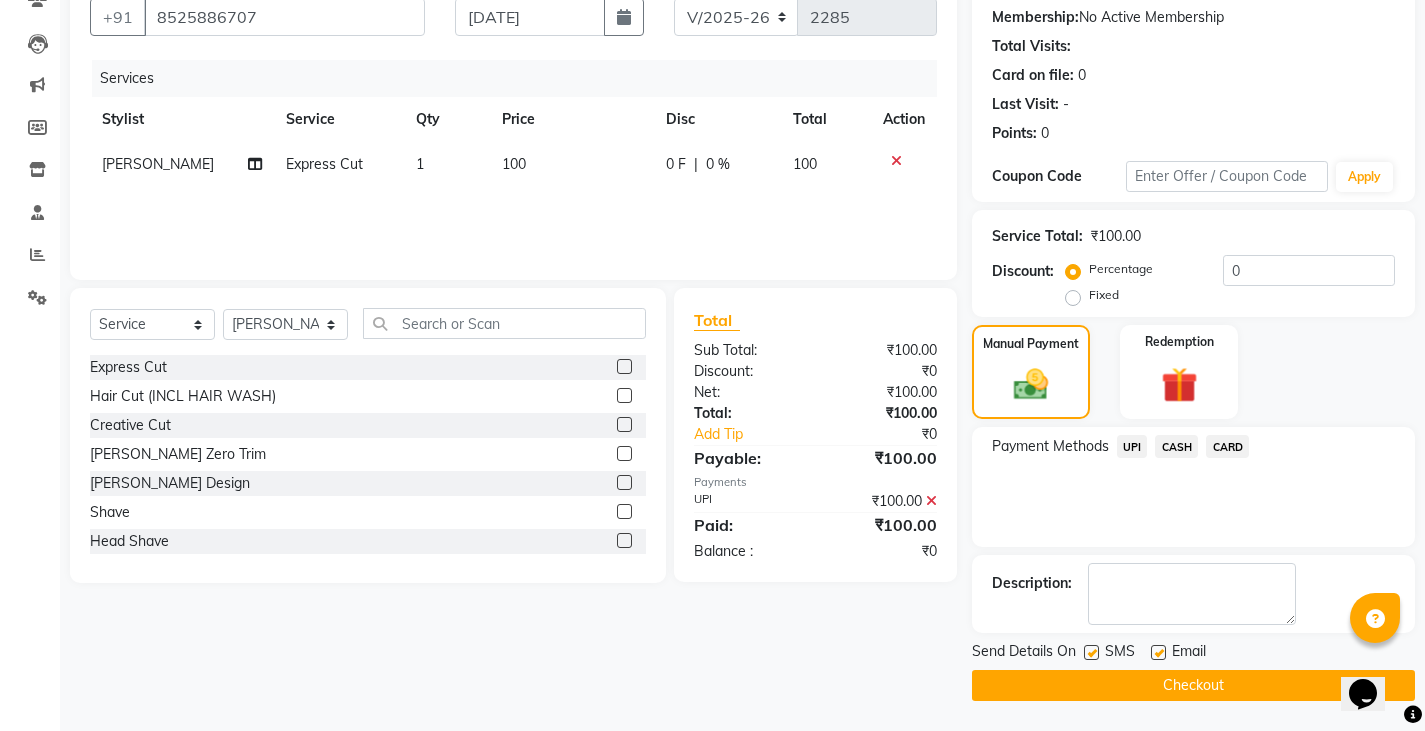 click on "Checkout" 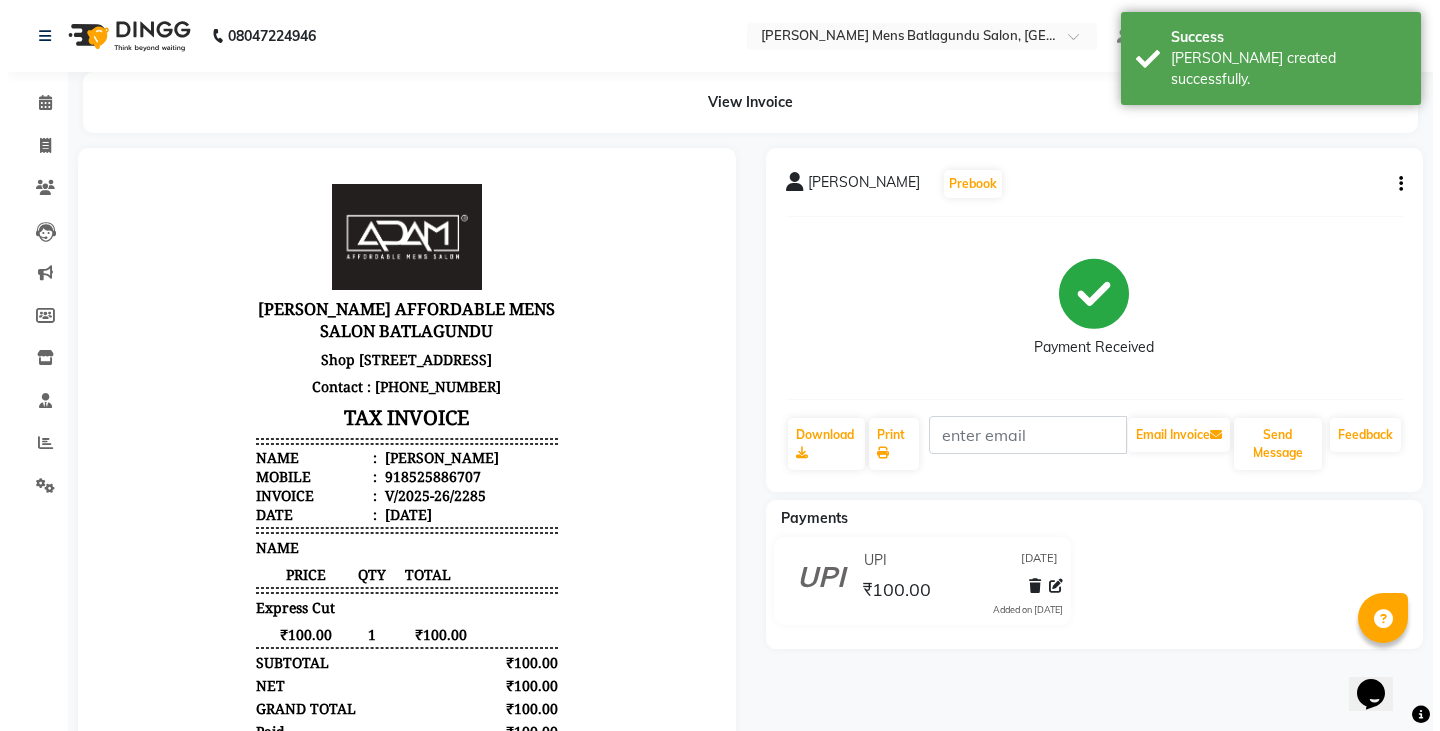 scroll, scrollTop: 0, scrollLeft: 0, axis: both 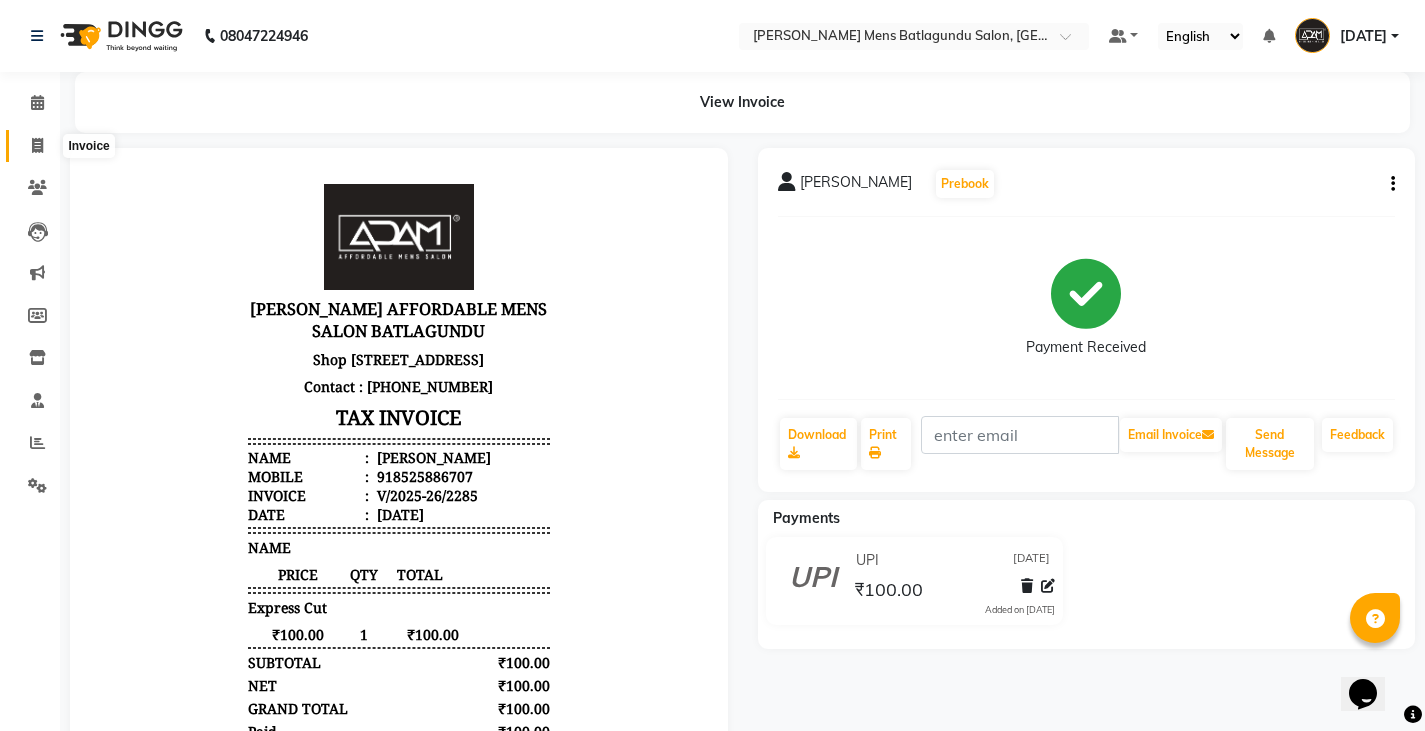 click 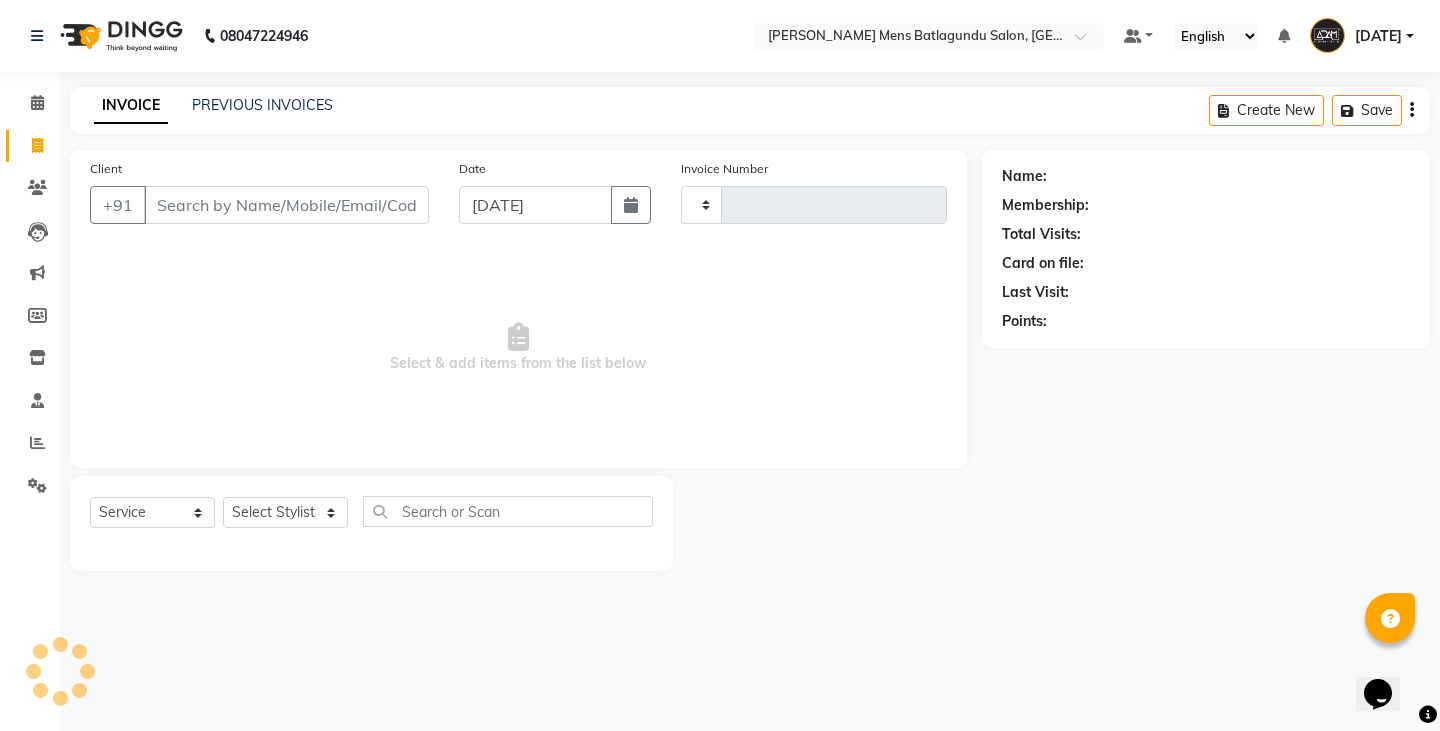 type on "2286" 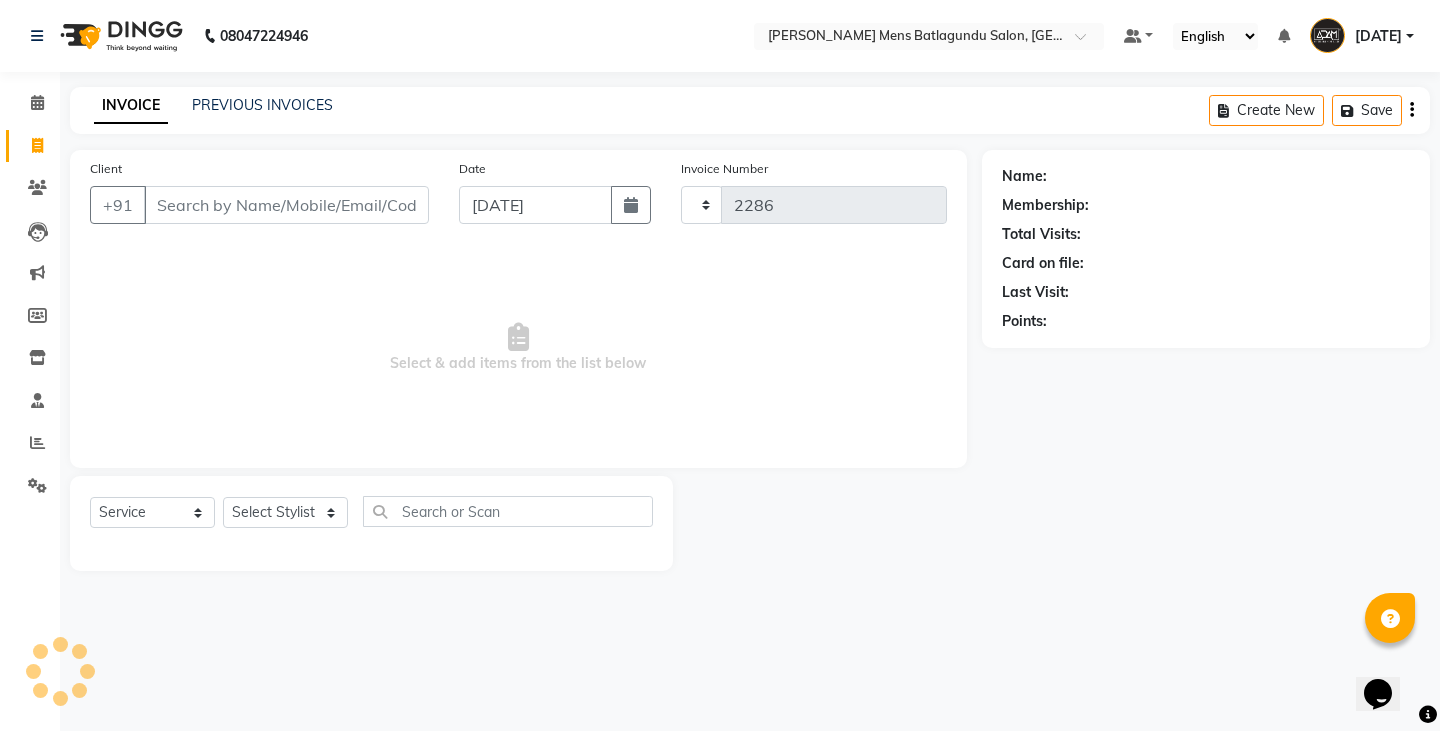 select on "8213" 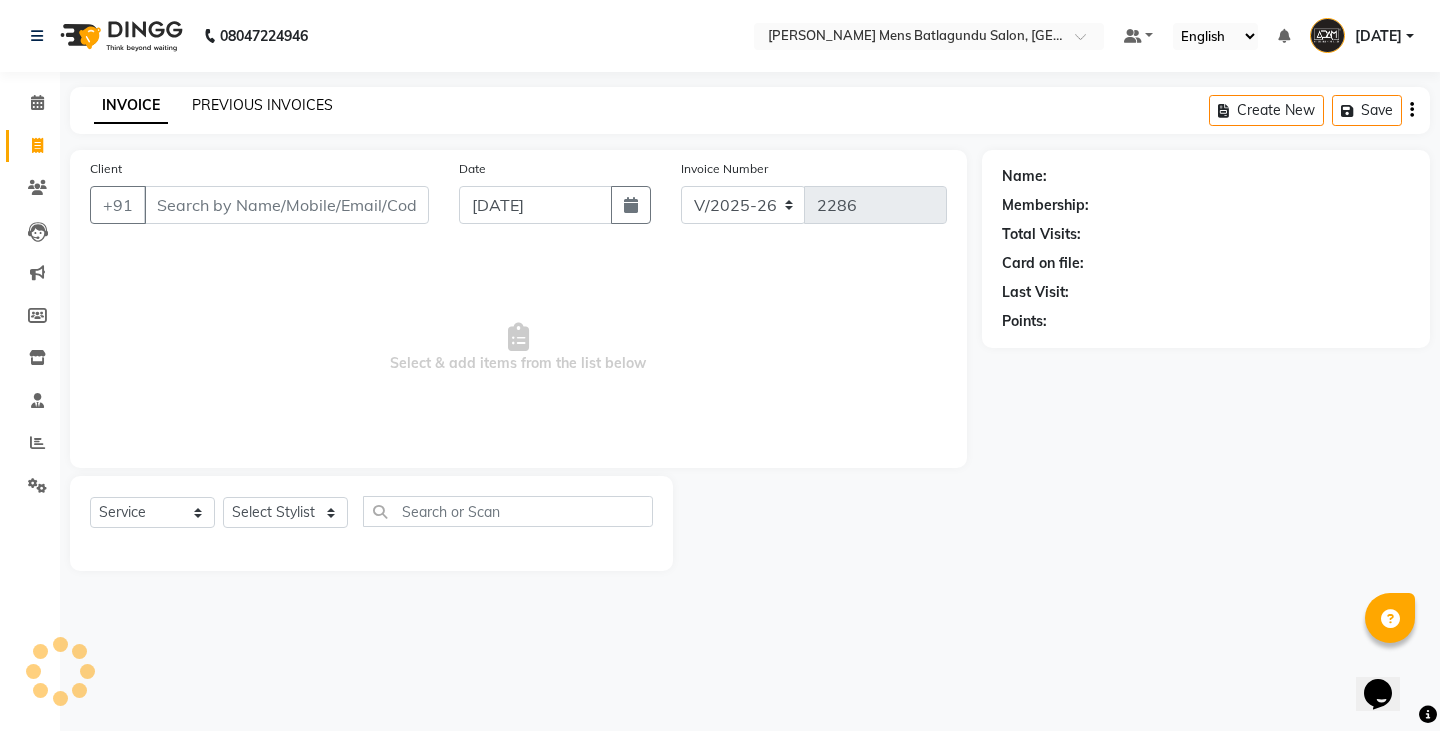 click on "PREVIOUS INVOICES" 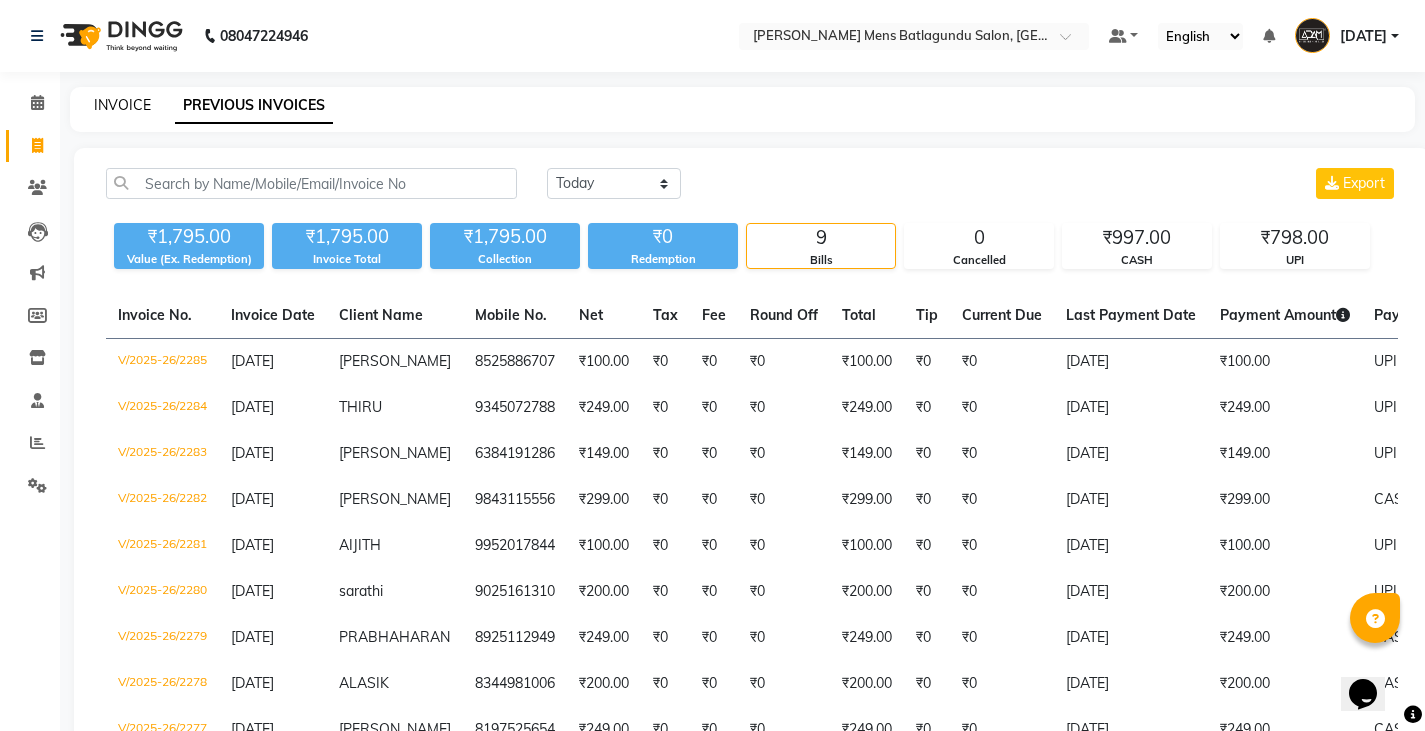 click on "INVOICE" 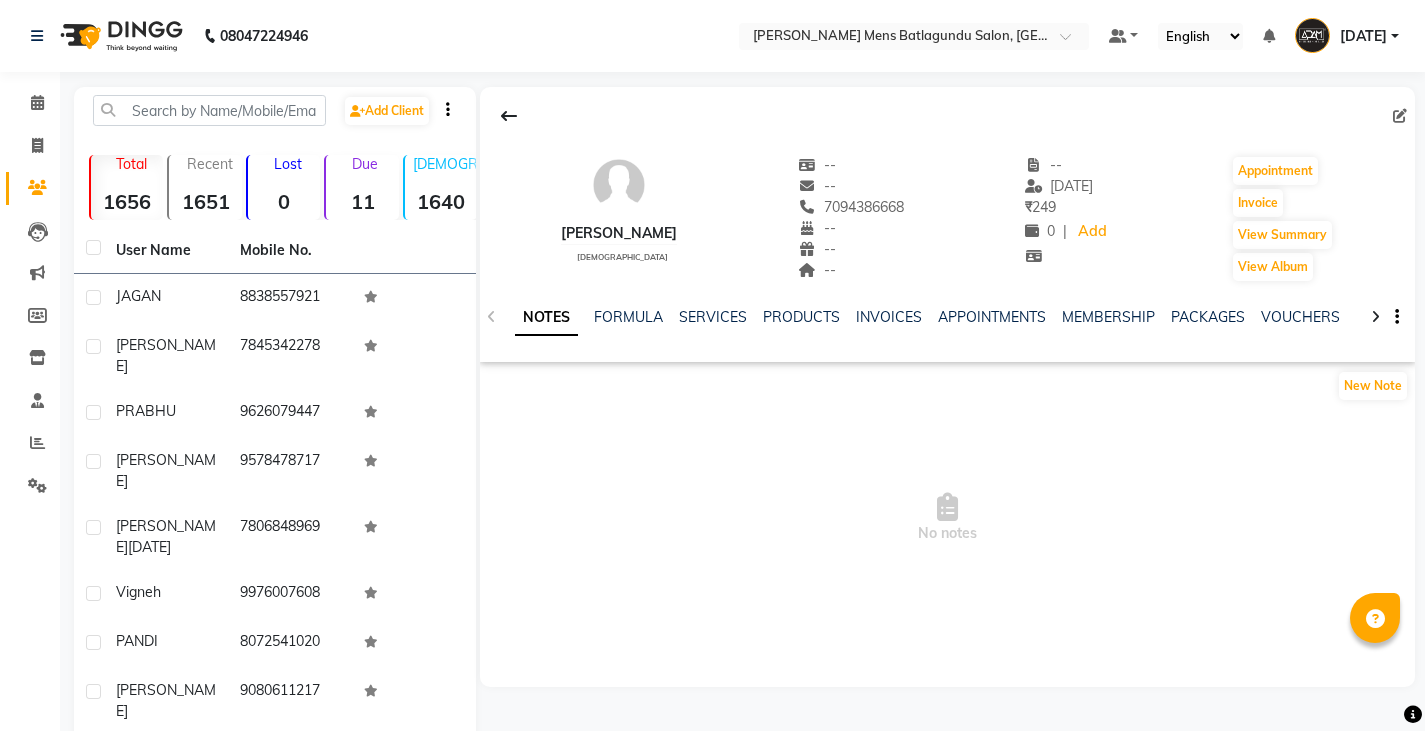 scroll, scrollTop: 360, scrollLeft: 0, axis: vertical 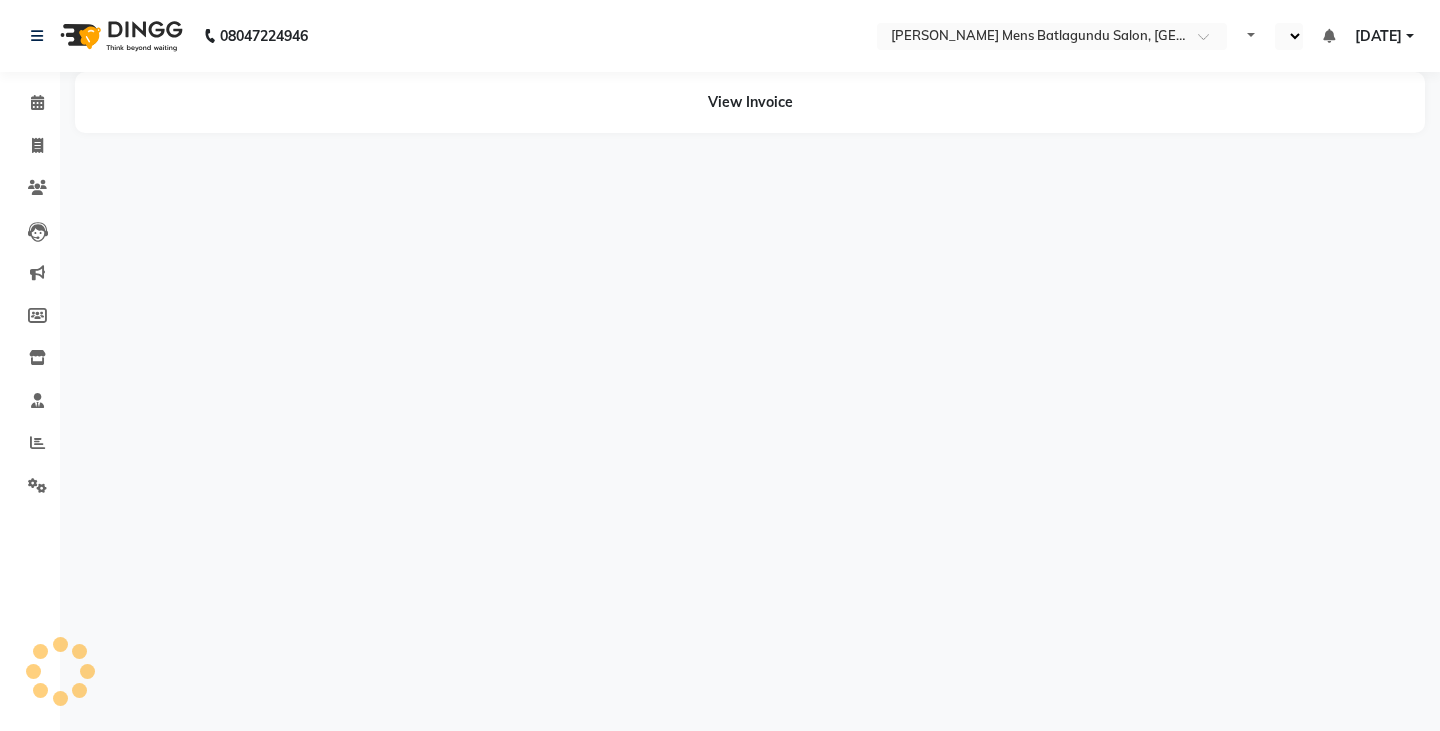 select on "en" 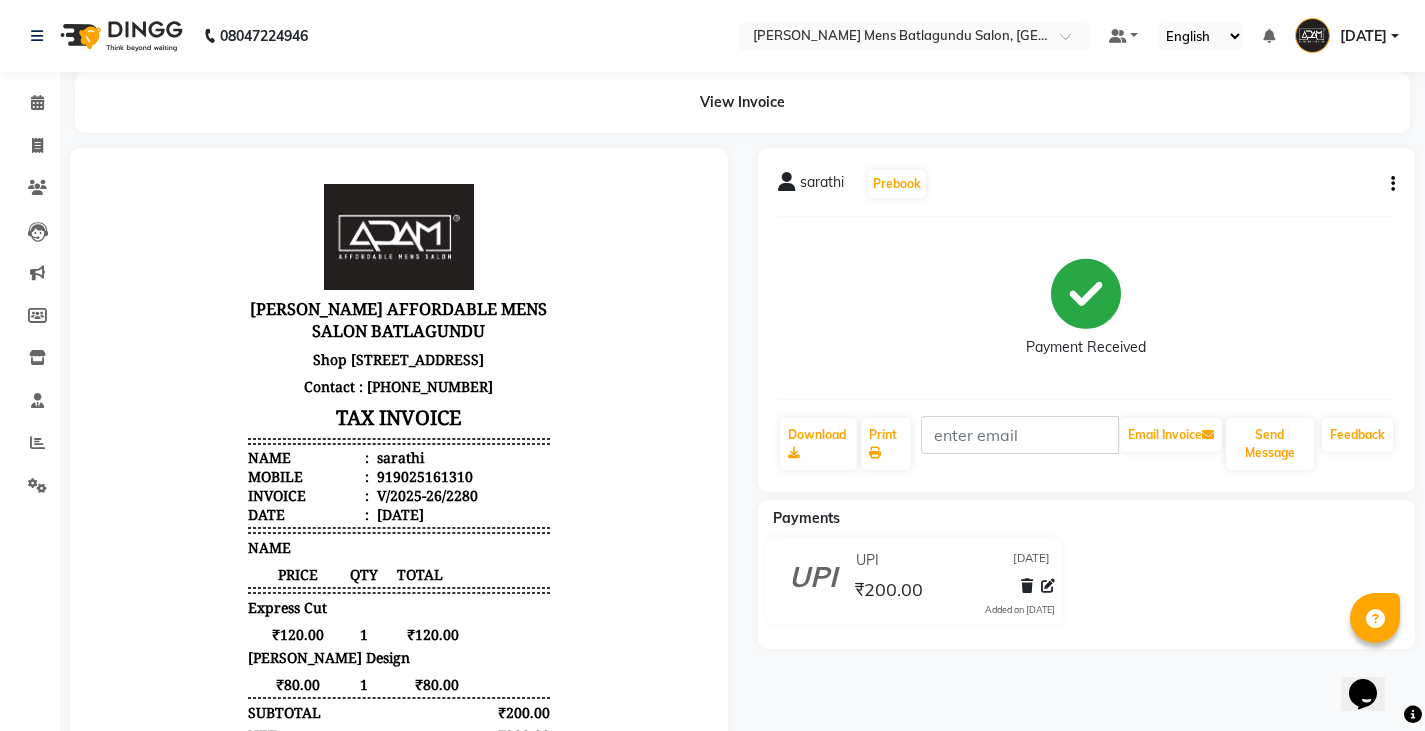 scroll, scrollTop: 0, scrollLeft: 0, axis: both 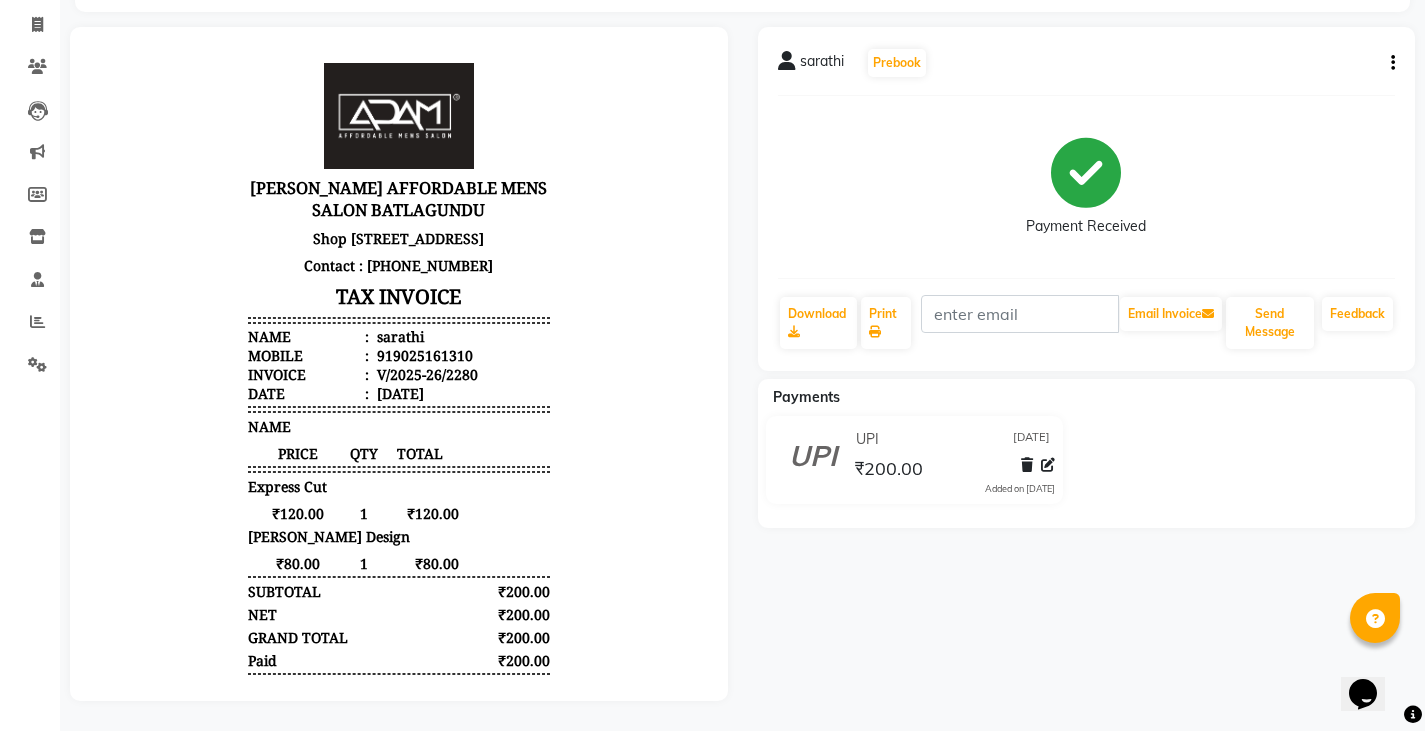 click on "sarathi" 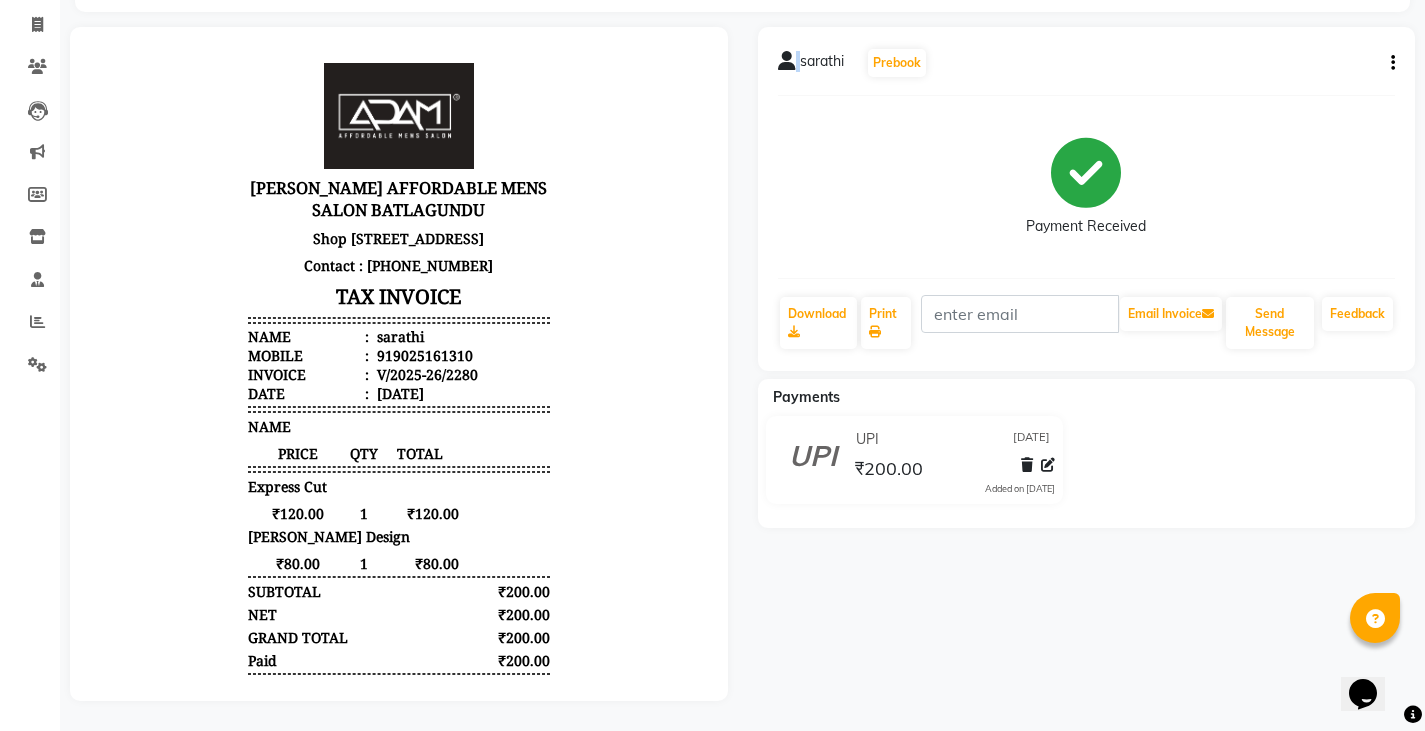 click 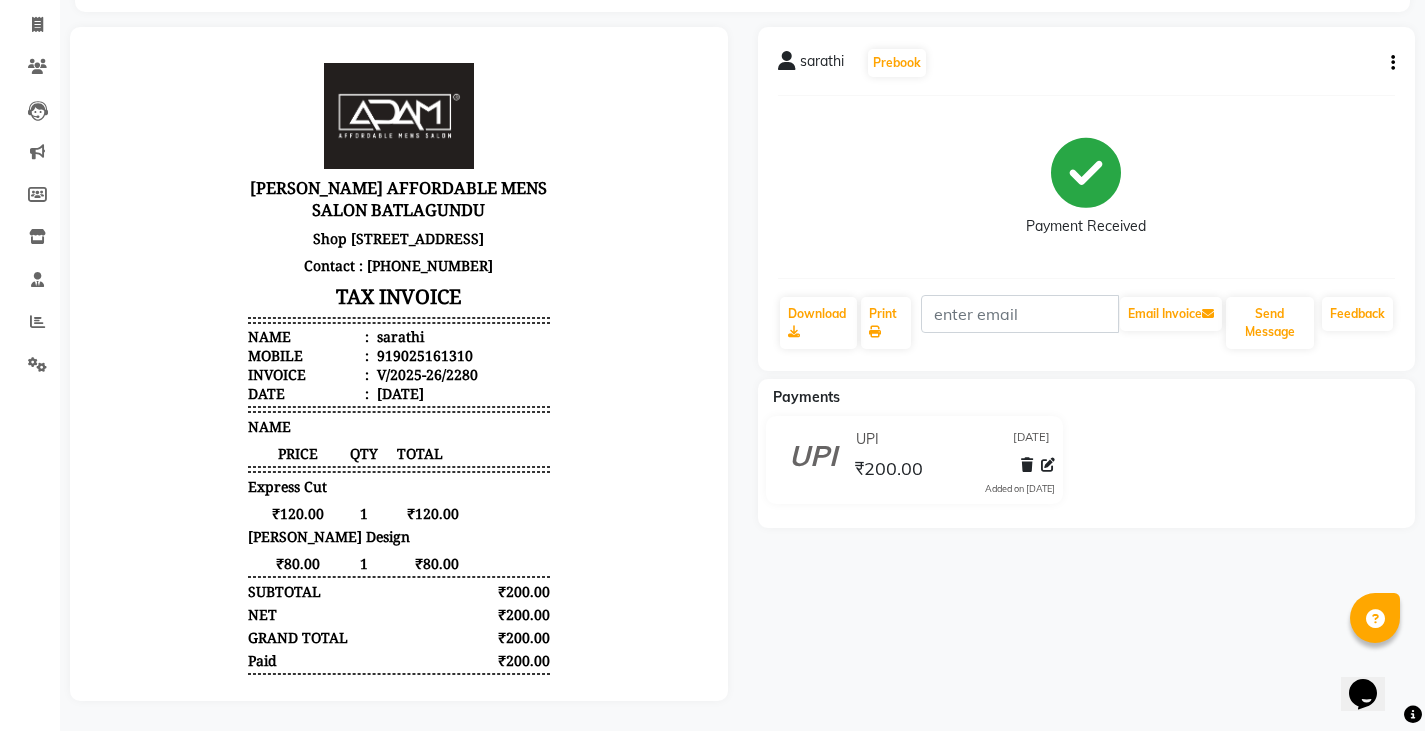 click 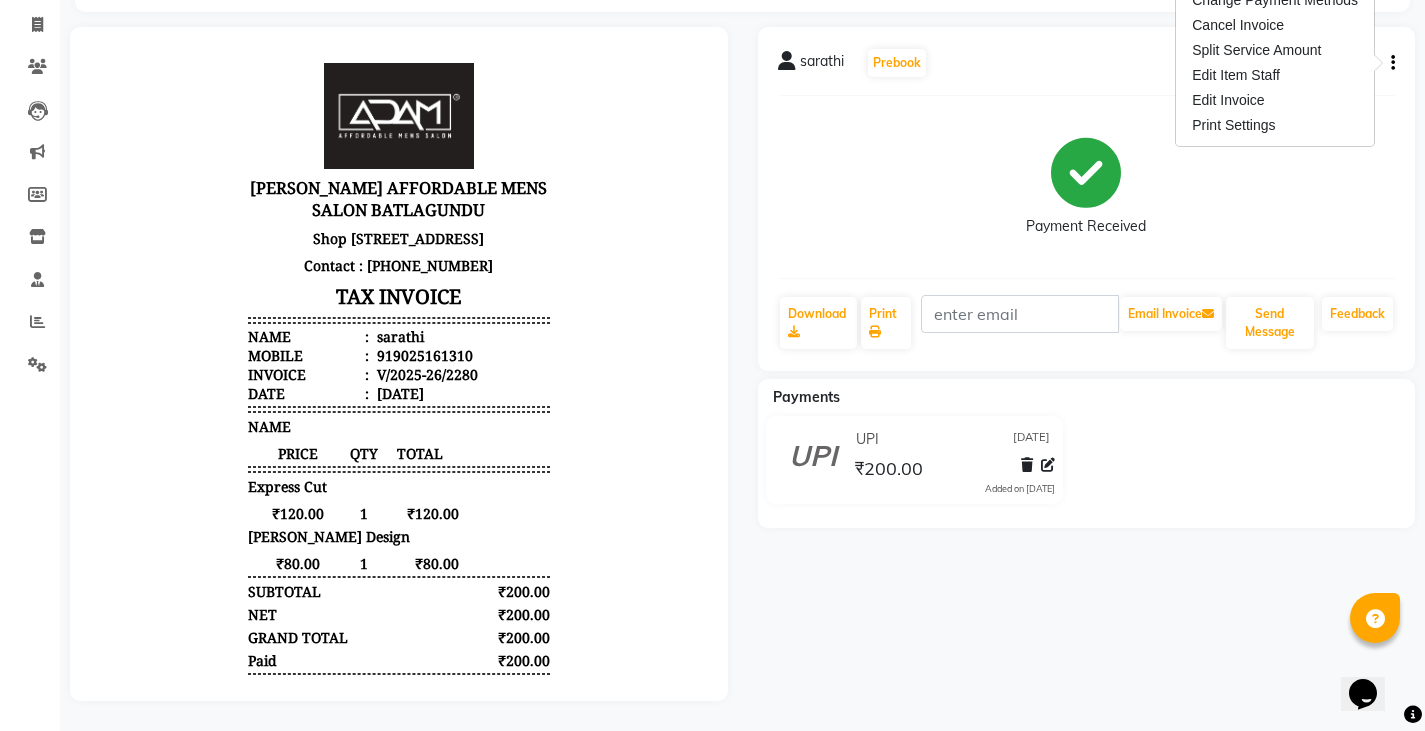 click on "Payment Received" 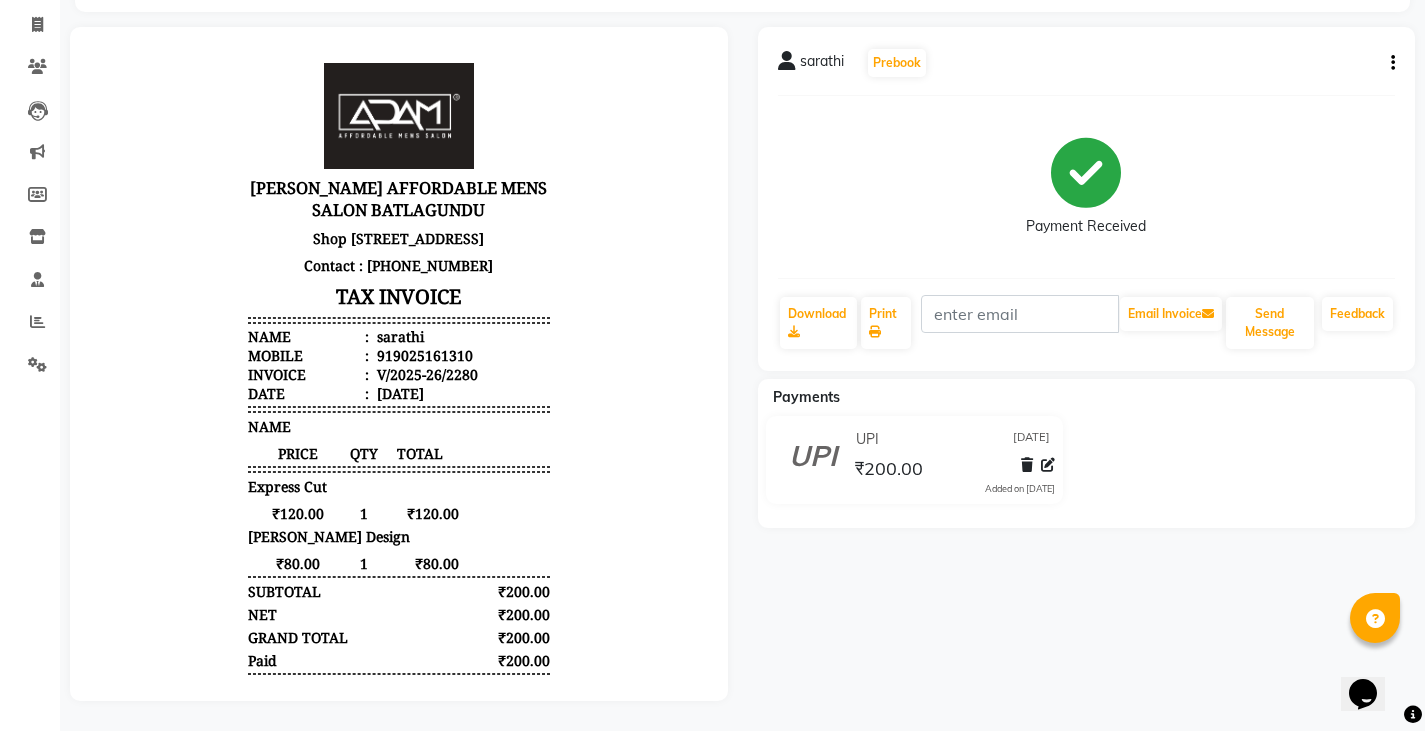 click on "sarathi" 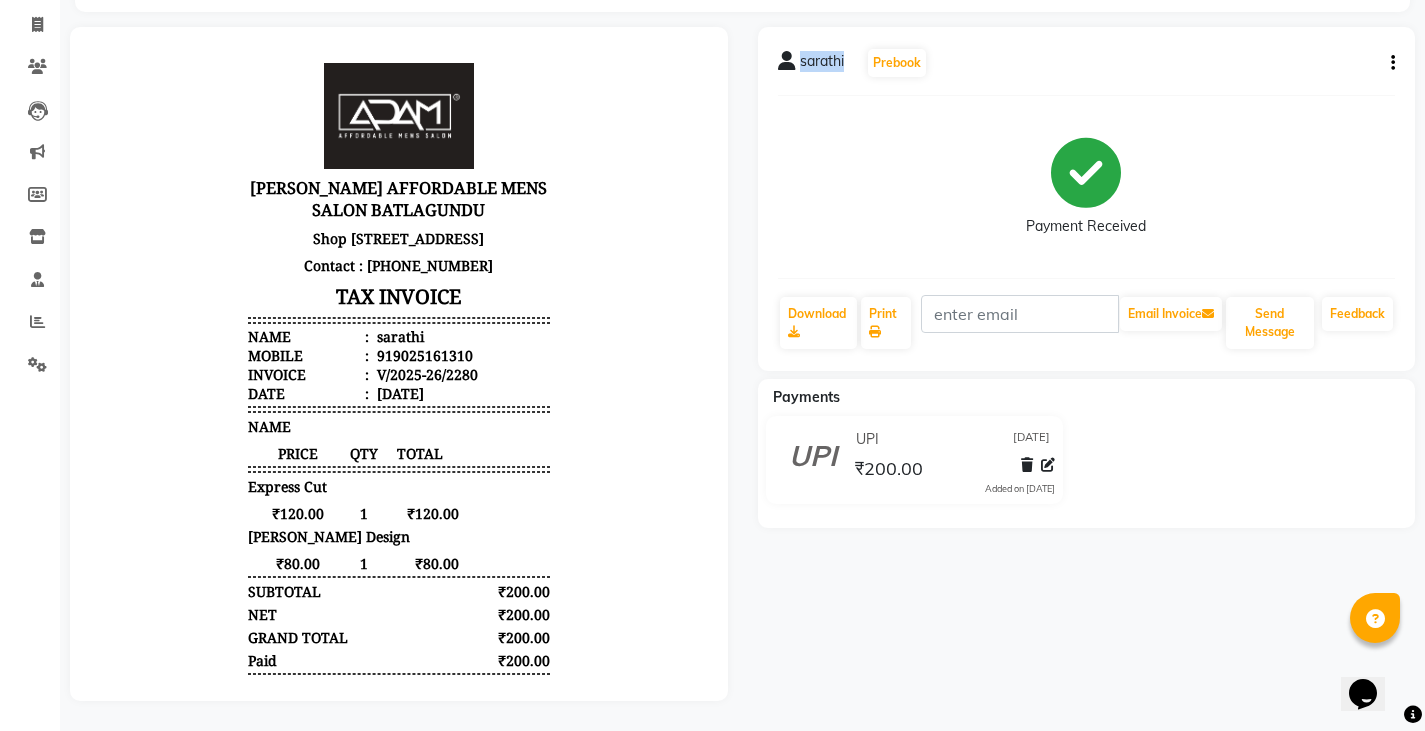 click on "sarathi" 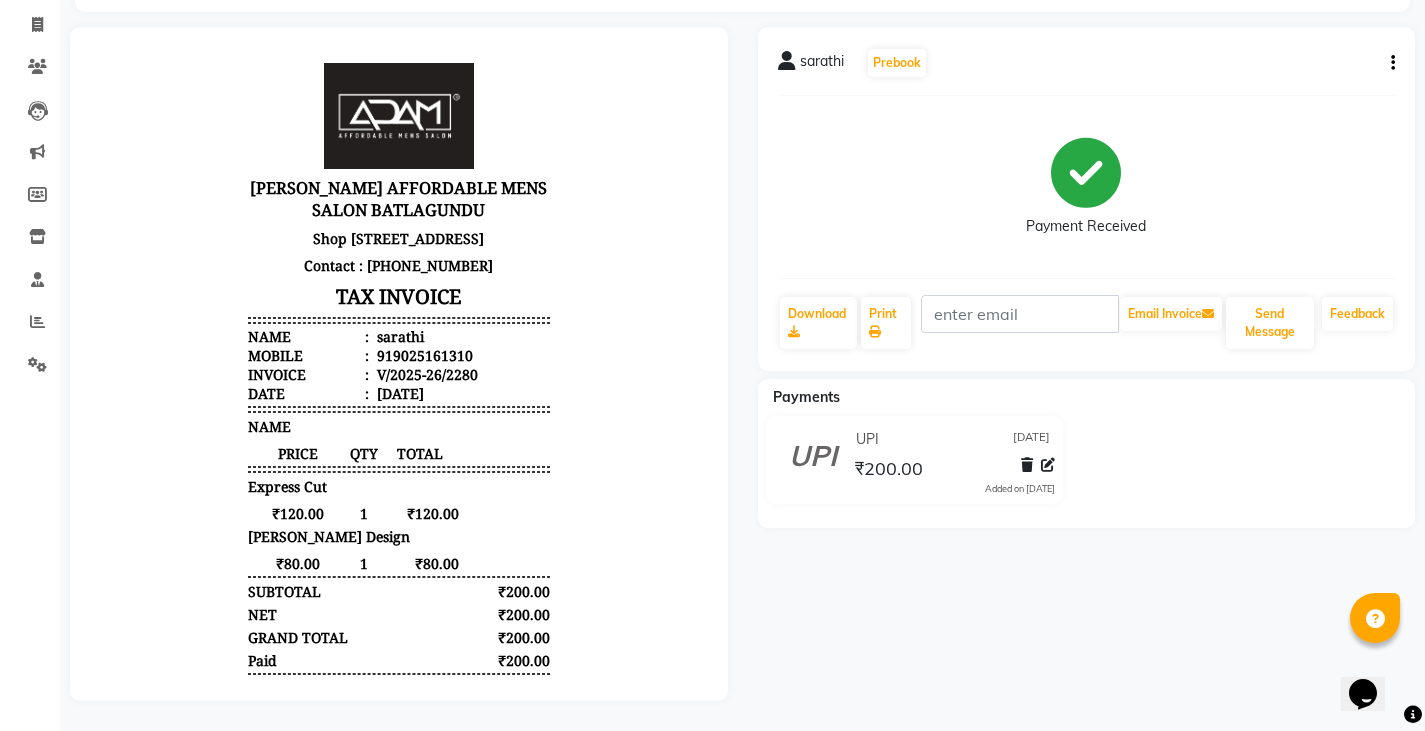 click on "sarathi   Prebook   Payment Received  Download  Print   Email Invoice   Send Message Feedback" 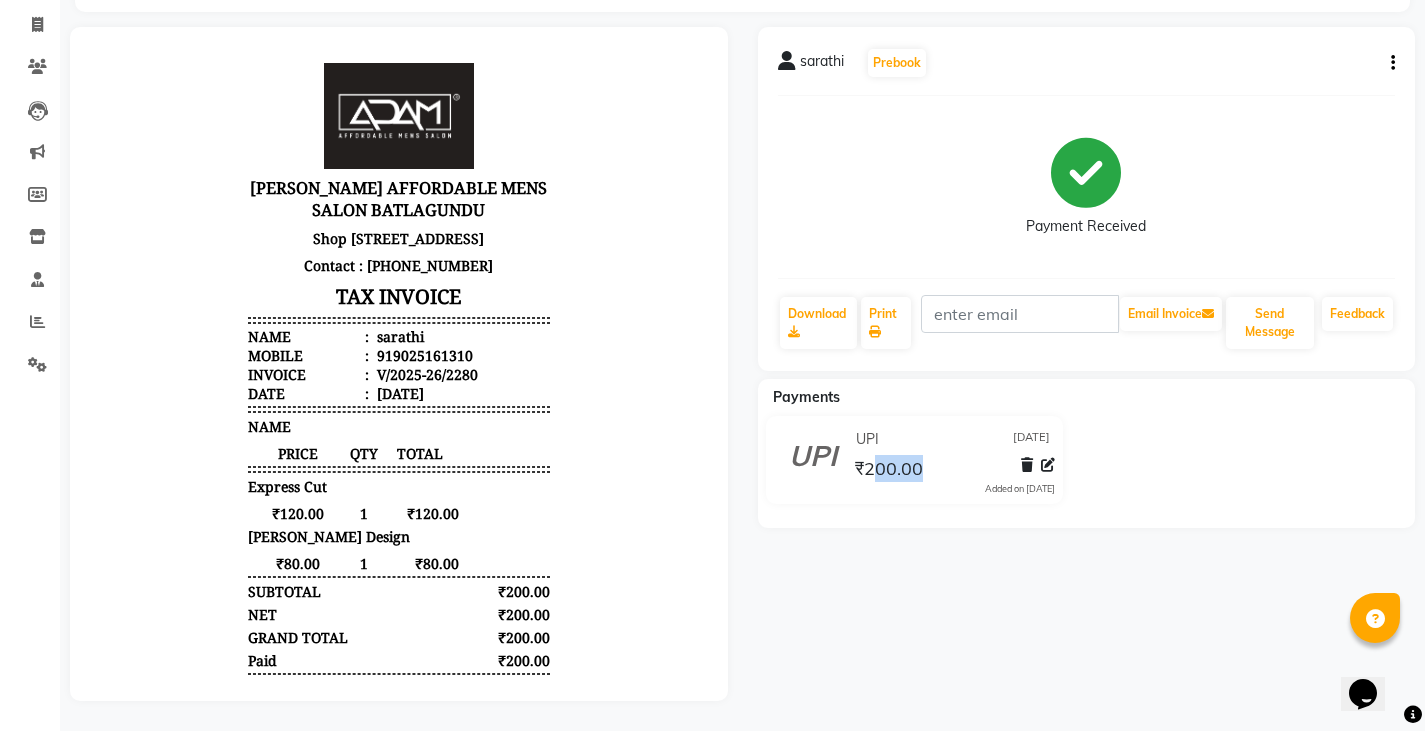 drag, startPoint x: 880, startPoint y: 456, endPoint x: 961, endPoint y: 456, distance: 81 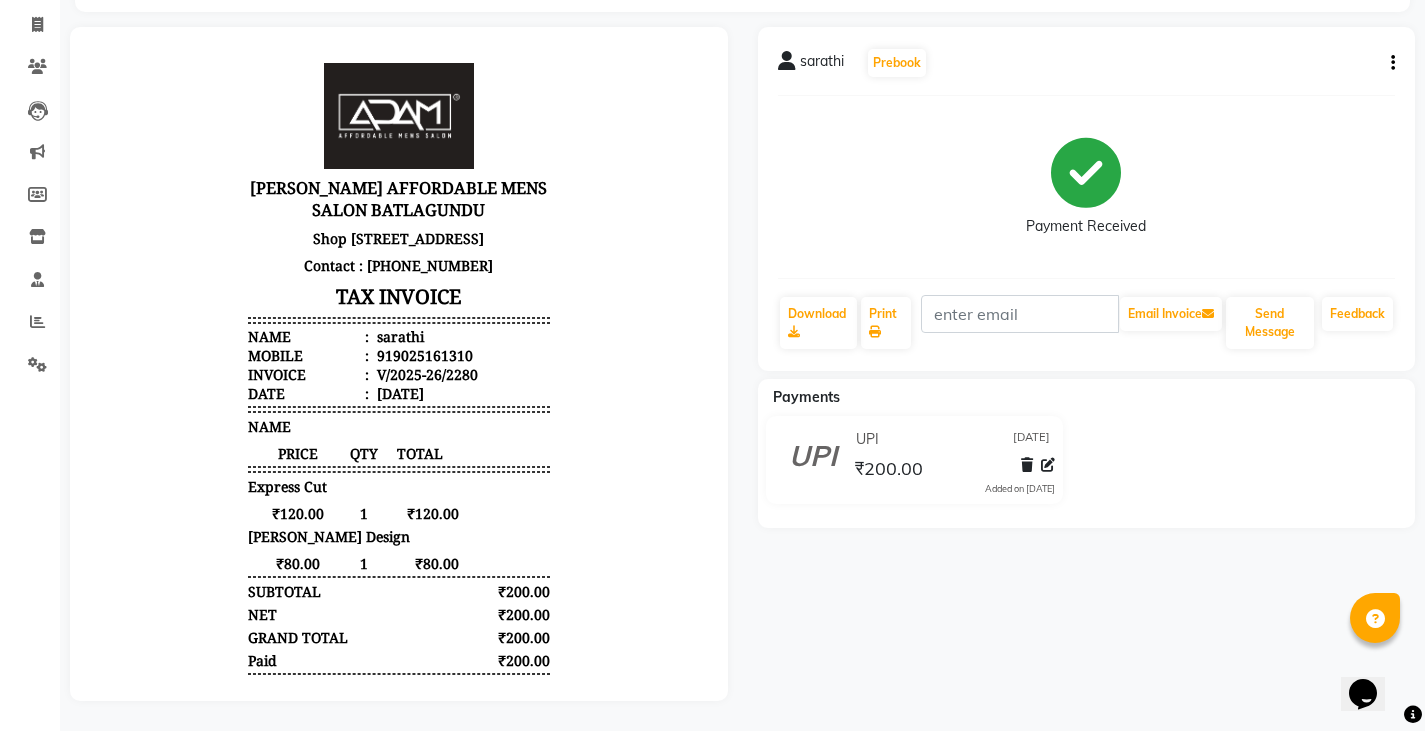 click on "Added on 11-07-2025" 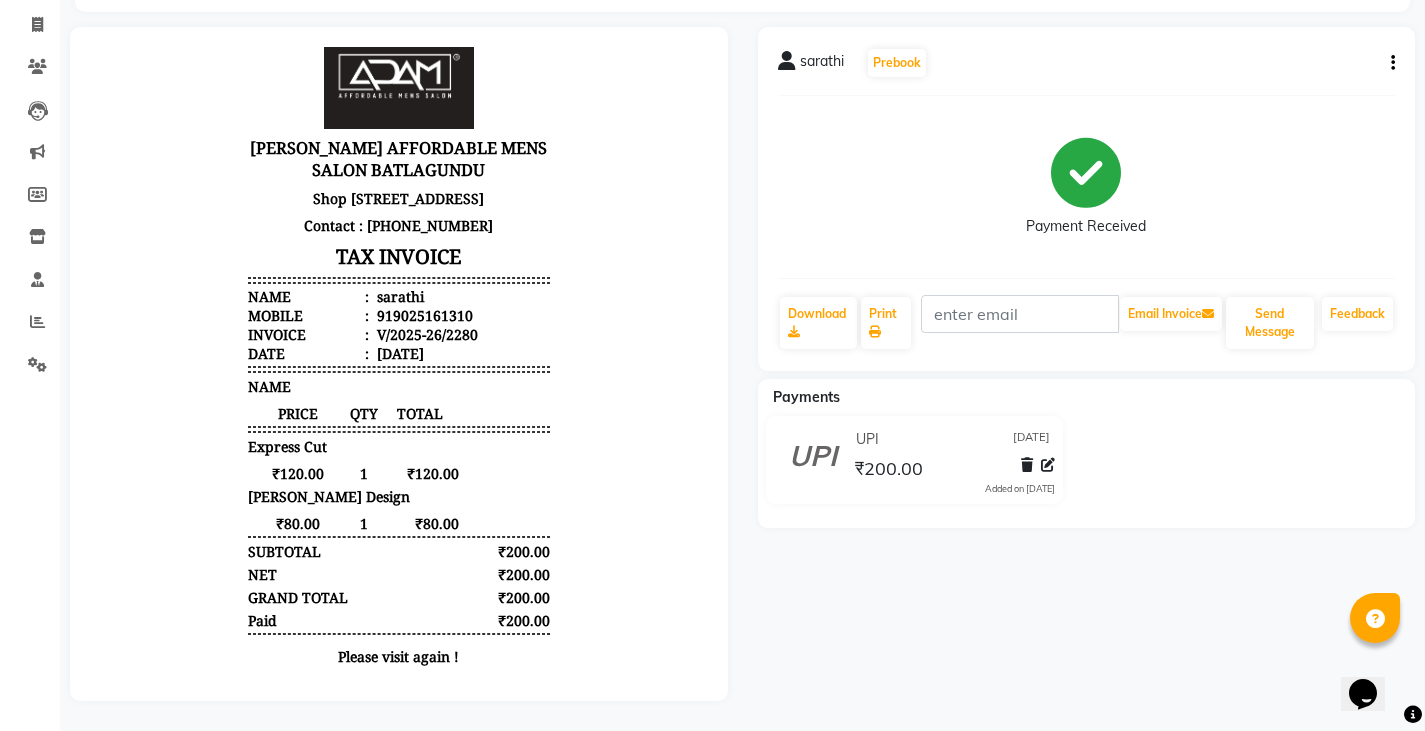 scroll, scrollTop: 78, scrollLeft: 0, axis: vertical 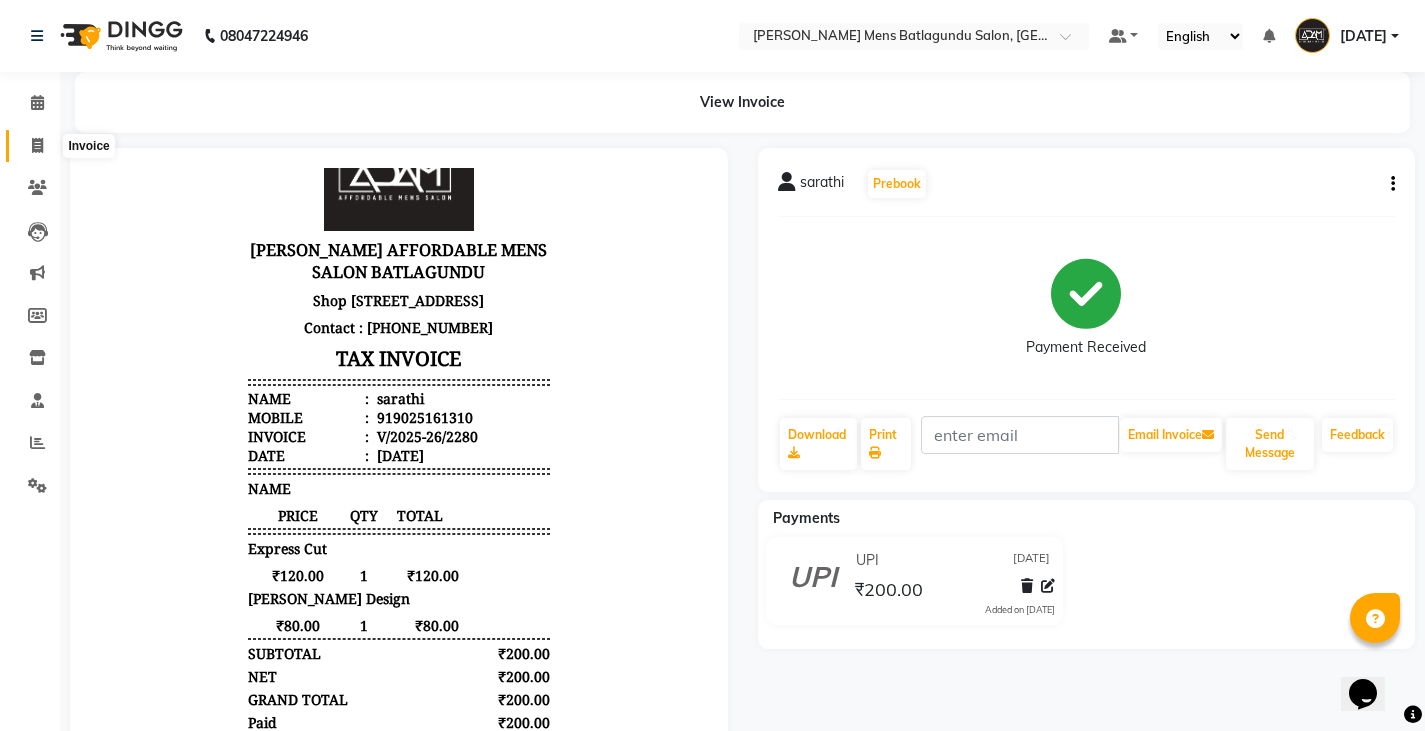 click 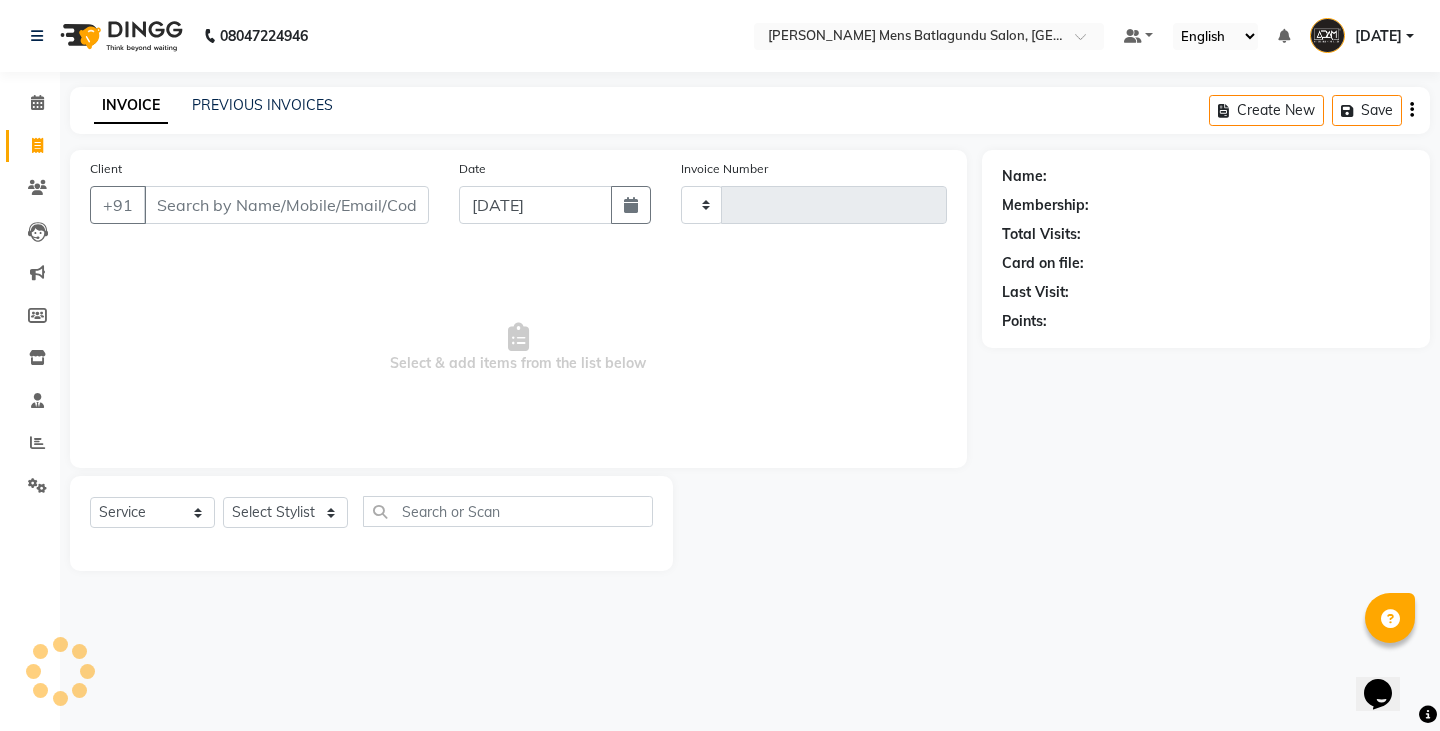 type on "2284" 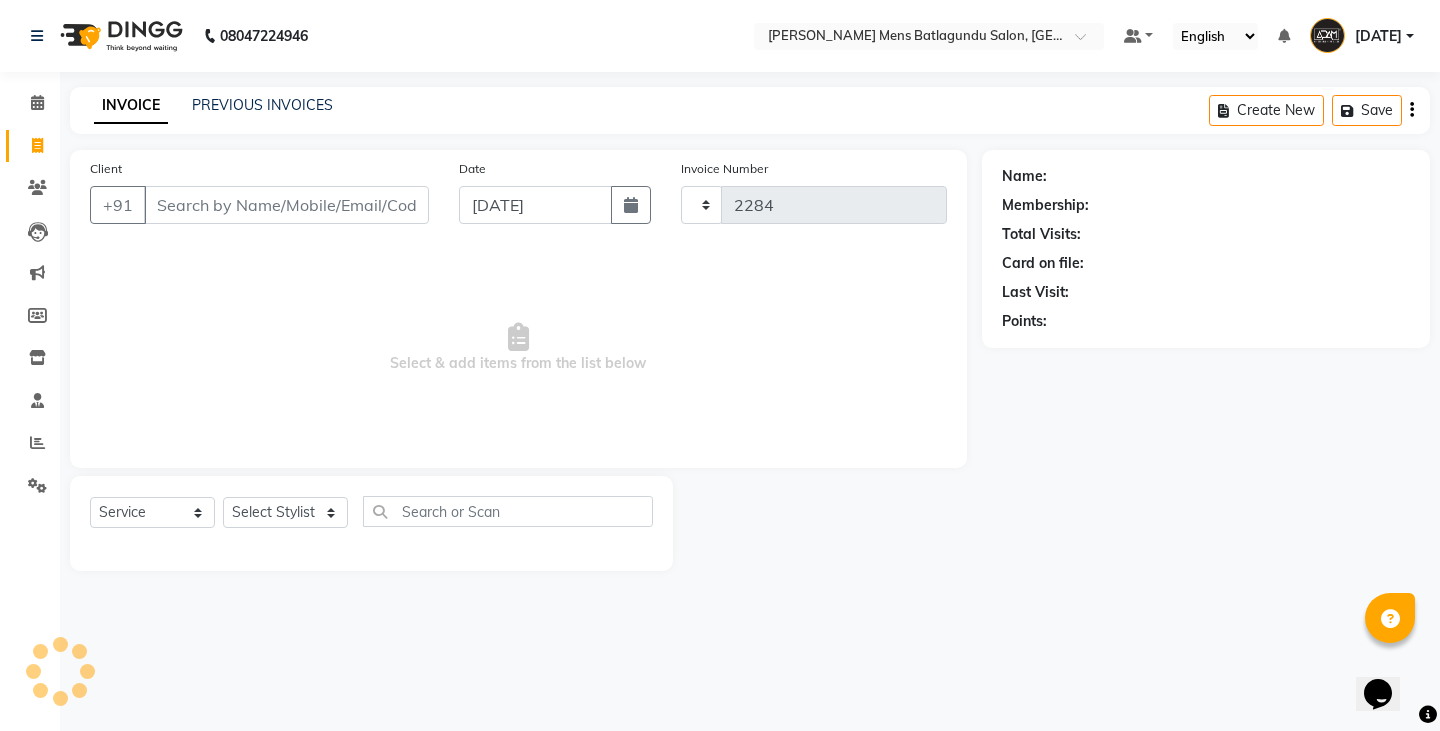 select on "8213" 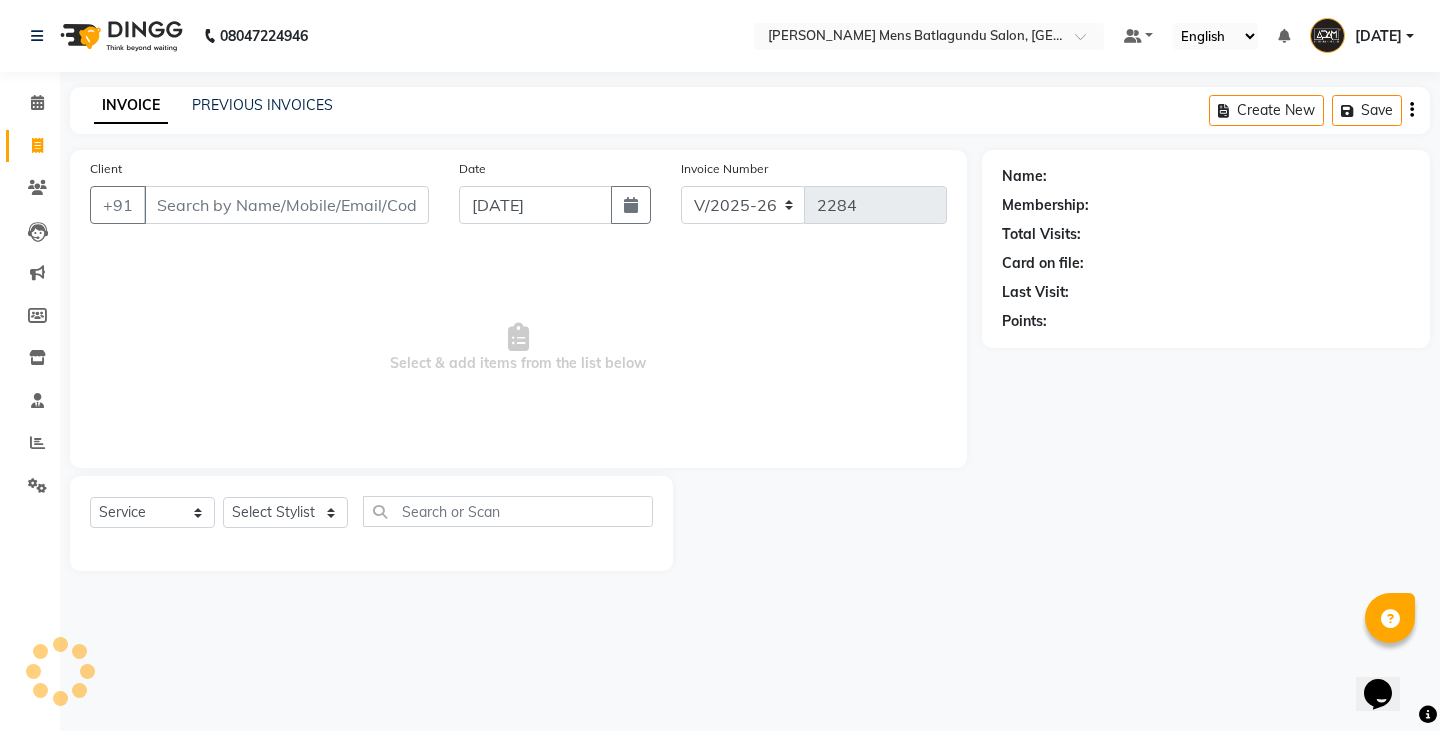 click on "Client" at bounding box center (286, 205) 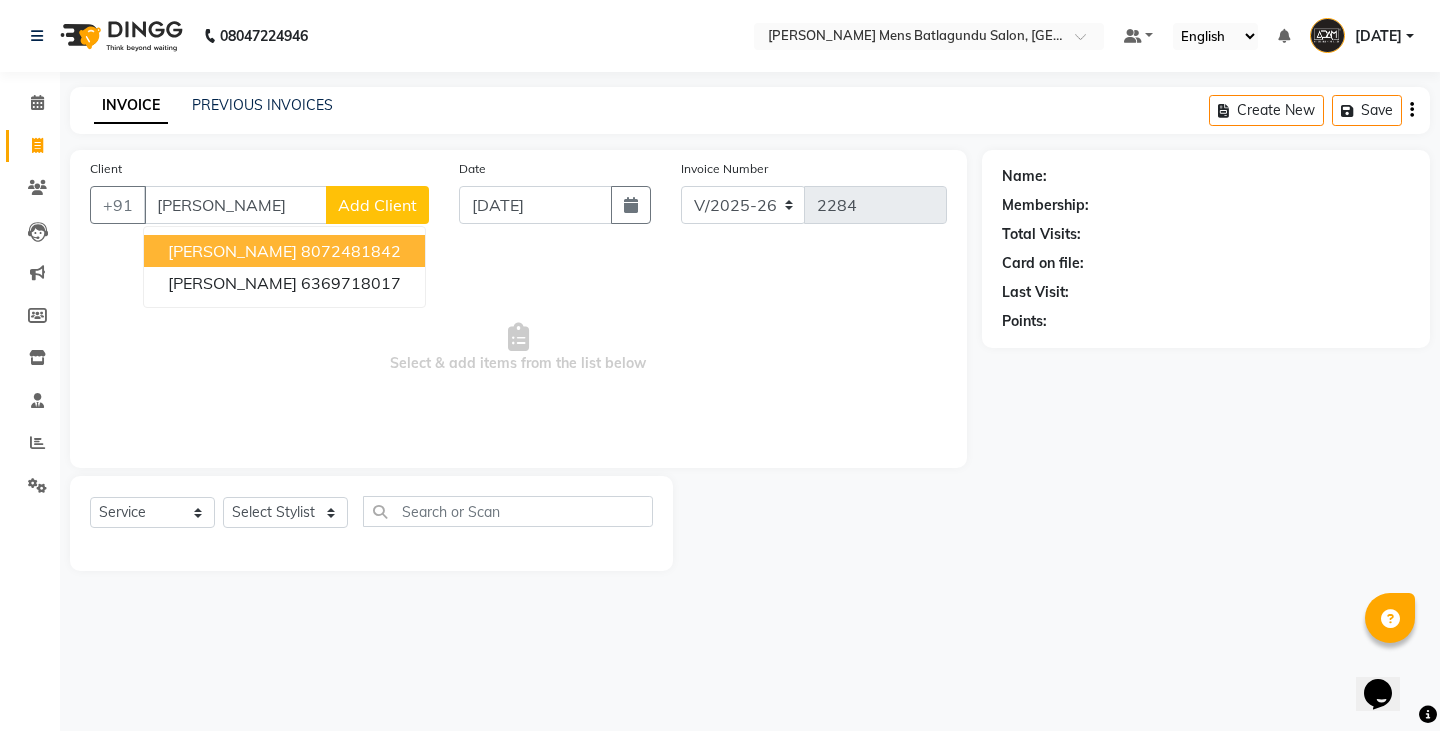 click on "Sarathy" at bounding box center [232, 251] 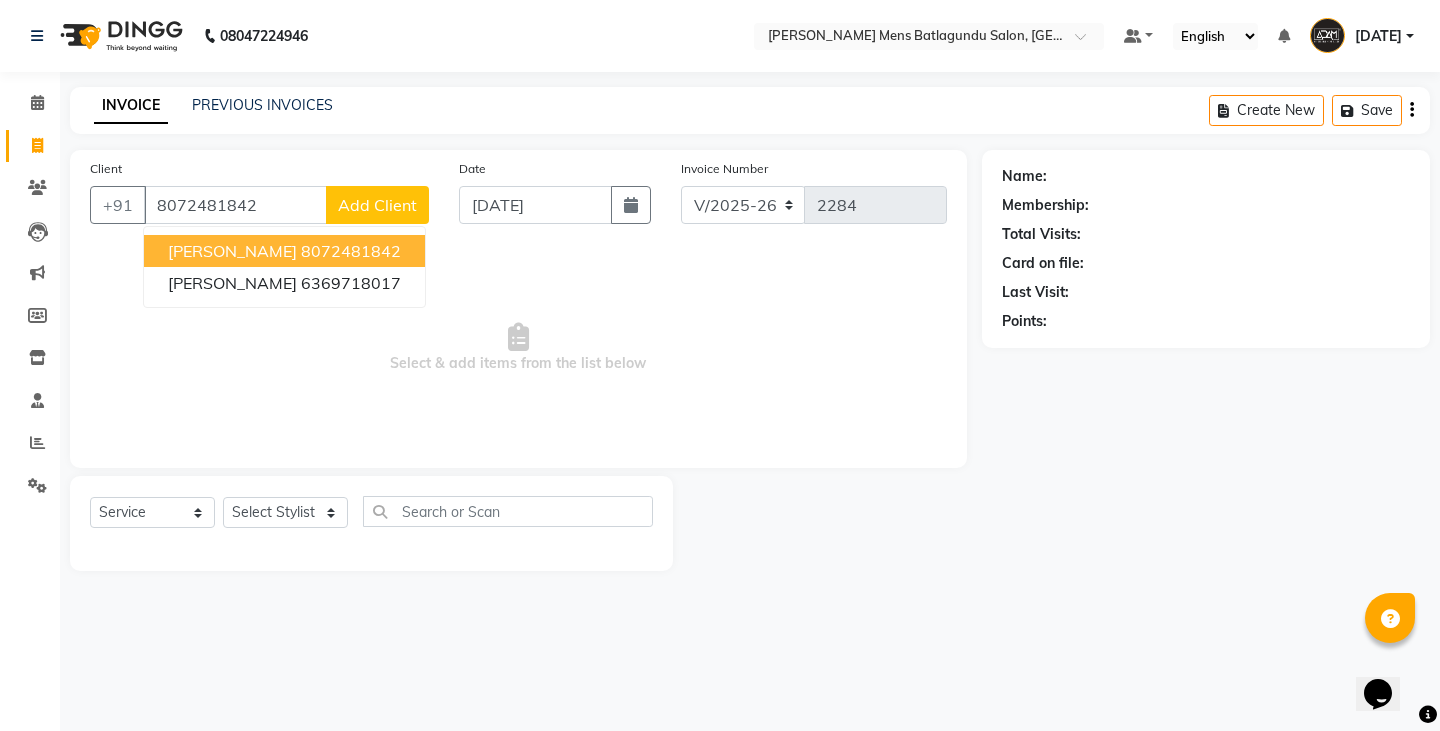 type on "8072481842" 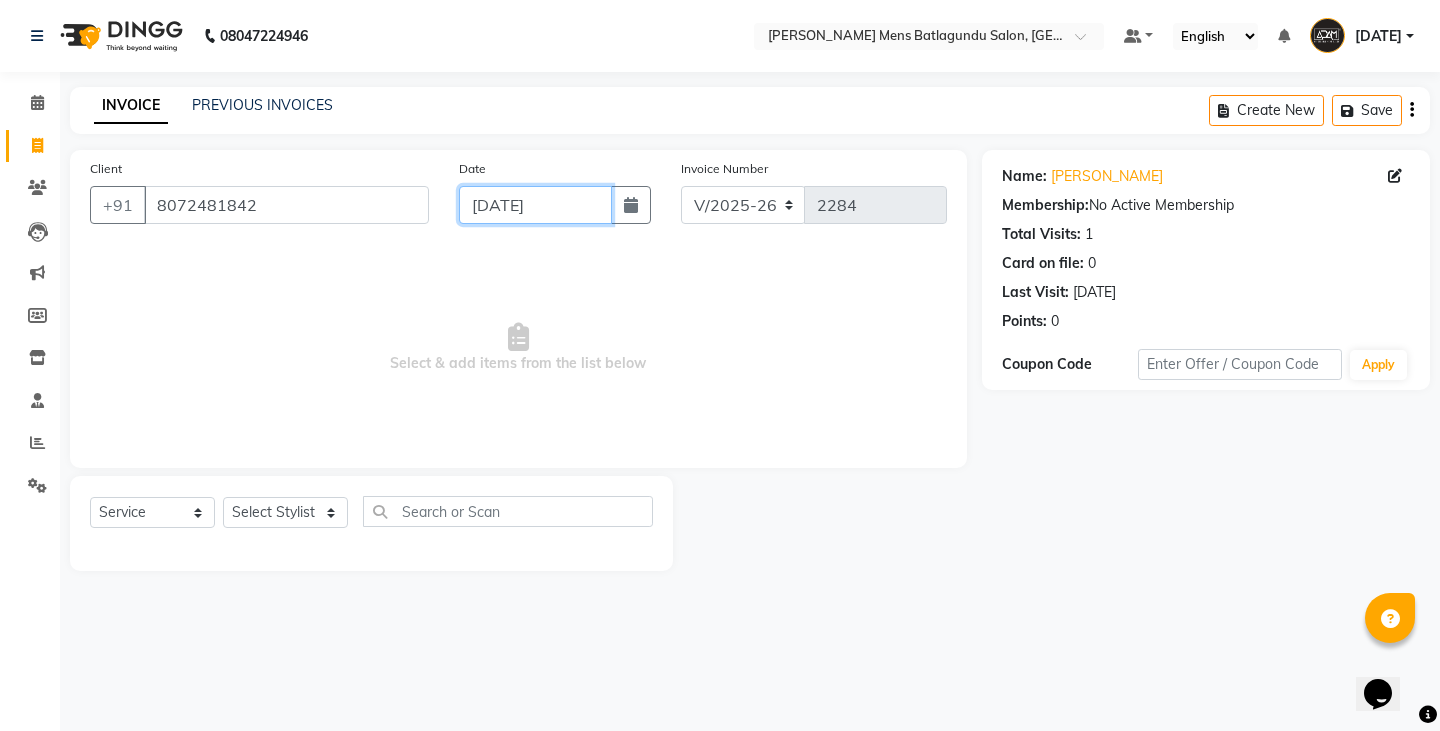 drag, startPoint x: 489, startPoint y: 204, endPoint x: 453, endPoint y: 183, distance: 41.677334 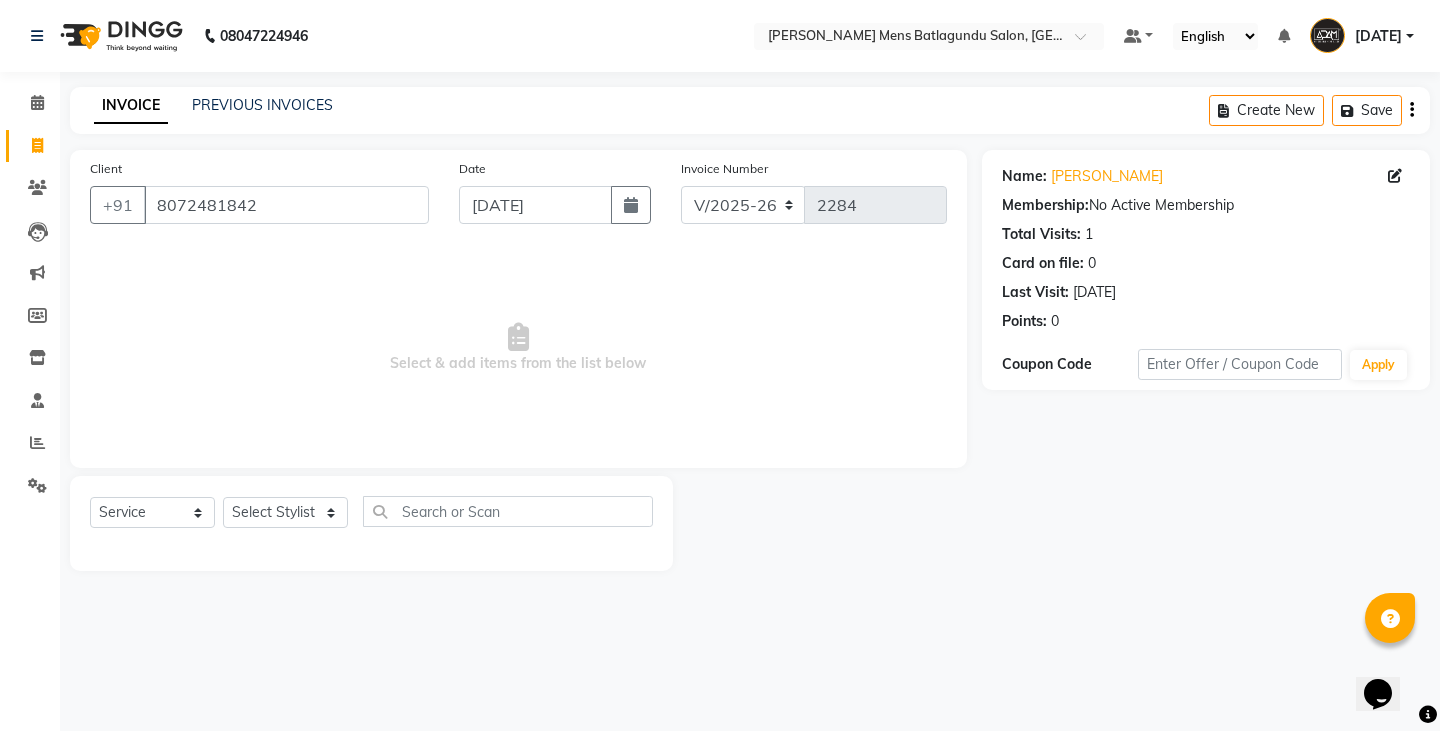 select on "7" 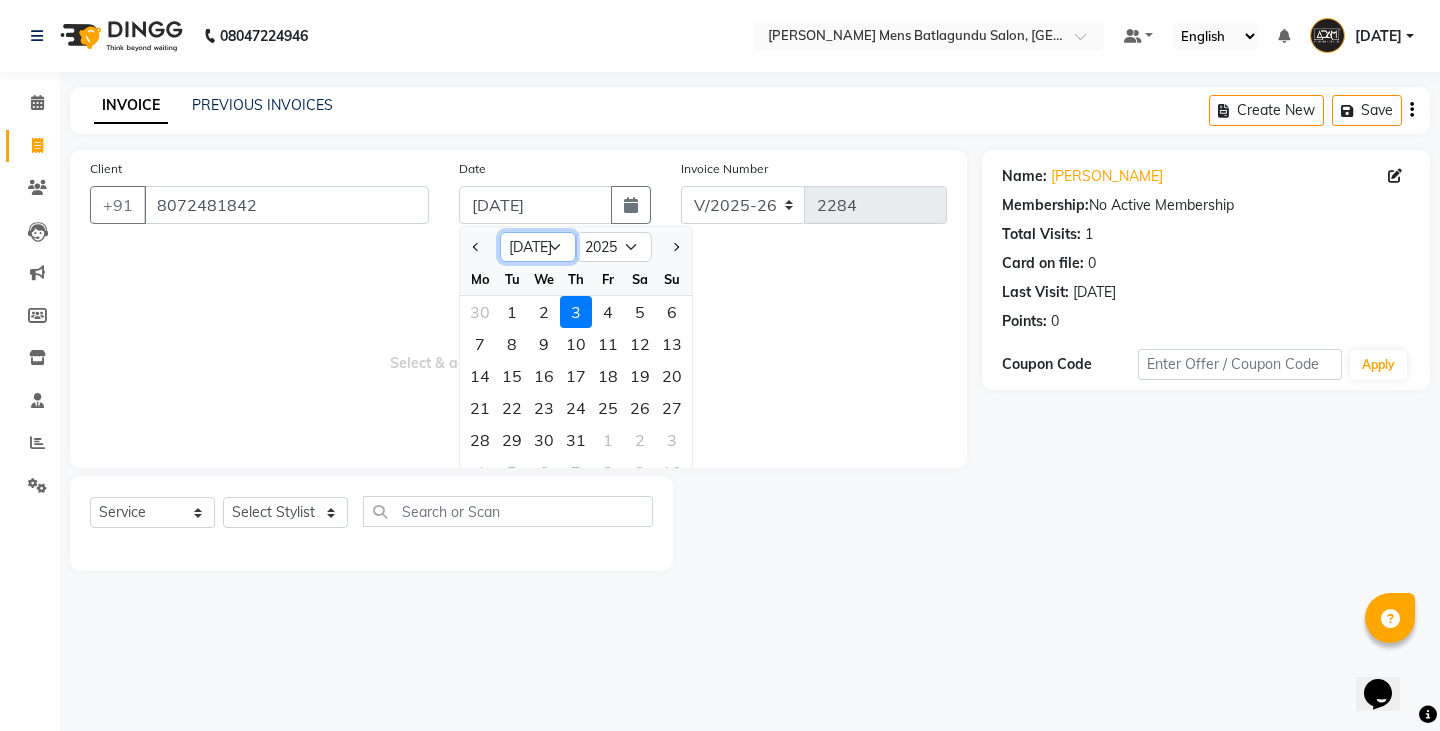 click on "Jan Feb Mar Apr May Jun Jul Aug Sep Oct Nov Dec" 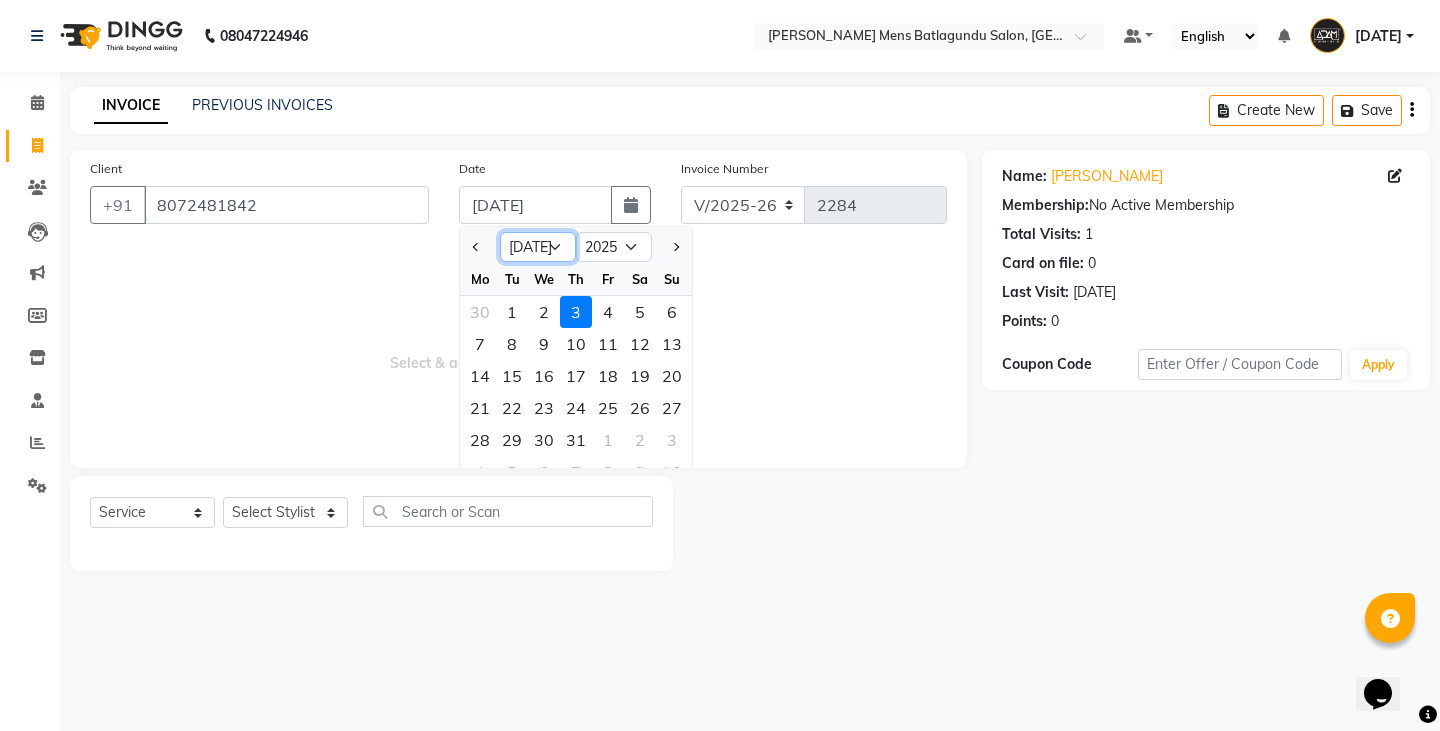 select on "5" 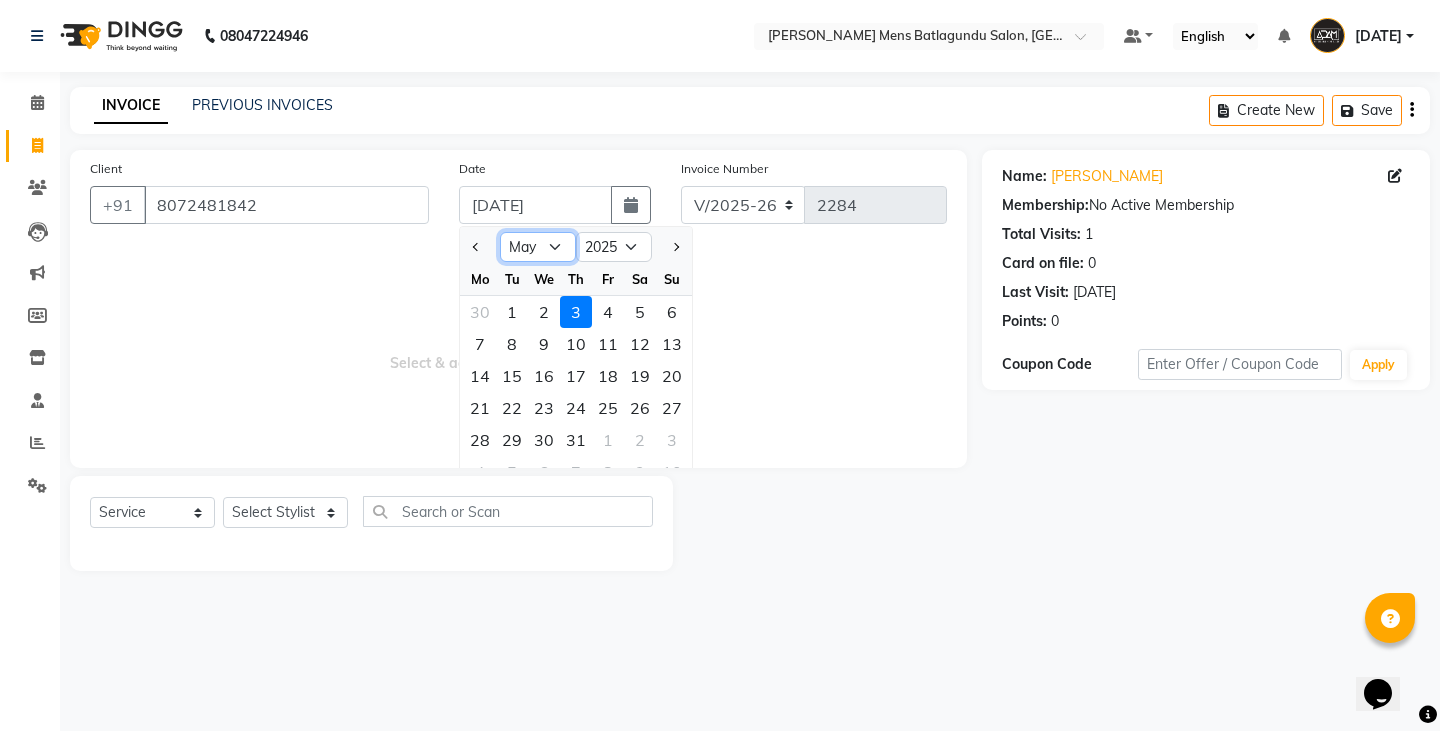 click on "Jan Feb Mar Apr May Jun Jul Aug Sep Oct Nov Dec" 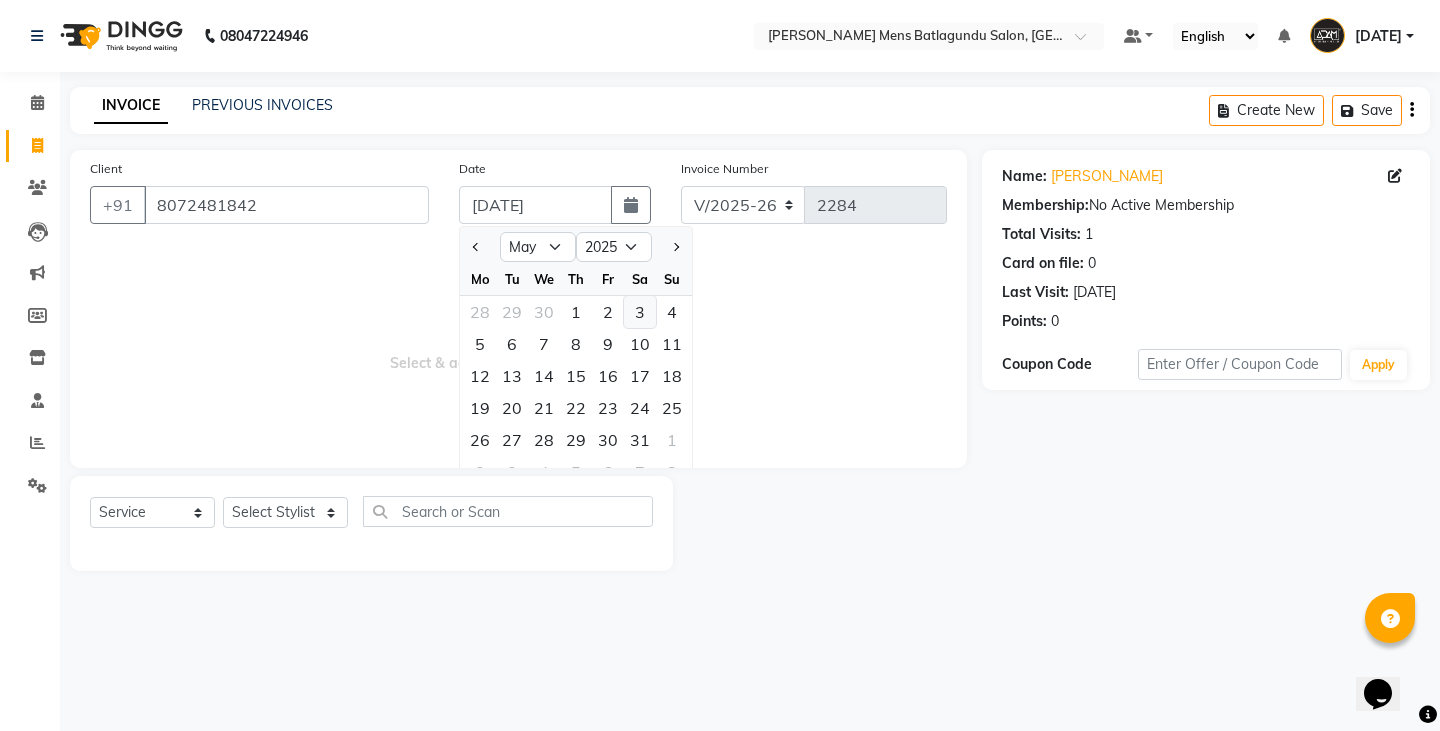 click on "3" 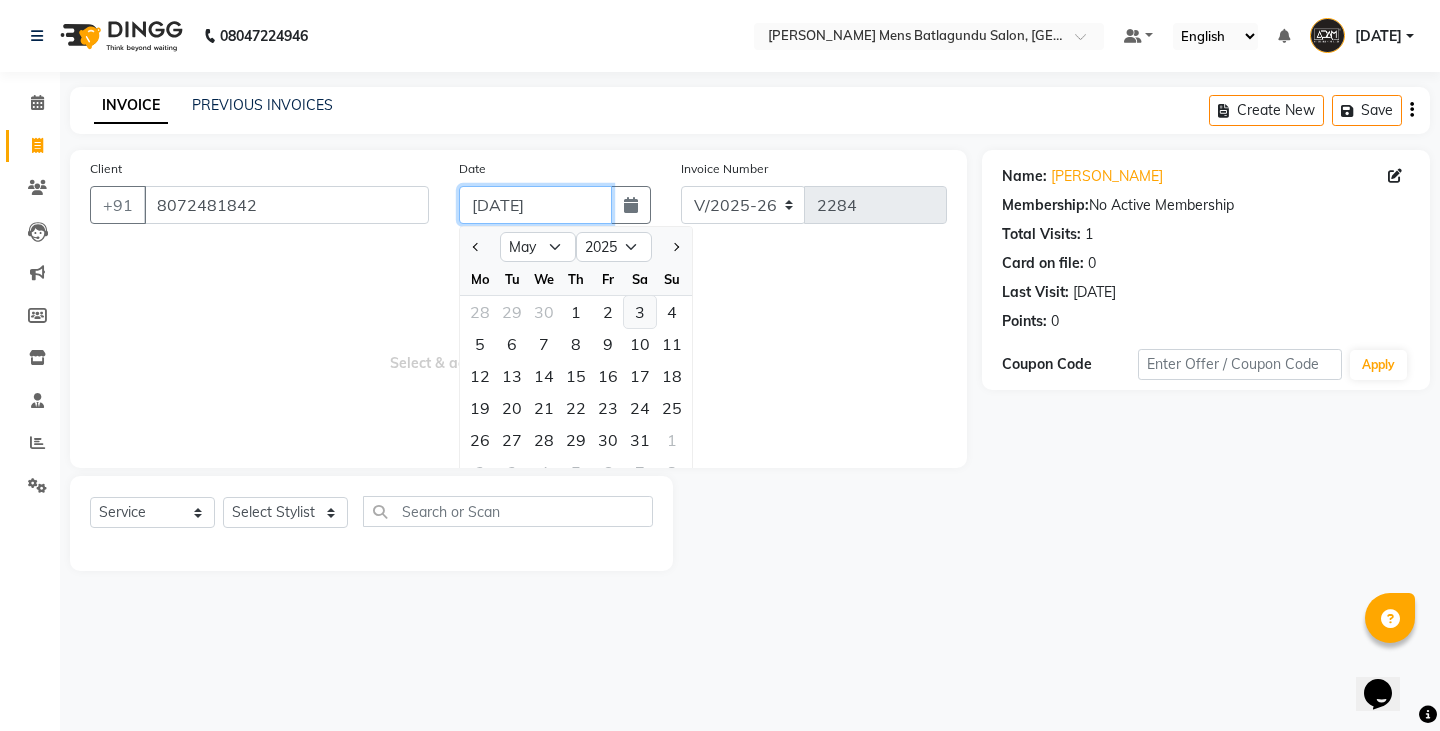 type on "03-05-2025" 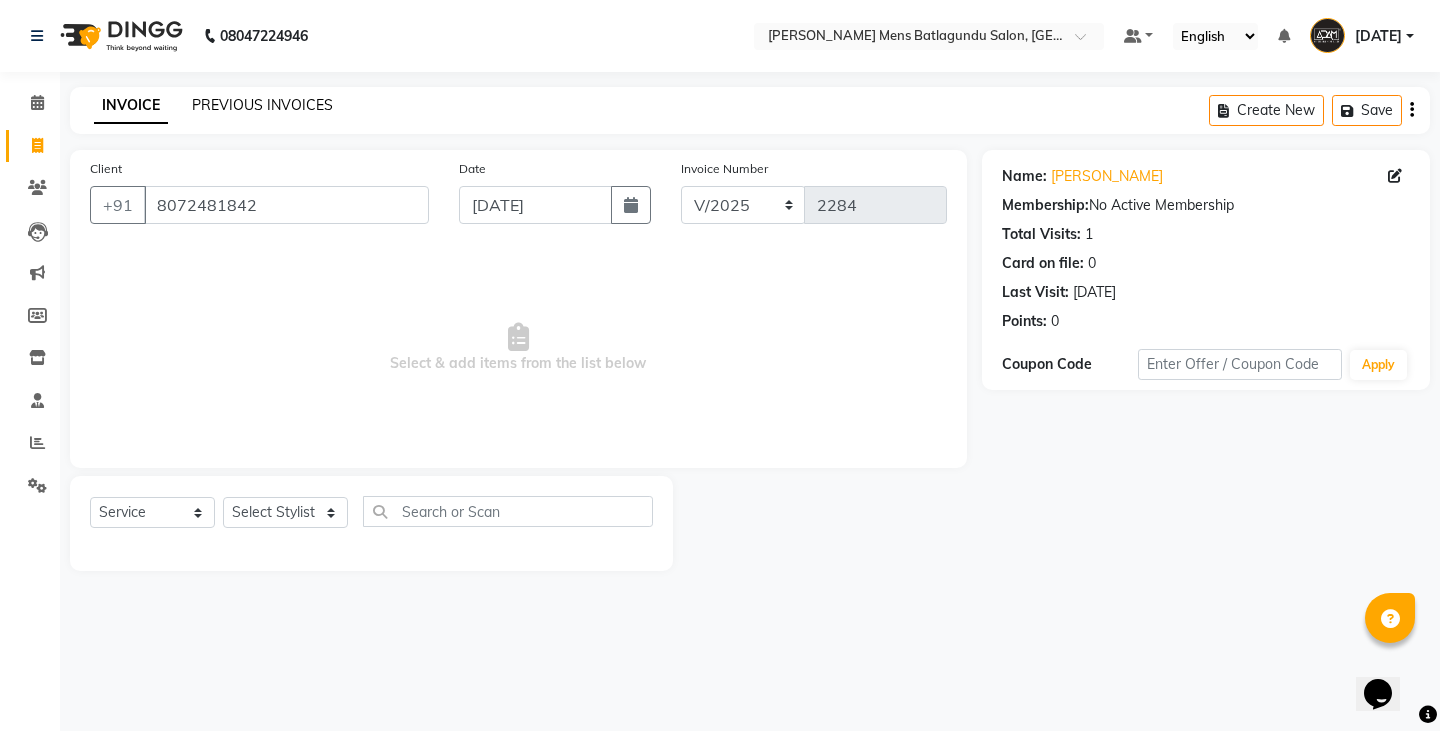 click on "PREVIOUS INVOICES" 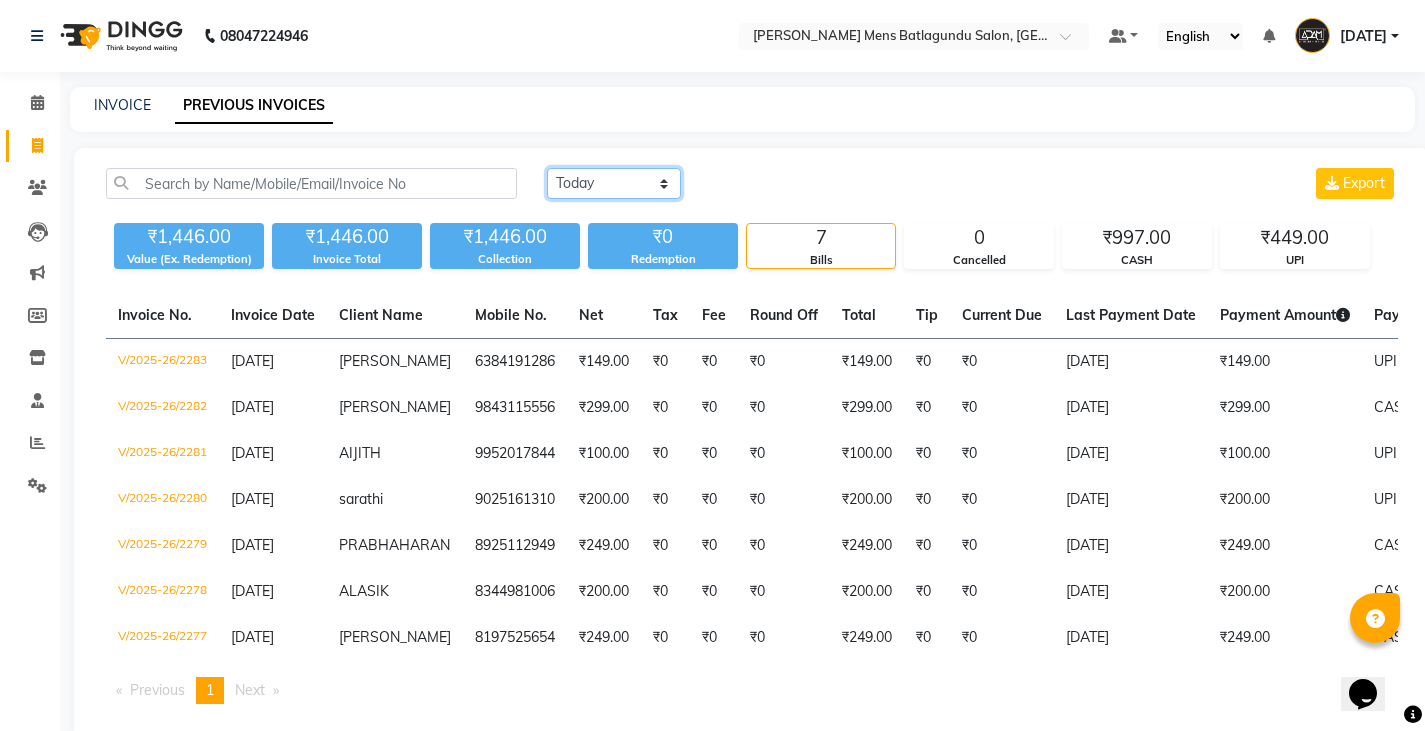 click on "Today Yesterday Custom Range" 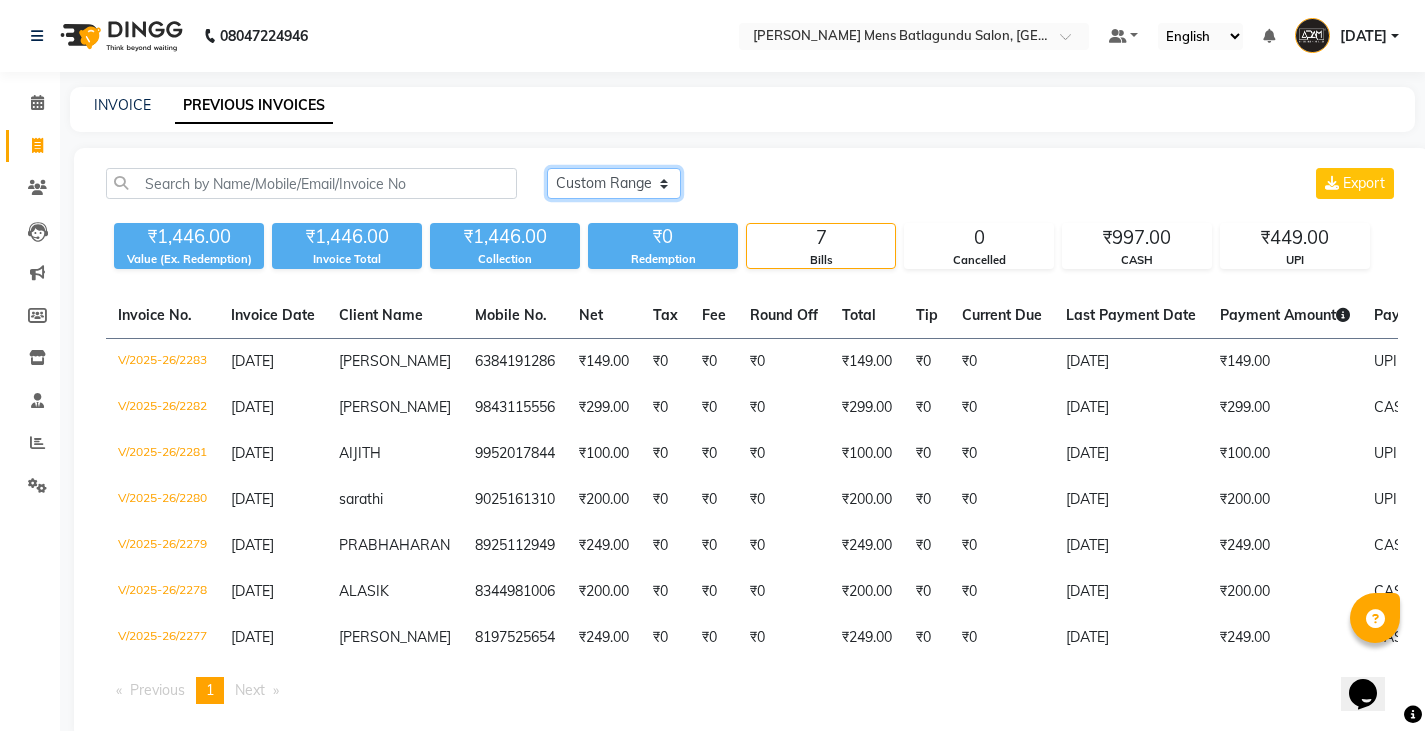 click on "Today Yesterday Custom Range" 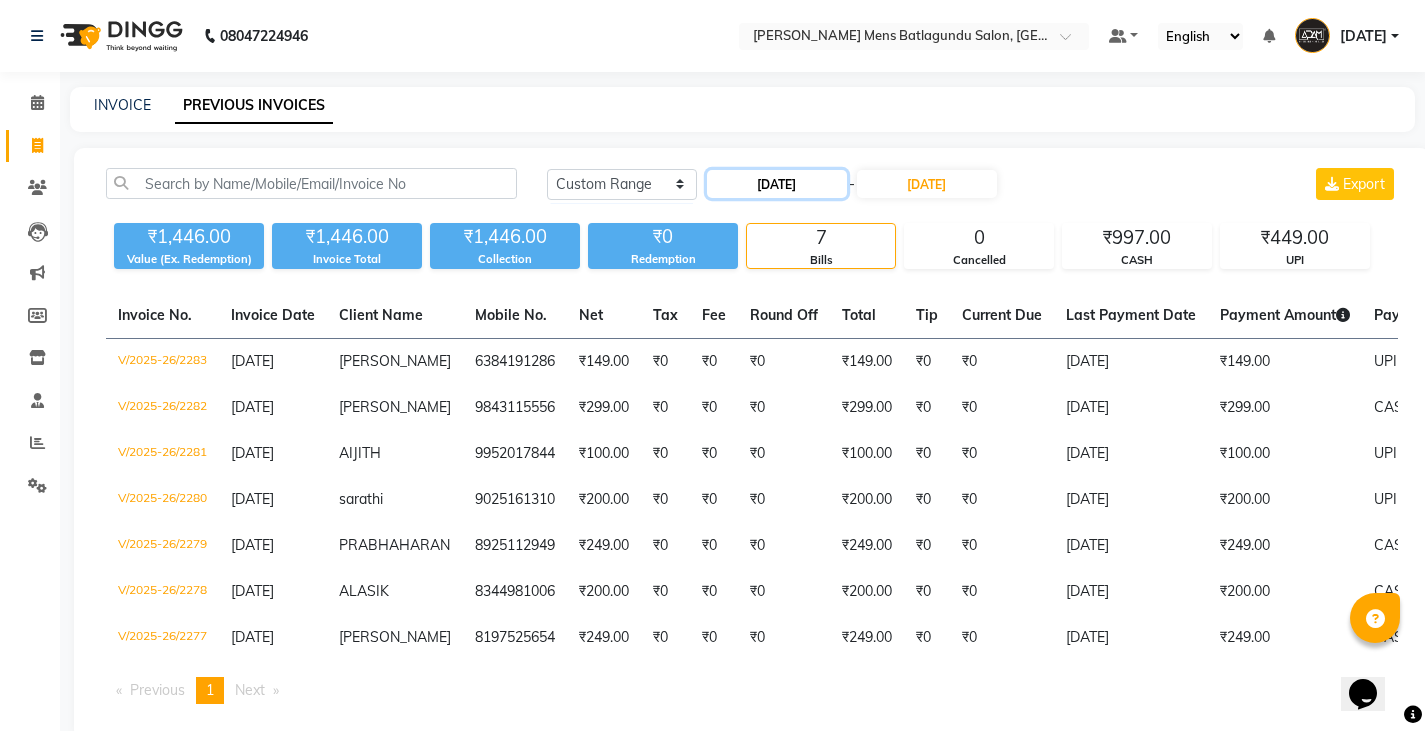 click on "[DATE]" 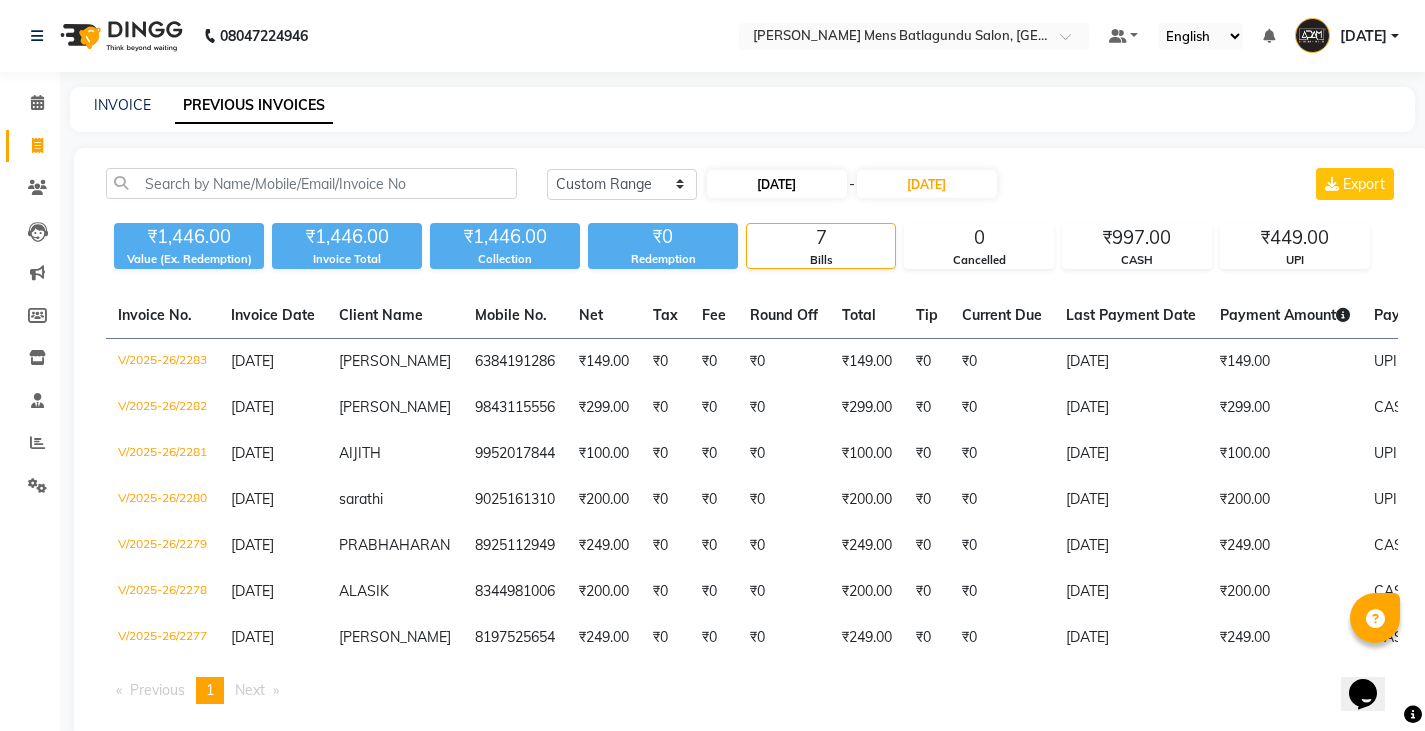 select on "7" 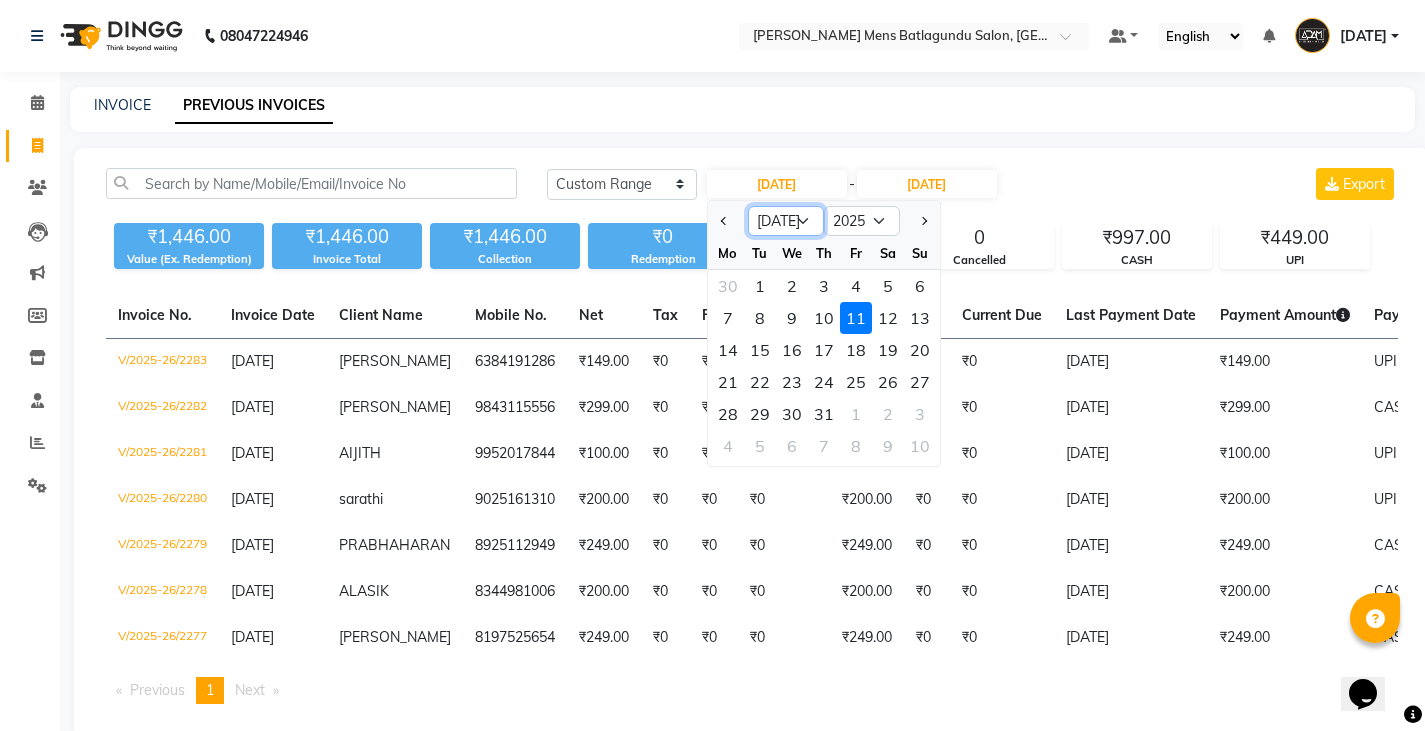 click on "Jan Feb Mar Apr May Jun Jul Aug Sep Oct Nov Dec" 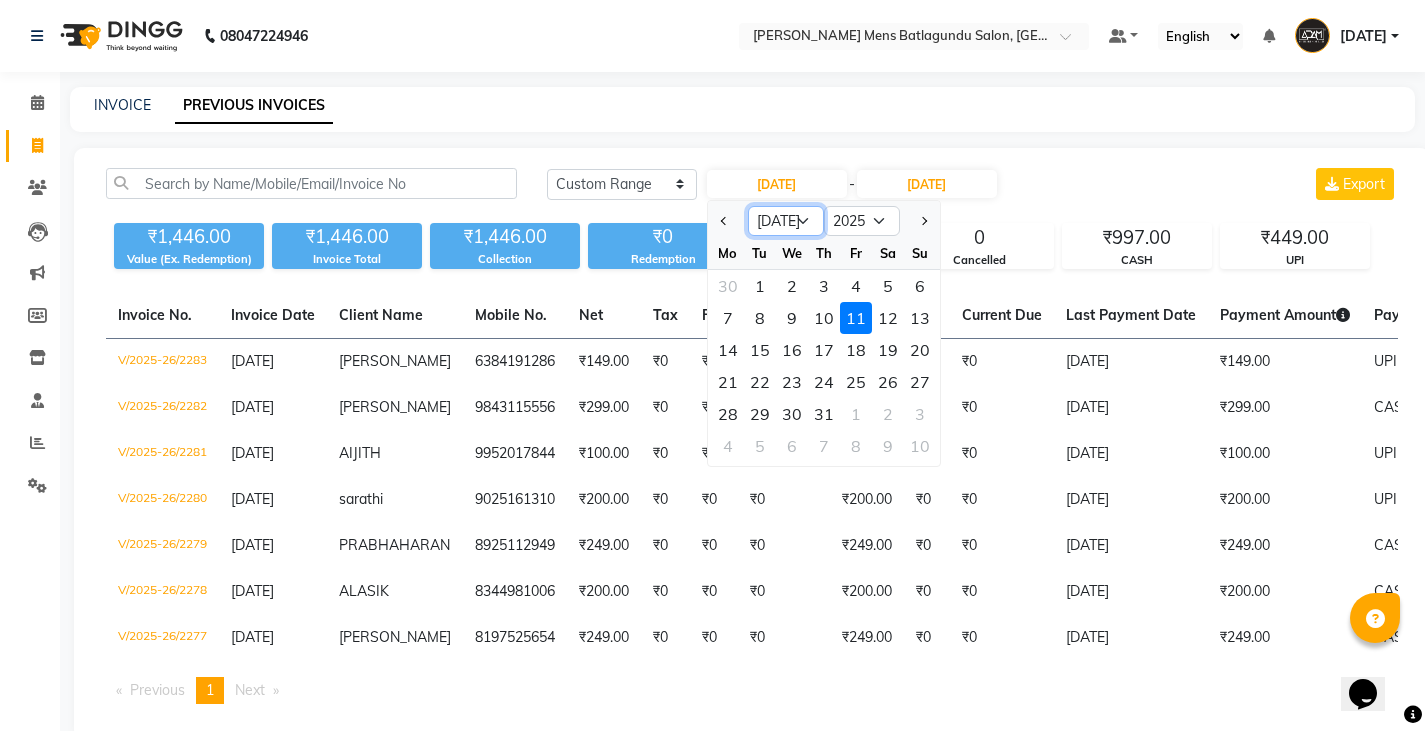 select on "5" 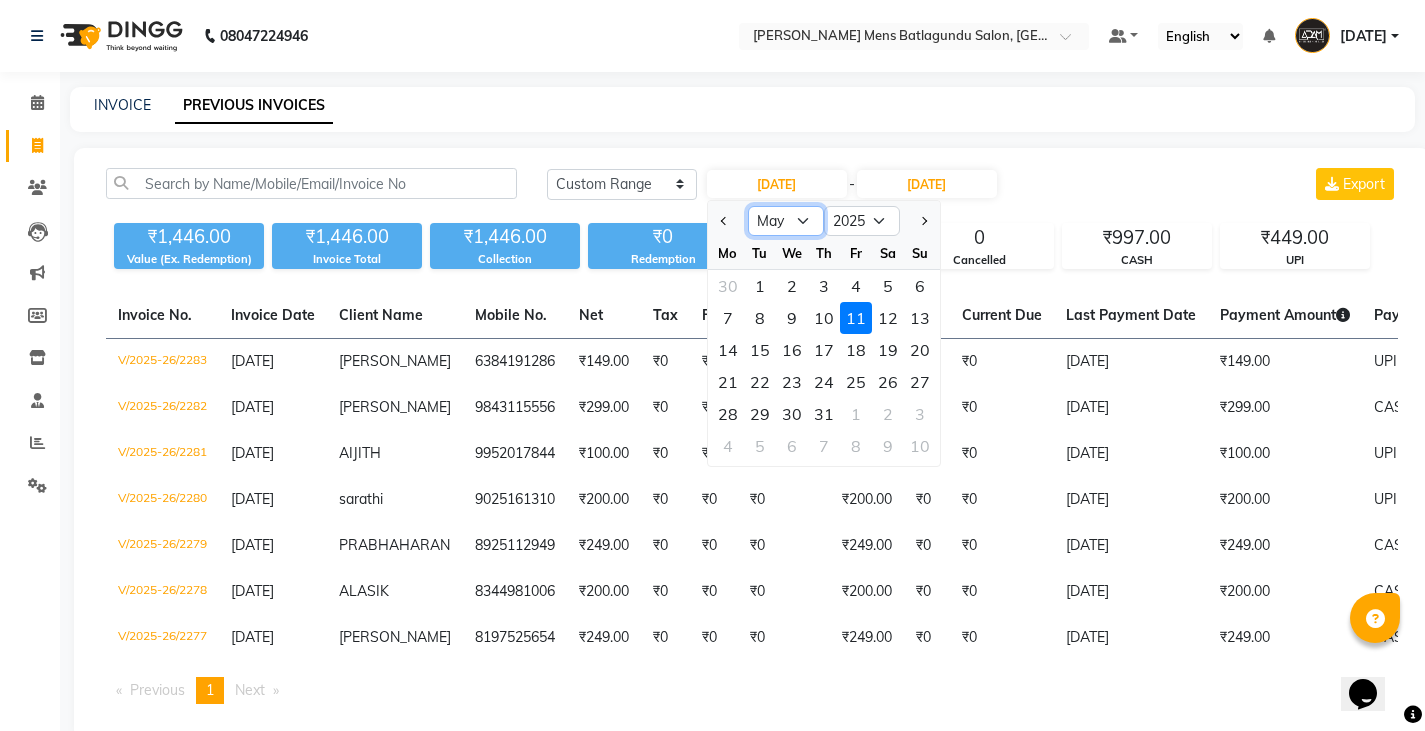 click on "Jan Feb Mar Apr May Jun Jul Aug Sep Oct Nov Dec" 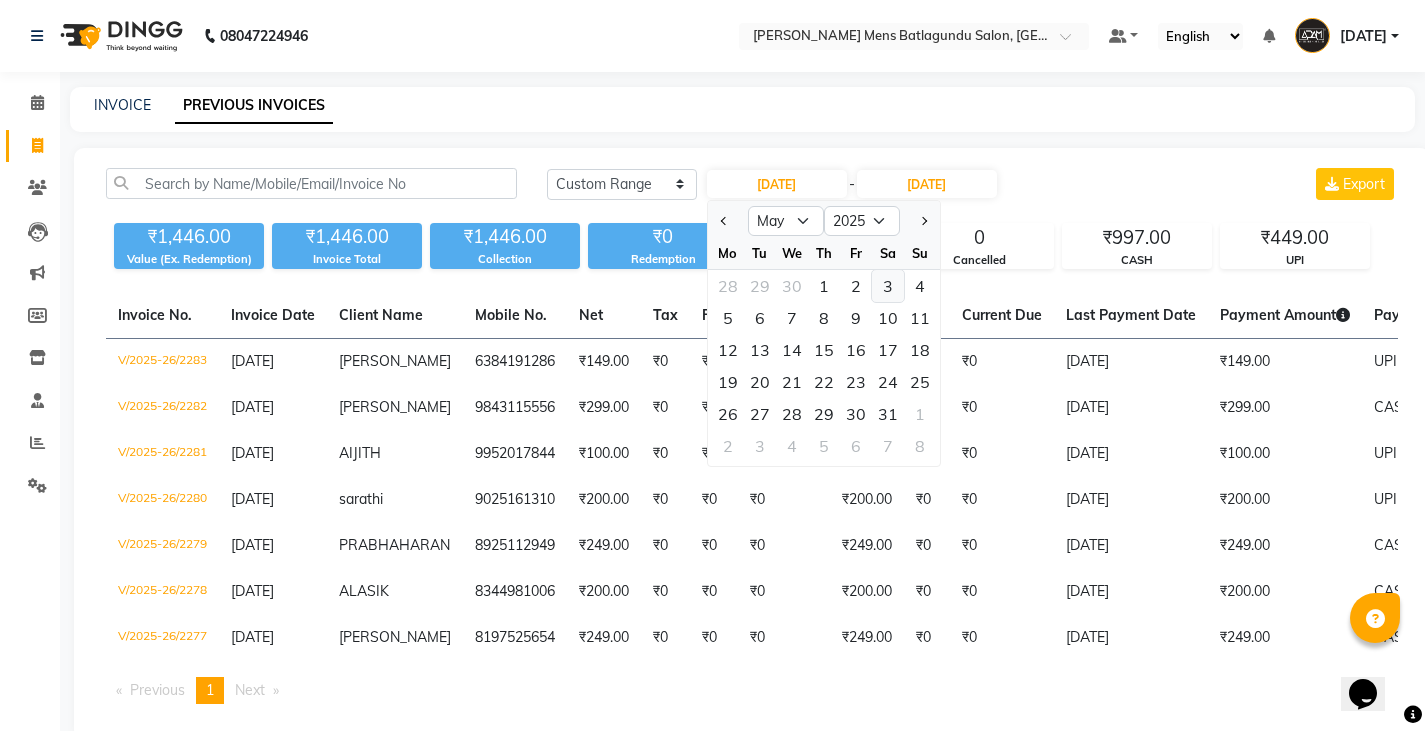 click on "3" 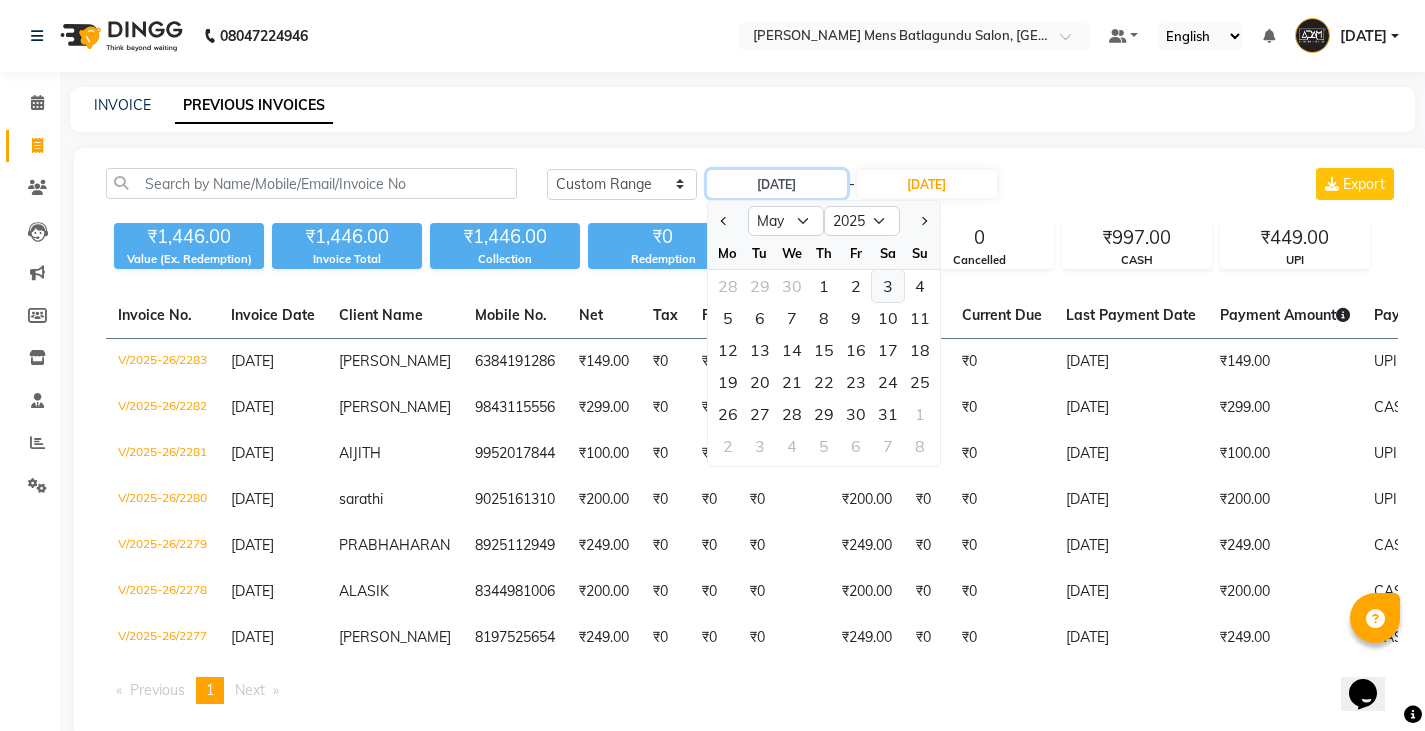 type on "03-05-2025" 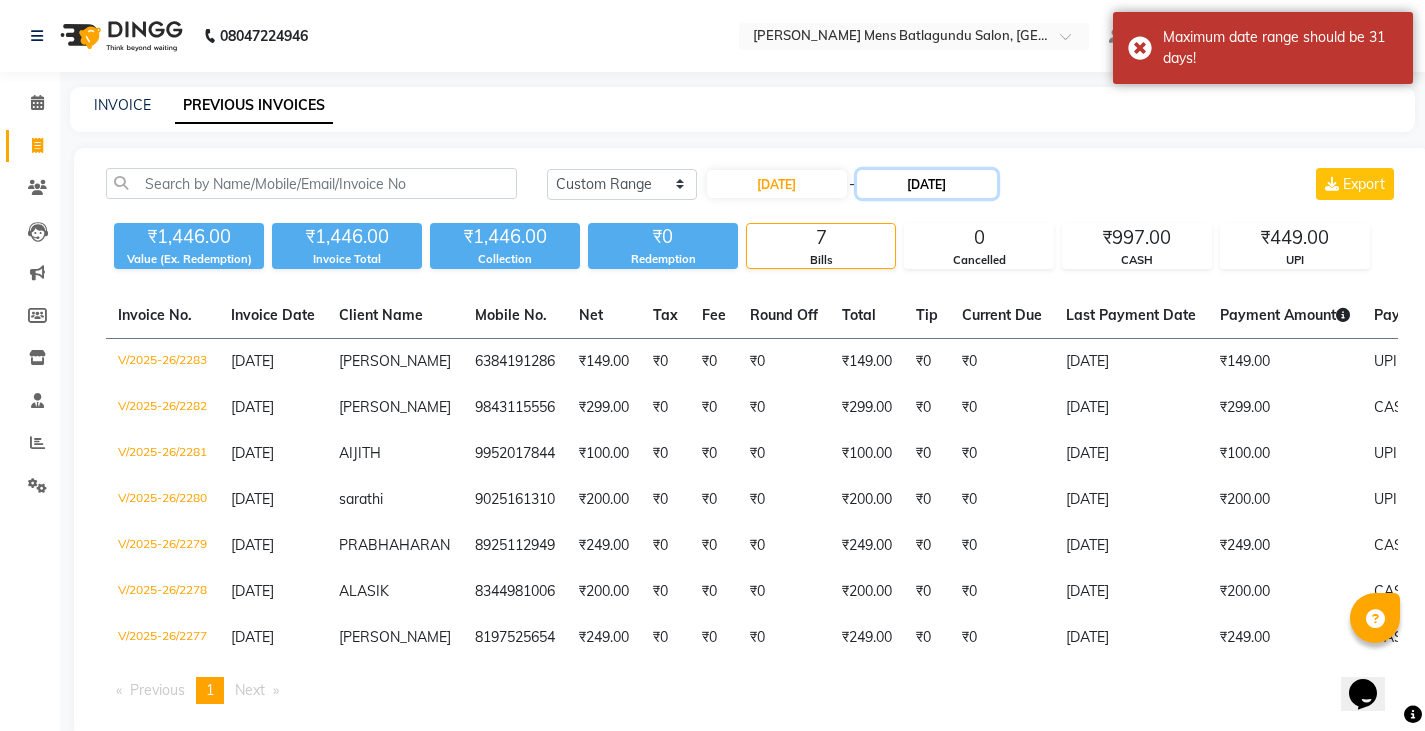 click on "[DATE]" 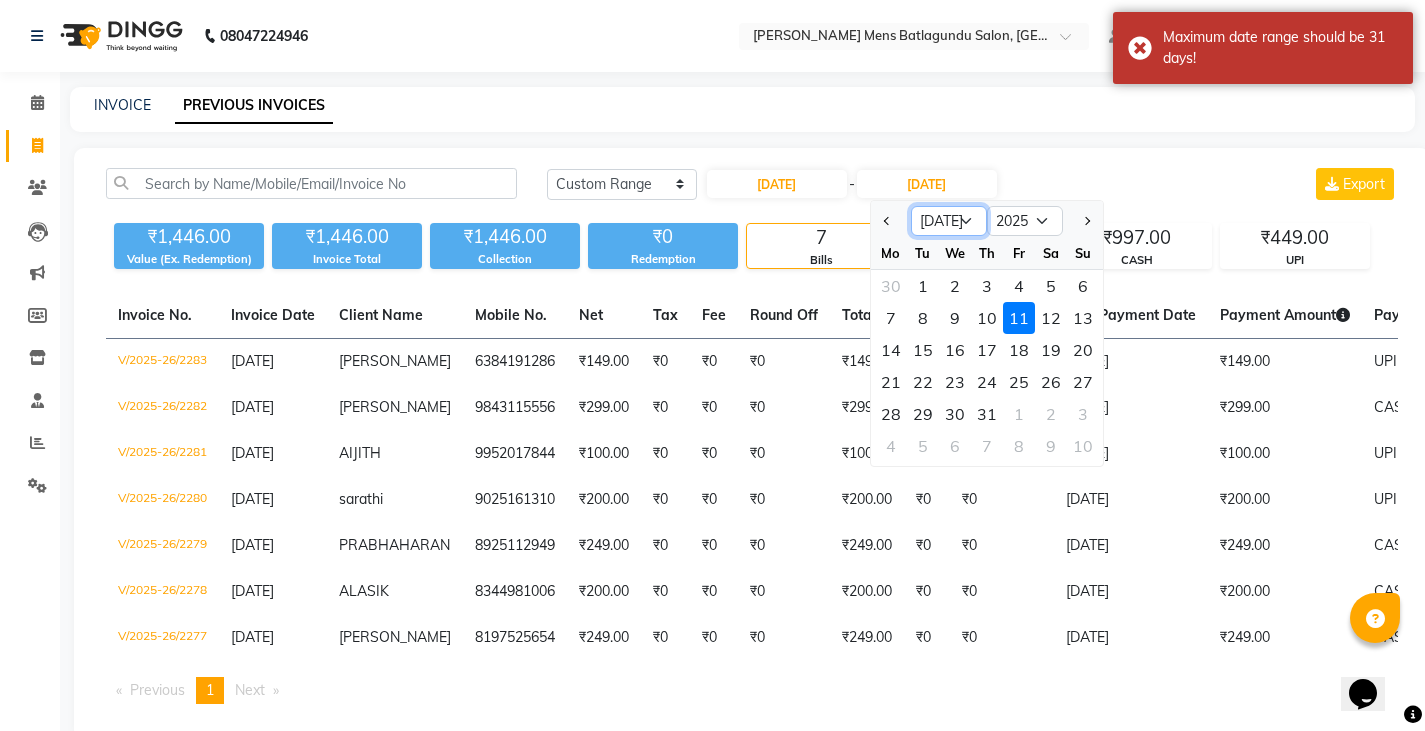 click on "May Jun Jul Aug Sep Oct Nov Dec" 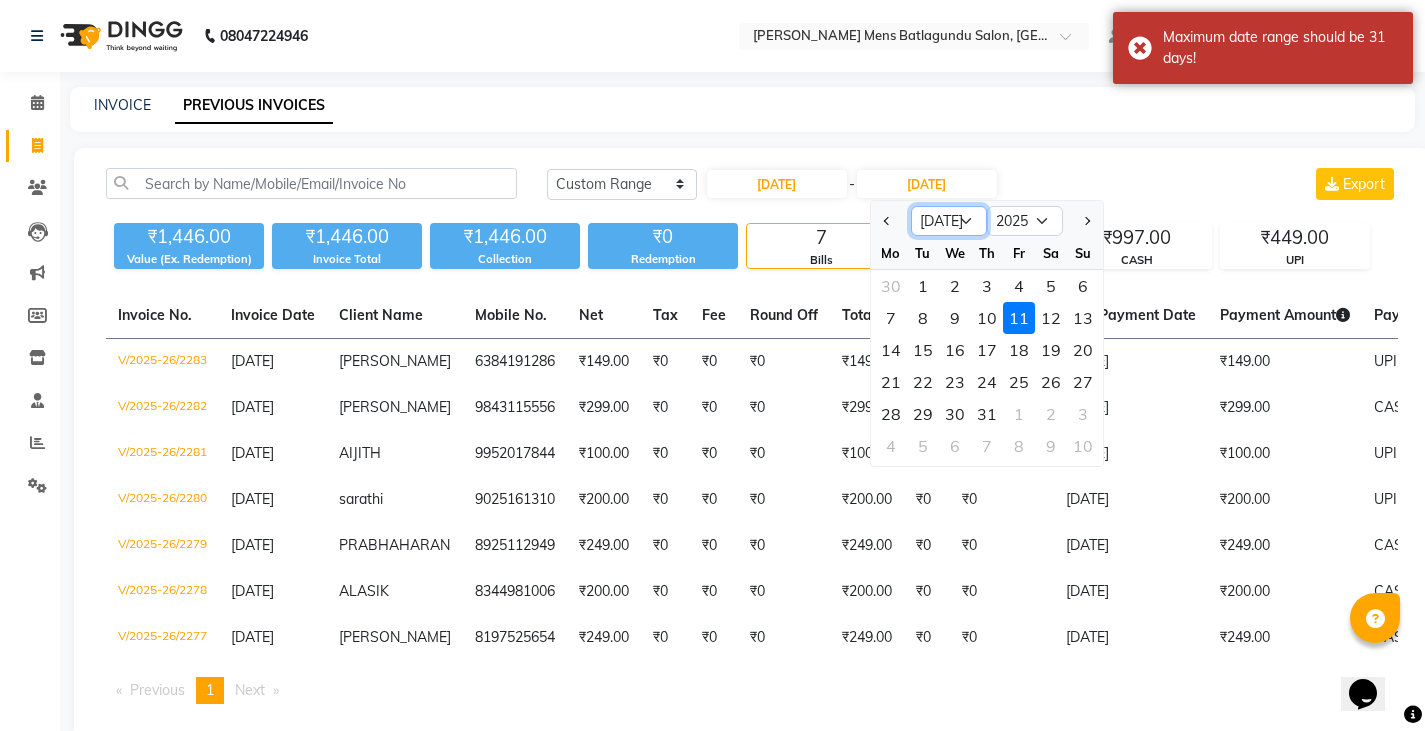 select on "5" 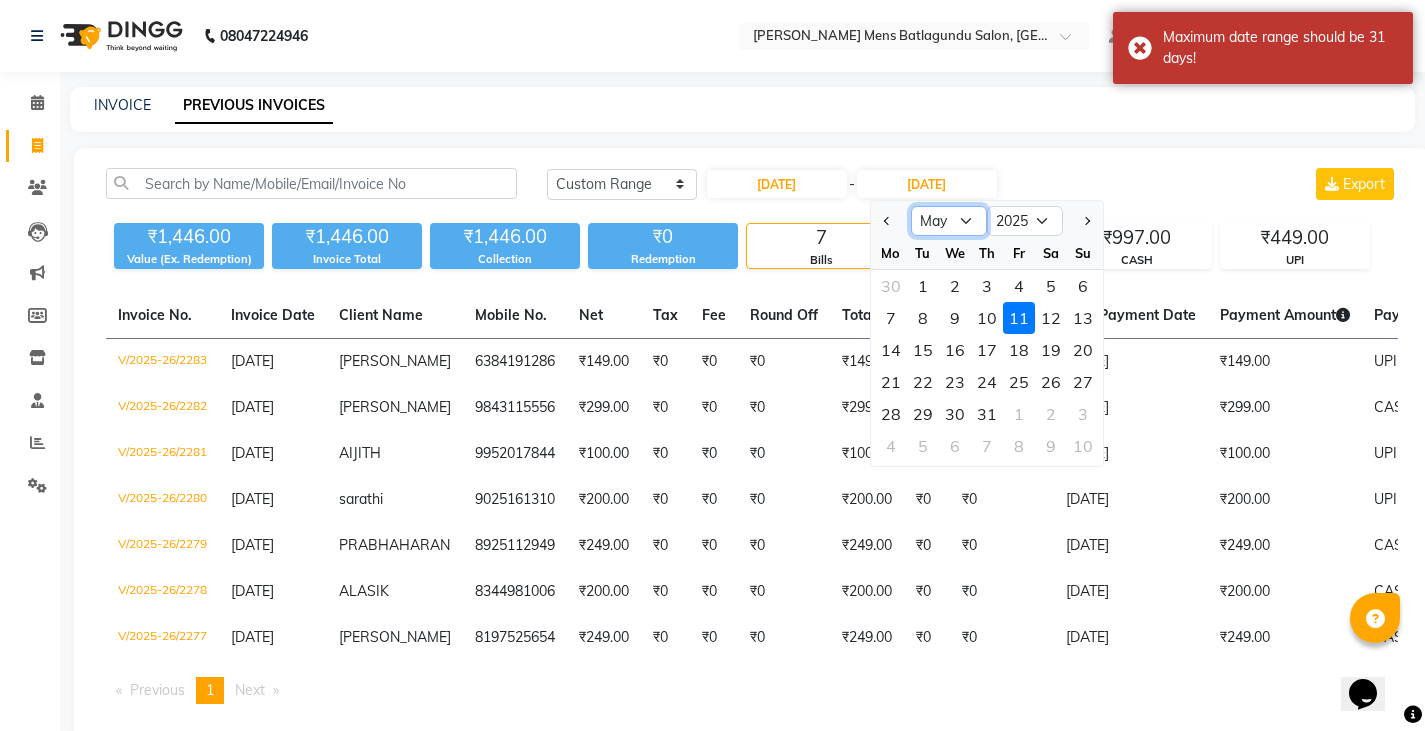 click on "May Jun Jul Aug Sep Oct Nov Dec" 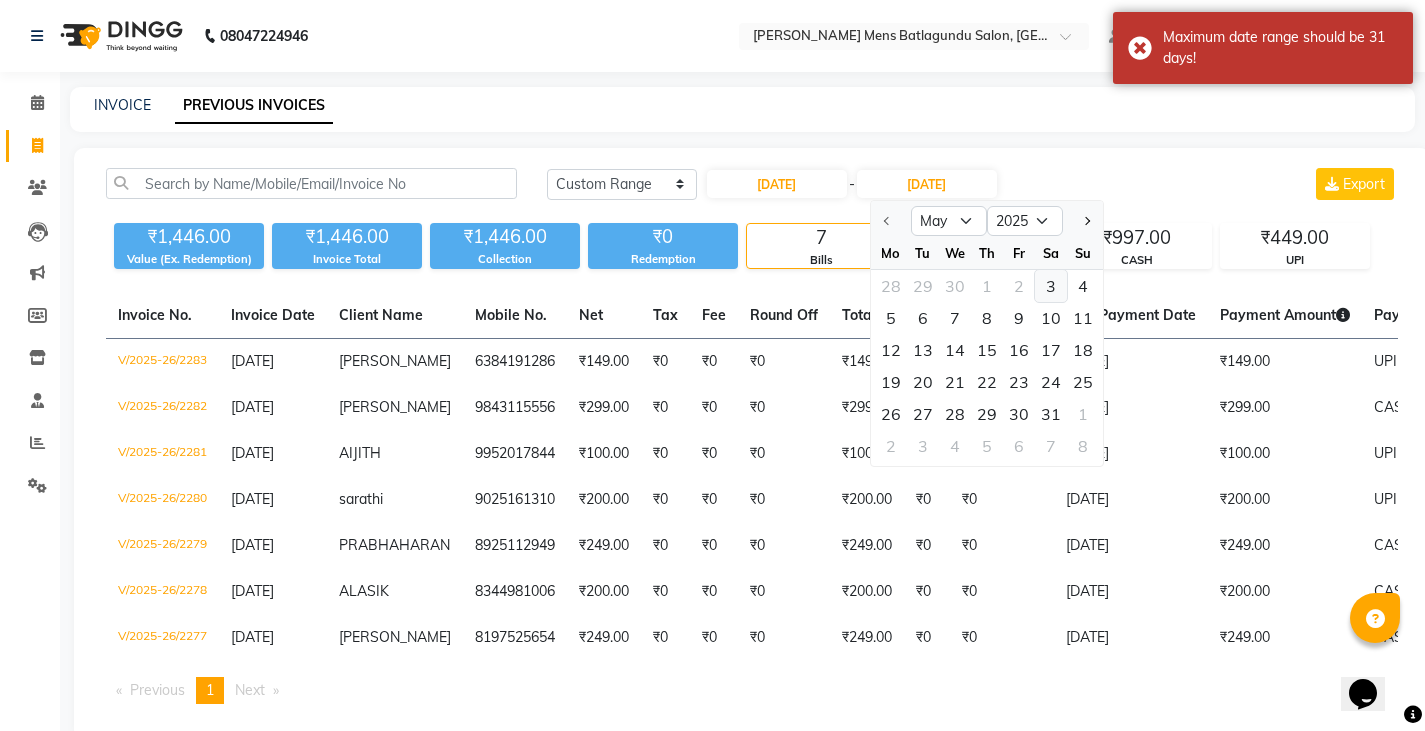 click on "3" 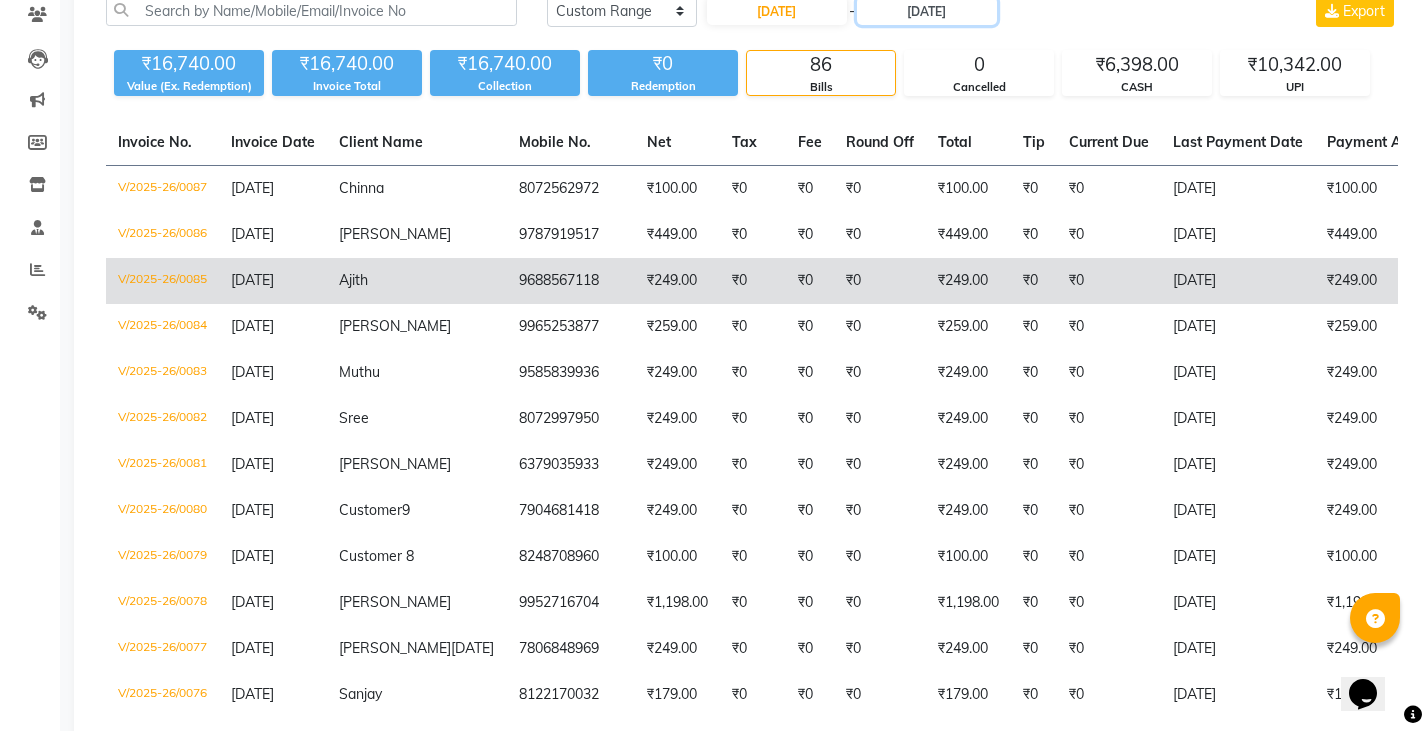 scroll, scrollTop: 0, scrollLeft: 0, axis: both 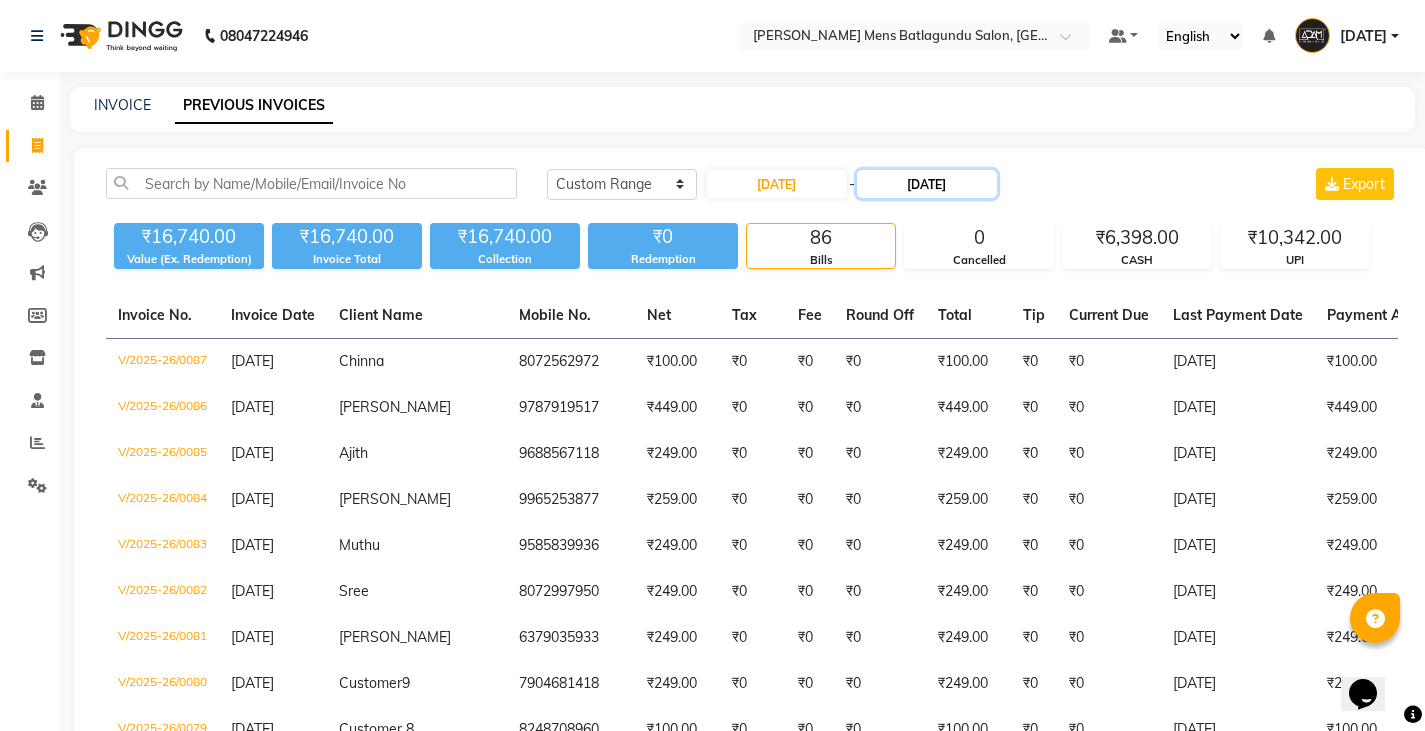 click on "03-05-2025" 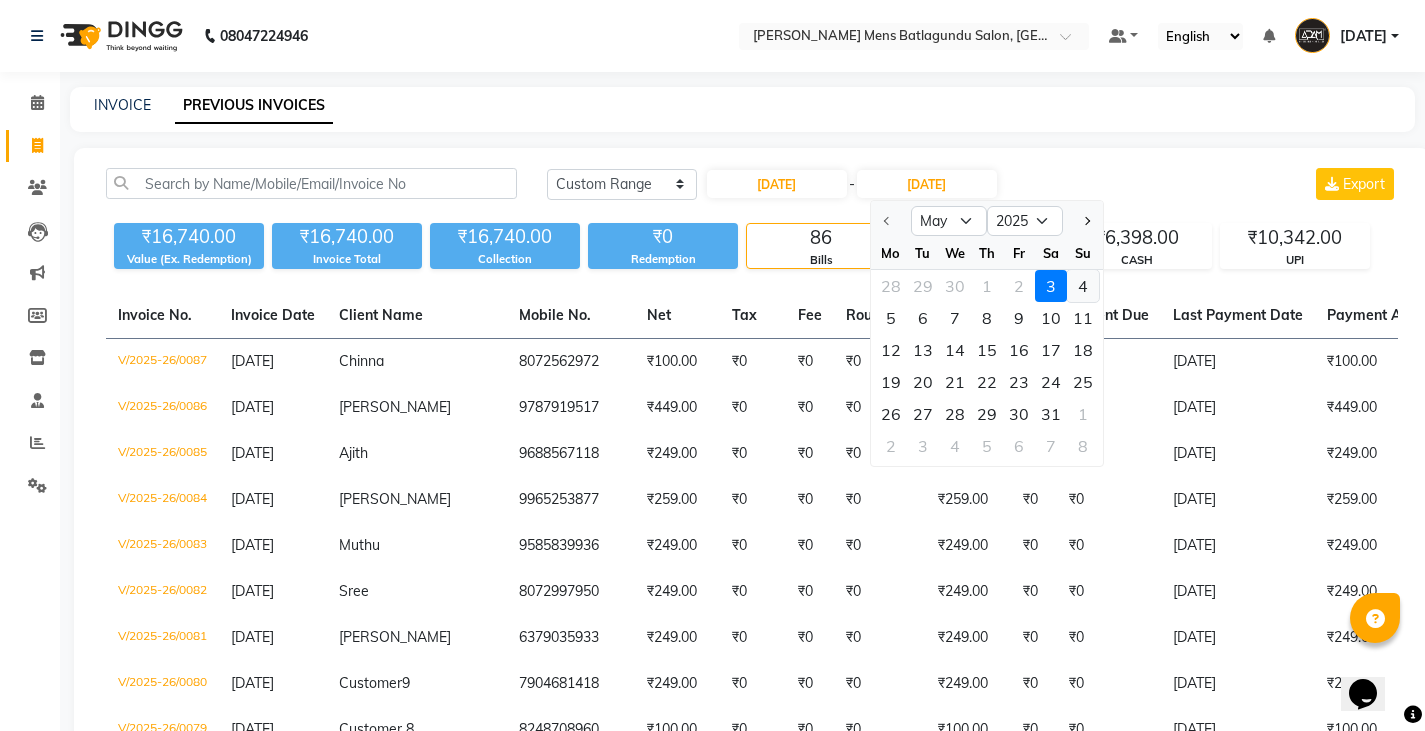 drag, startPoint x: 1079, startPoint y: 289, endPoint x: 1079, endPoint y: 278, distance: 11 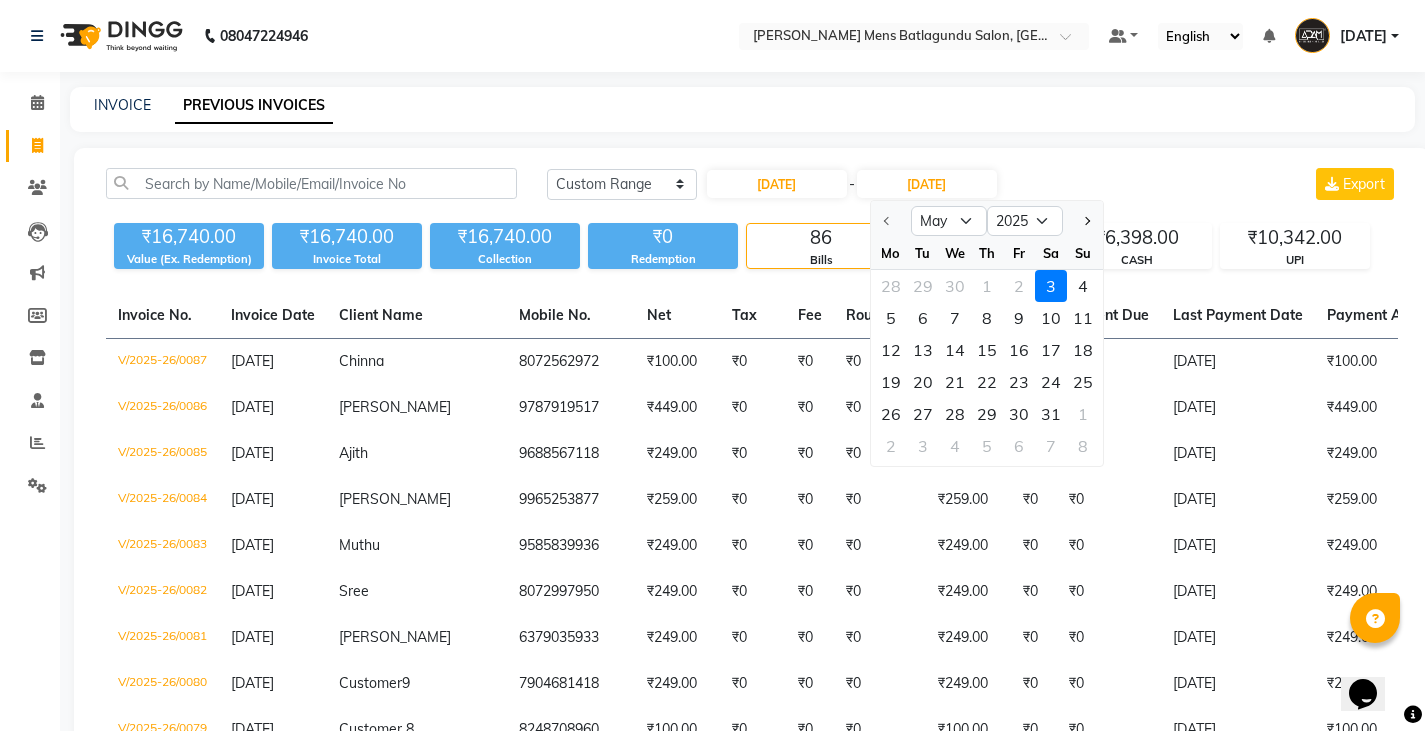 click on "4" 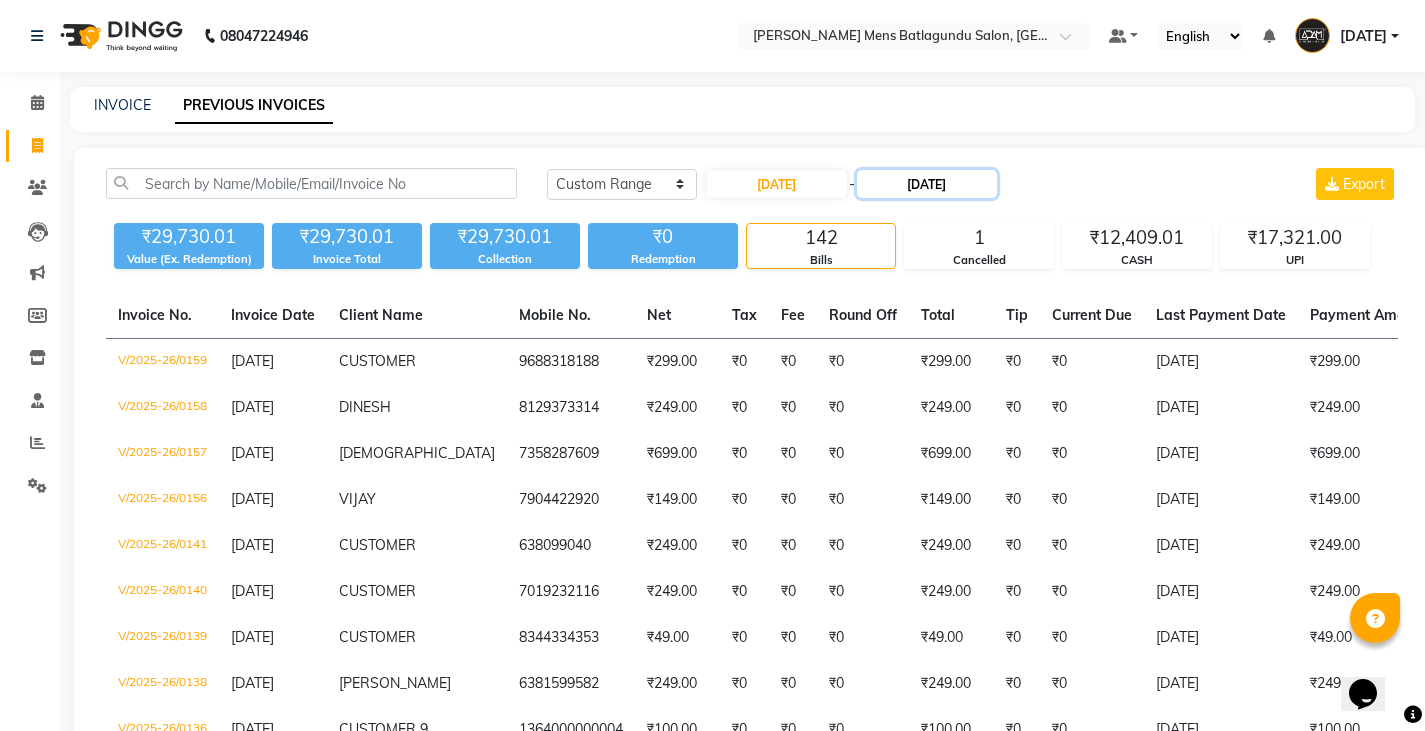 click on "04-05-2025" 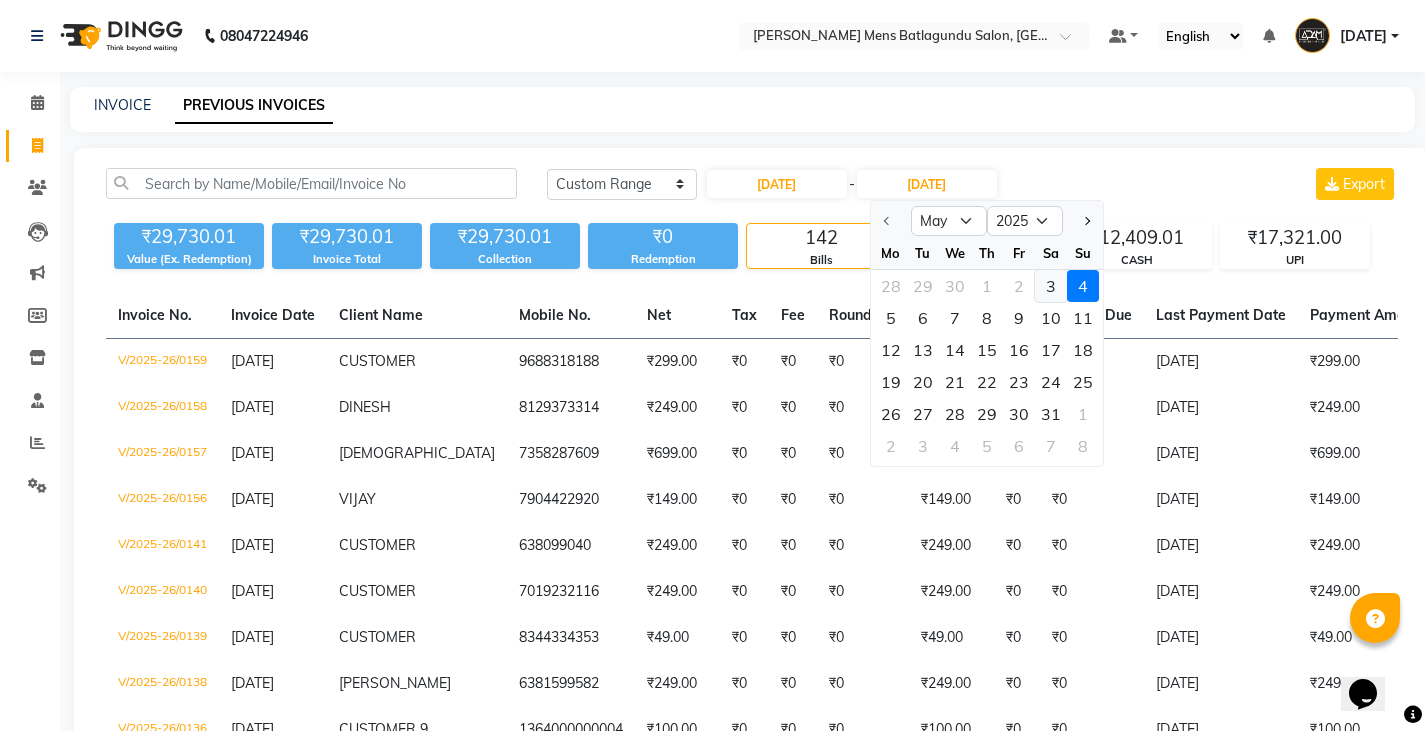click on "3" 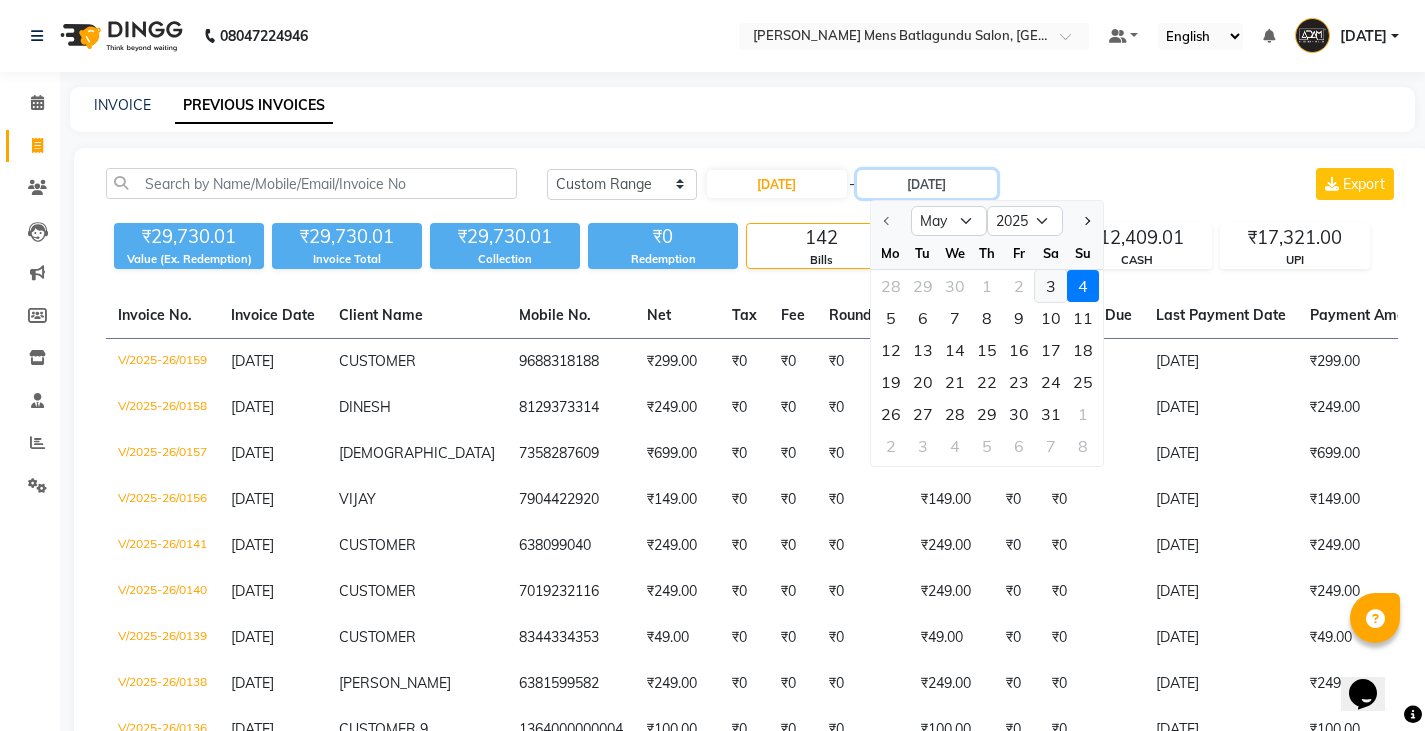type on "03-05-2025" 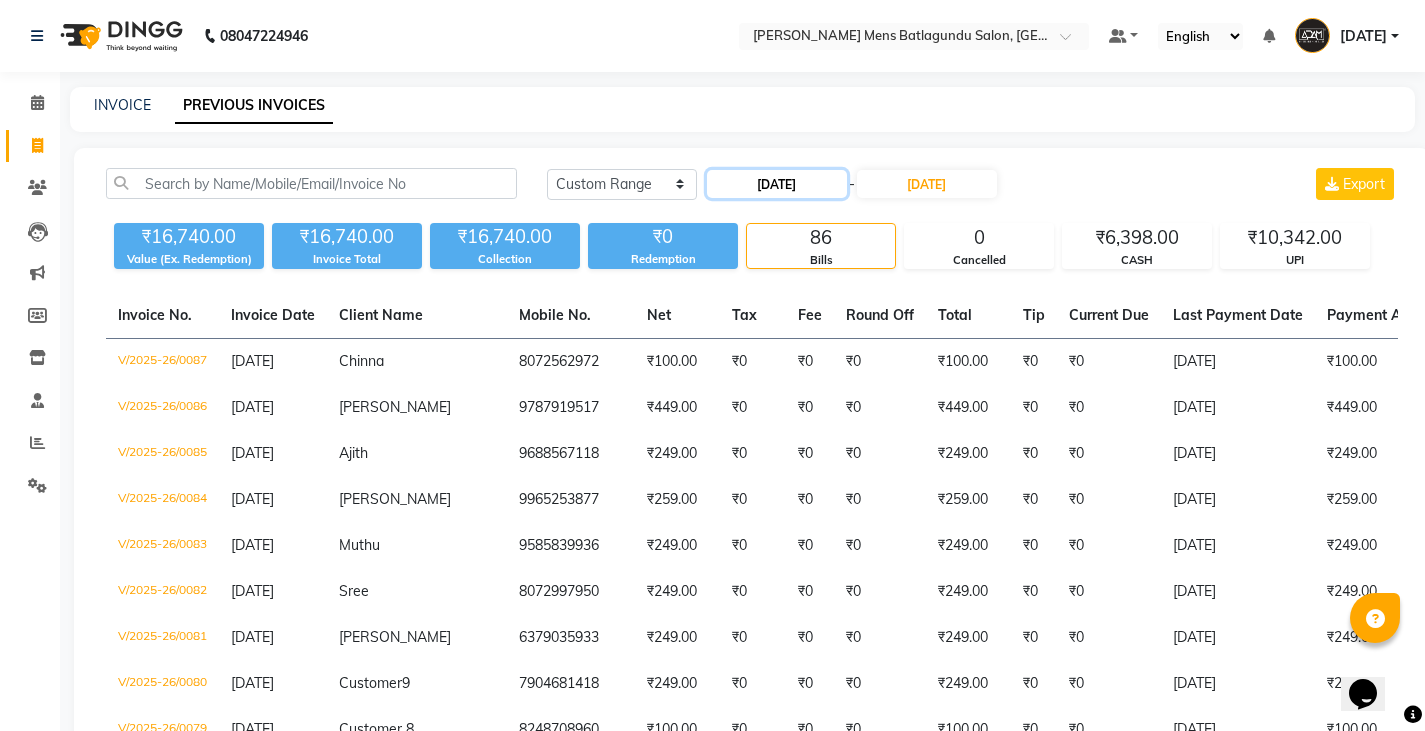 click on "03-05-2025" 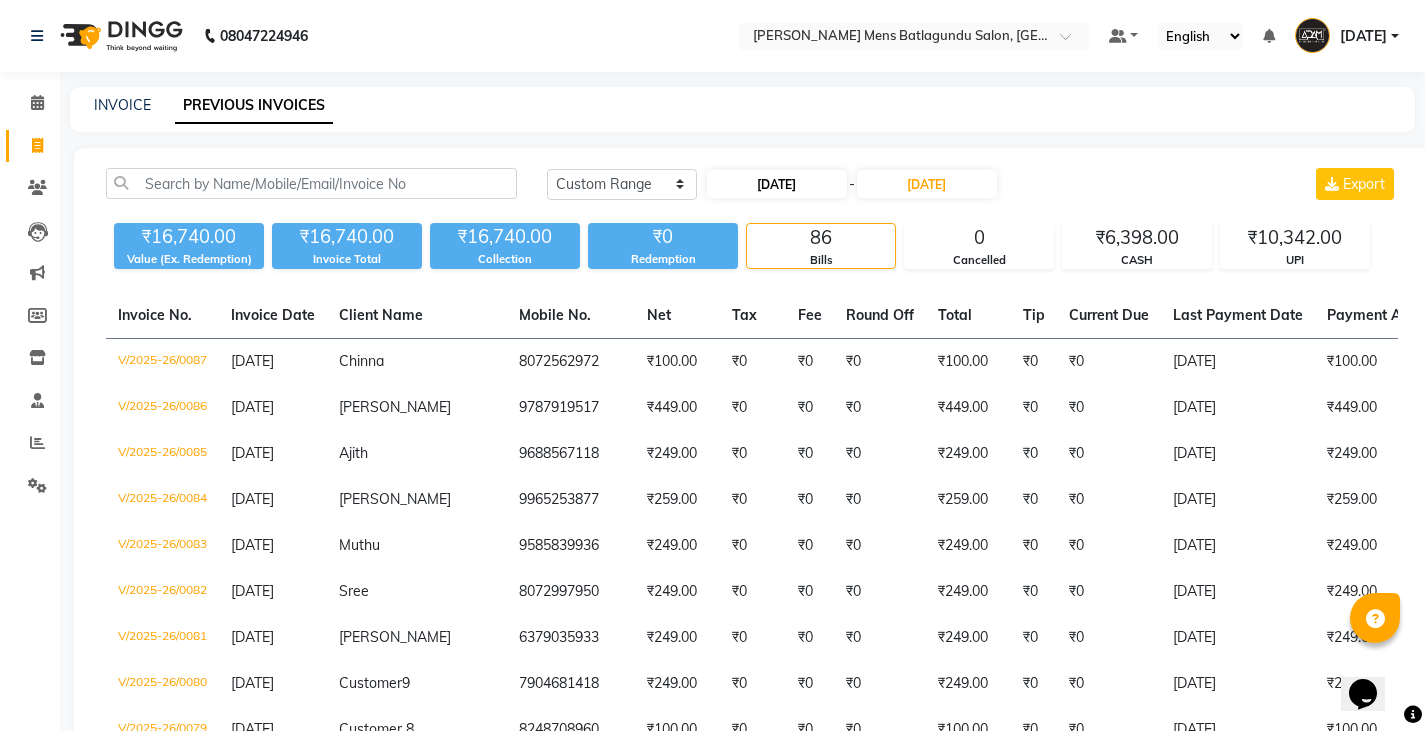select on "5" 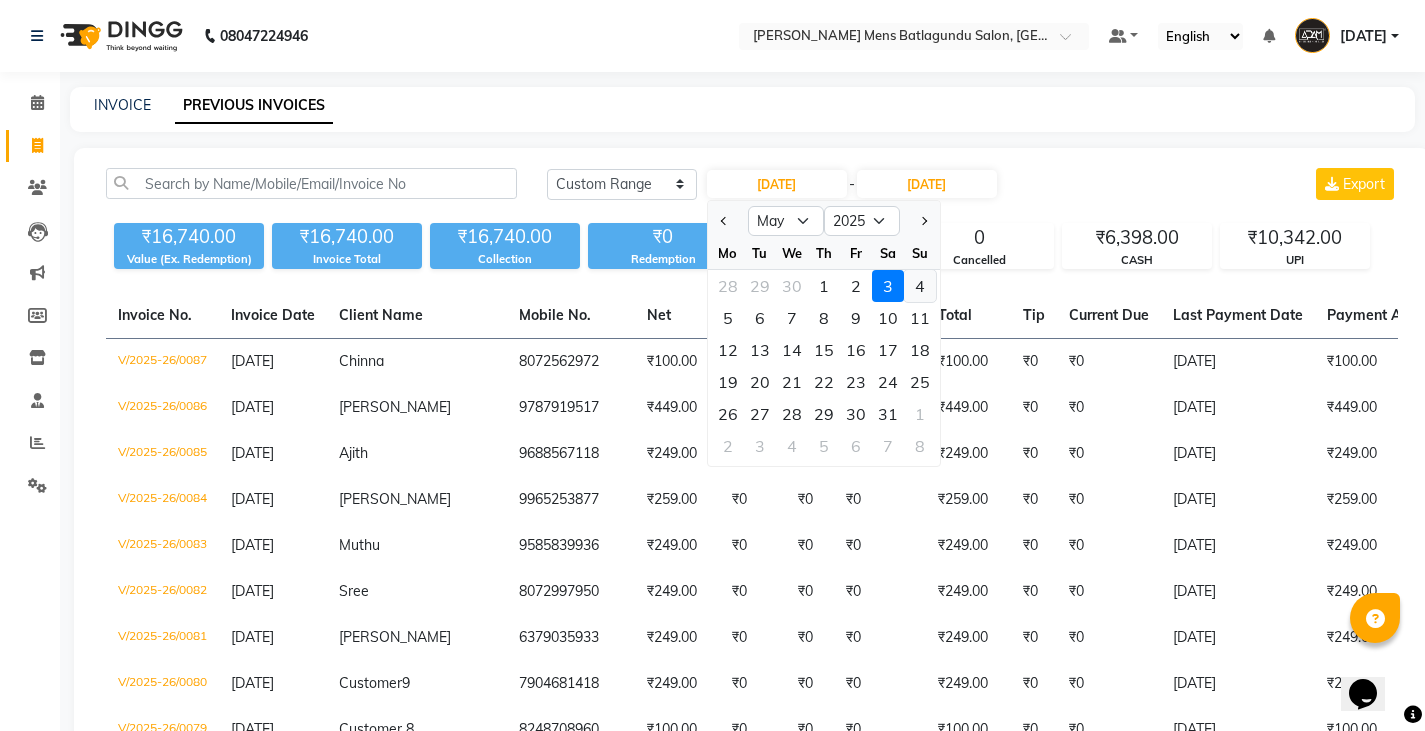 click on "4" 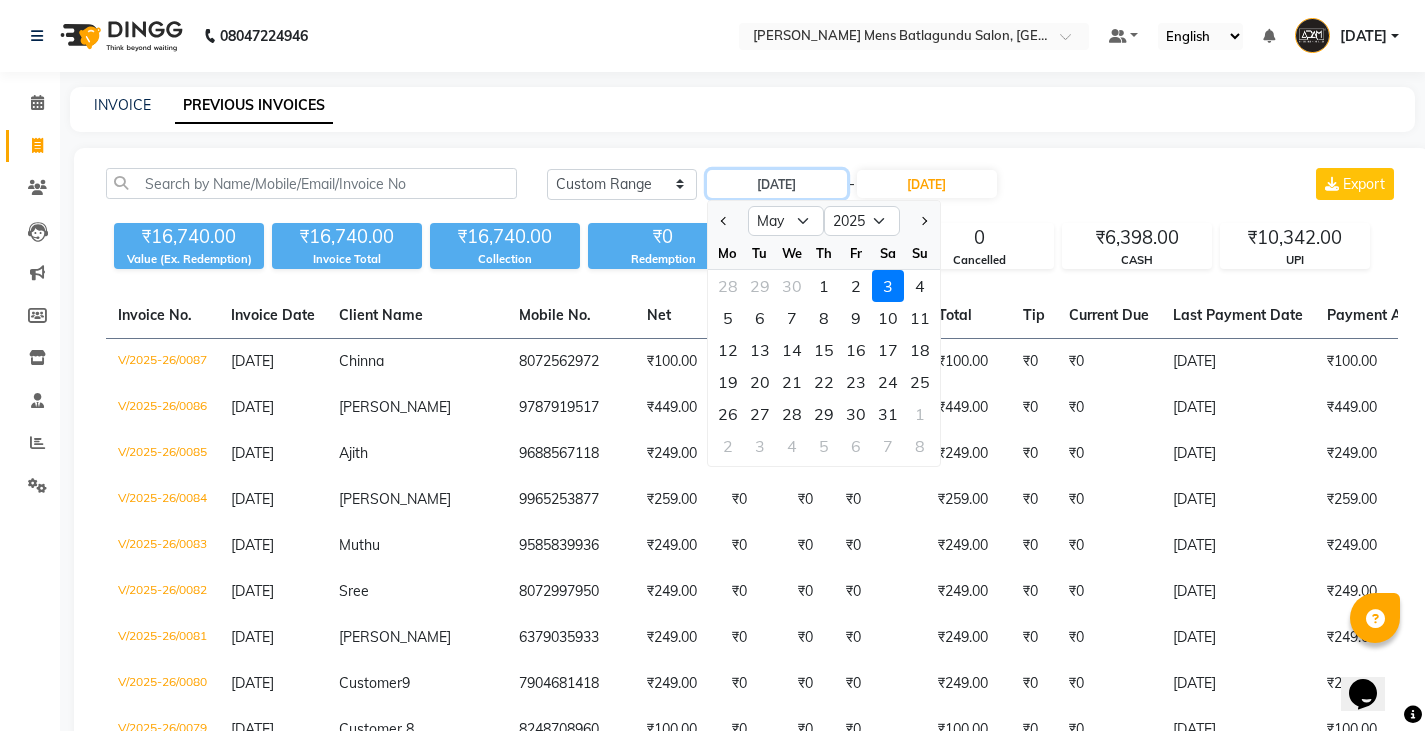 type on "04-05-2025" 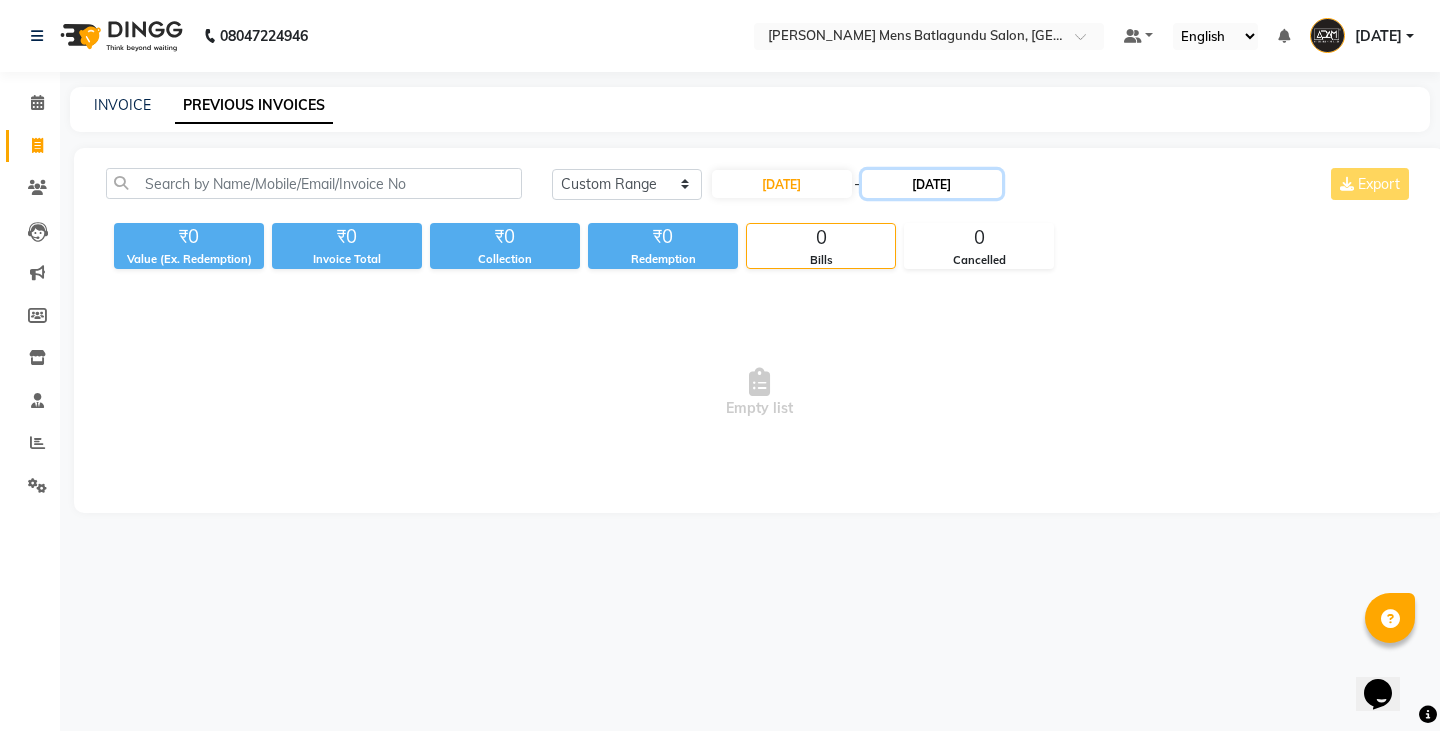 click on "03-05-2025" 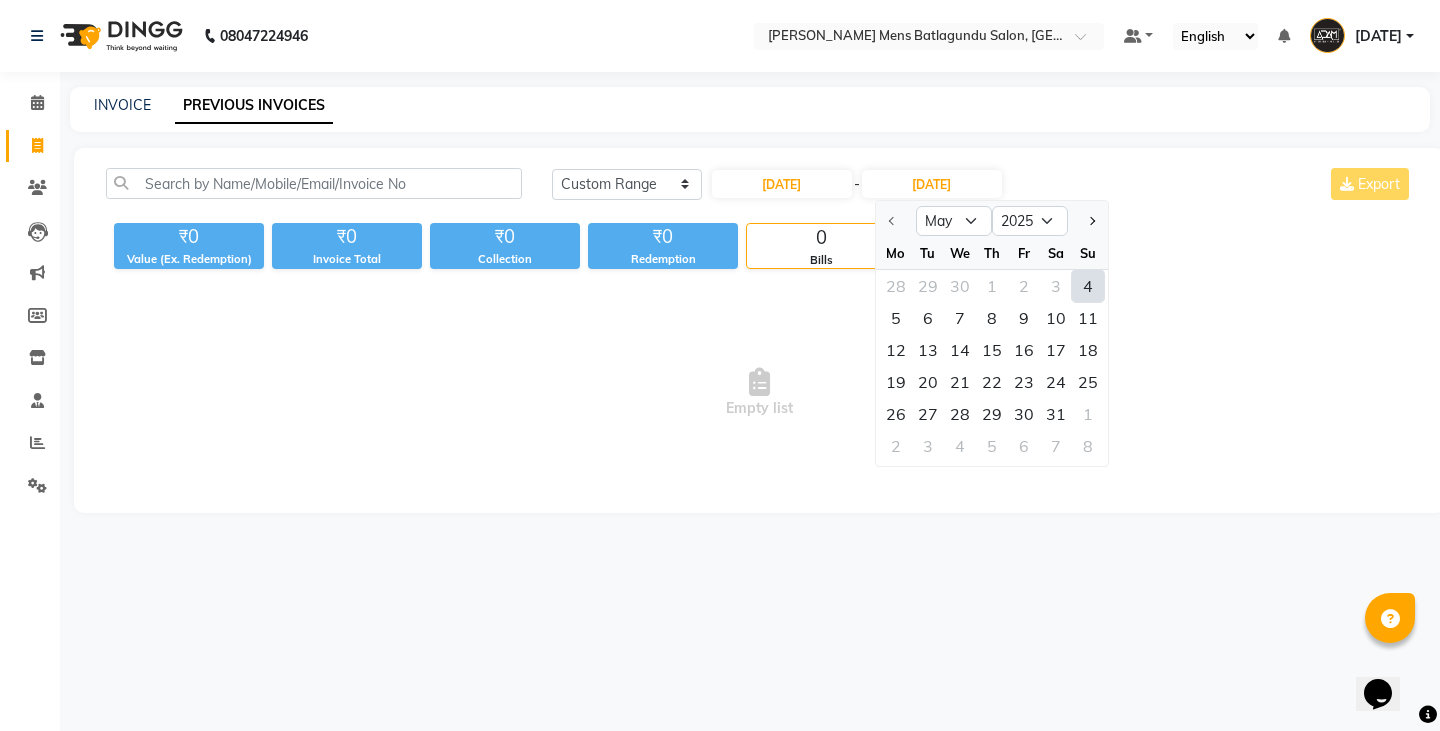 click on "4" 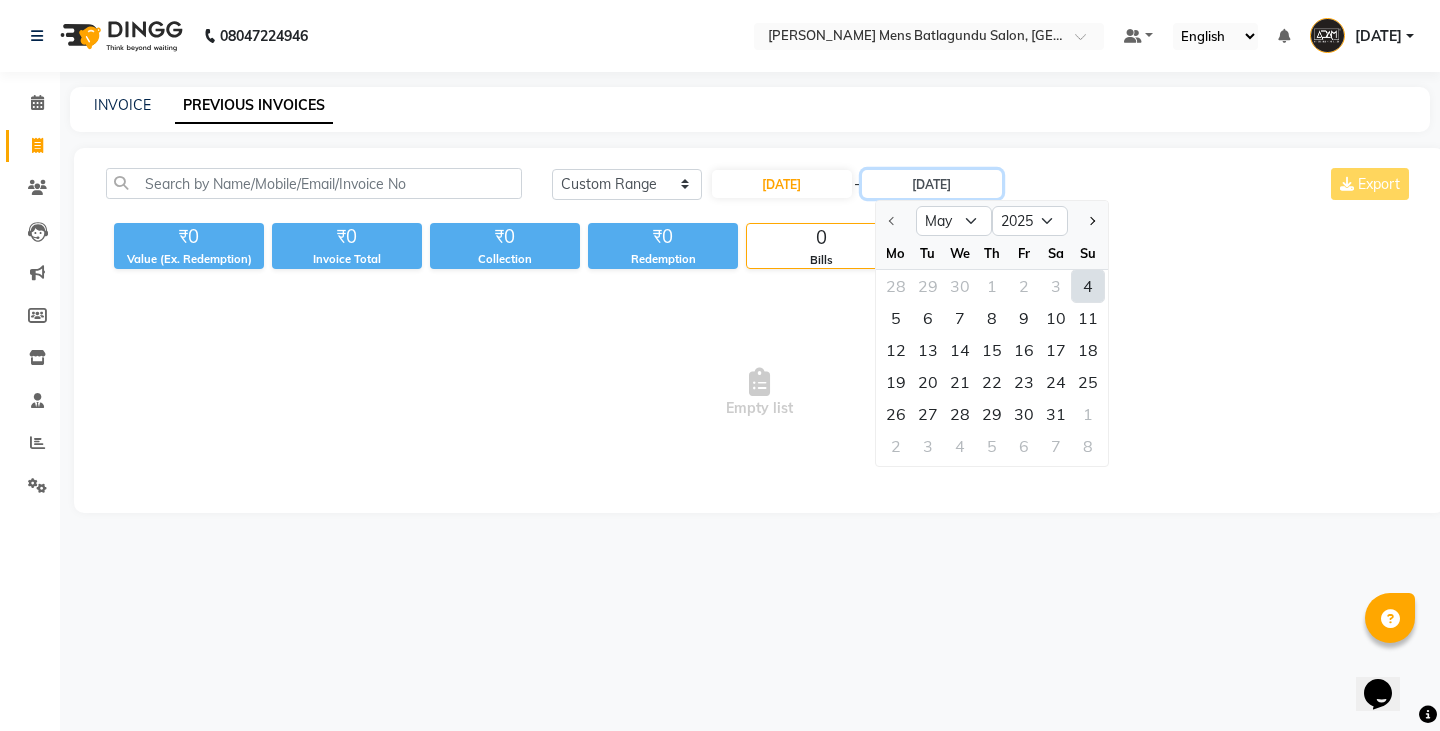 type on "04-05-2025" 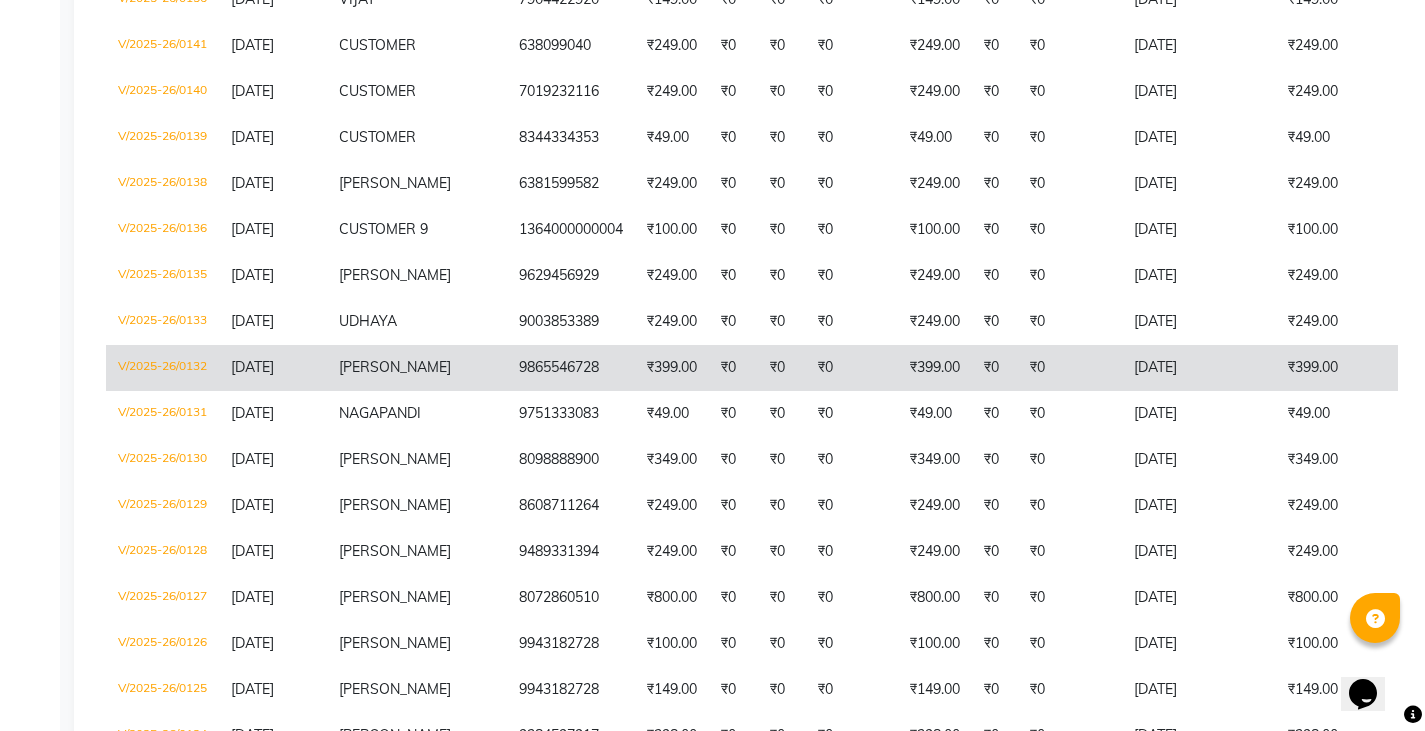 scroll, scrollTop: 0, scrollLeft: 0, axis: both 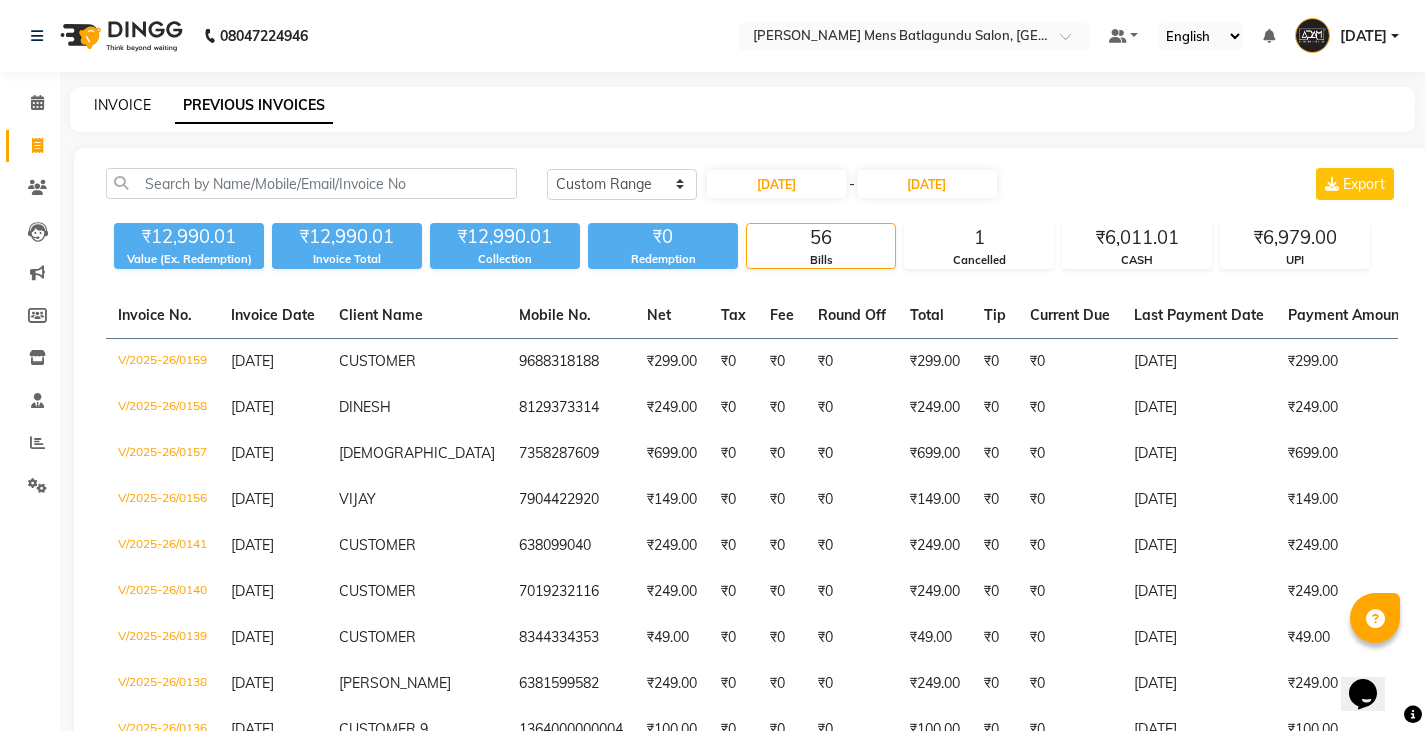 click on "INVOICE" 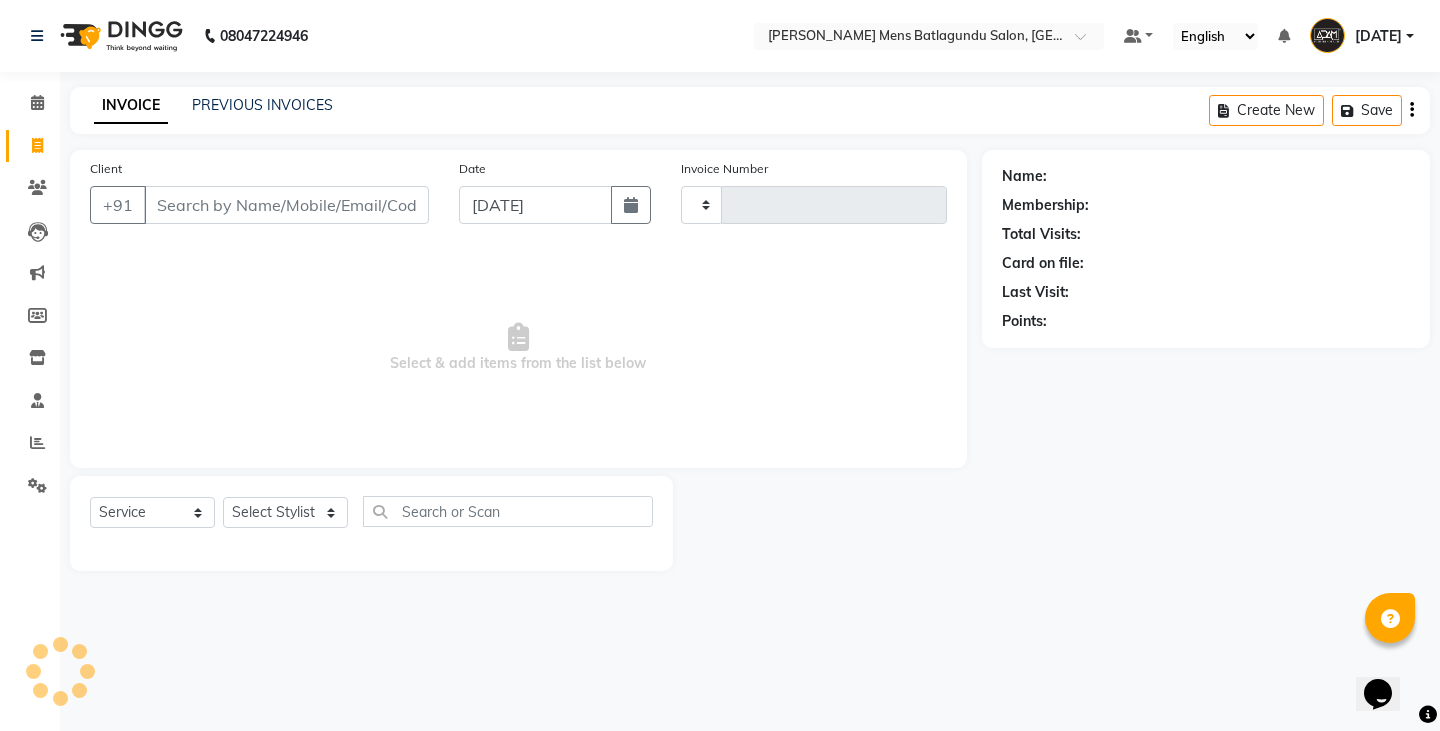 type on "2284" 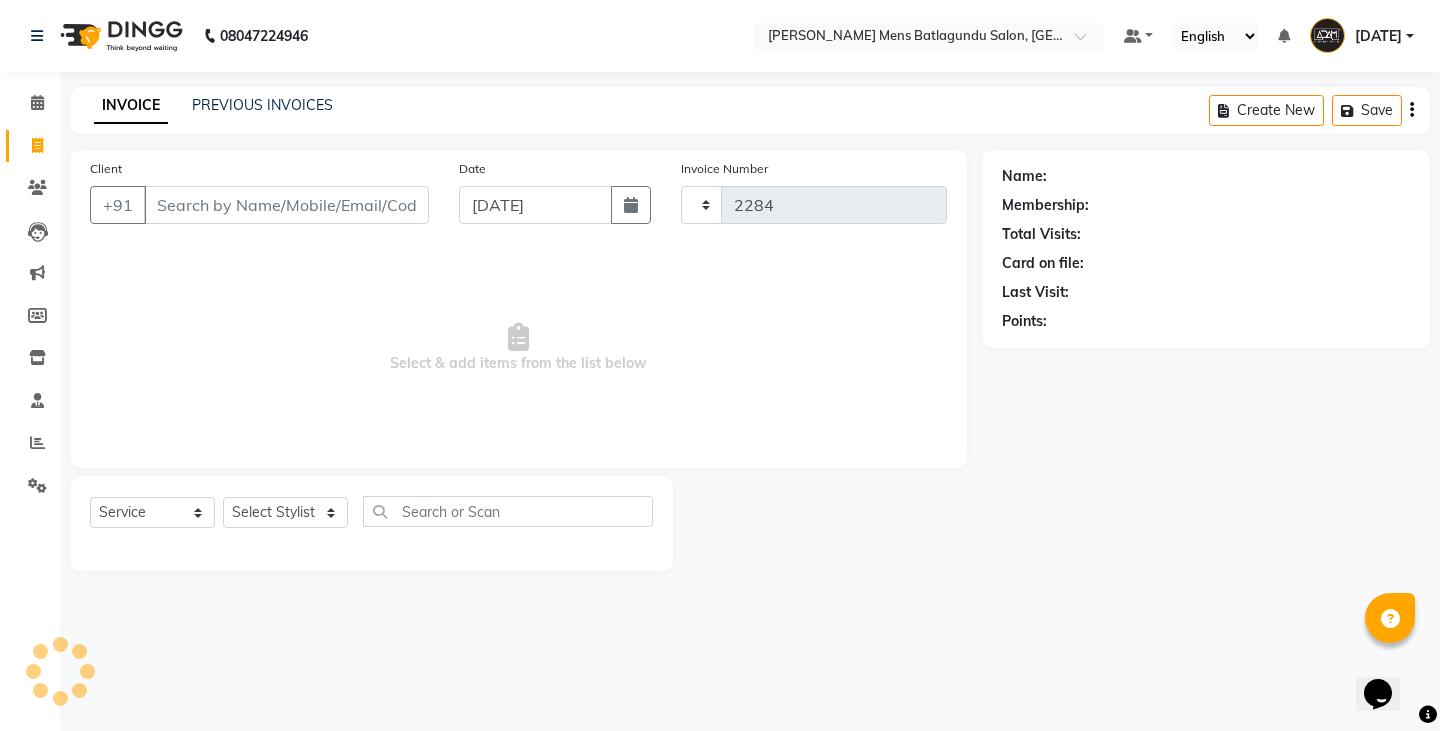 select on "8213" 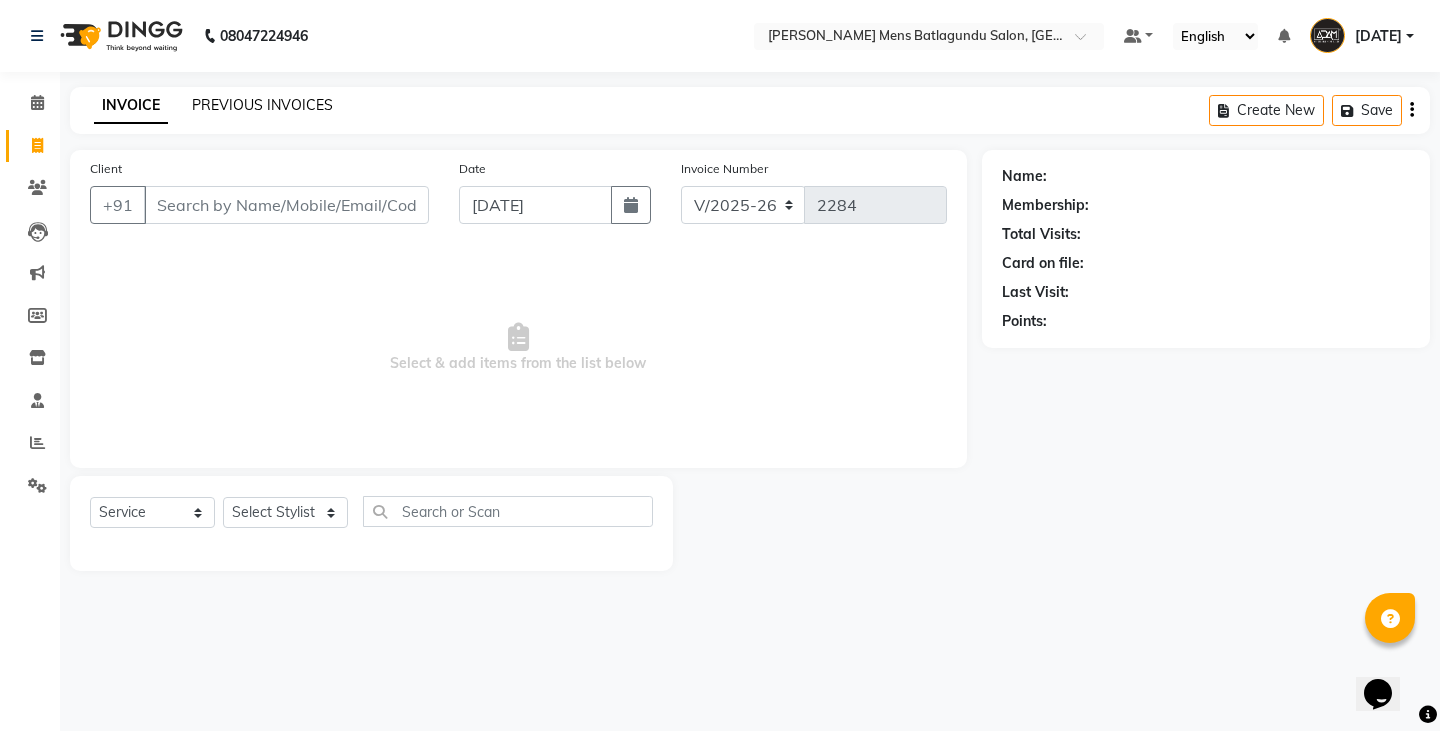 click on "PREVIOUS INVOICES" 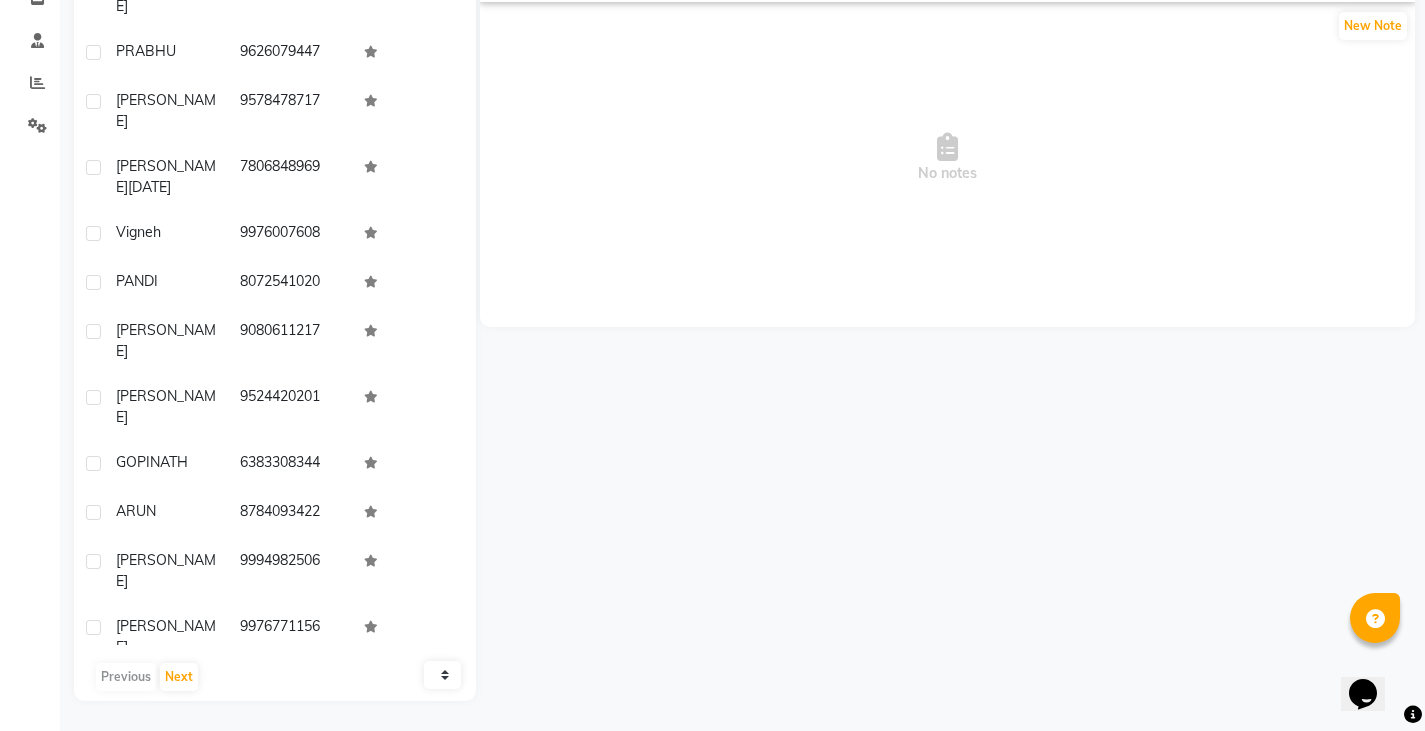 scroll, scrollTop: 360, scrollLeft: 0, axis: vertical 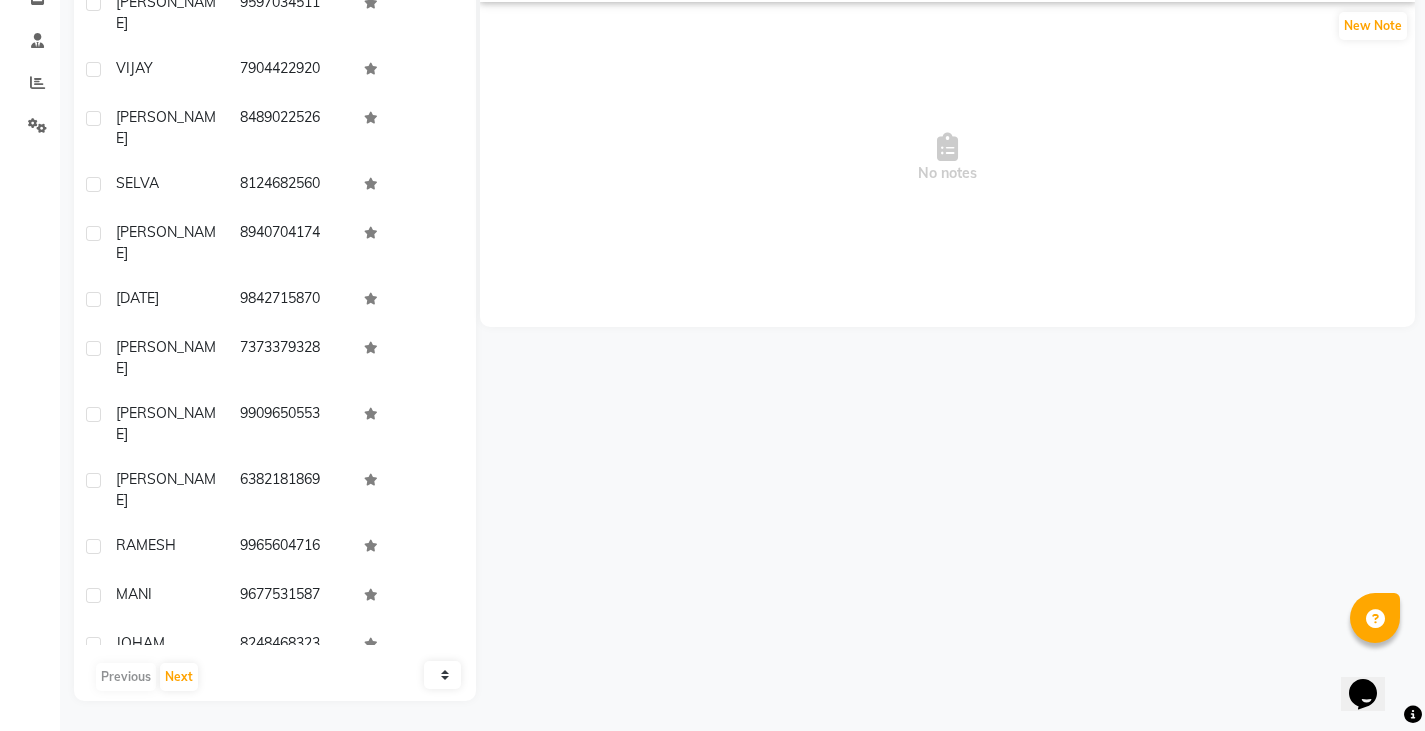 drag, startPoint x: 233, startPoint y: 272, endPoint x: 364, endPoint y: 276, distance: 131.06105 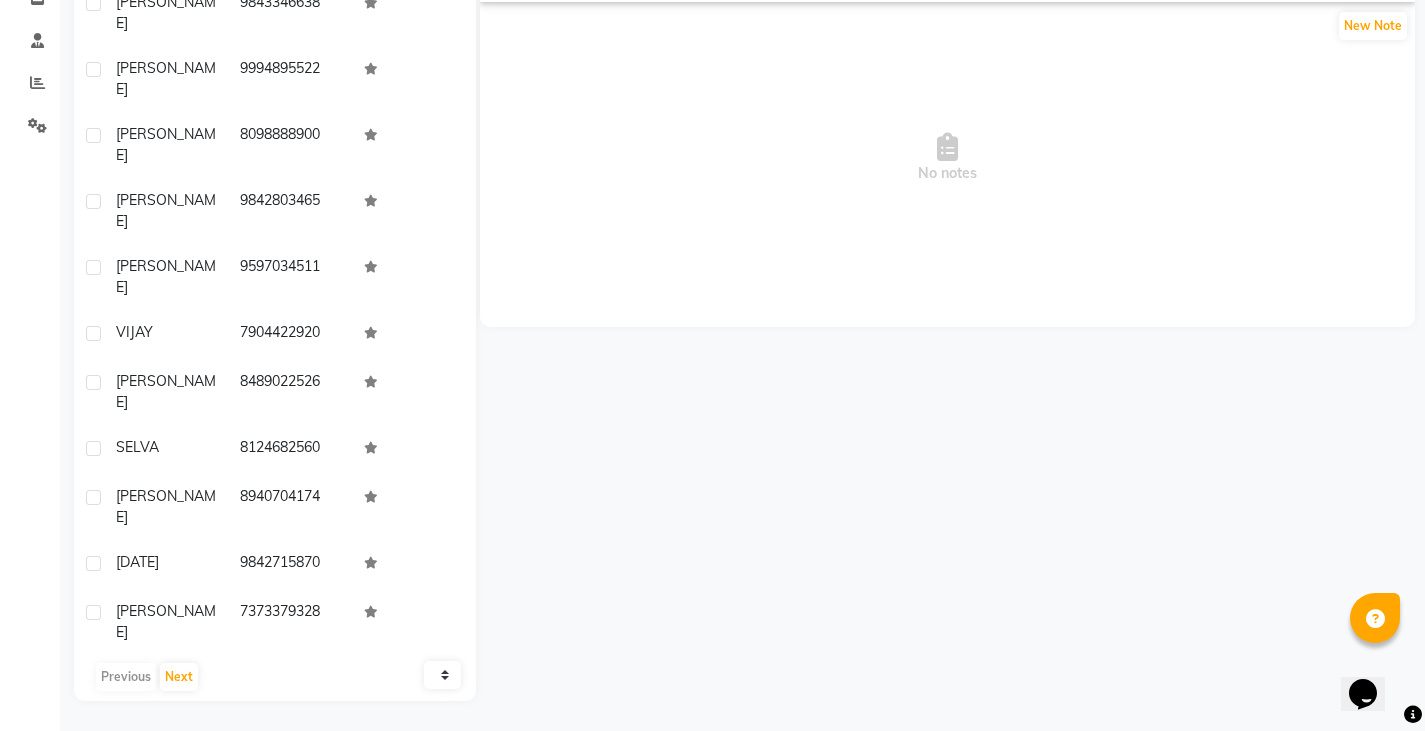 scroll, scrollTop: 2992, scrollLeft: 0, axis: vertical 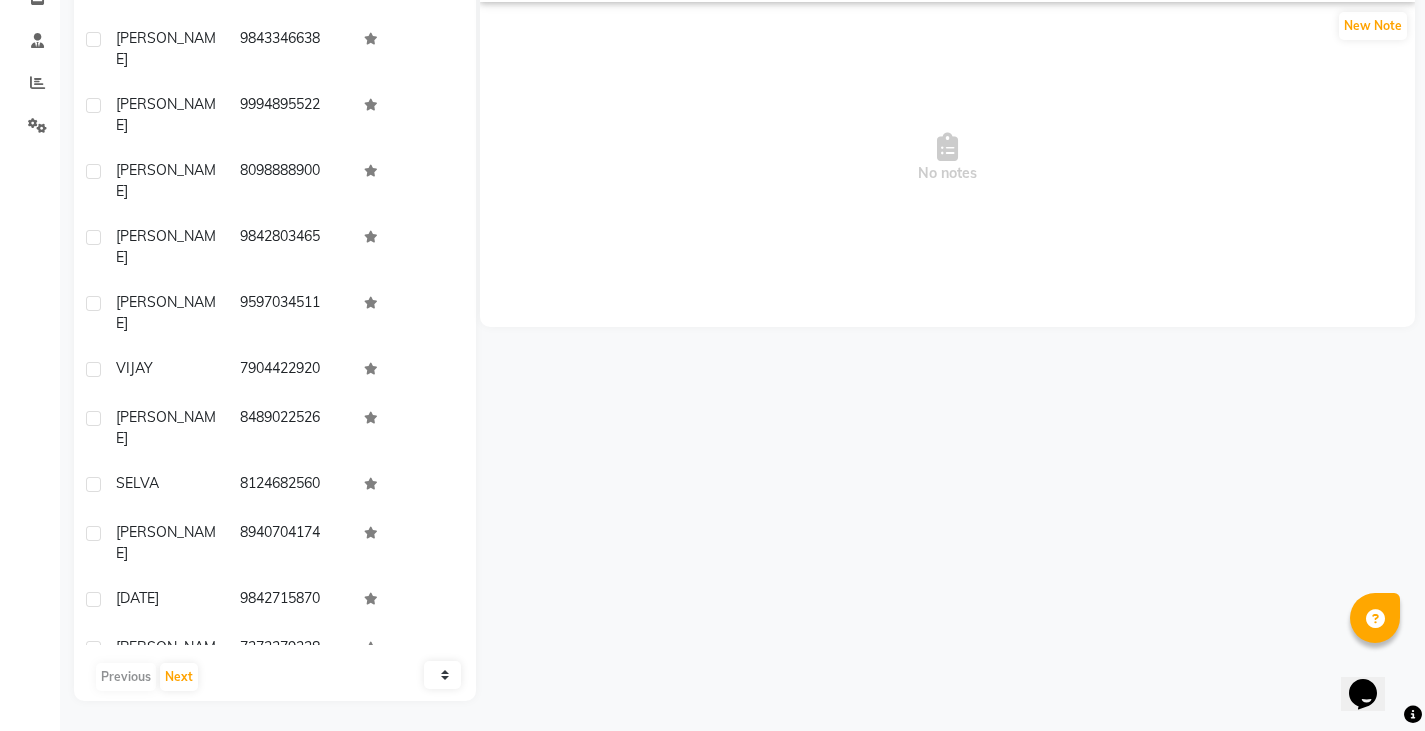 drag, startPoint x: 232, startPoint y: 412, endPoint x: 352, endPoint y: 410, distance: 120.01666 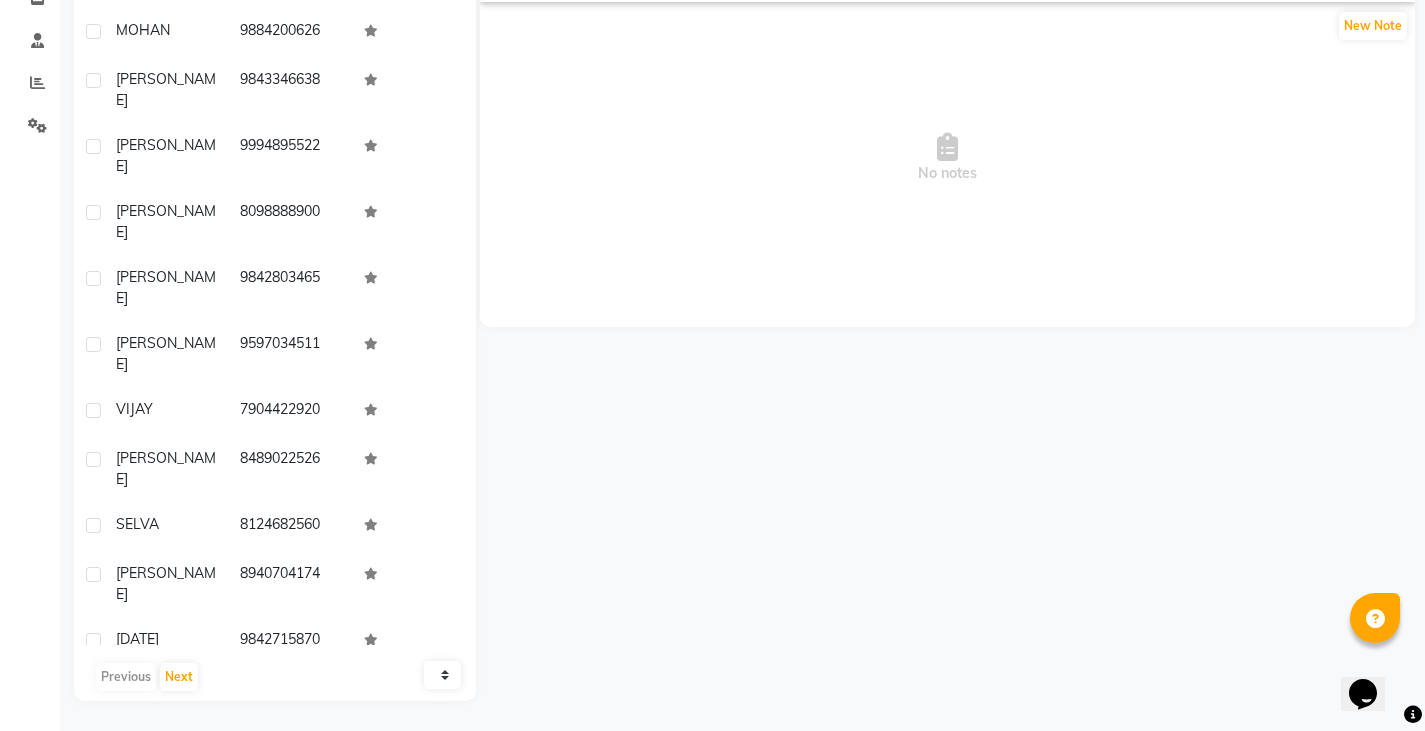 scroll, scrollTop: 2892, scrollLeft: 0, axis: vertical 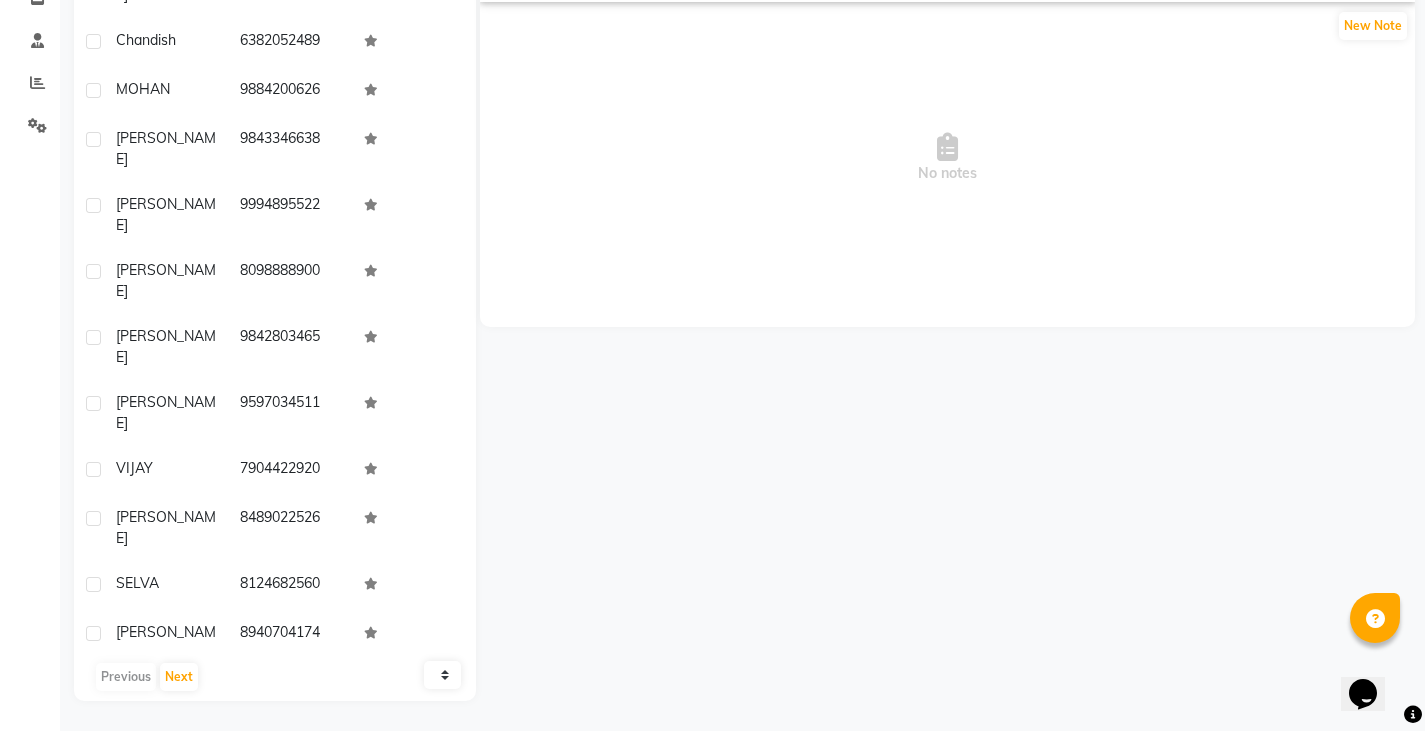drag, startPoint x: 227, startPoint y: 463, endPoint x: 343, endPoint y: 462, distance: 116.00431 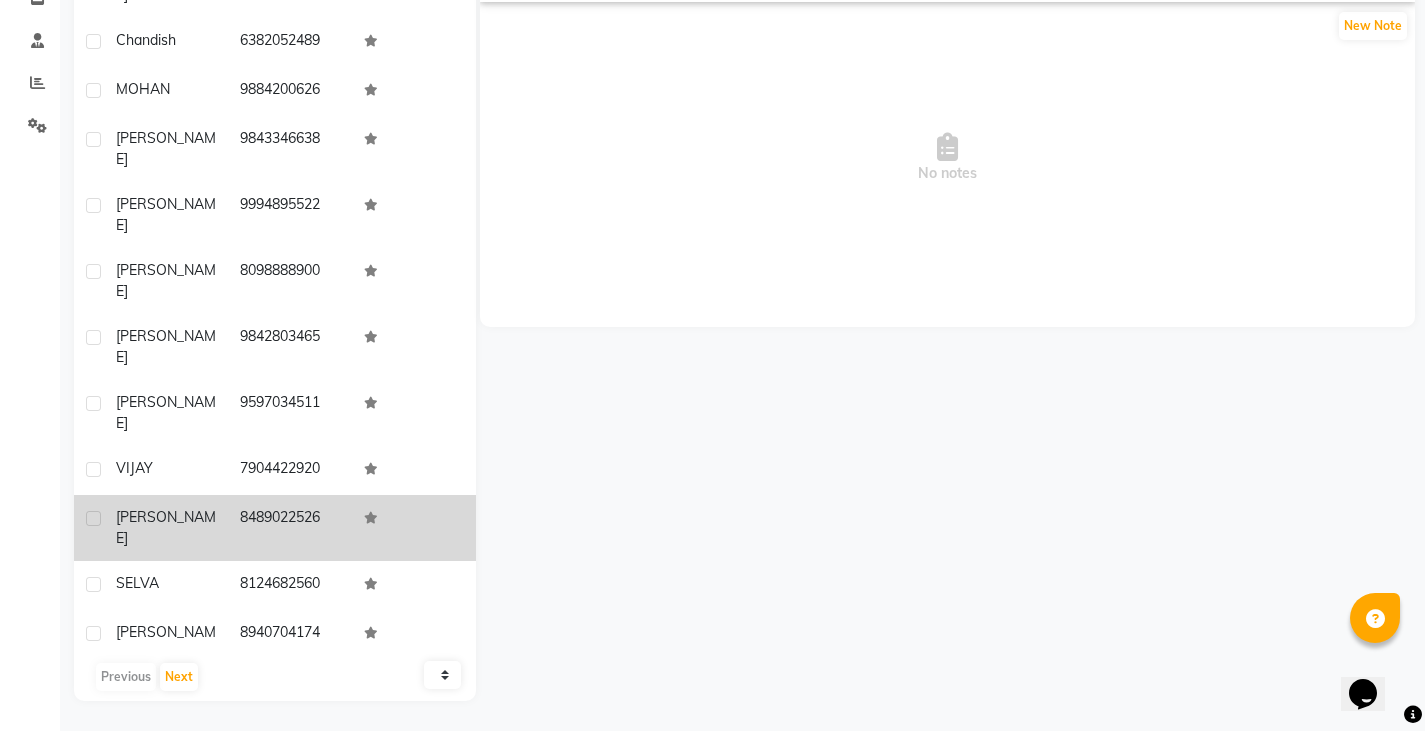 copy on "7373379328" 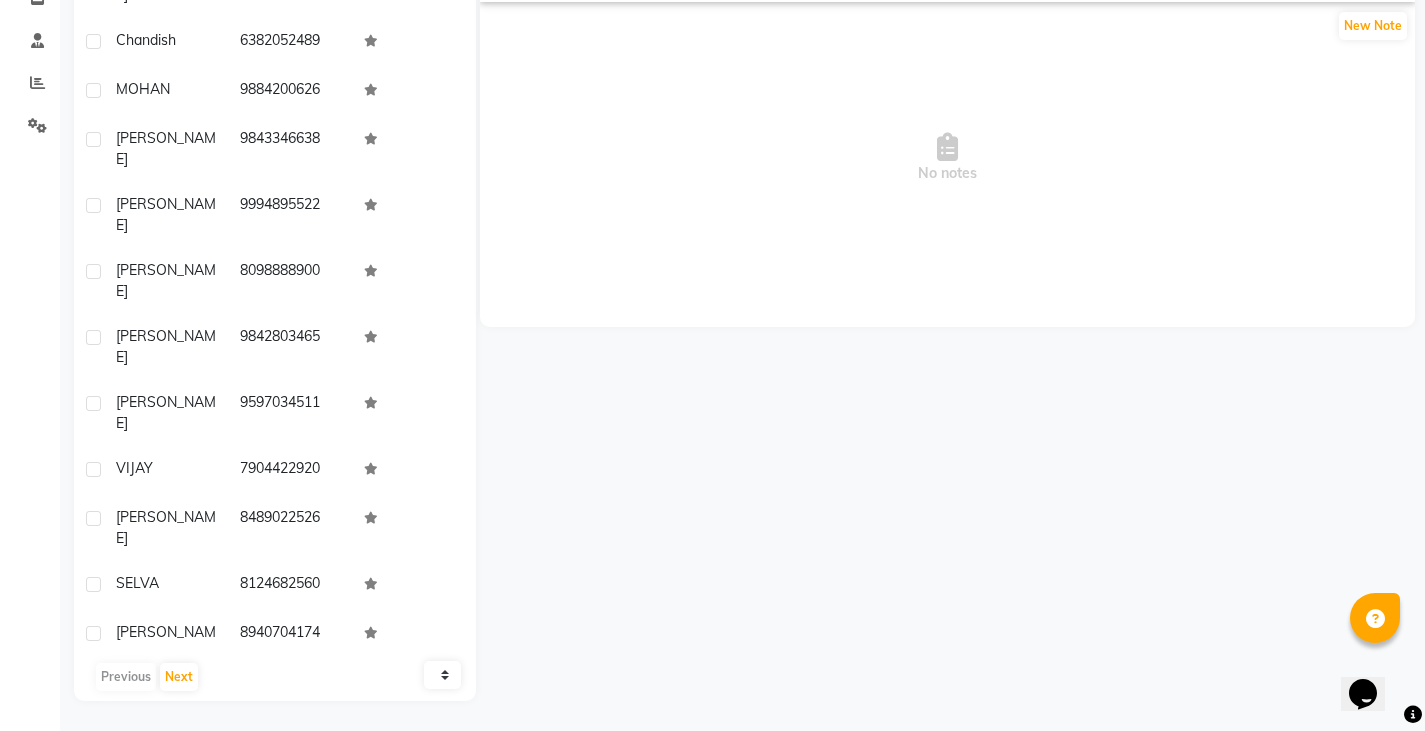drag, startPoint x: 238, startPoint y: 194, endPoint x: 388, endPoint y: 185, distance: 150.26976 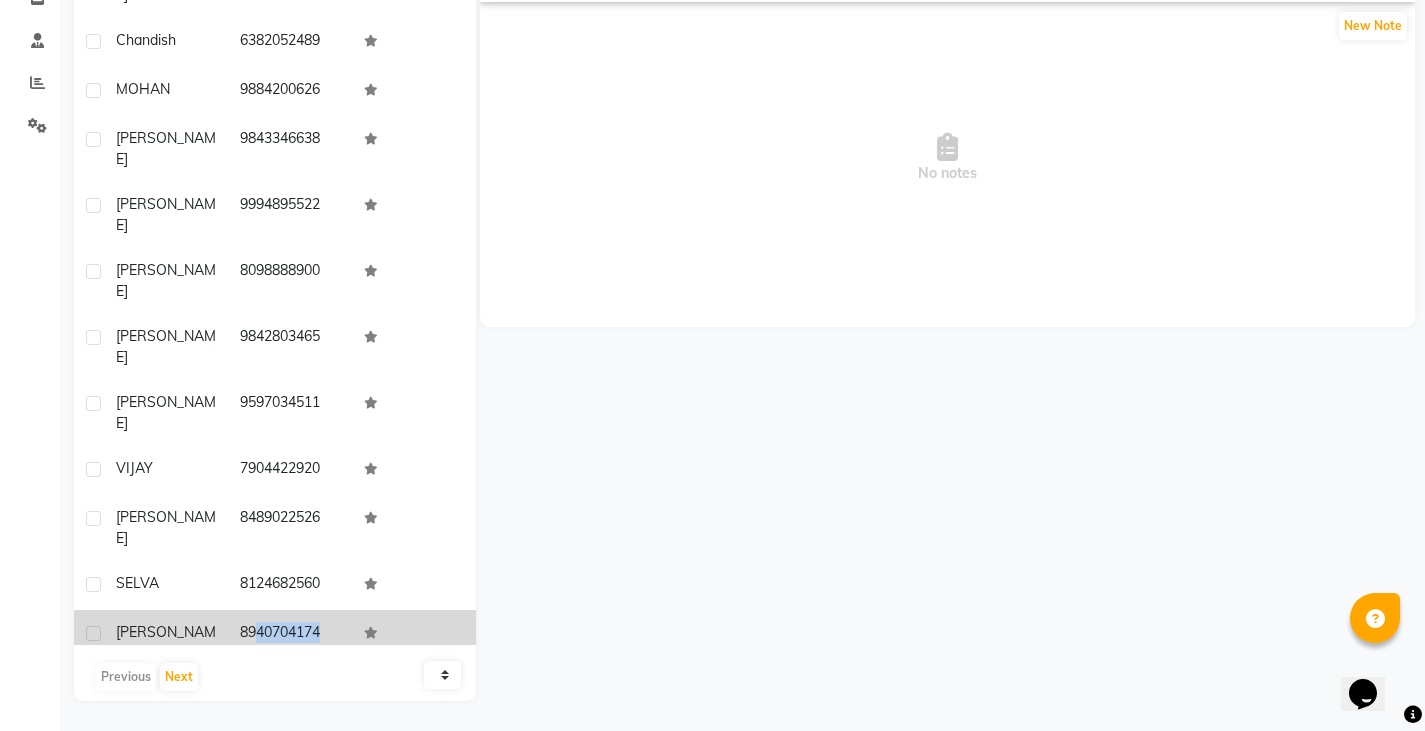 drag, startPoint x: 228, startPoint y: 141, endPoint x: 361, endPoint y: 150, distance: 133.30417 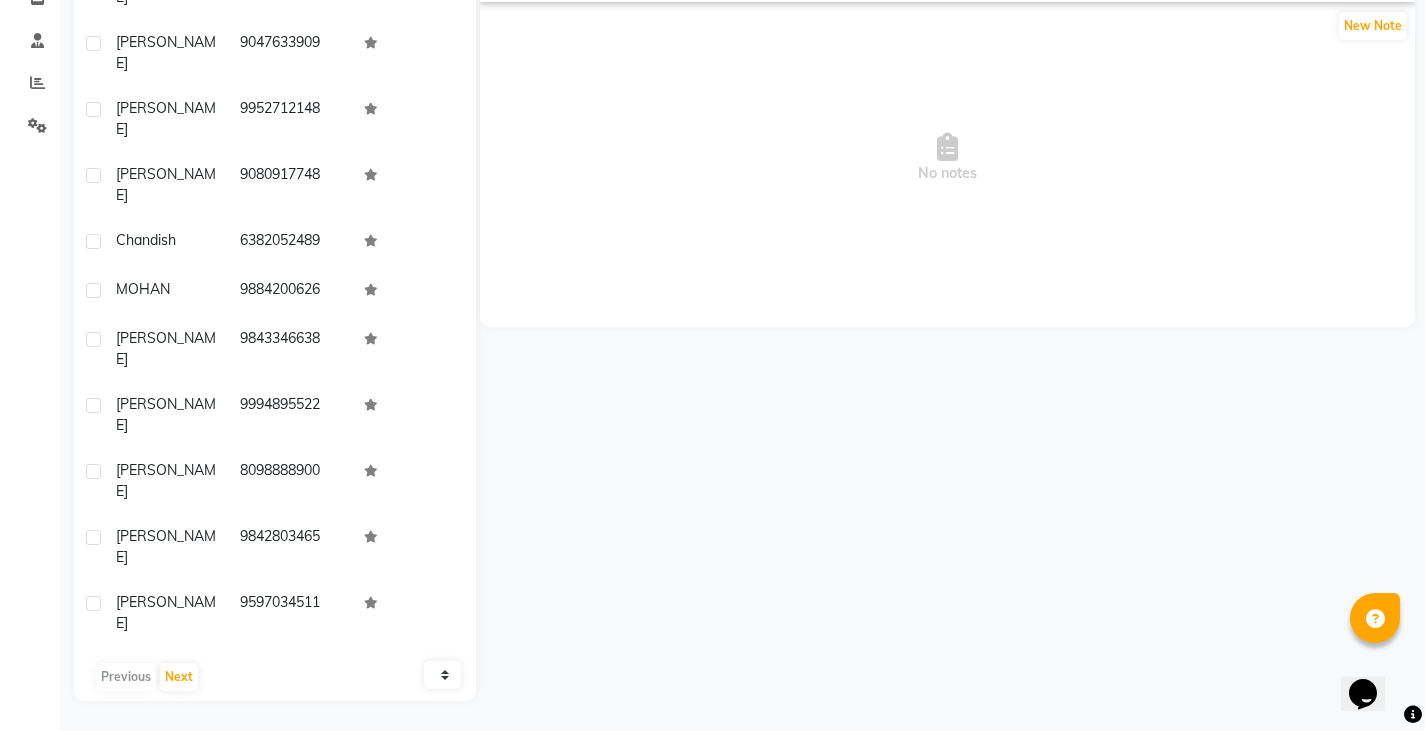 drag, startPoint x: 230, startPoint y: 303, endPoint x: 351, endPoint y: 306, distance: 121.037186 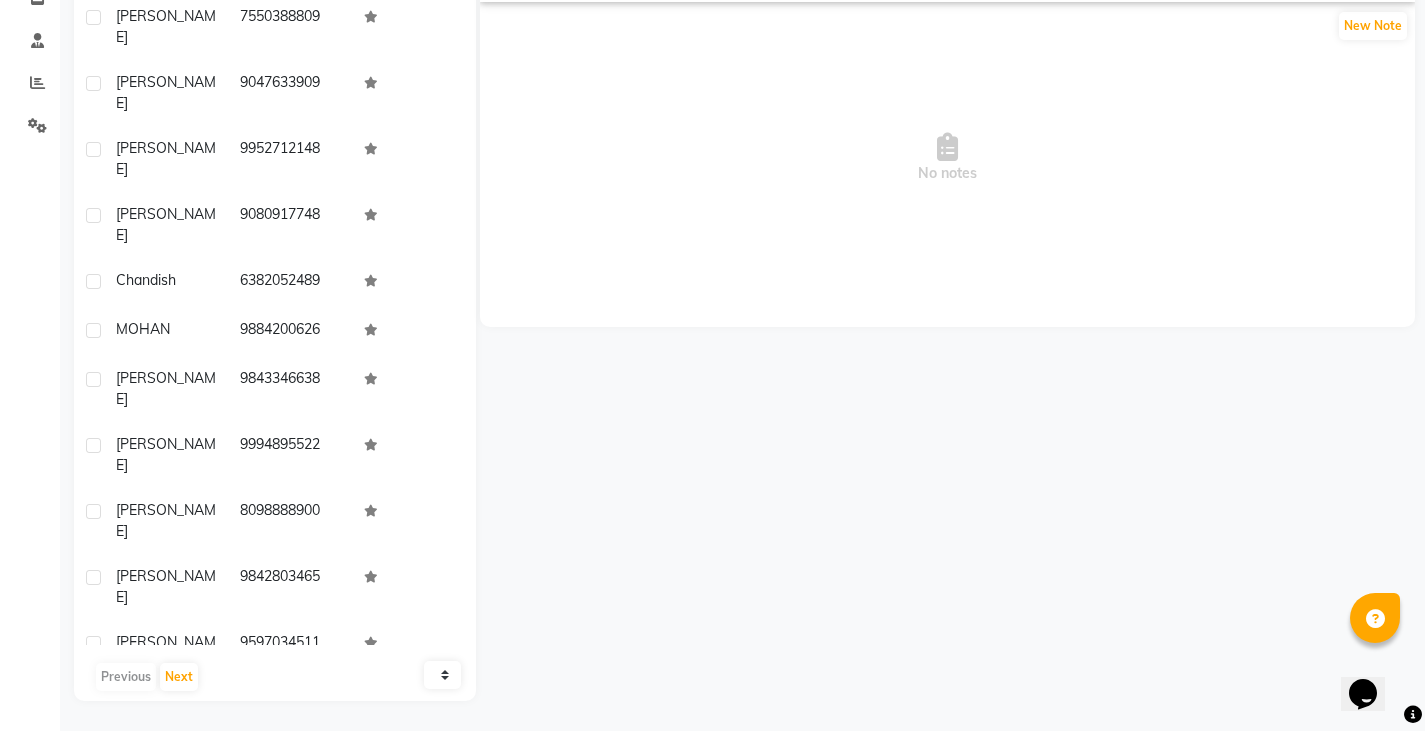 scroll, scrollTop: 2592, scrollLeft: 0, axis: vertical 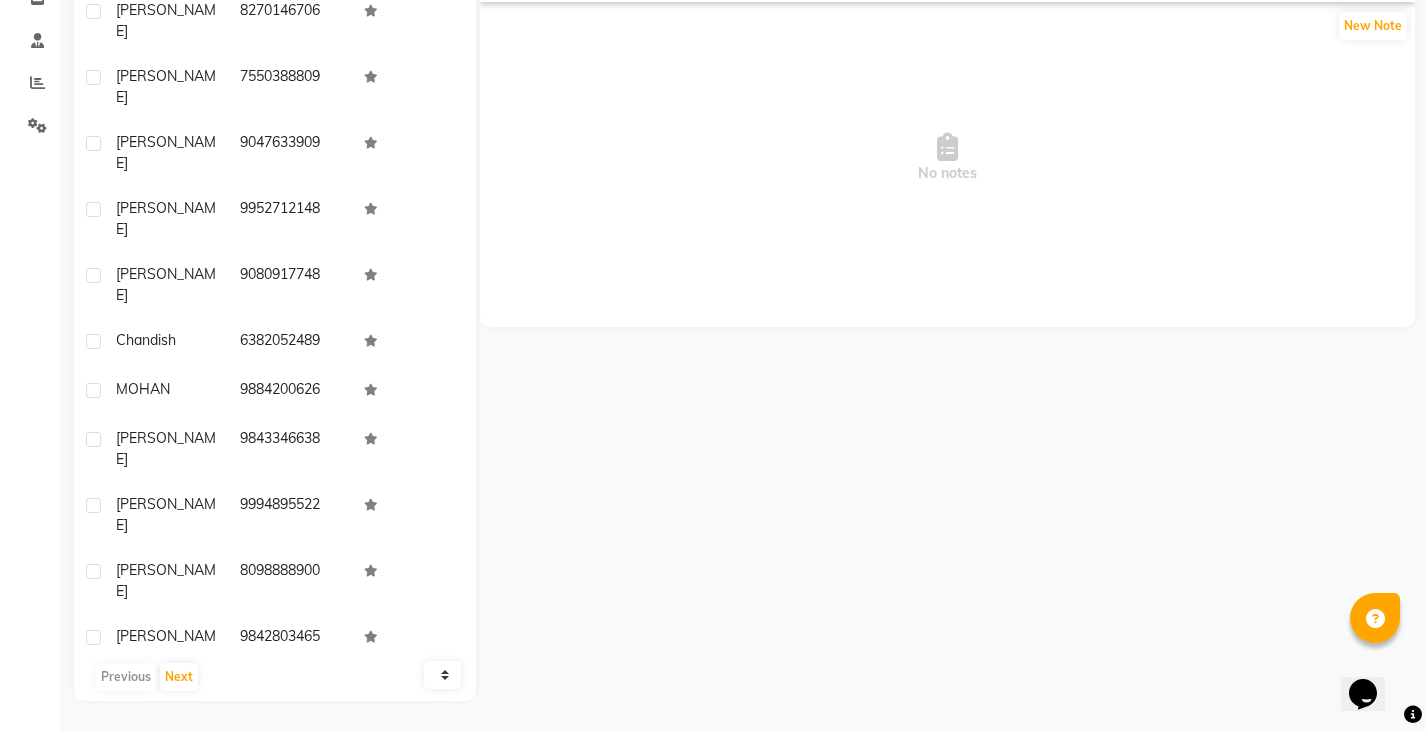 drag, startPoint x: 233, startPoint y: 327, endPoint x: 364, endPoint y: 335, distance: 131.24405 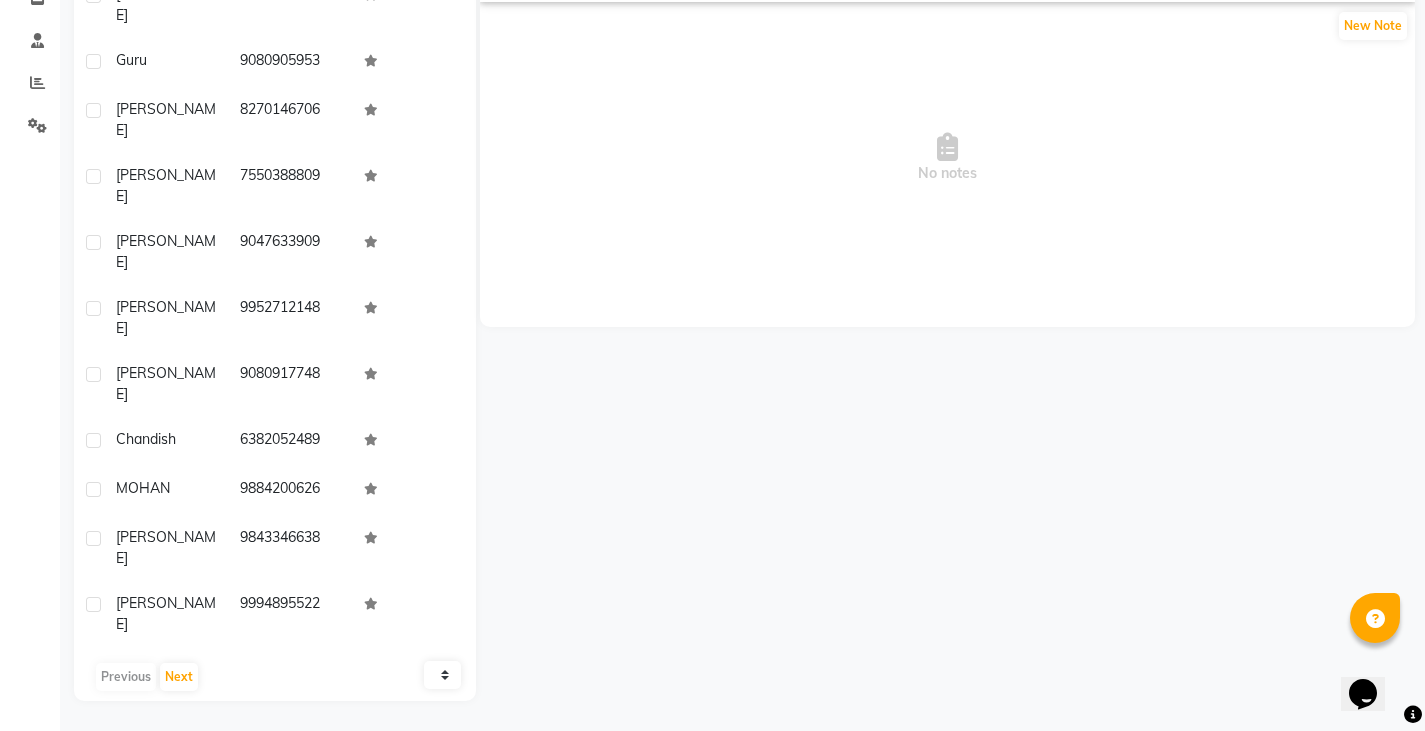 scroll, scrollTop: 2492, scrollLeft: 0, axis: vertical 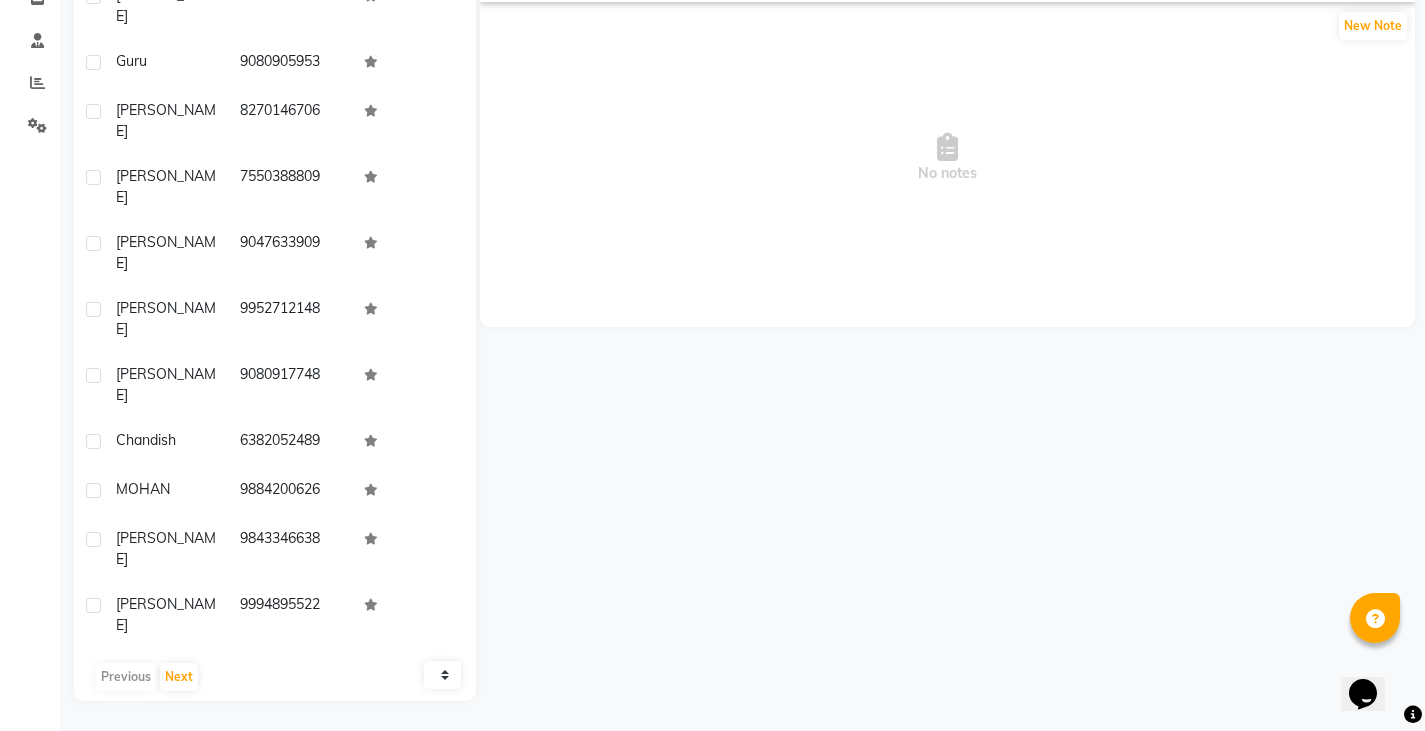 drag, startPoint x: 237, startPoint y: 339, endPoint x: 347, endPoint y: 340, distance: 110.00455 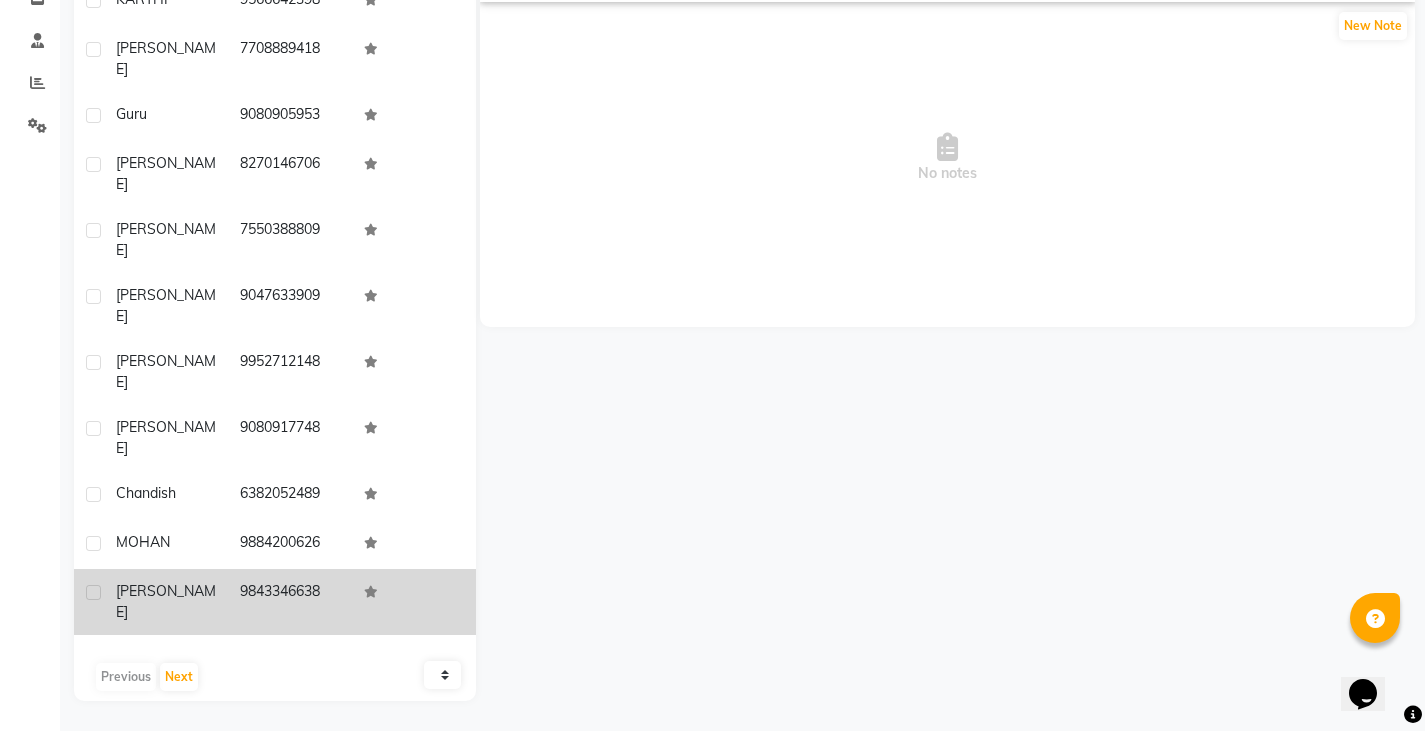 scroll, scrollTop: 2392, scrollLeft: 0, axis: vertical 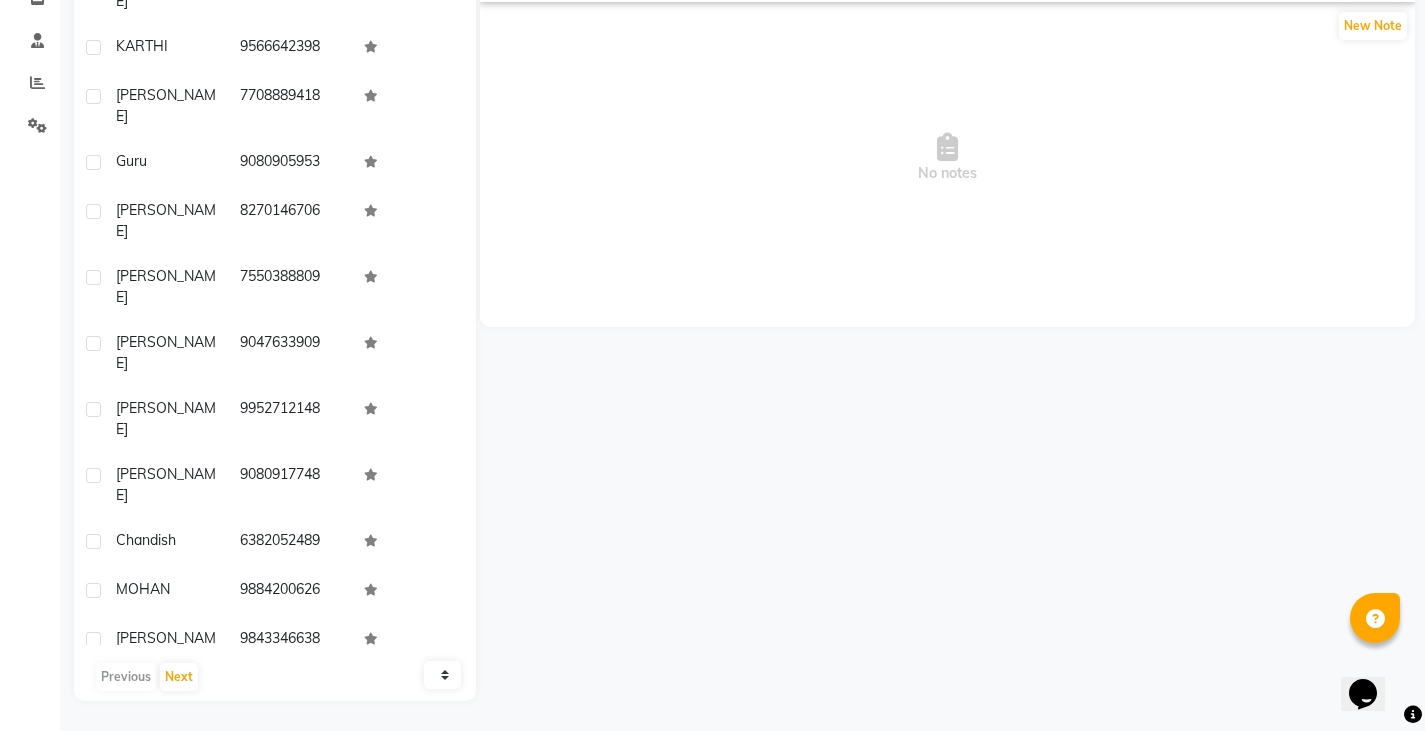 drag, startPoint x: 236, startPoint y: 281, endPoint x: 355, endPoint y: 287, distance: 119.15116 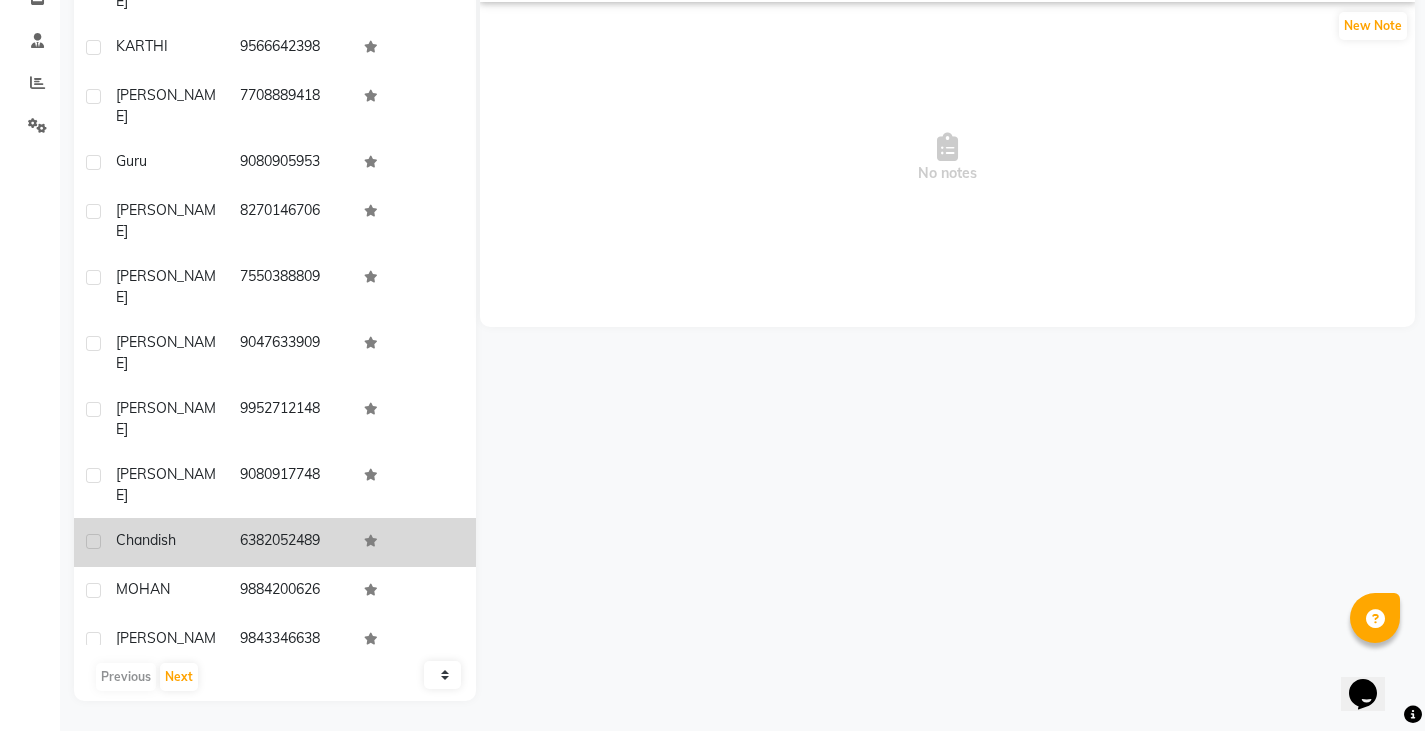 scroll, scrollTop: 2192, scrollLeft: 0, axis: vertical 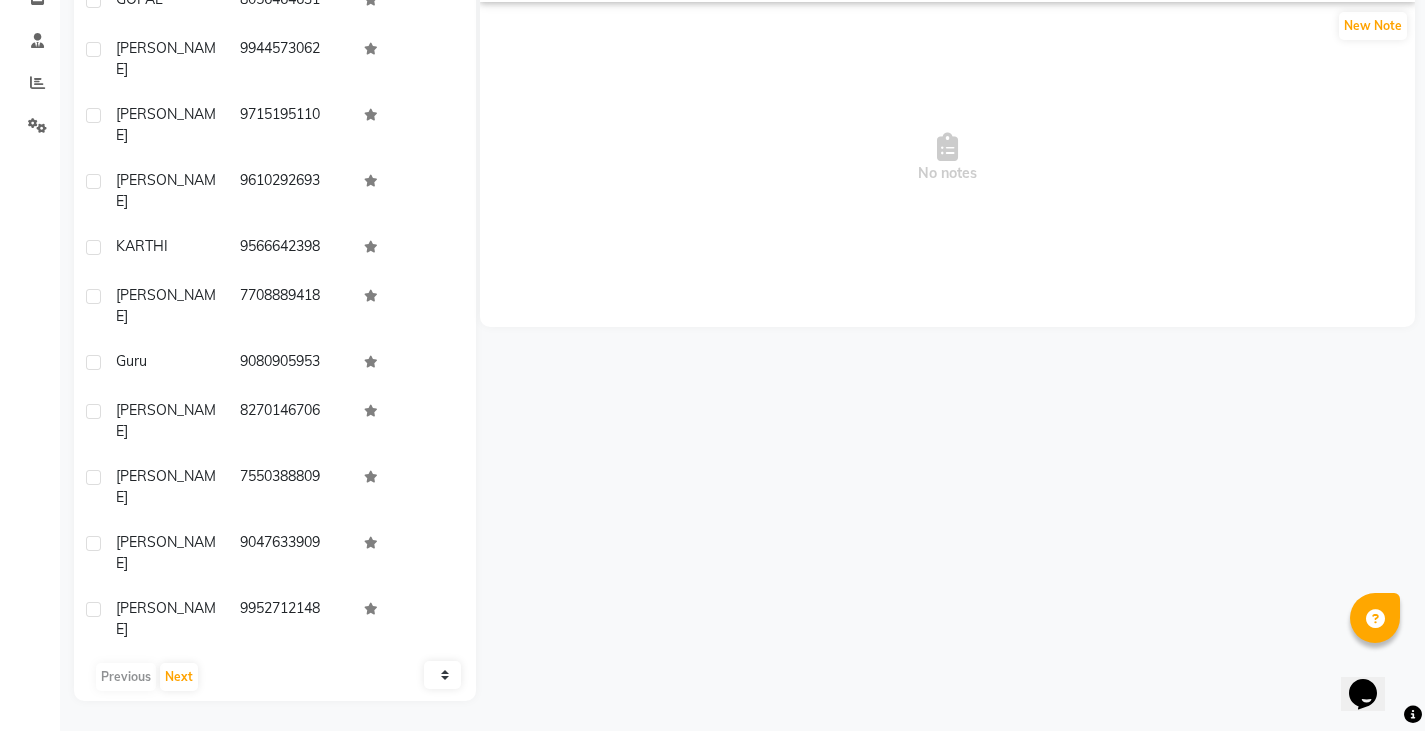 drag, startPoint x: 235, startPoint y: 423, endPoint x: 403, endPoint y: 414, distance: 168.2409 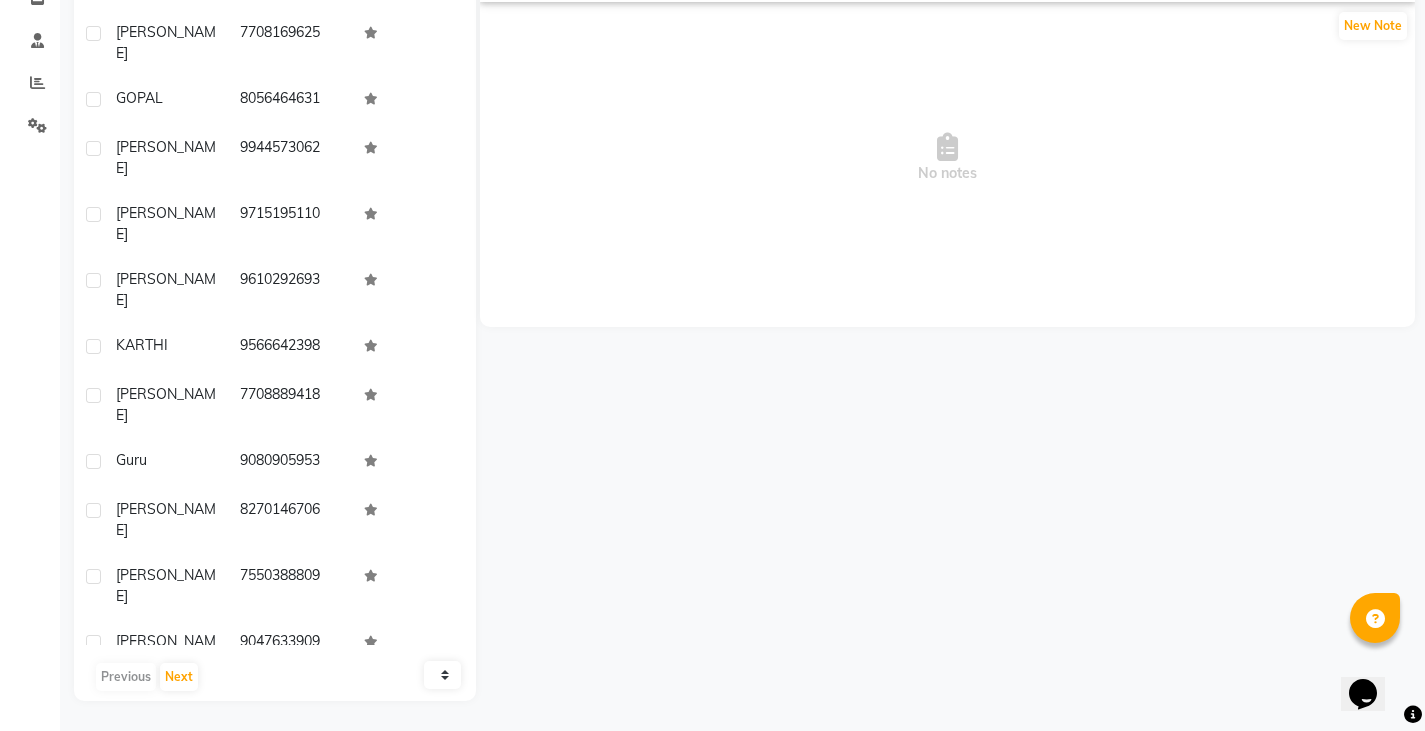scroll, scrollTop: 2092, scrollLeft: 0, axis: vertical 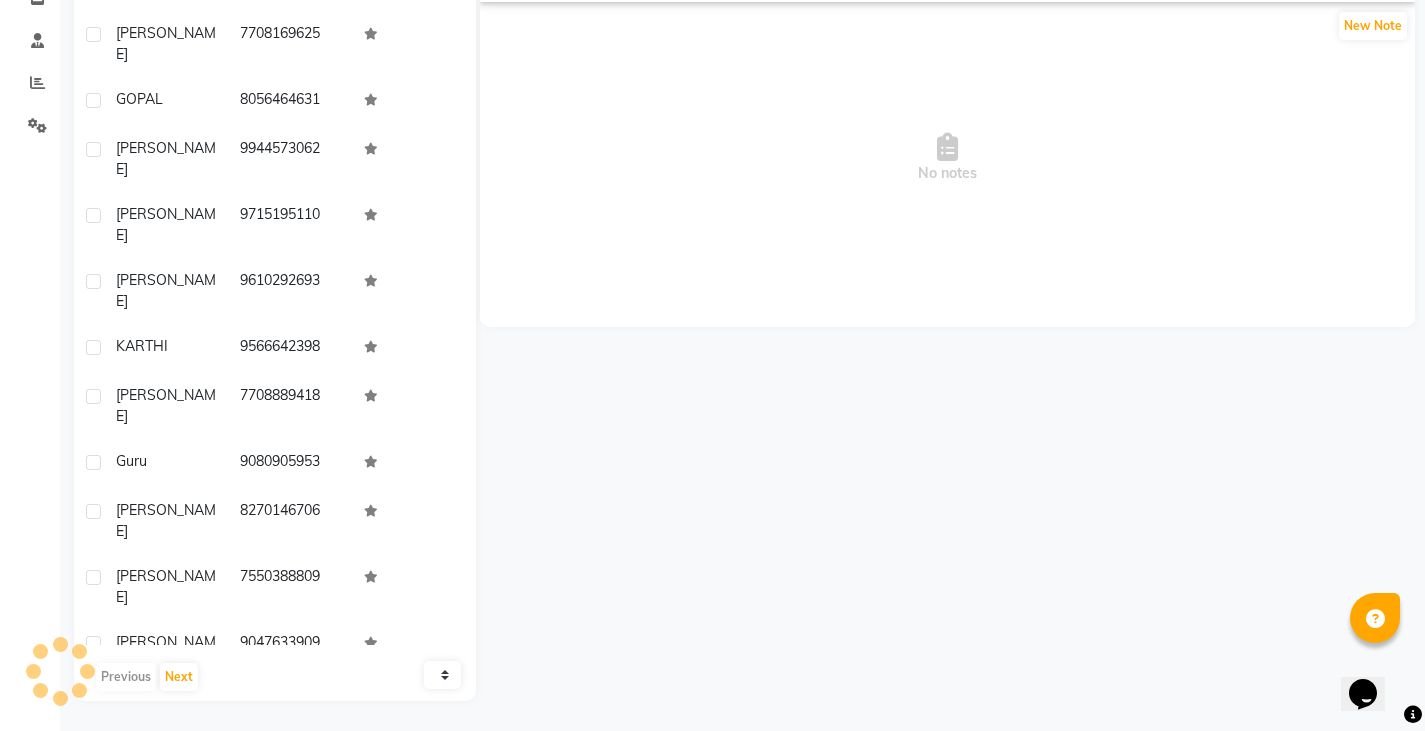 drag, startPoint x: 235, startPoint y: 428, endPoint x: 391, endPoint y: 436, distance: 156.20499 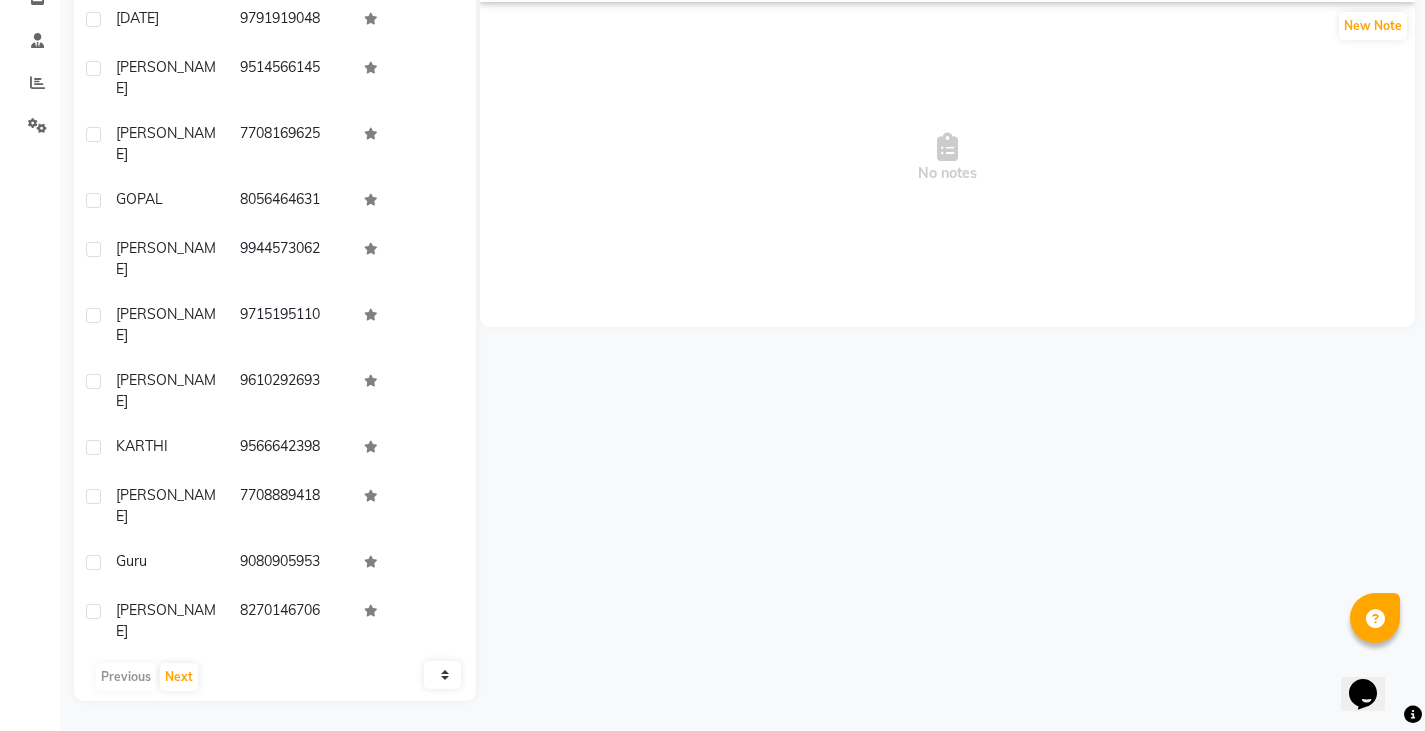 scroll, scrollTop: 2092, scrollLeft: 0, axis: vertical 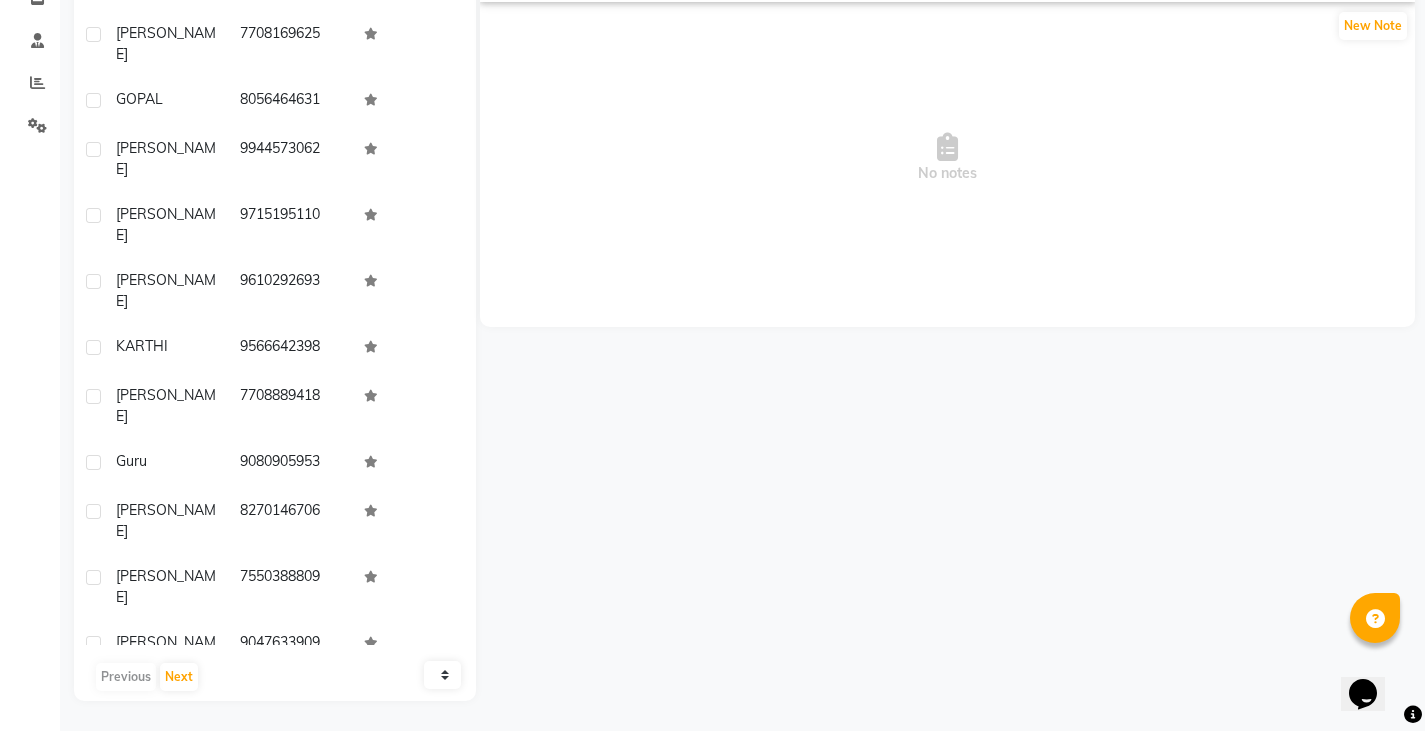 drag, startPoint x: 236, startPoint y: 382, endPoint x: 376, endPoint y: 387, distance: 140.08926 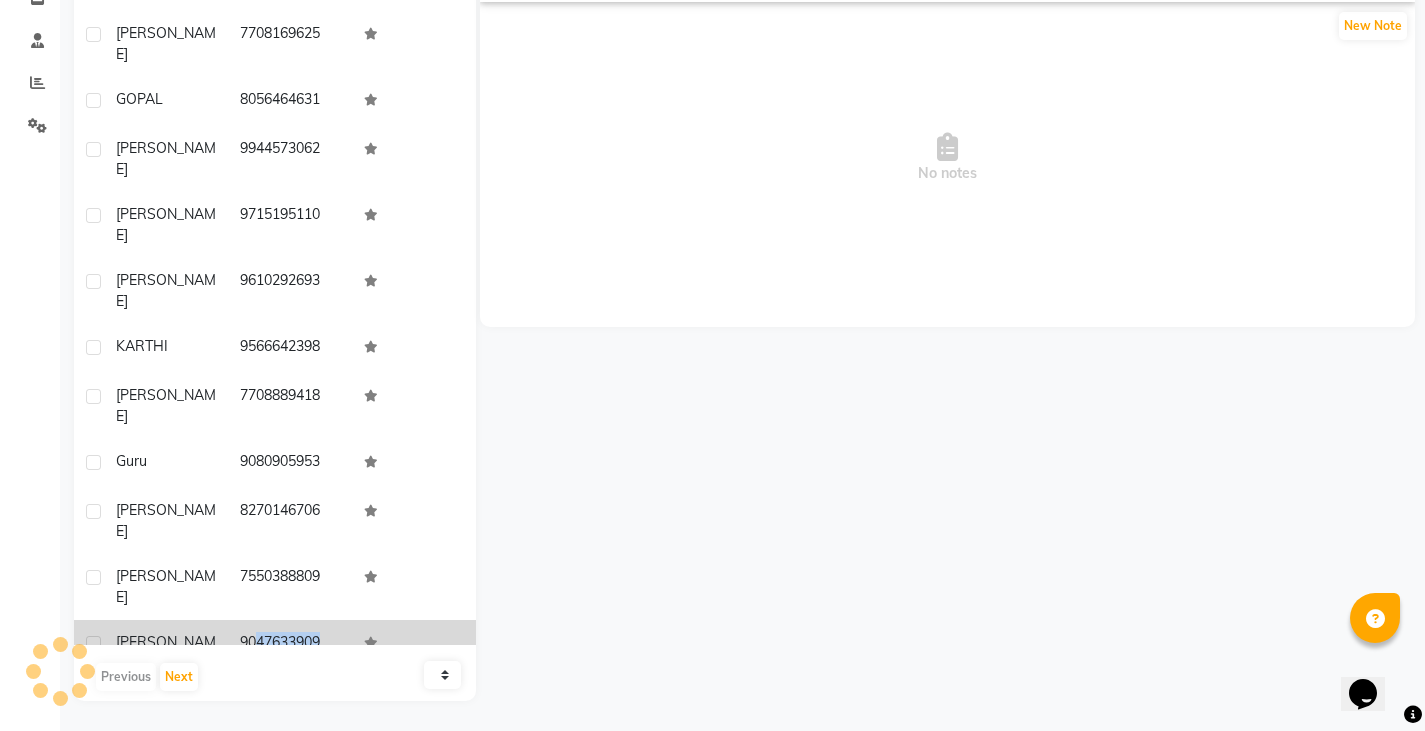 drag, startPoint x: 236, startPoint y: 280, endPoint x: 372, endPoint y: 291, distance: 136.44412 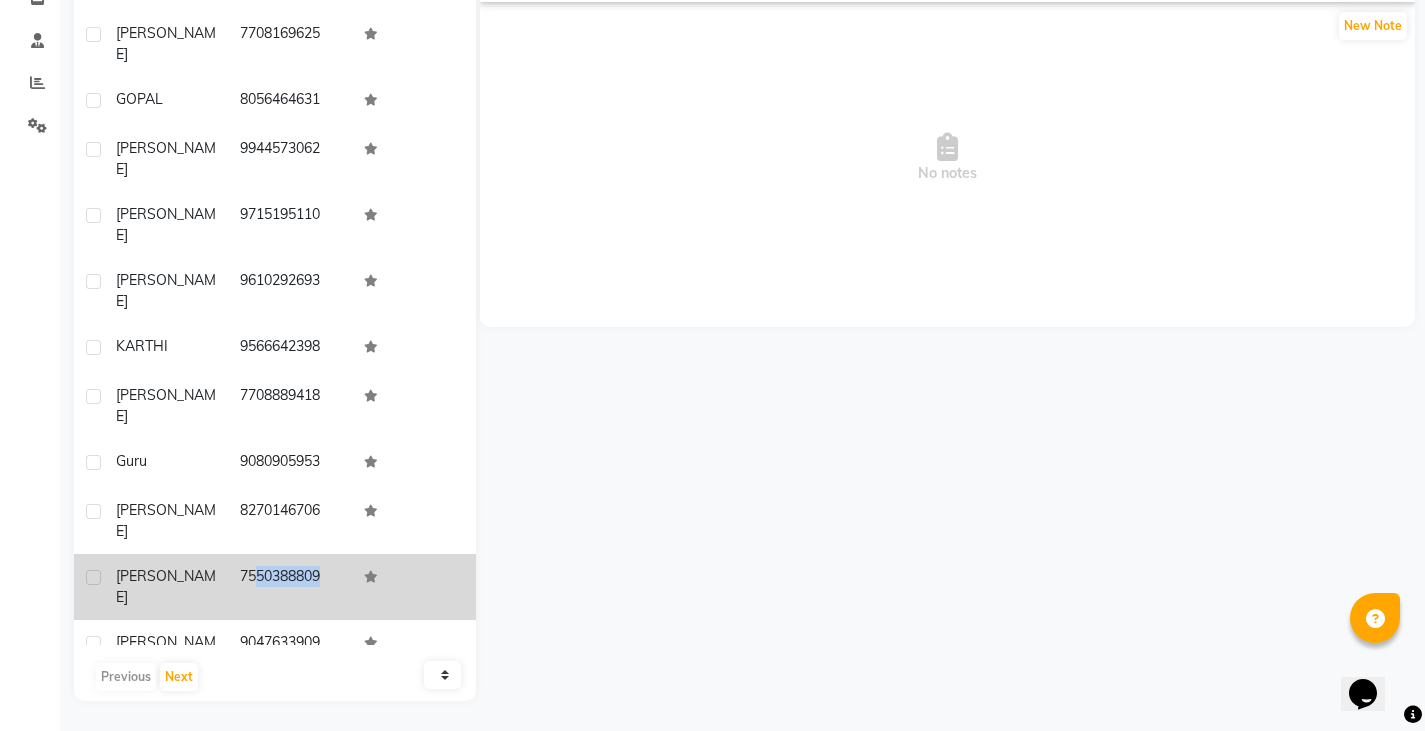 drag, startPoint x: 236, startPoint y: 210, endPoint x: 373, endPoint y: 215, distance: 137.09122 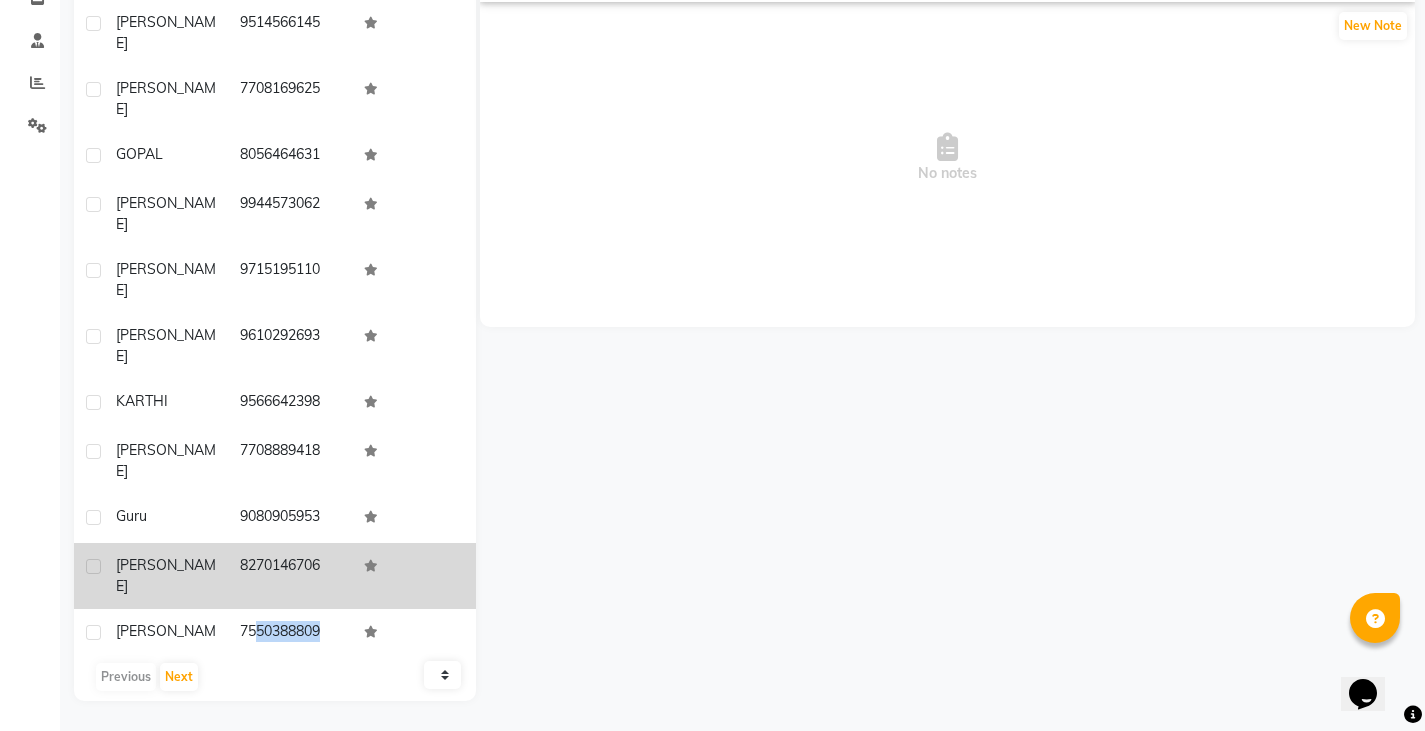 scroll, scrollTop: 1992, scrollLeft: 0, axis: vertical 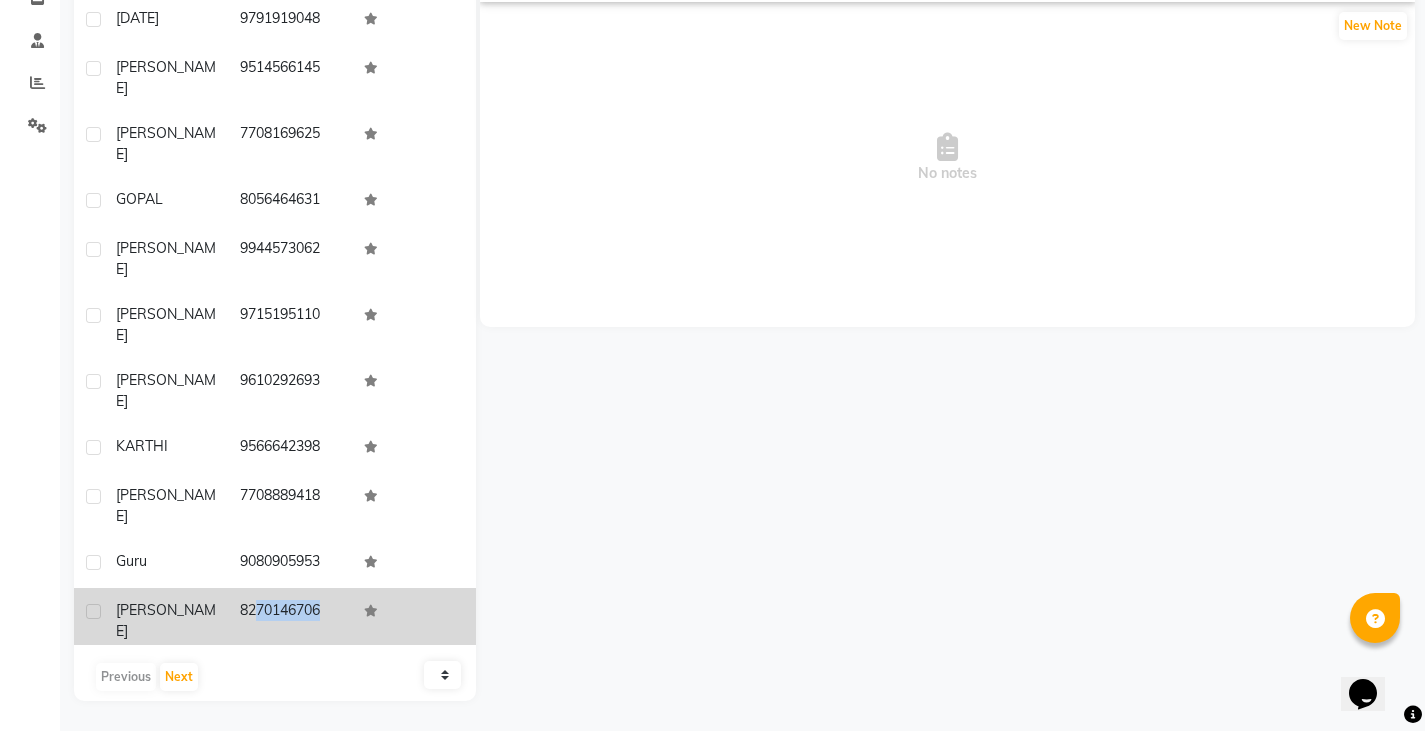 drag, startPoint x: 236, startPoint y: 247, endPoint x: 413, endPoint y: 250, distance: 177.02542 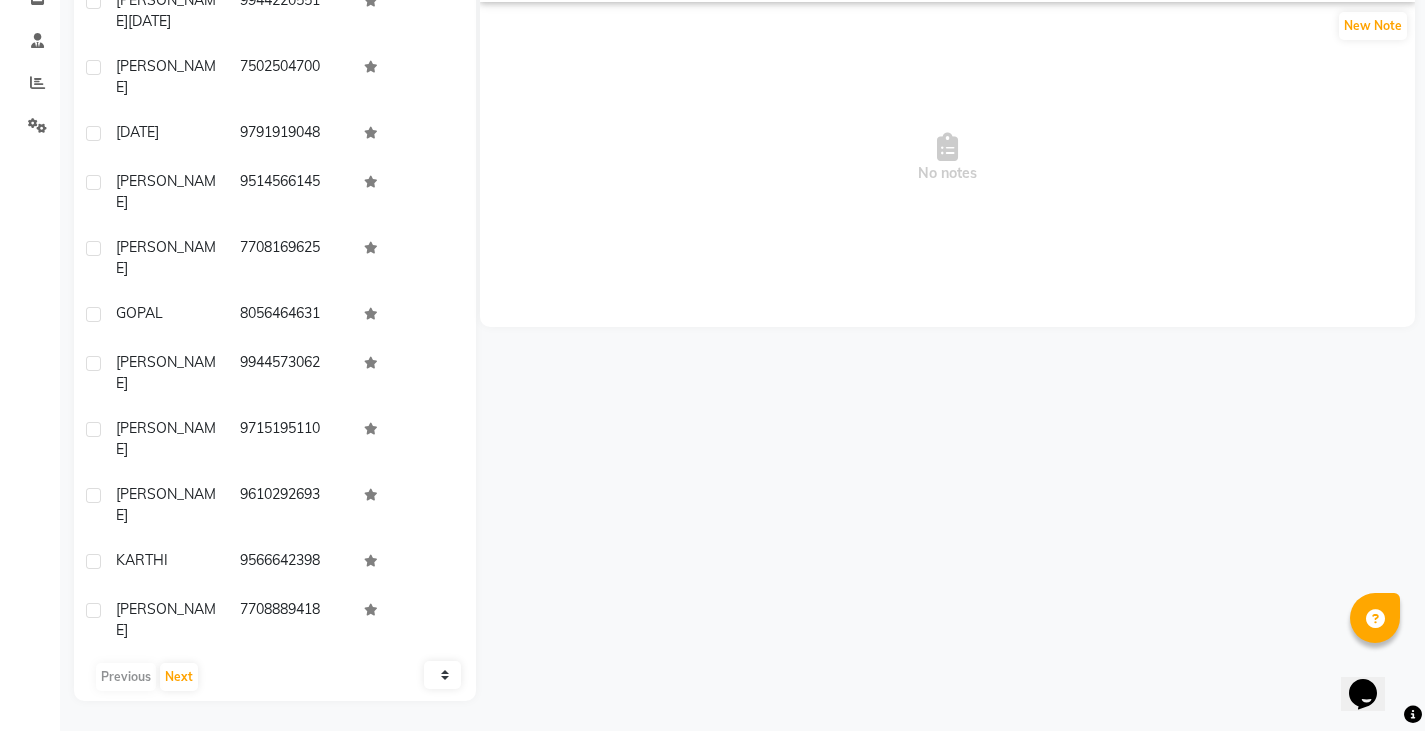 scroll, scrollTop: 1792, scrollLeft: 0, axis: vertical 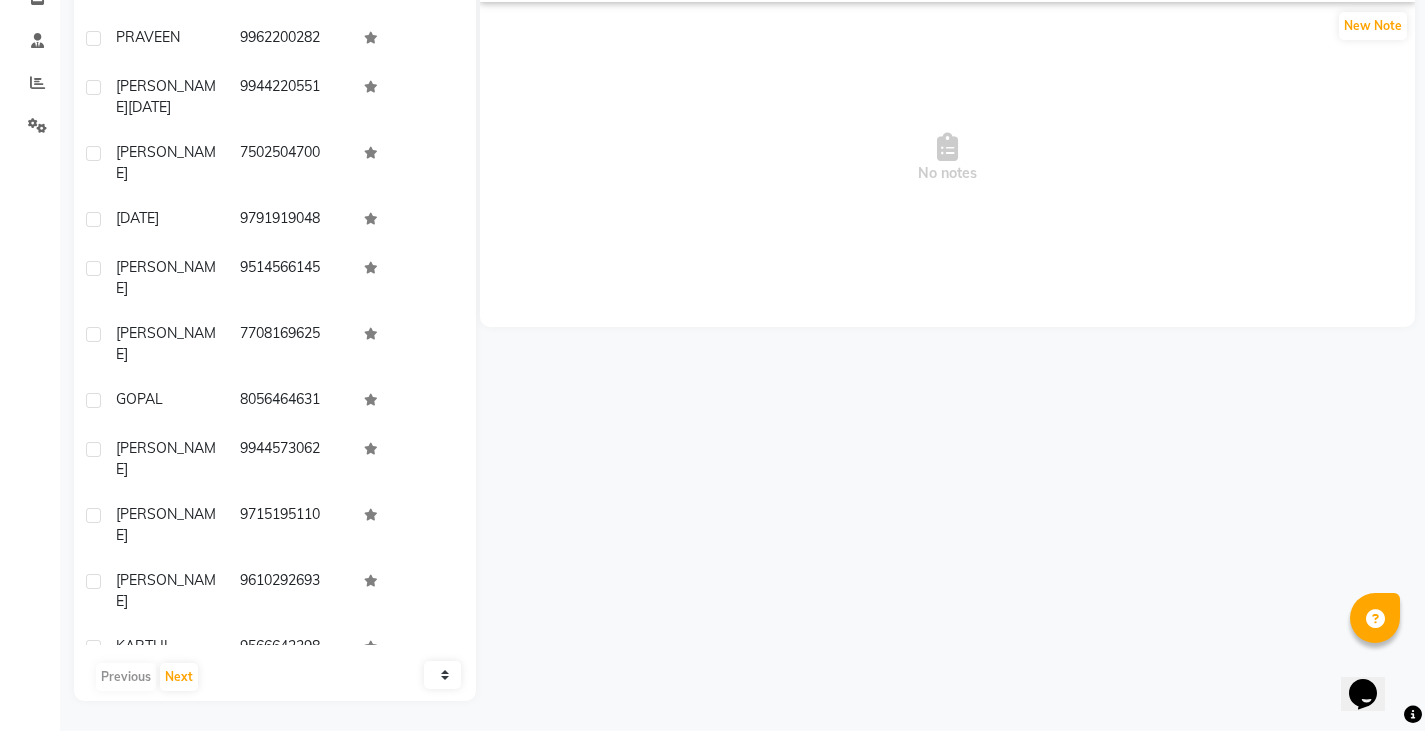 drag, startPoint x: 228, startPoint y: 398, endPoint x: 401, endPoint y: 399, distance: 173.00288 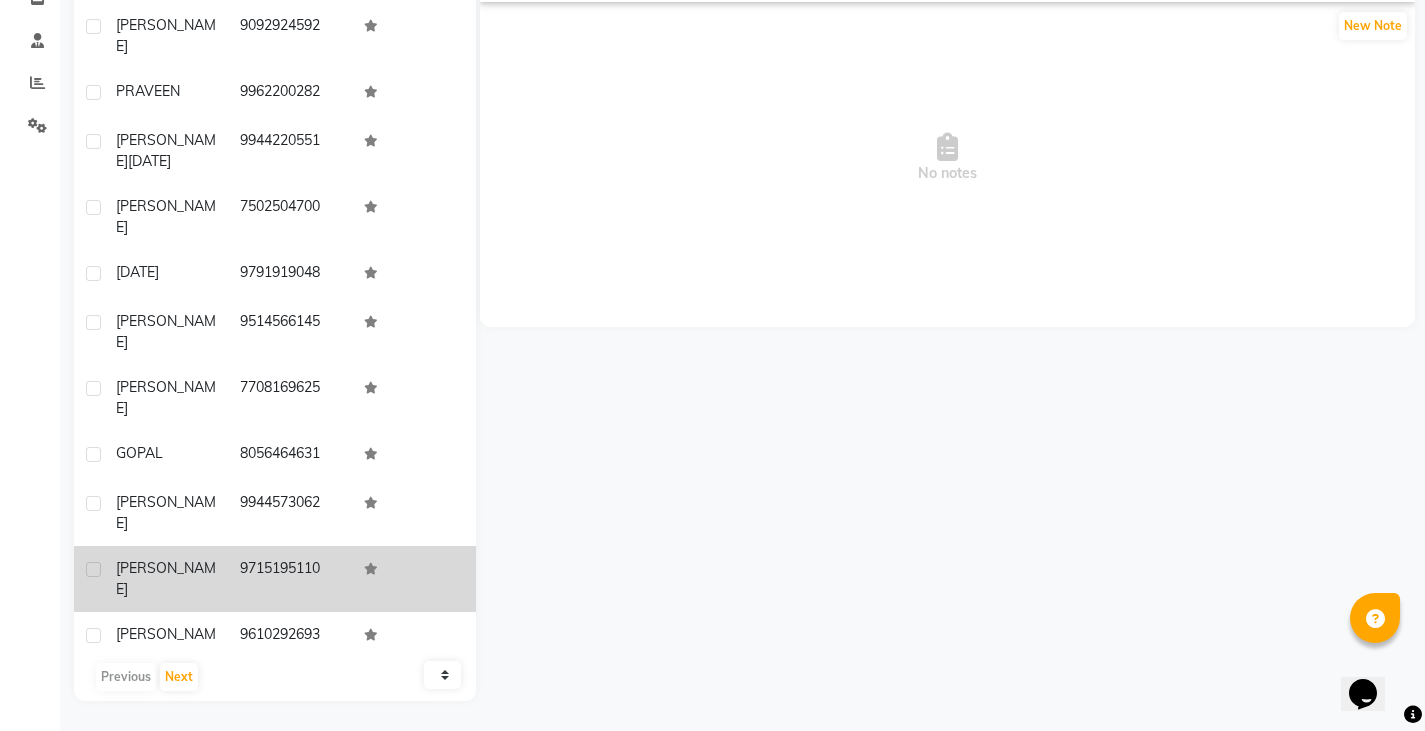 scroll, scrollTop: 1692, scrollLeft: 0, axis: vertical 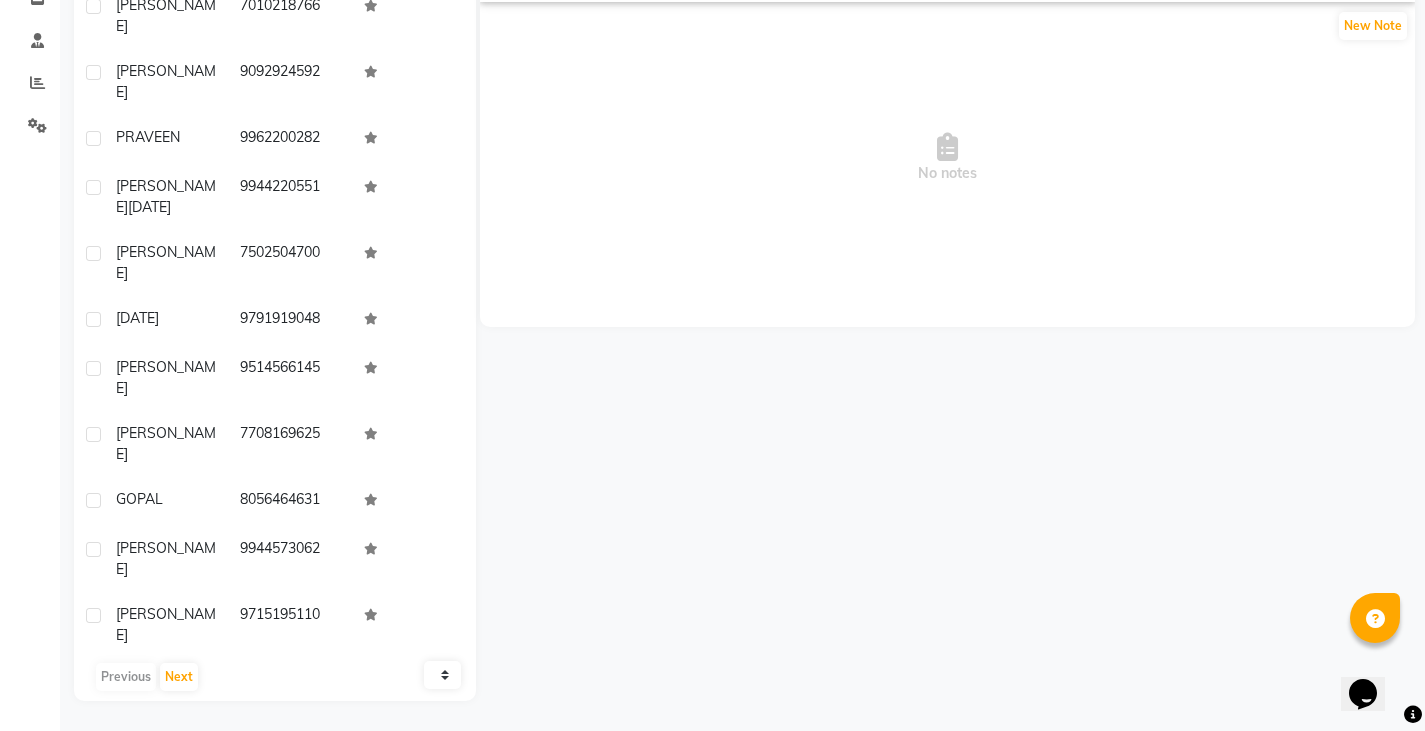 drag, startPoint x: 237, startPoint y: 399, endPoint x: 343, endPoint y: 407, distance: 106.30146 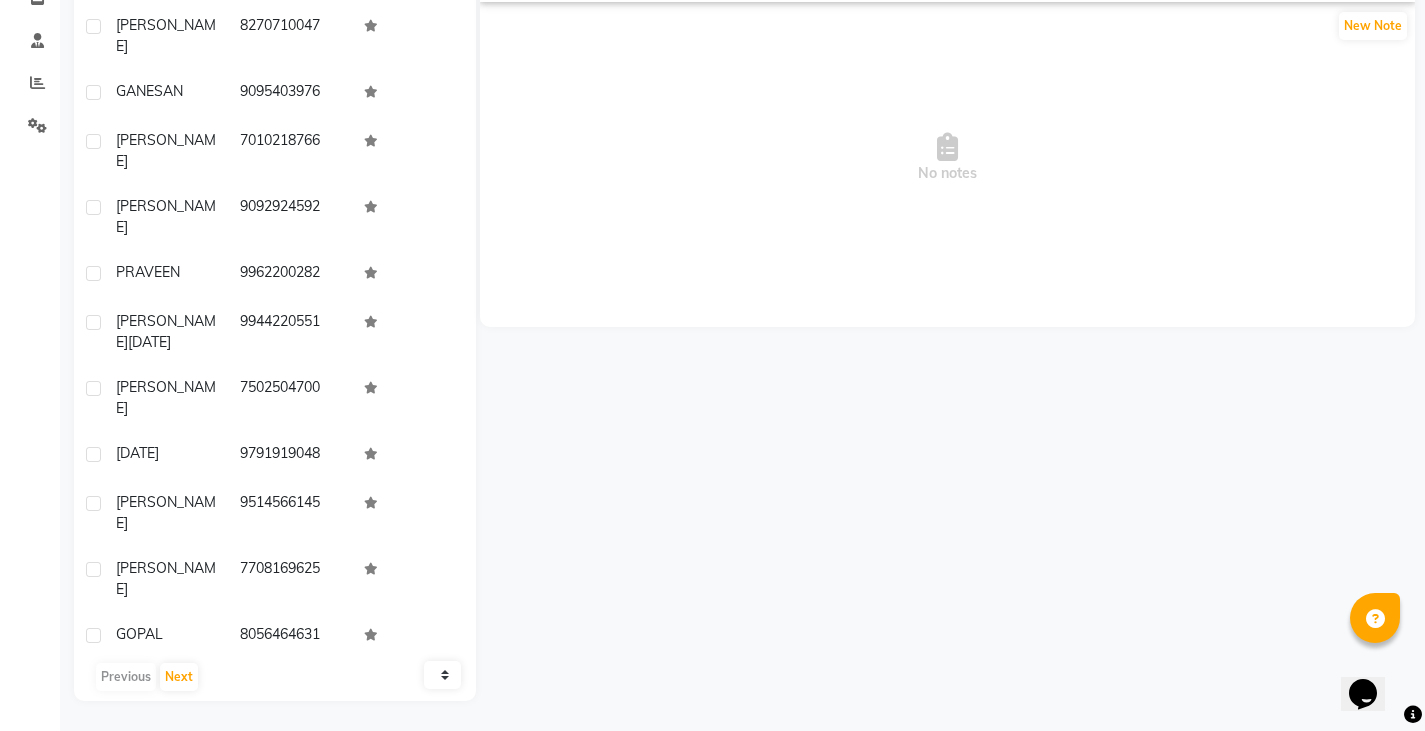 scroll, scrollTop: 1592, scrollLeft: 0, axis: vertical 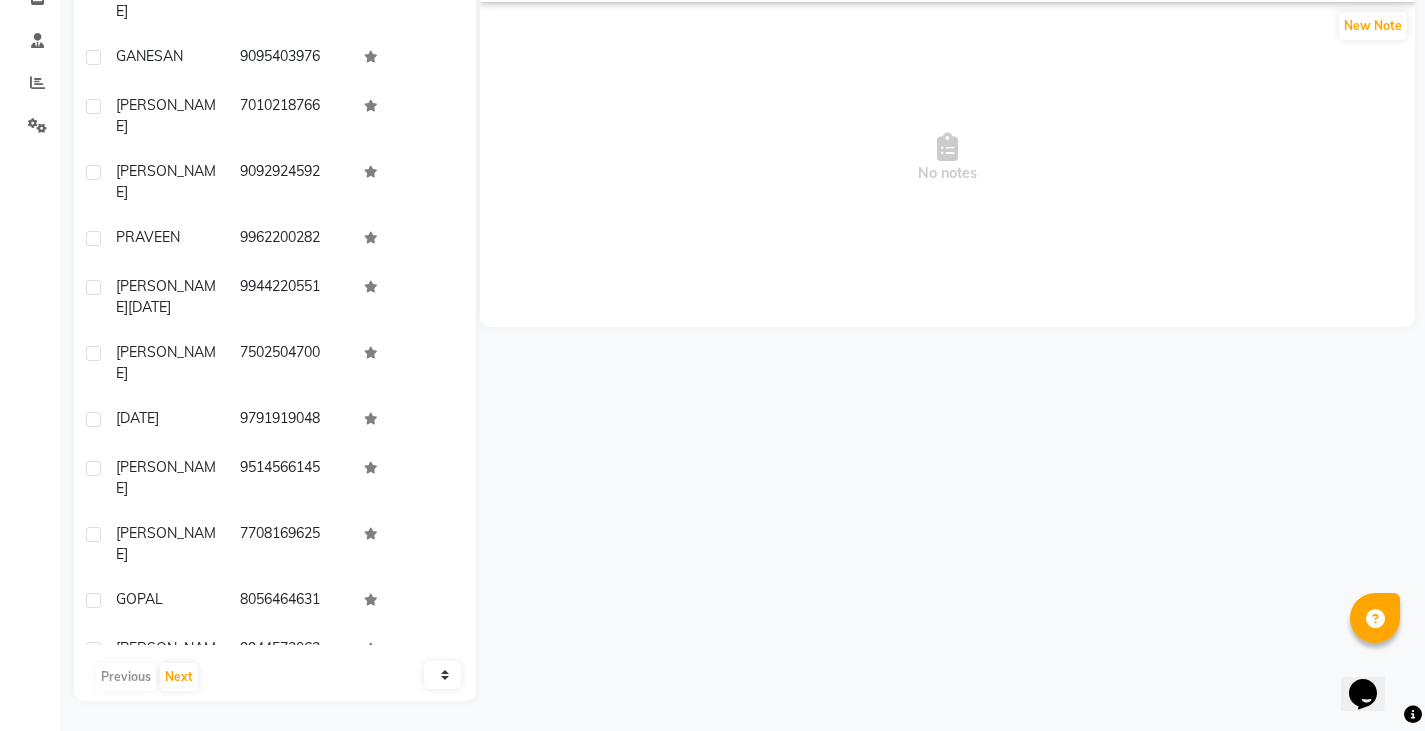 drag, startPoint x: 234, startPoint y: 389, endPoint x: 339, endPoint y: 397, distance: 105.30432 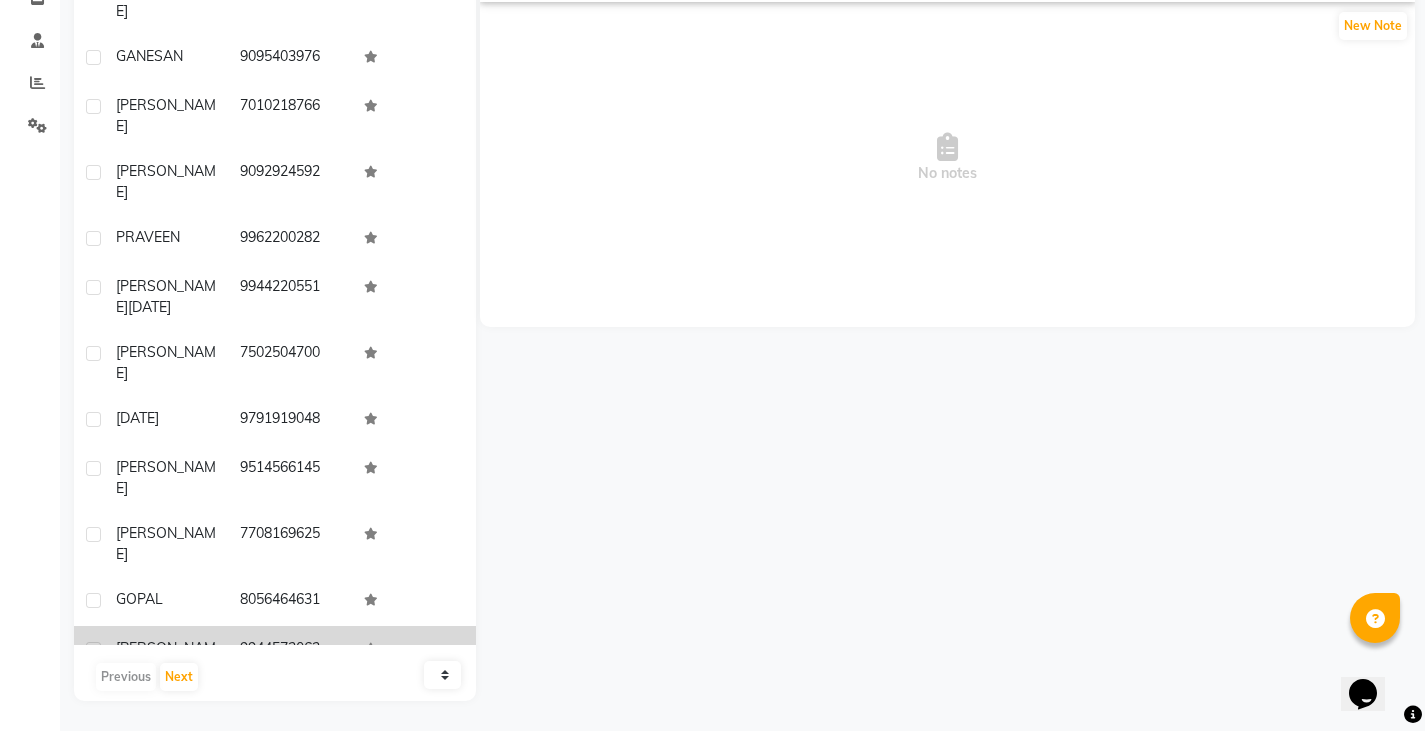 drag, startPoint x: 232, startPoint y: 339, endPoint x: 345, endPoint y: 344, distance: 113.110565 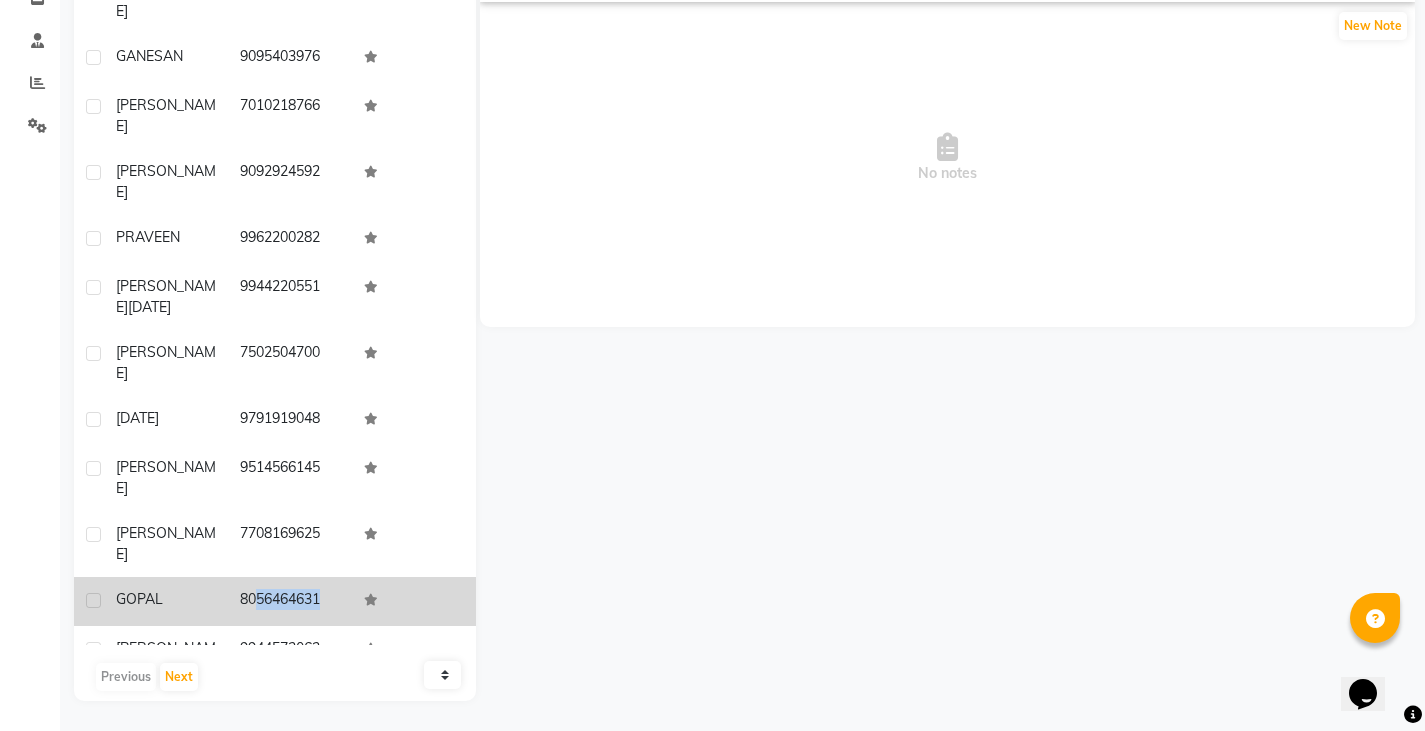 drag, startPoint x: 235, startPoint y: 286, endPoint x: 347, endPoint y: 302, distance: 113.137085 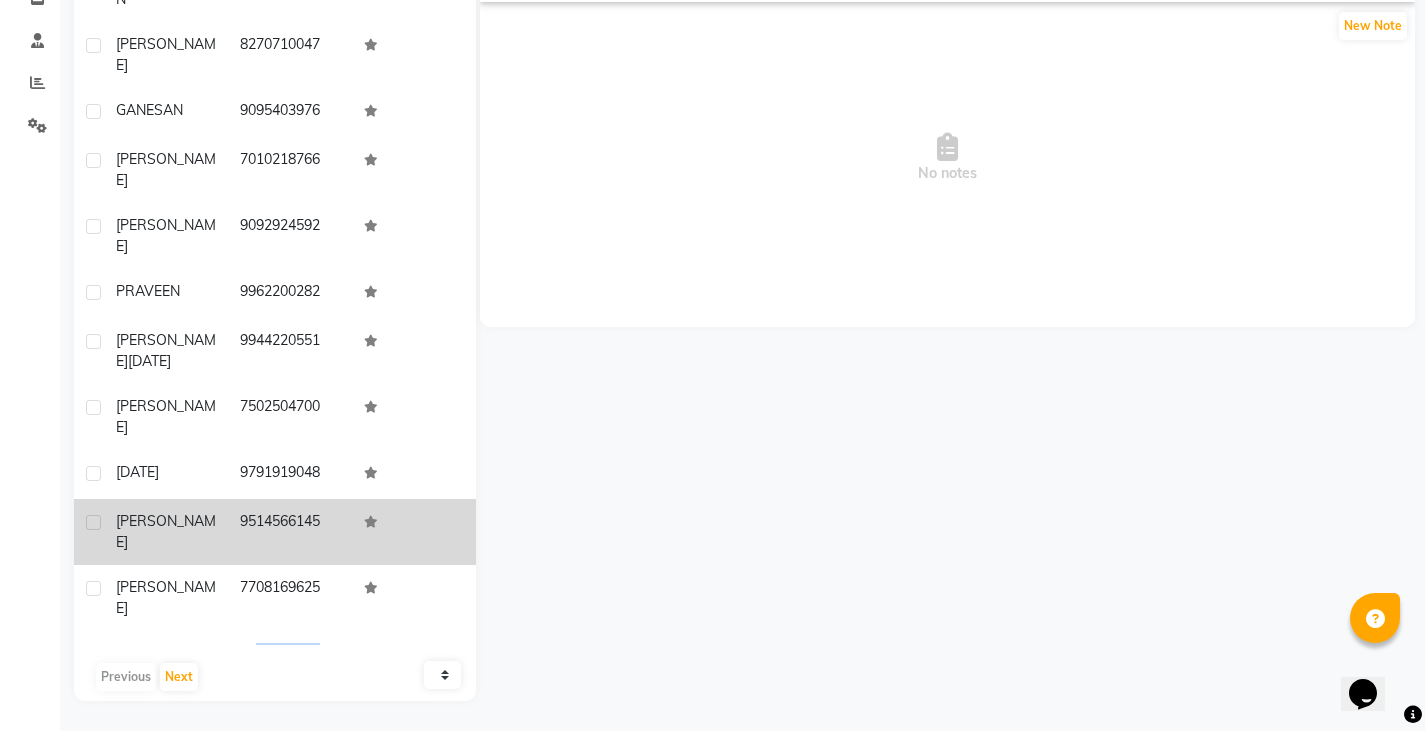 scroll, scrollTop: 1492, scrollLeft: 0, axis: vertical 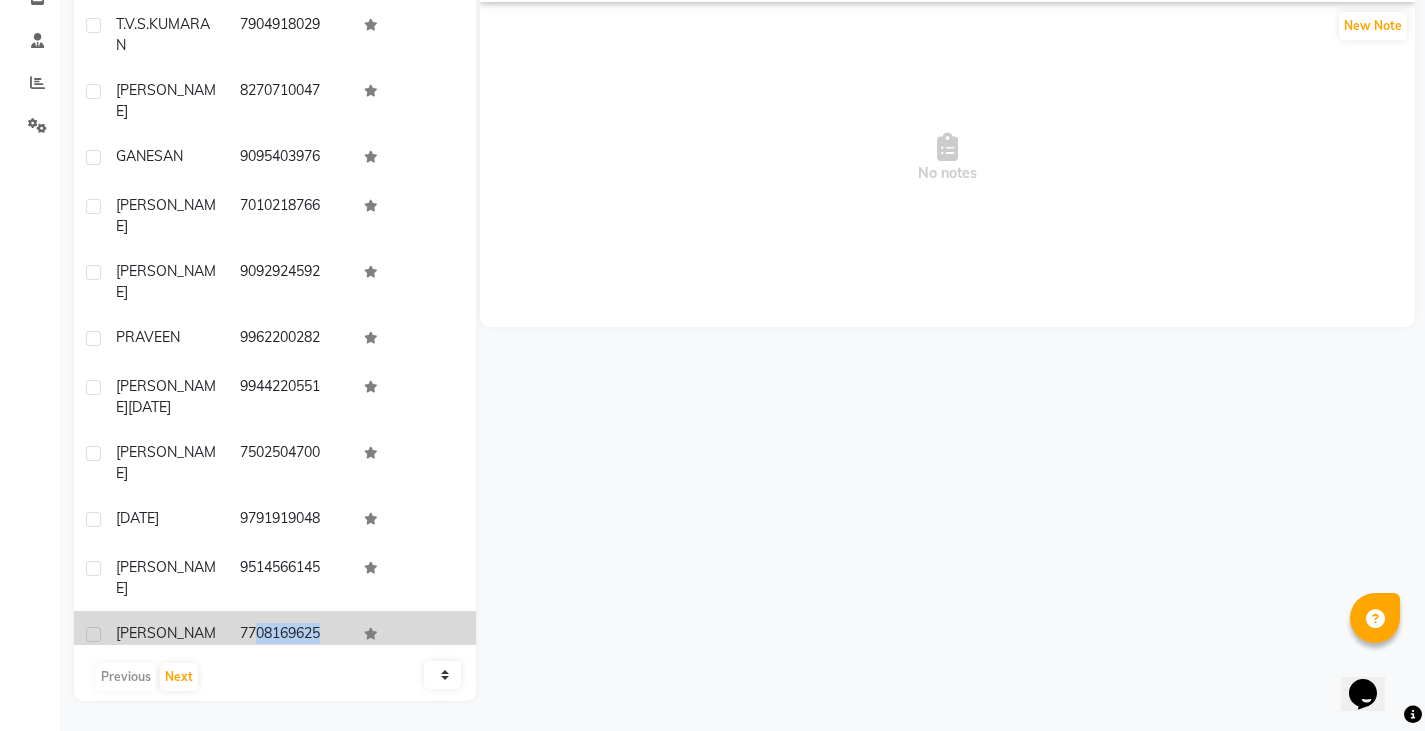 drag, startPoint x: 236, startPoint y: 346, endPoint x: 378, endPoint y: 346, distance: 142 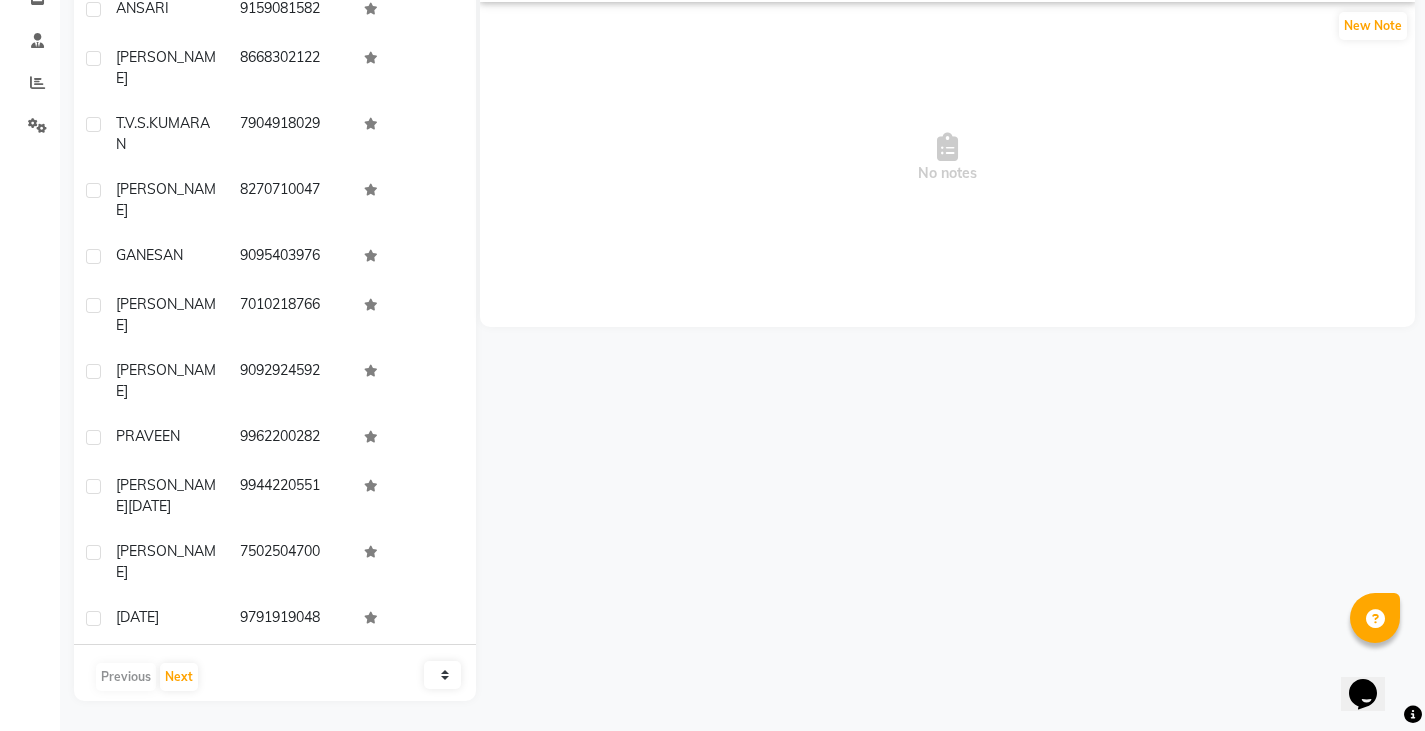 scroll, scrollTop: 1392, scrollLeft: 0, axis: vertical 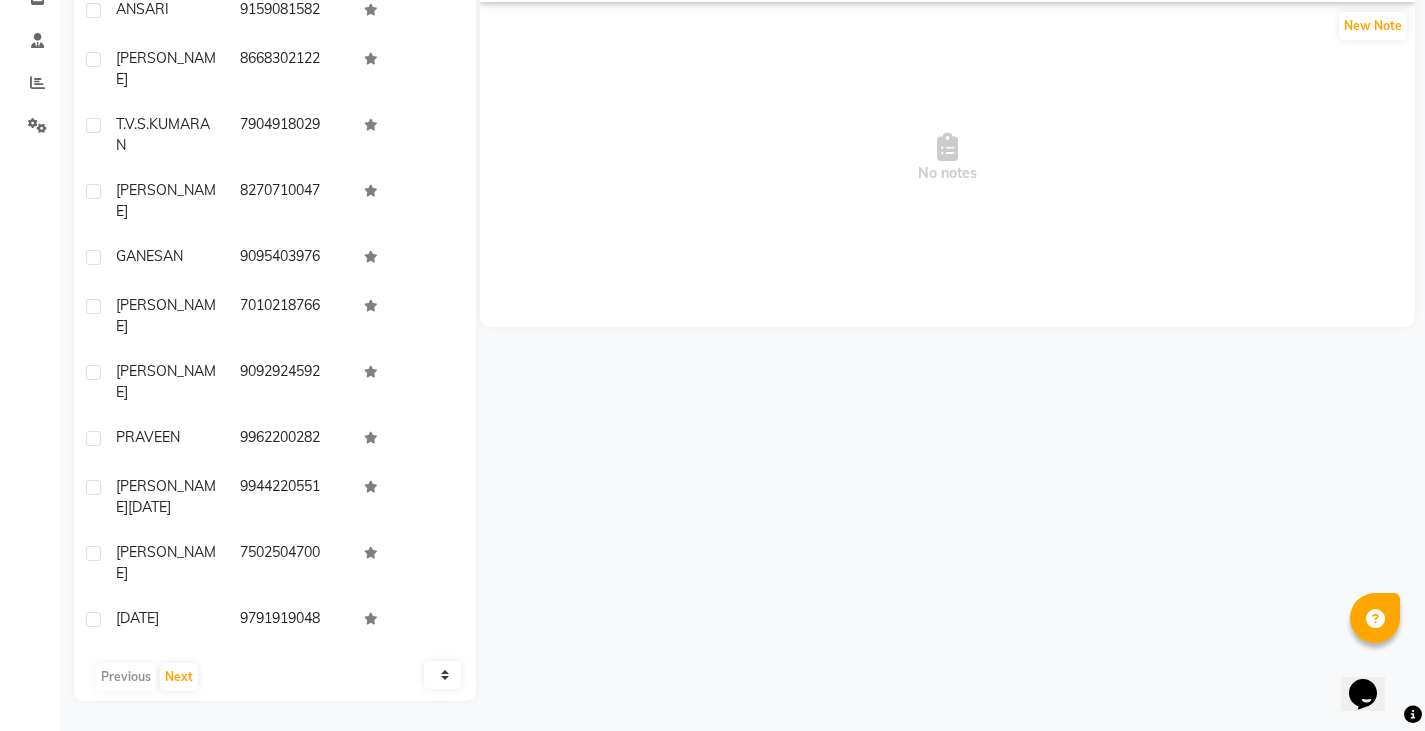 drag, startPoint x: 233, startPoint y: 388, endPoint x: 367, endPoint y: 388, distance: 134 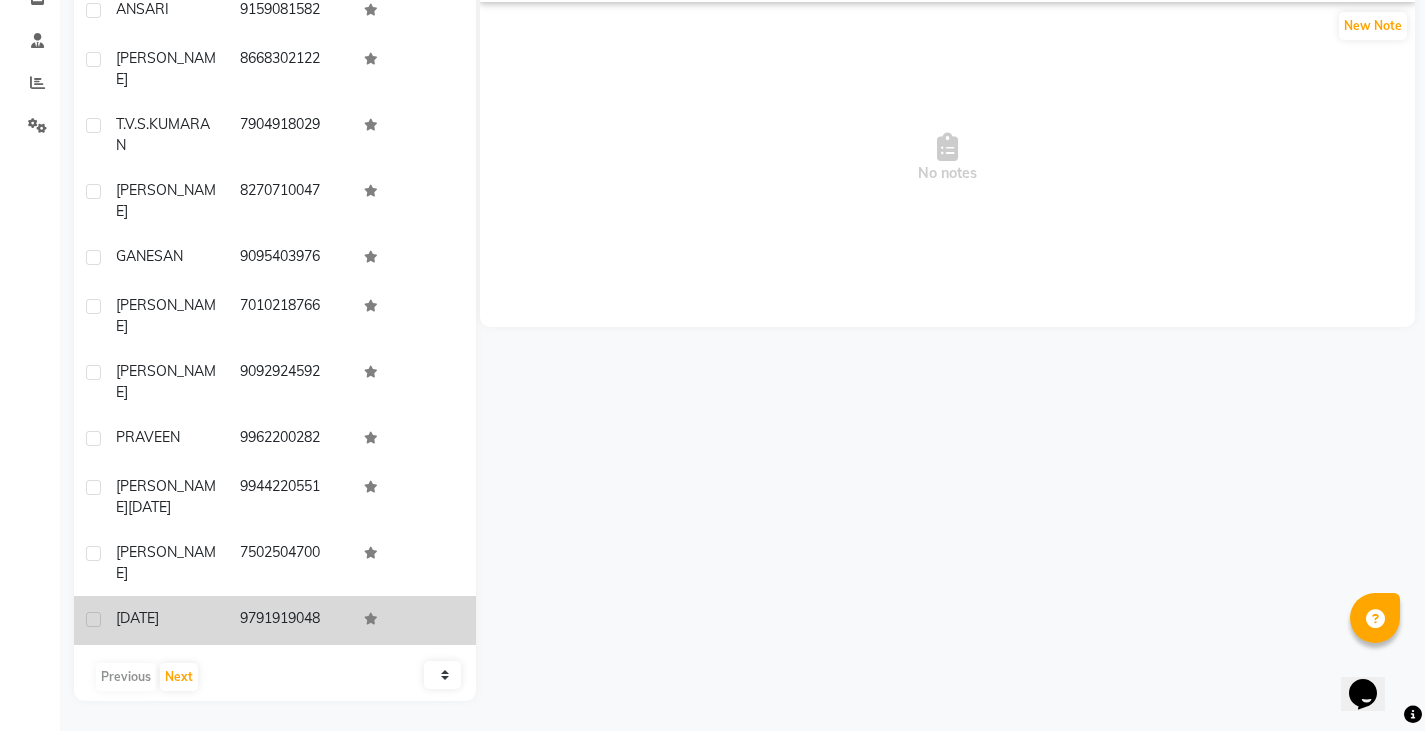 drag, startPoint x: 232, startPoint y: 340, endPoint x: 352, endPoint y: 349, distance: 120.33703 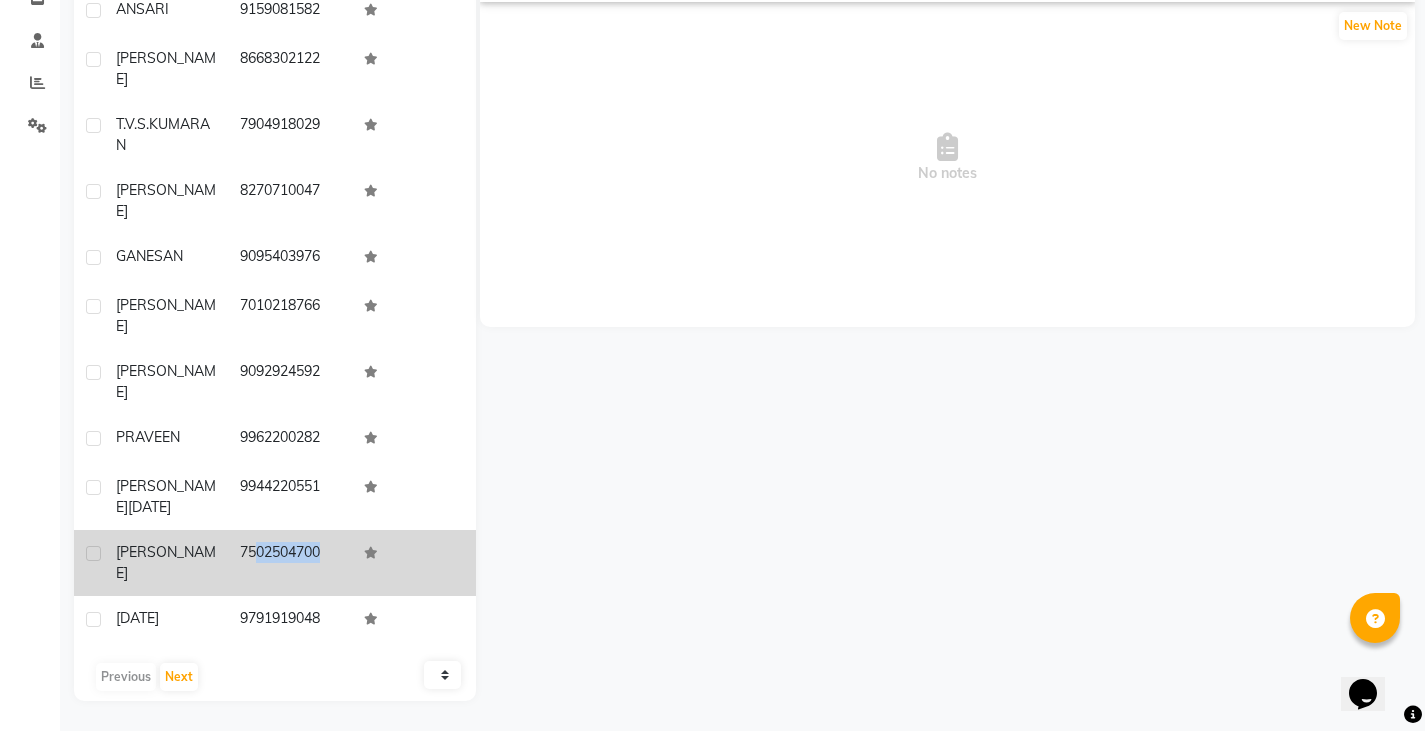 drag, startPoint x: 236, startPoint y: 291, endPoint x: 342, endPoint y: 286, distance: 106.11786 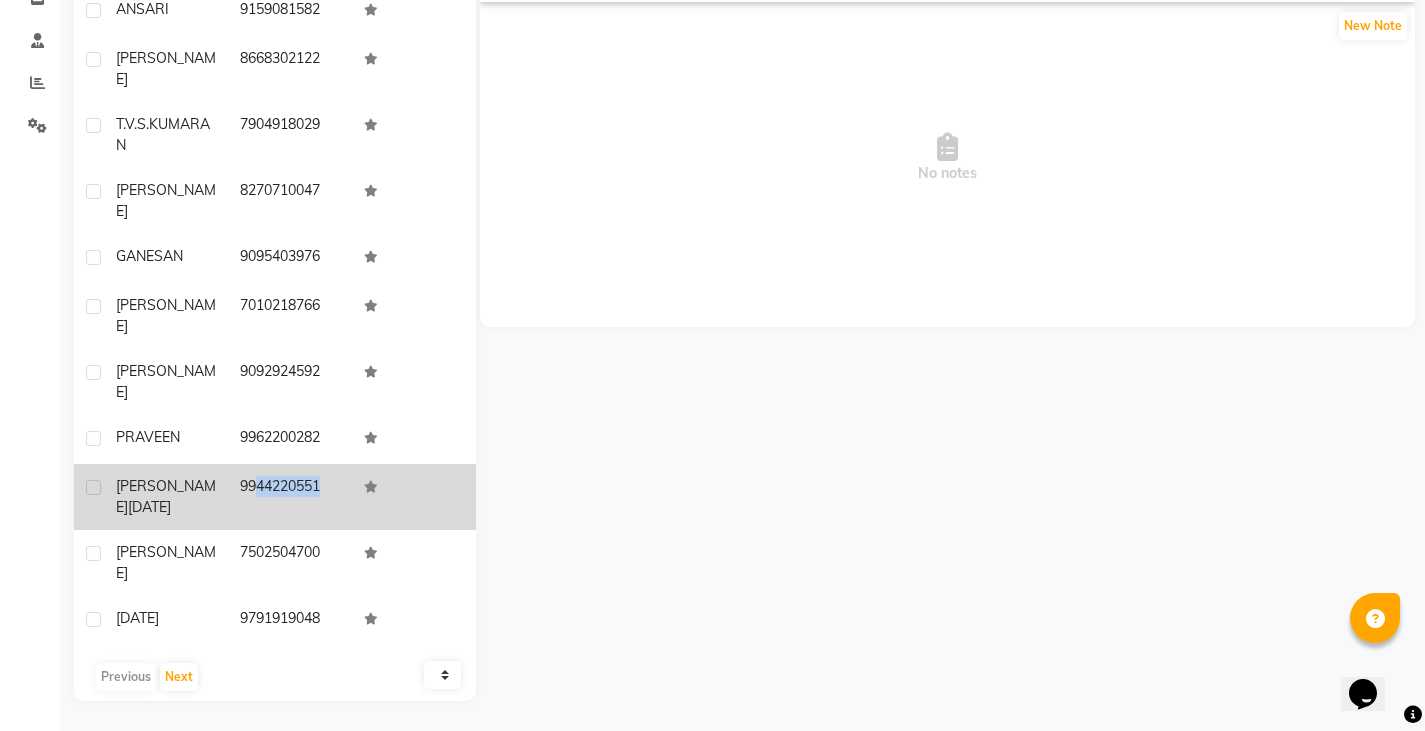 drag, startPoint x: 236, startPoint y: 238, endPoint x: 353, endPoint y: 248, distance: 117.426575 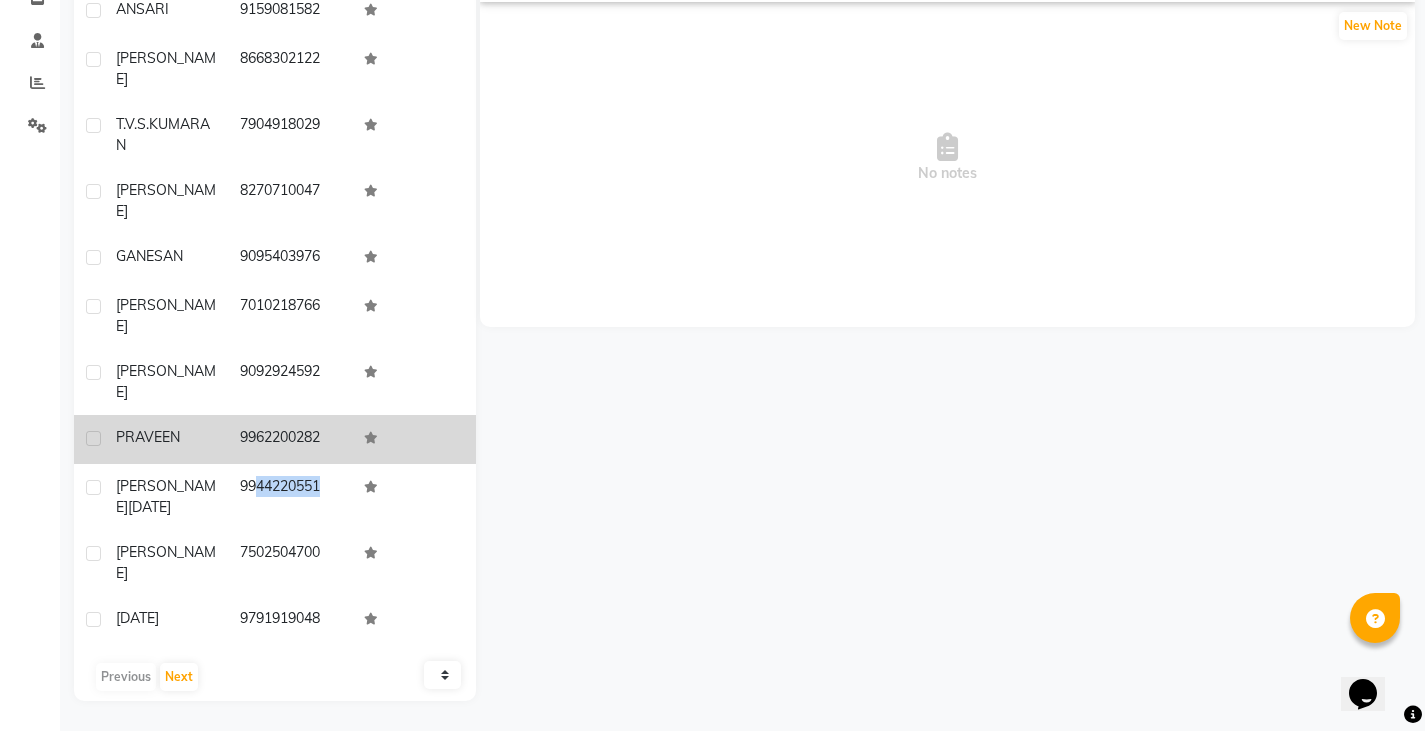 drag, startPoint x: 233, startPoint y: 193, endPoint x: 336, endPoint y: 183, distance: 103.4843 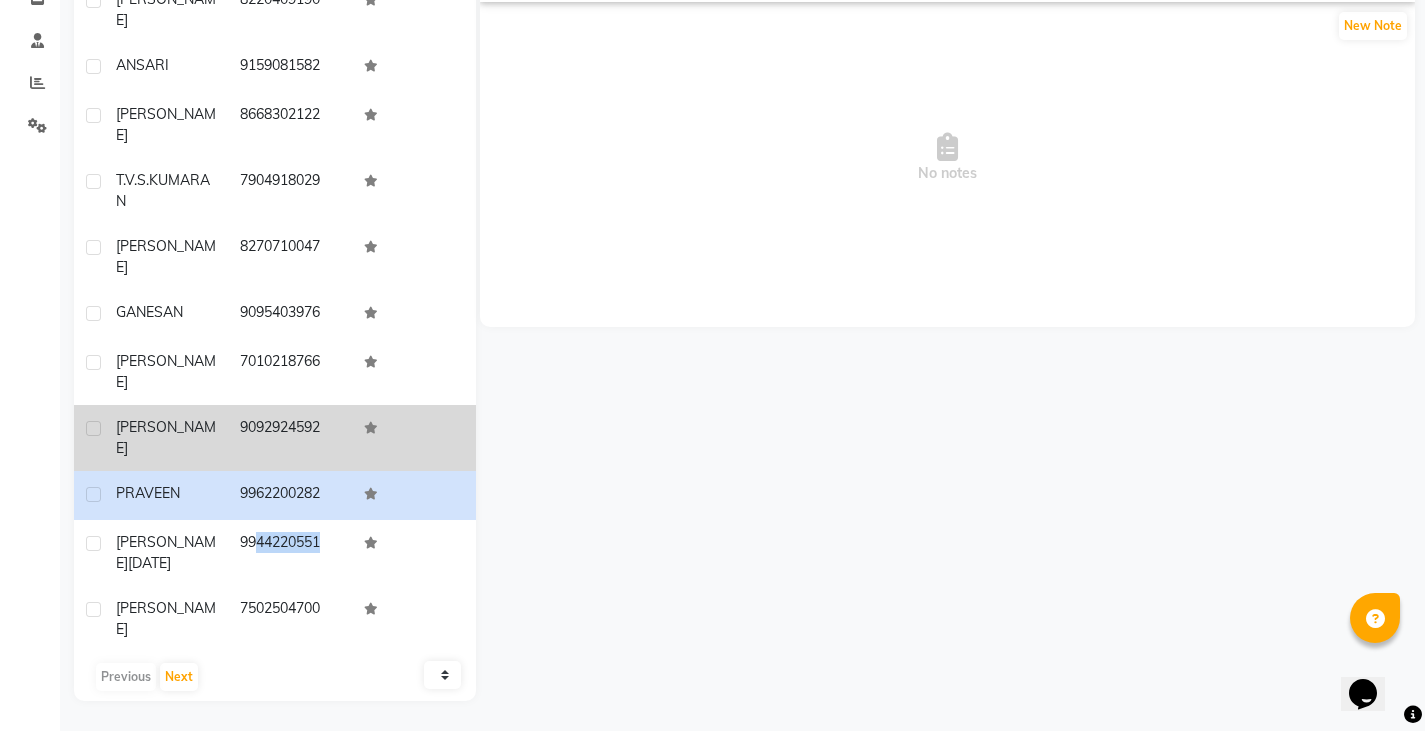 scroll, scrollTop: 1292, scrollLeft: 0, axis: vertical 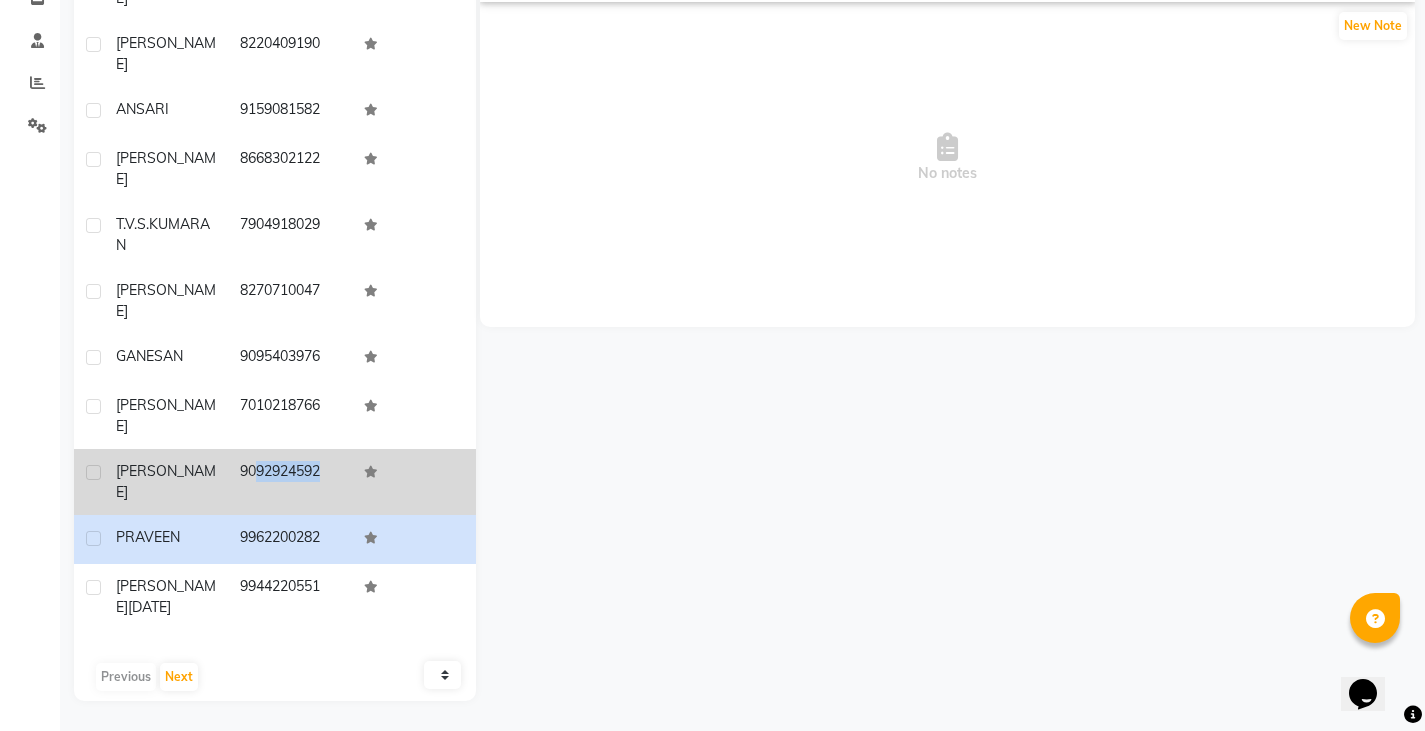 drag, startPoint x: 232, startPoint y: 232, endPoint x: 384, endPoint y: 229, distance: 152.0296 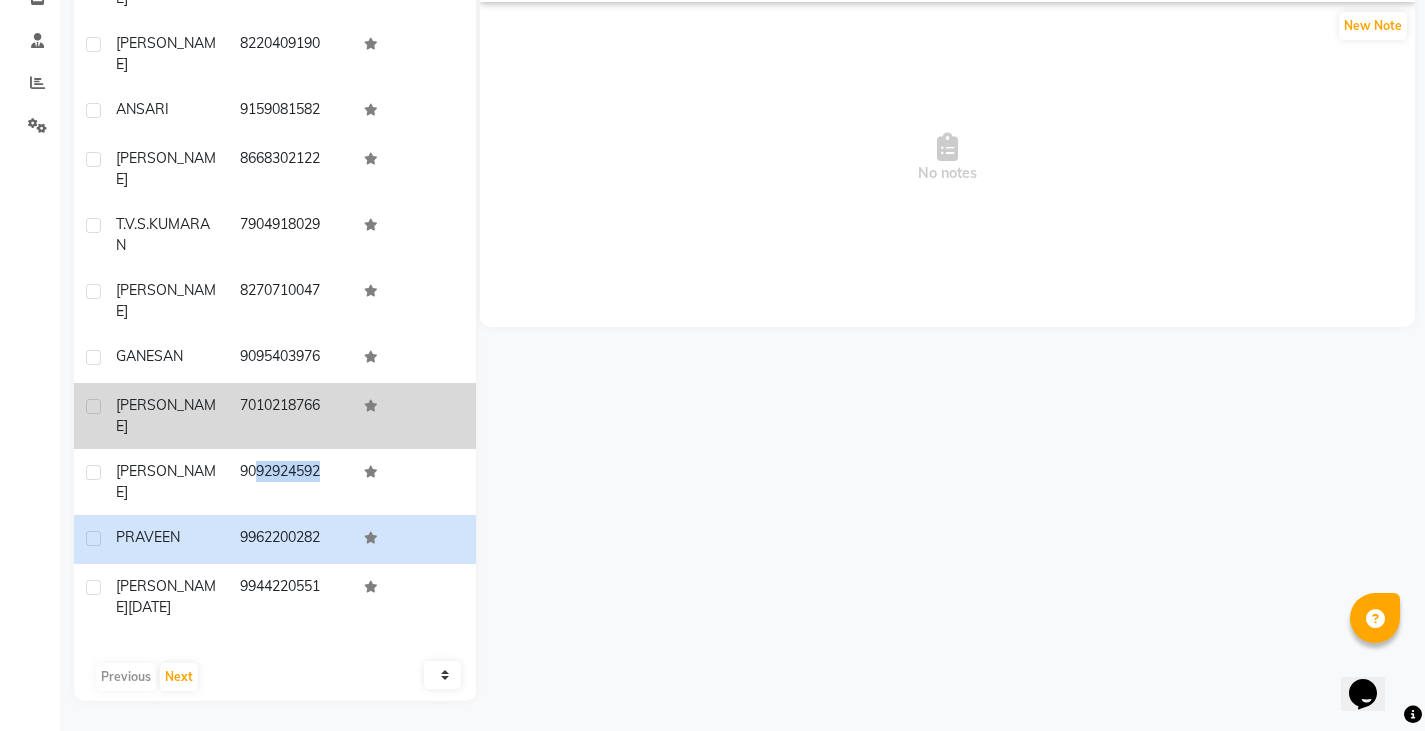 drag, startPoint x: 230, startPoint y: 177, endPoint x: 336, endPoint y: 183, distance: 106.16968 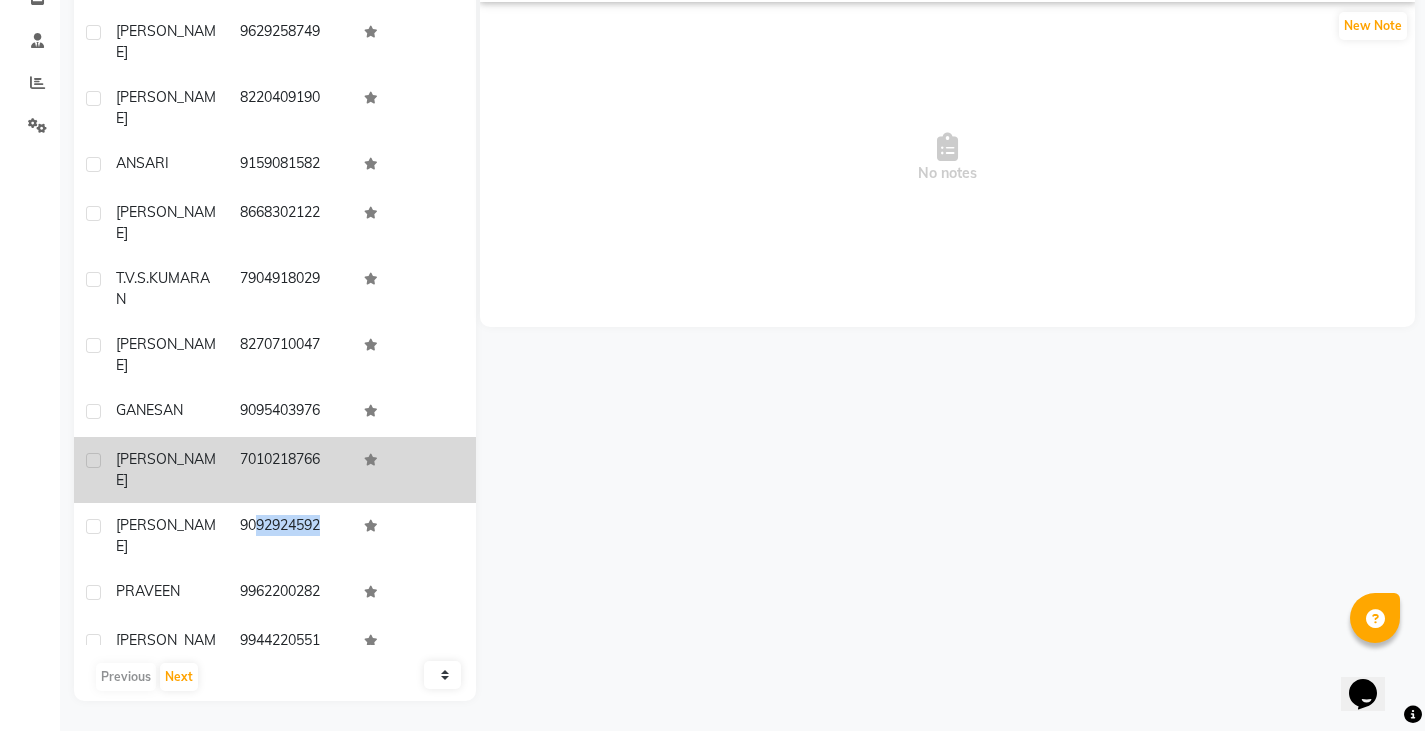 scroll, scrollTop: 1192, scrollLeft: 0, axis: vertical 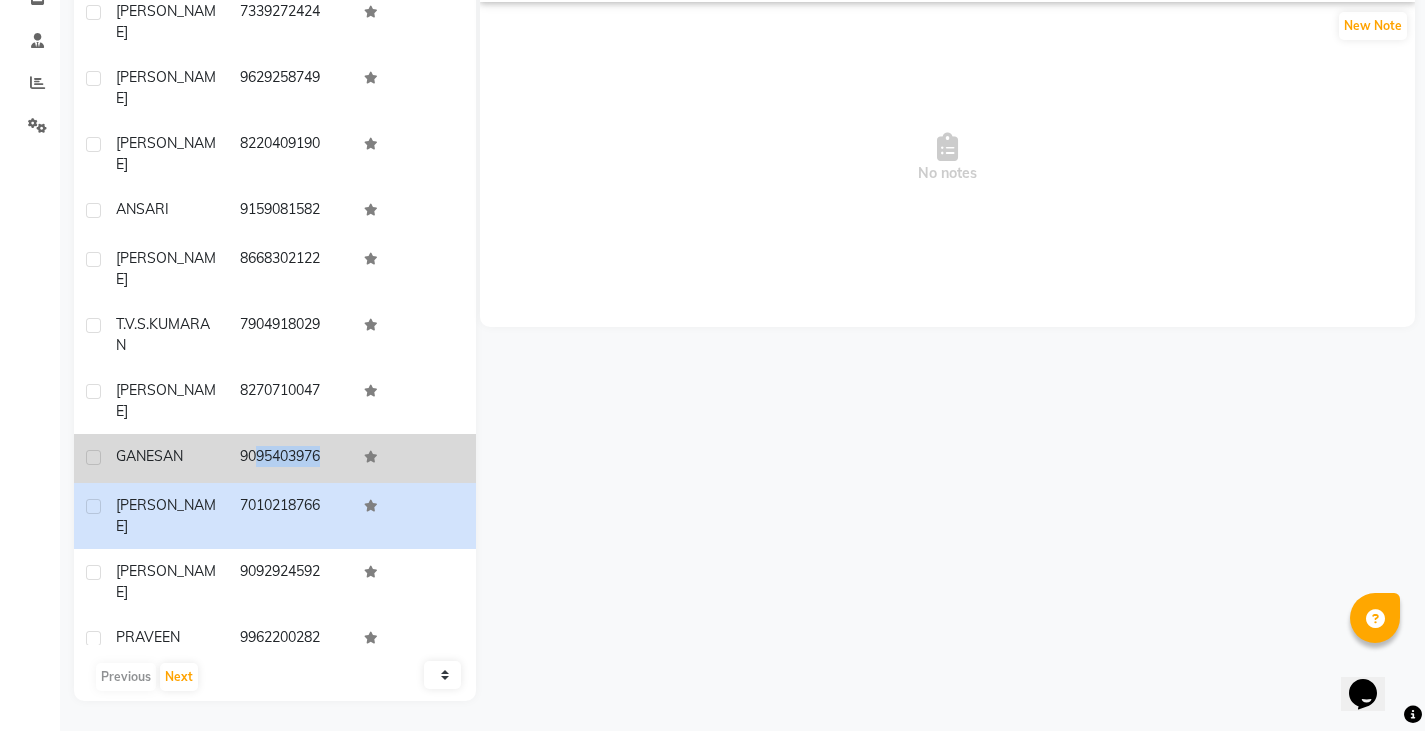 drag, startPoint x: 228, startPoint y: 231, endPoint x: 362, endPoint y: 218, distance: 134.62912 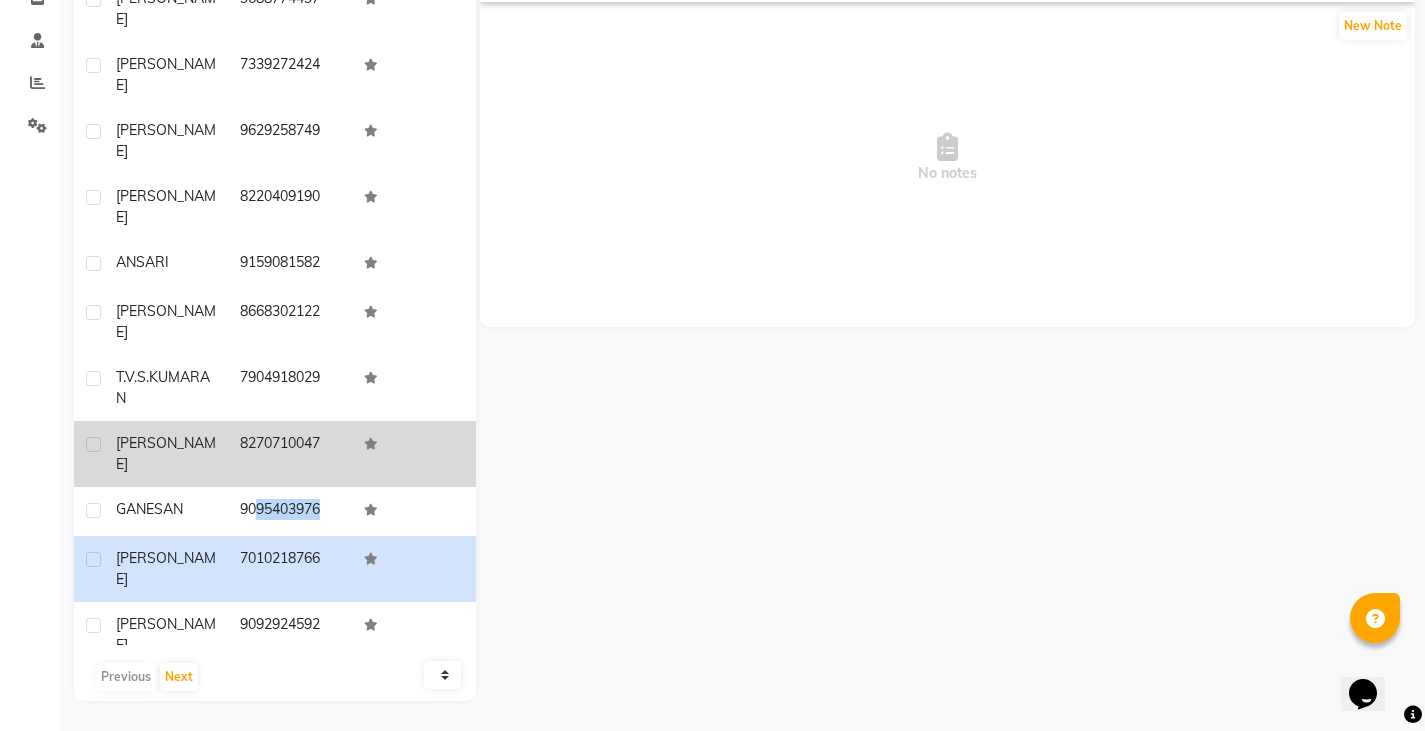 scroll, scrollTop: 1092, scrollLeft: 0, axis: vertical 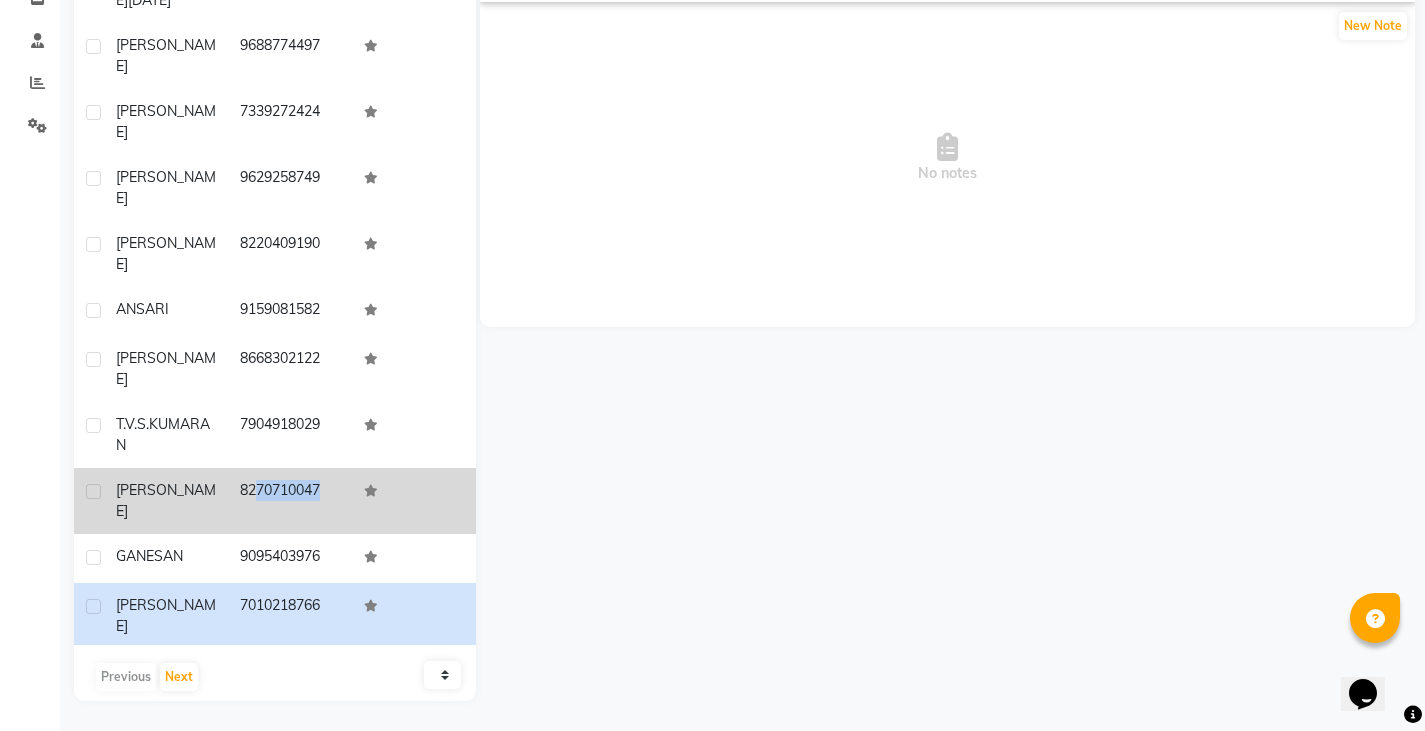 drag, startPoint x: 232, startPoint y: 281, endPoint x: 342, endPoint y: 285, distance: 110.0727 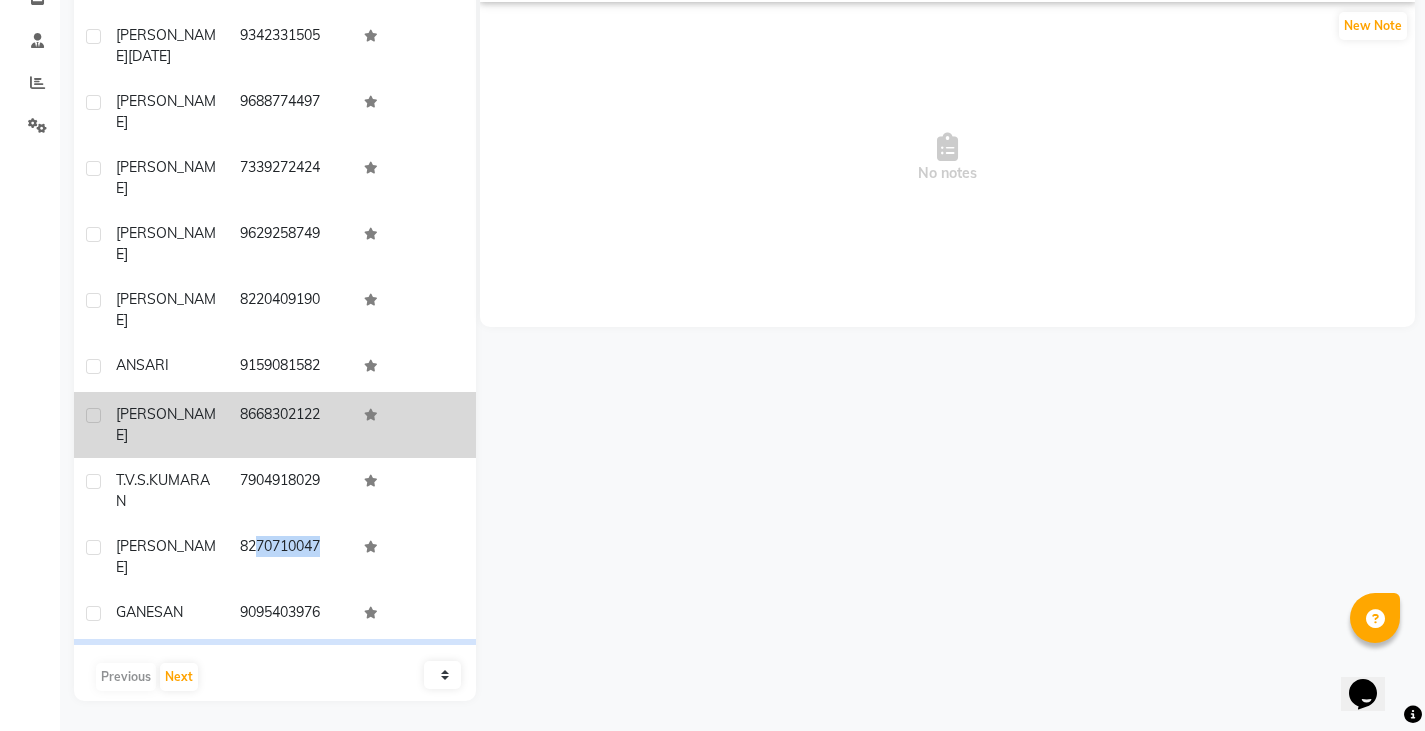 scroll, scrollTop: 992, scrollLeft: 0, axis: vertical 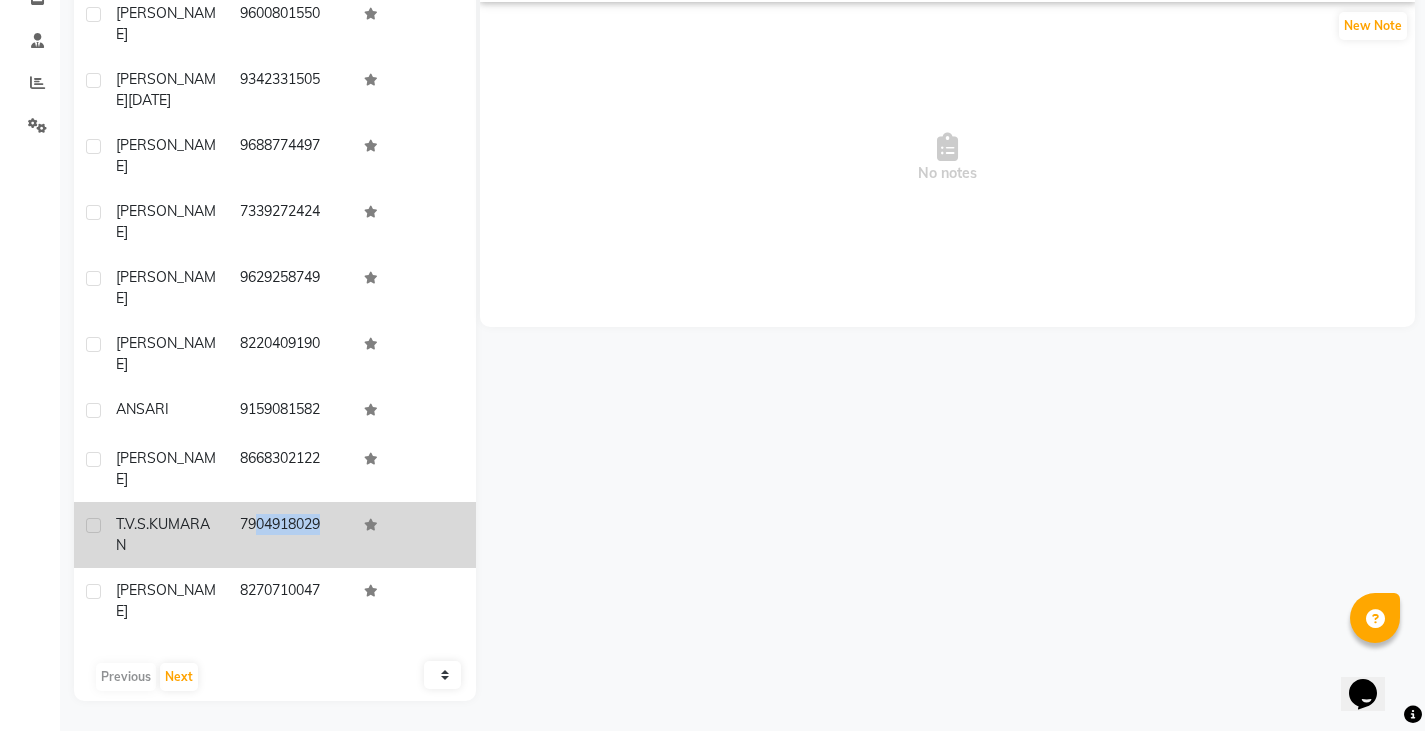 drag, startPoint x: 239, startPoint y: 312, endPoint x: 383, endPoint y: 321, distance: 144.28098 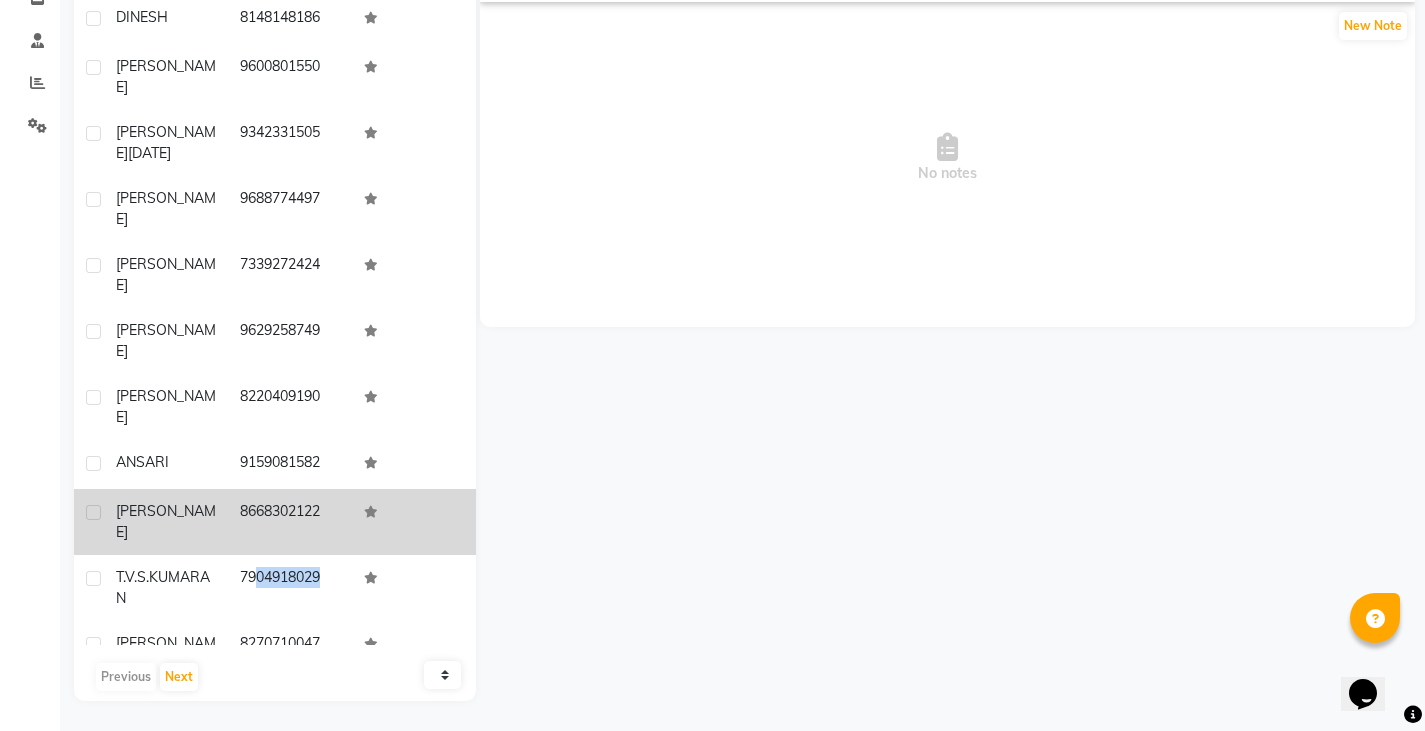 scroll, scrollTop: 892, scrollLeft: 0, axis: vertical 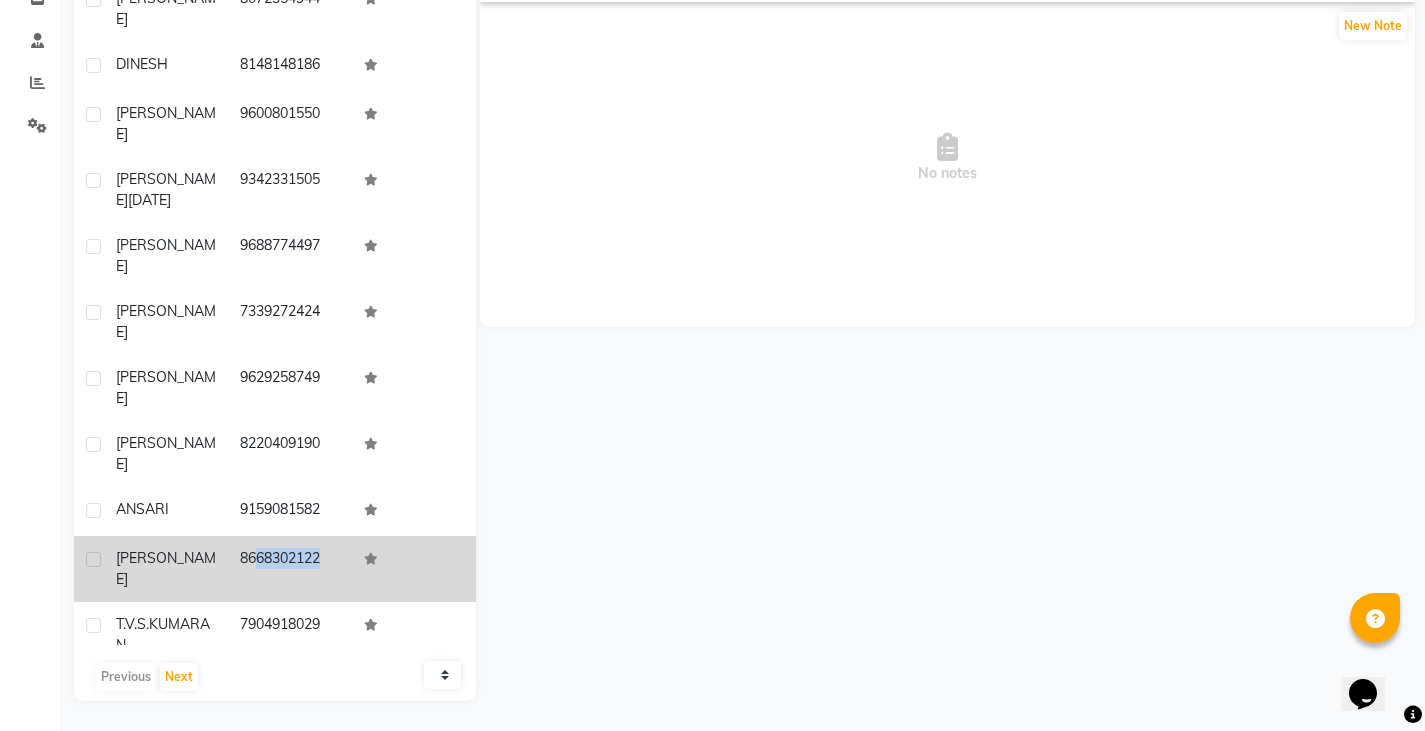 drag, startPoint x: 233, startPoint y: 370, endPoint x: 366, endPoint y: 363, distance: 133.18408 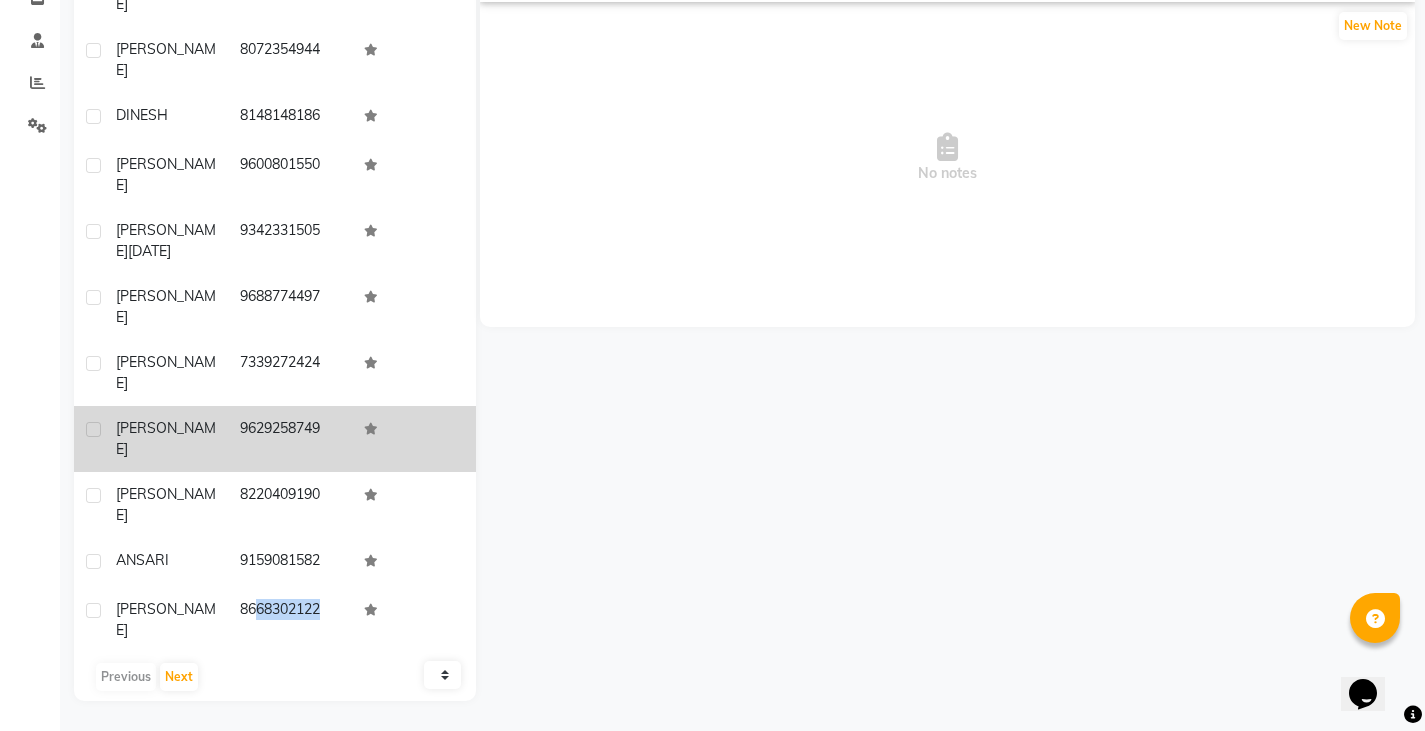 scroll, scrollTop: 792, scrollLeft: 0, axis: vertical 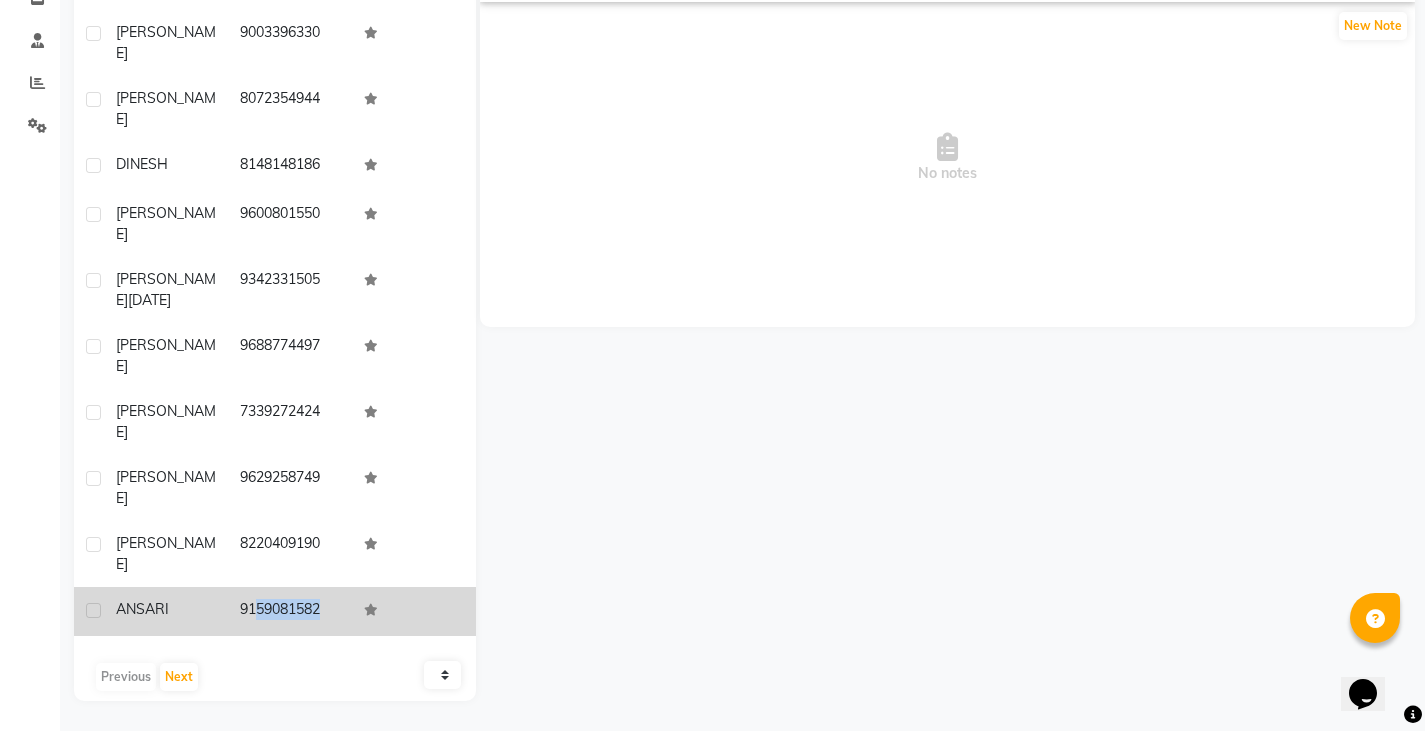 drag, startPoint x: 230, startPoint y: 420, endPoint x: 369, endPoint y: 420, distance: 139 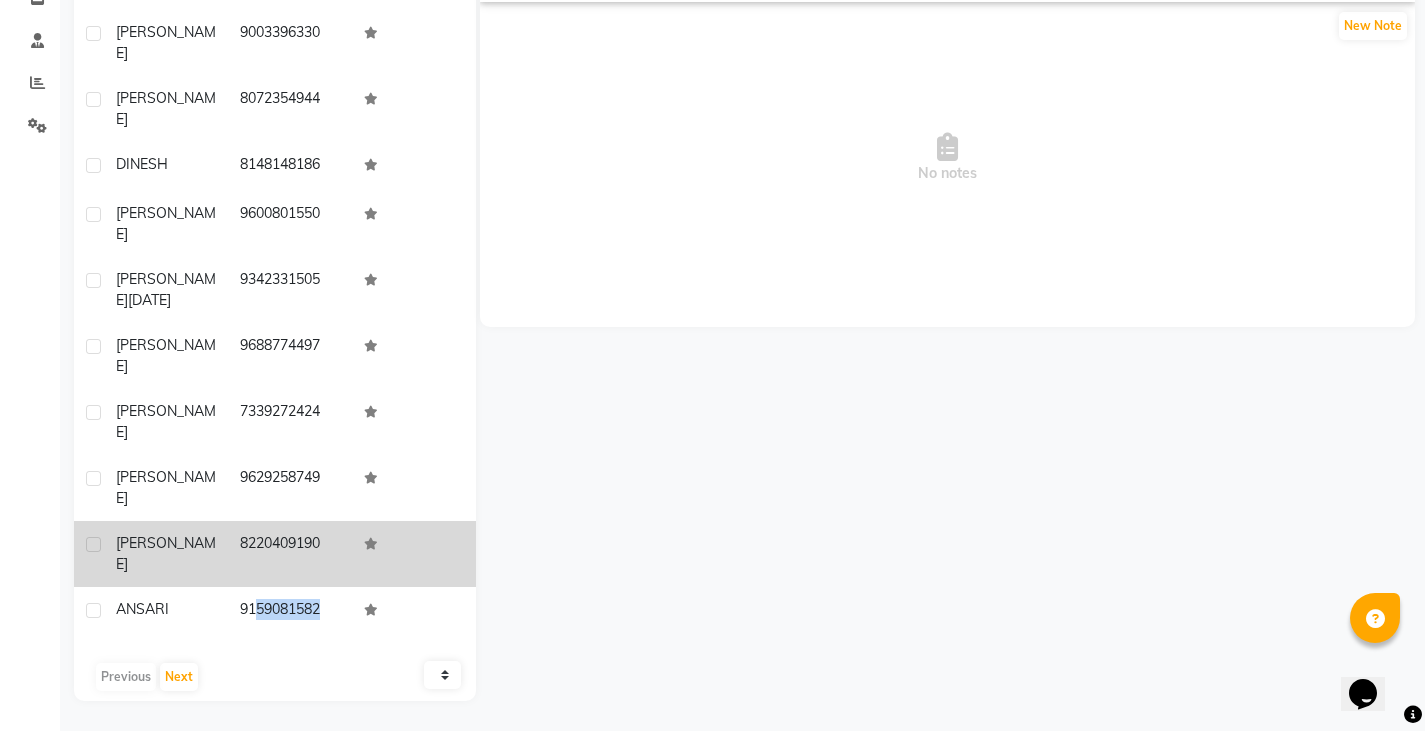 drag, startPoint x: 232, startPoint y: 346, endPoint x: 342, endPoint y: 346, distance: 110 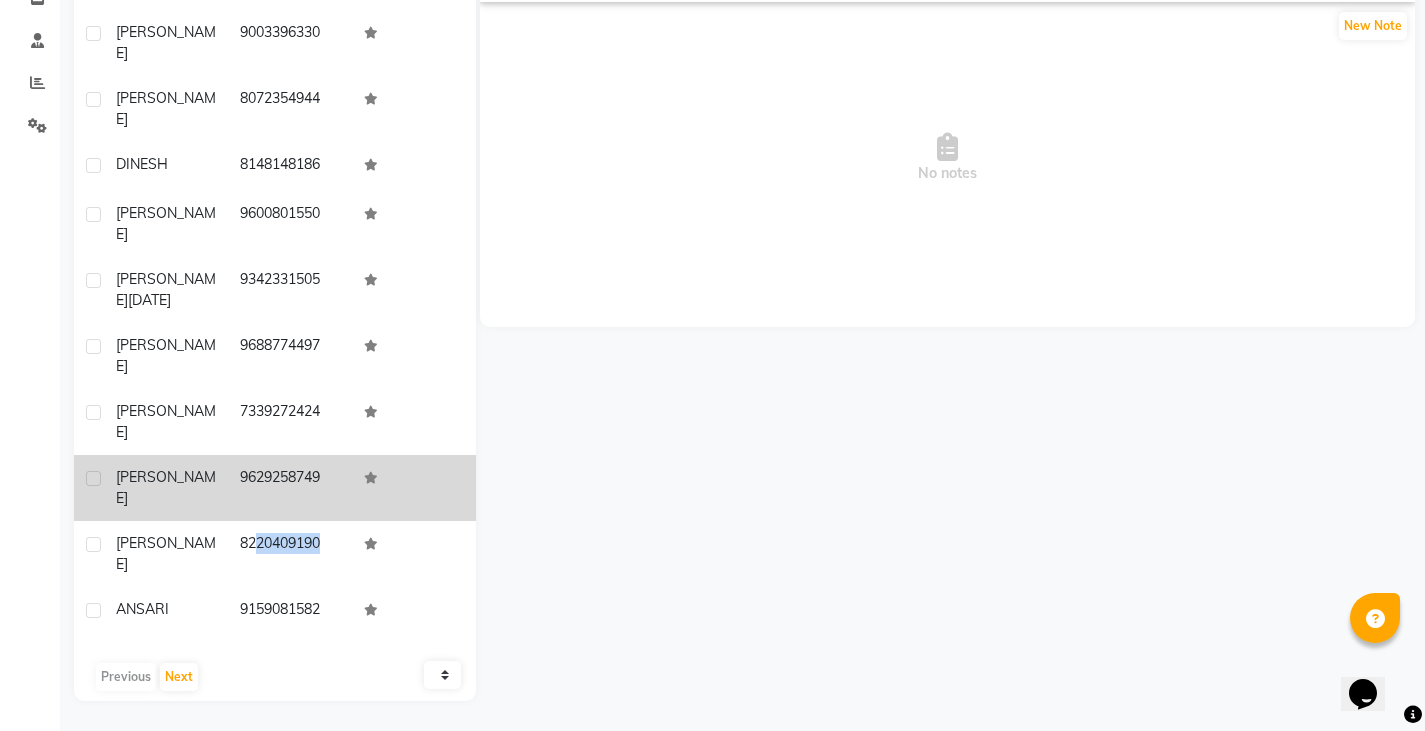 scroll, scrollTop: 692, scrollLeft: 0, axis: vertical 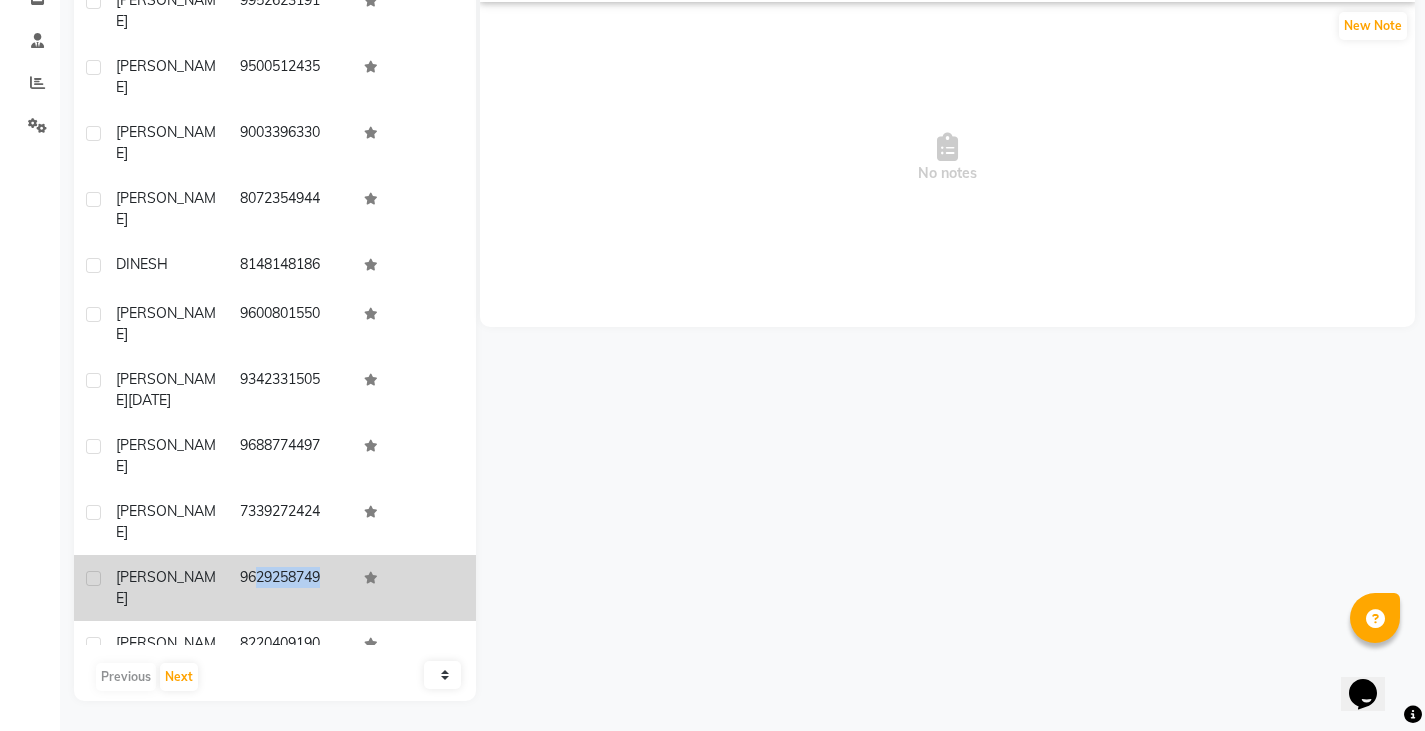 drag, startPoint x: 228, startPoint y: 399, endPoint x: 383, endPoint y: 411, distance: 155.46382 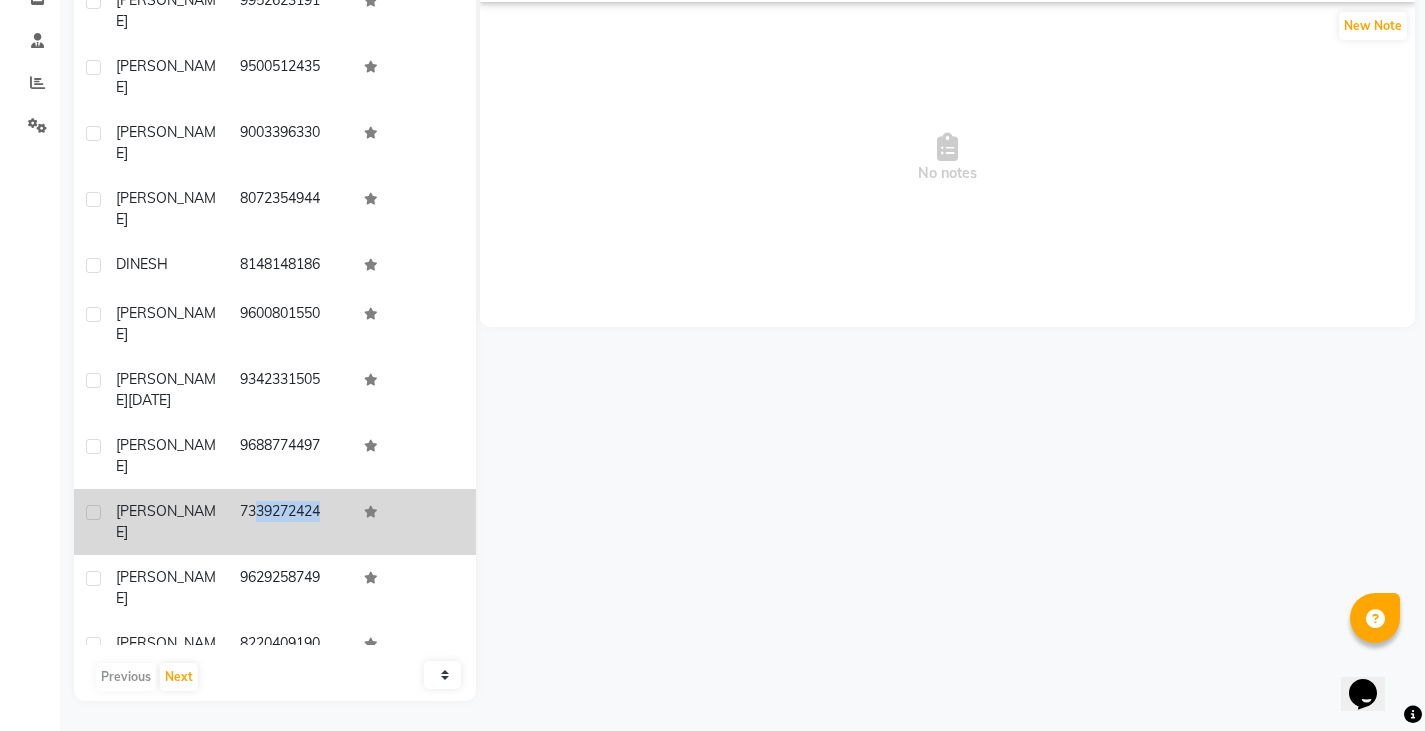 drag, startPoint x: 238, startPoint y: 347, endPoint x: 361, endPoint y: 344, distance: 123.03658 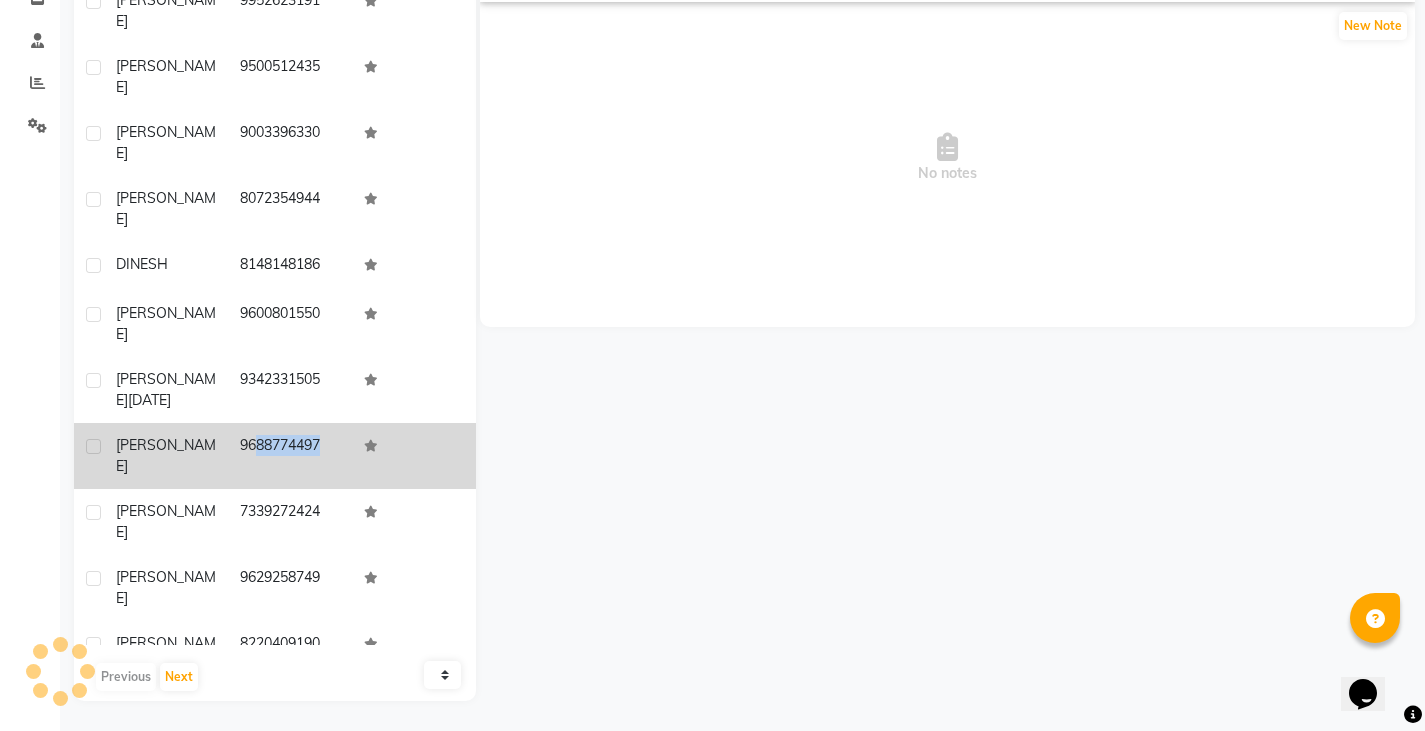 drag, startPoint x: 235, startPoint y: 292, endPoint x: 359, endPoint y: 295, distance: 124.036285 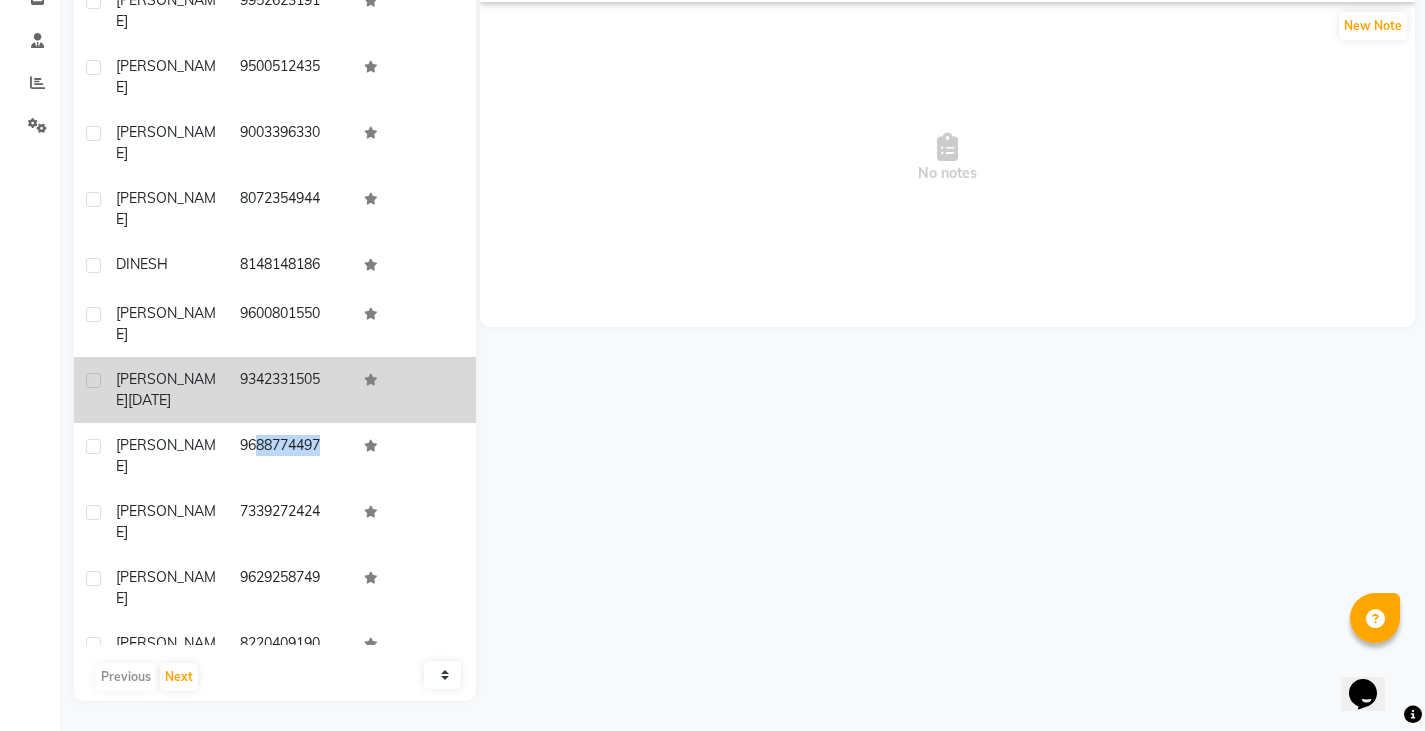 drag, startPoint x: 237, startPoint y: 219, endPoint x: 354, endPoint y: 222, distance: 117.03845 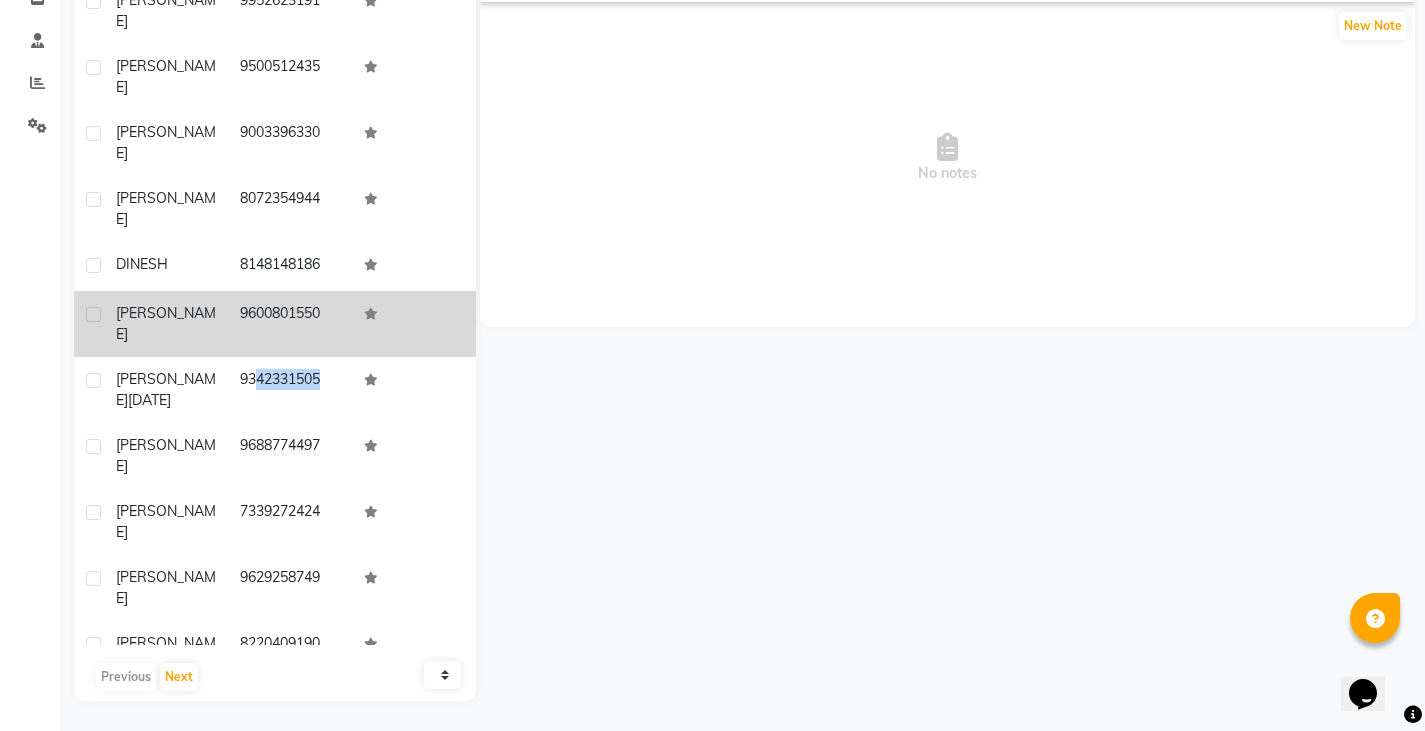 drag, startPoint x: 237, startPoint y: 172, endPoint x: 339, endPoint y: 182, distance: 102.48902 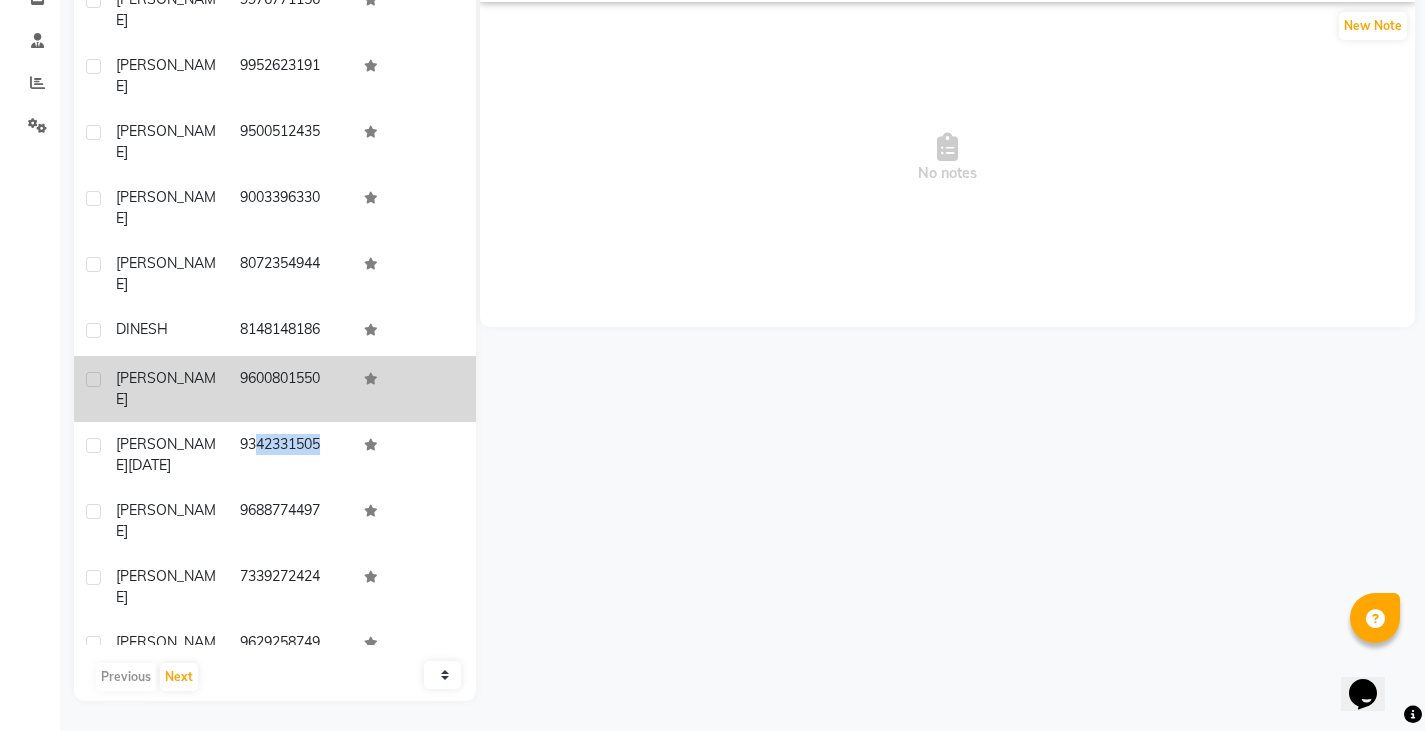 scroll, scrollTop: 592, scrollLeft: 0, axis: vertical 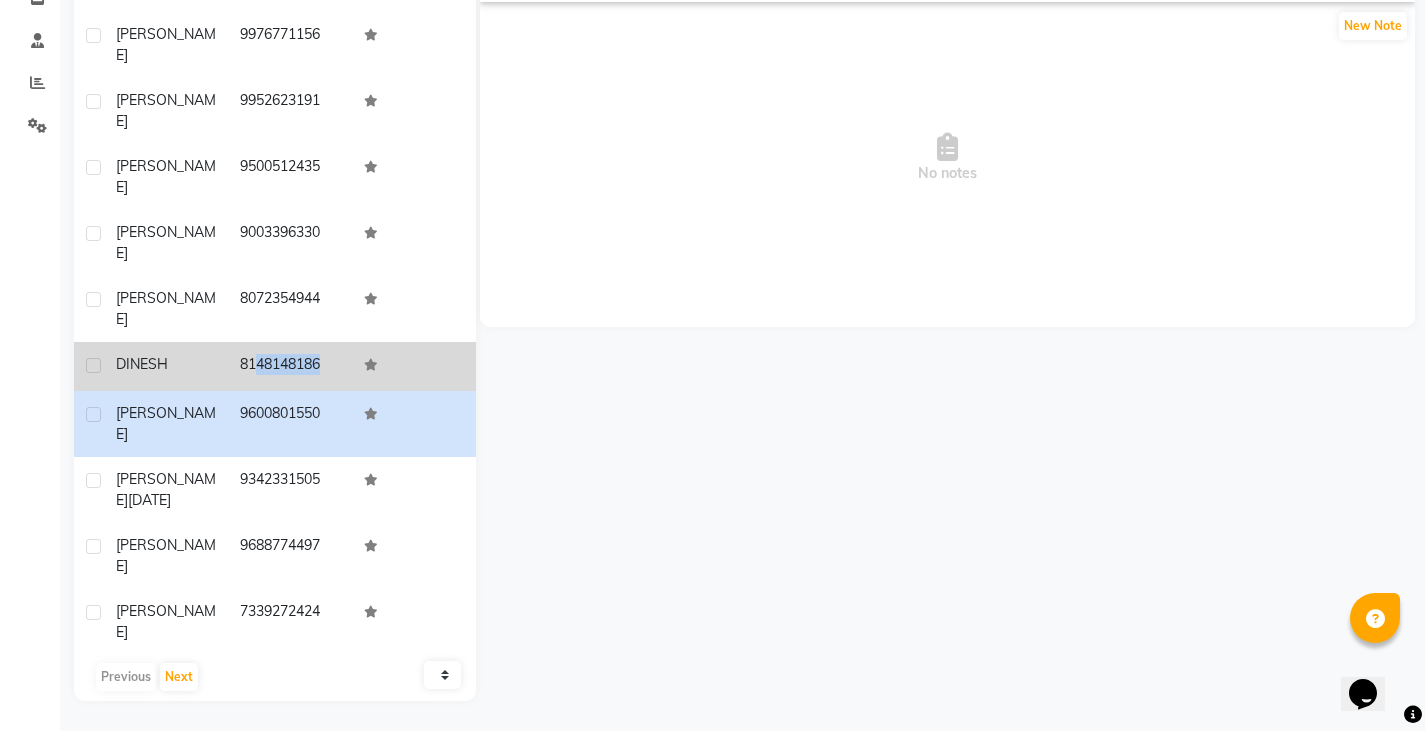 drag, startPoint x: 234, startPoint y: 226, endPoint x: 373, endPoint y: 216, distance: 139.35925 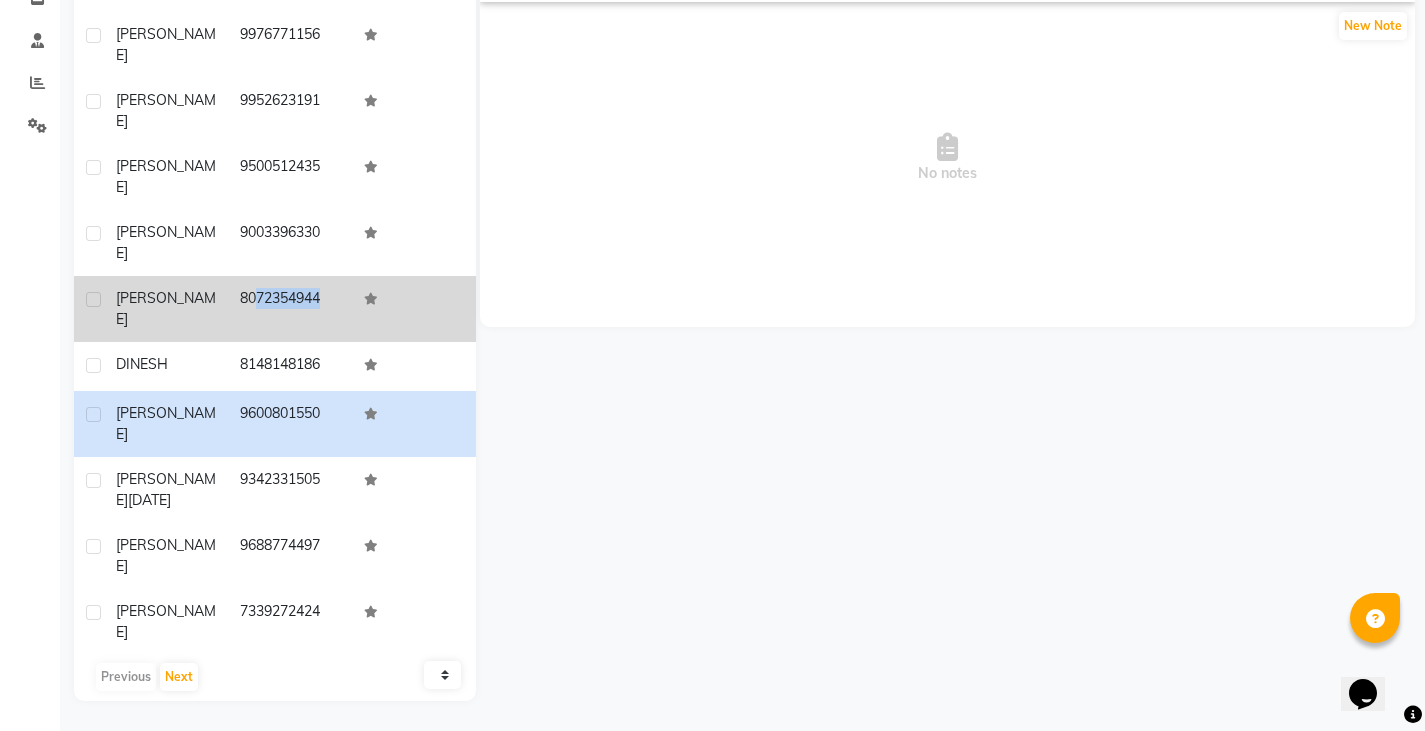 drag, startPoint x: 236, startPoint y: 175, endPoint x: 363, endPoint y: 176, distance: 127.00394 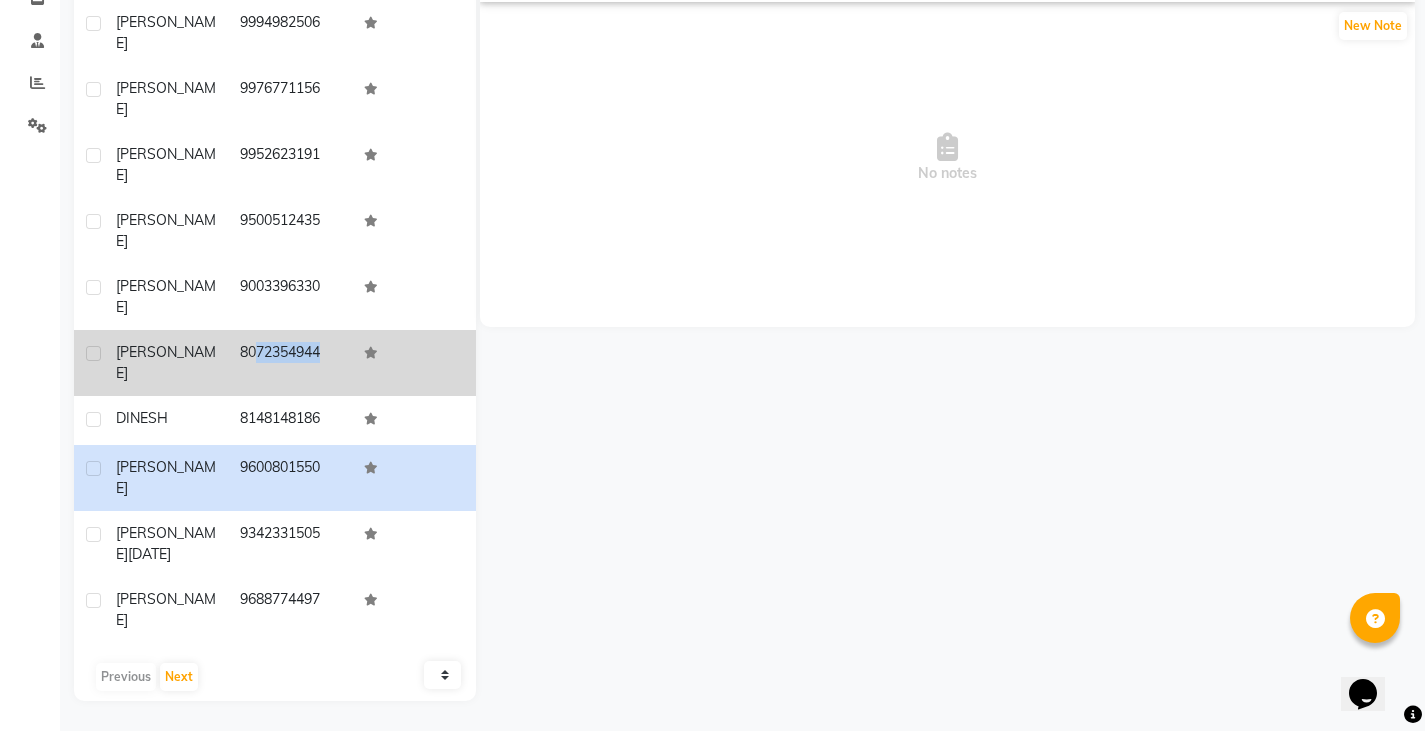 scroll, scrollTop: 492, scrollLeft: 0, axis: vertical 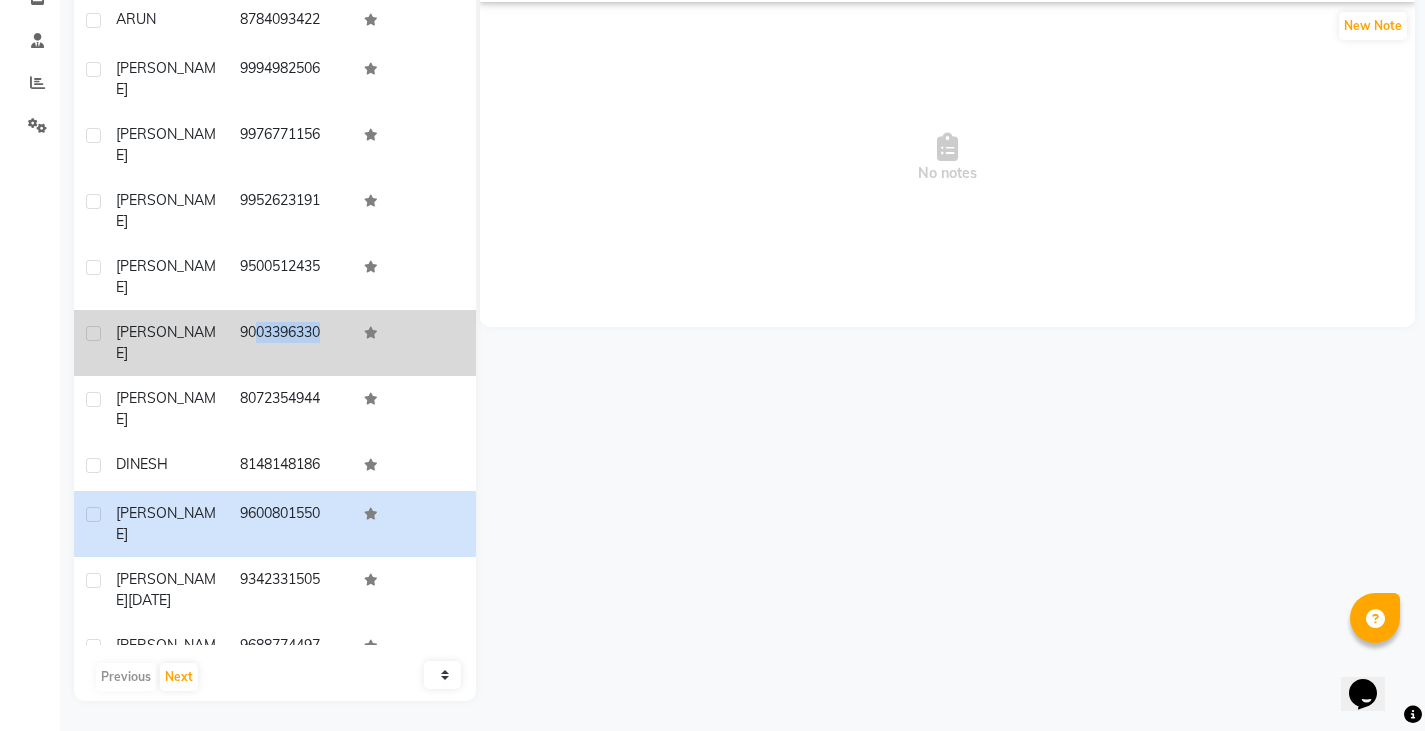 drag, startPoint x: 235, startPoint y: 223, endPoint x: 386, endPoint y: 232, distance: 151.26797 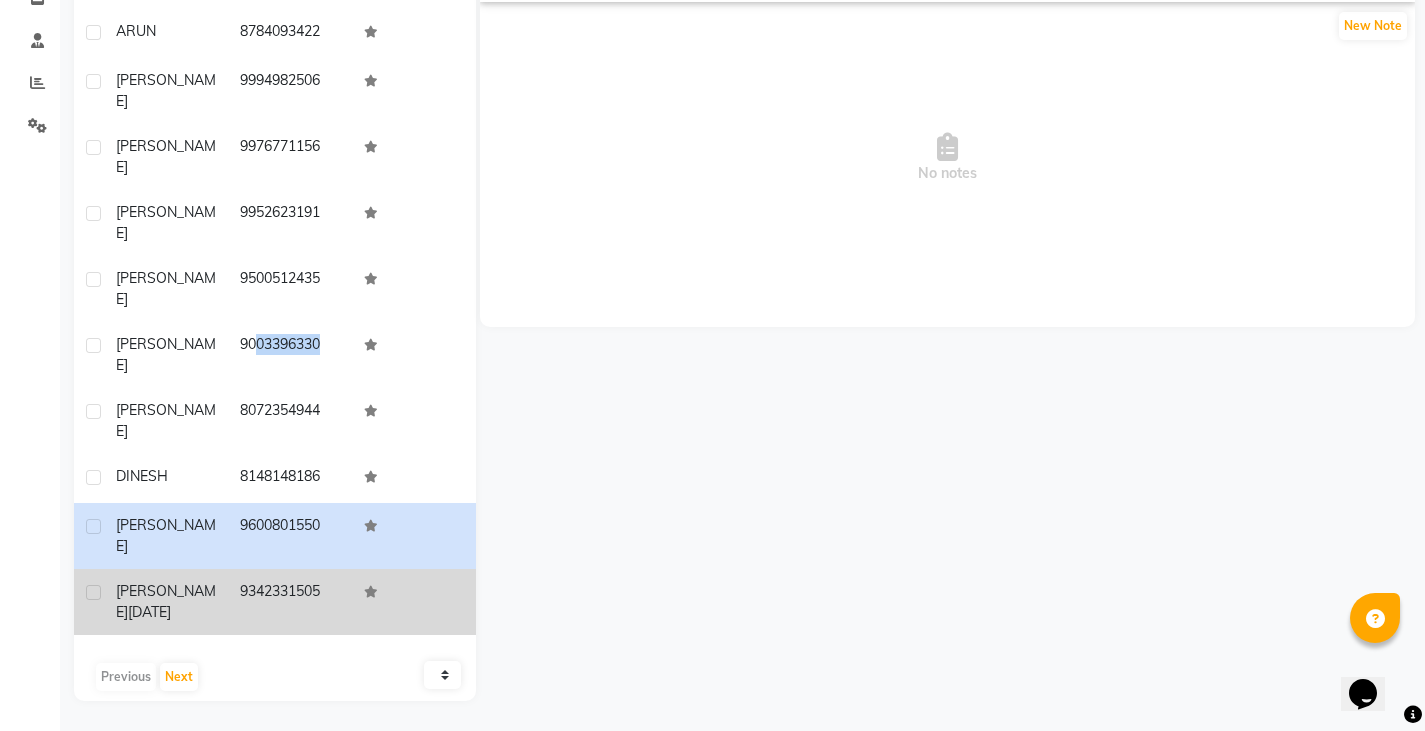 scroll, scrollTop: 392, scrollLeft: 0, axis: vertical 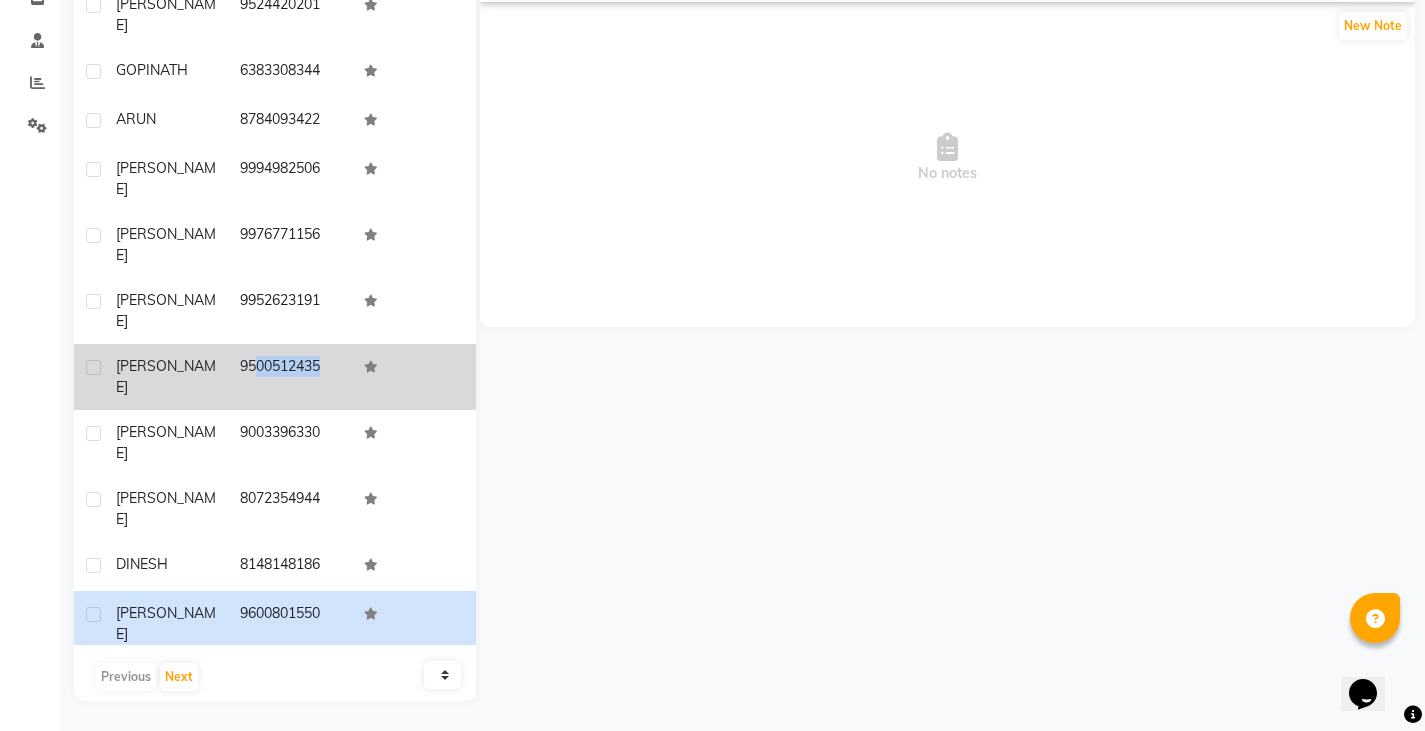 drag, startPoint x: 235, startPoint y: 277, endPoint x: 344, endPoint y: 274, distance: 109.041275 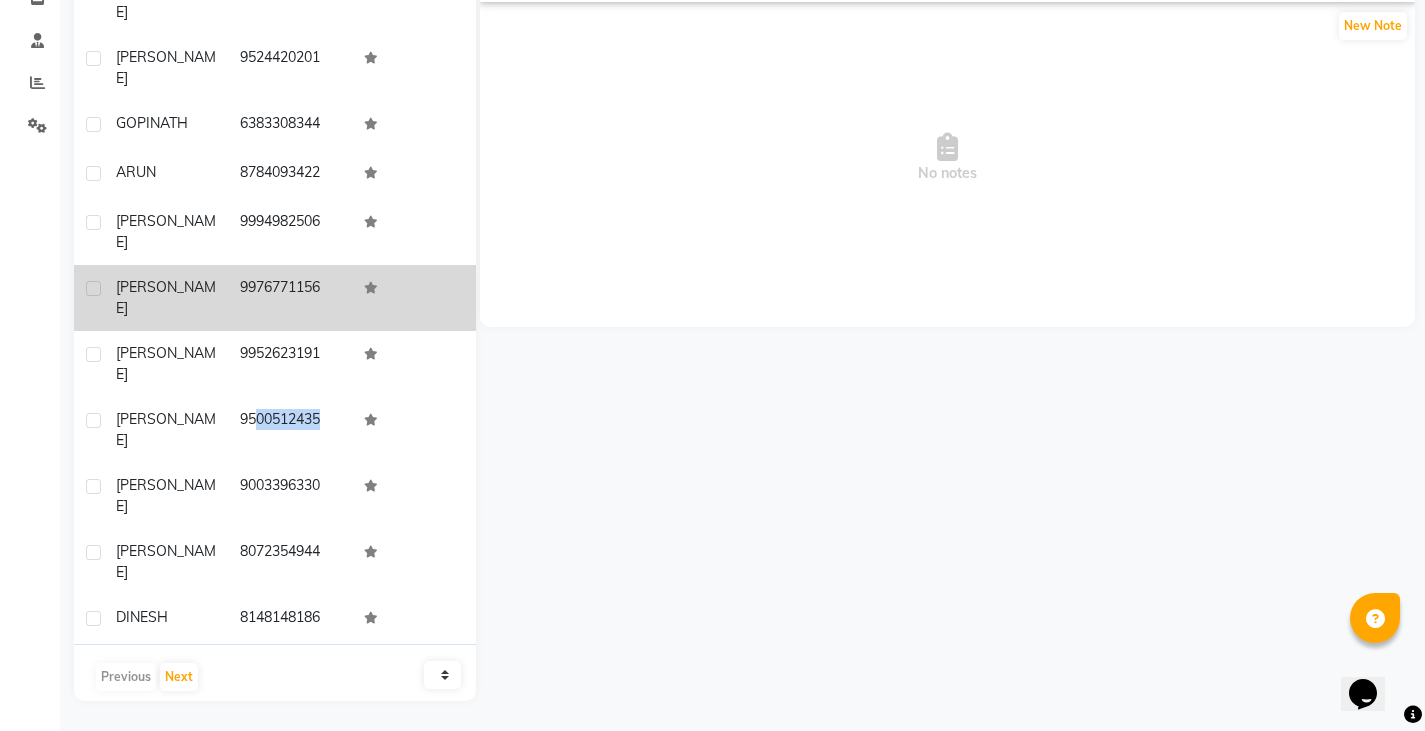 scroll, scrollTop: 292, scrollLeft: 0, axis: vertical 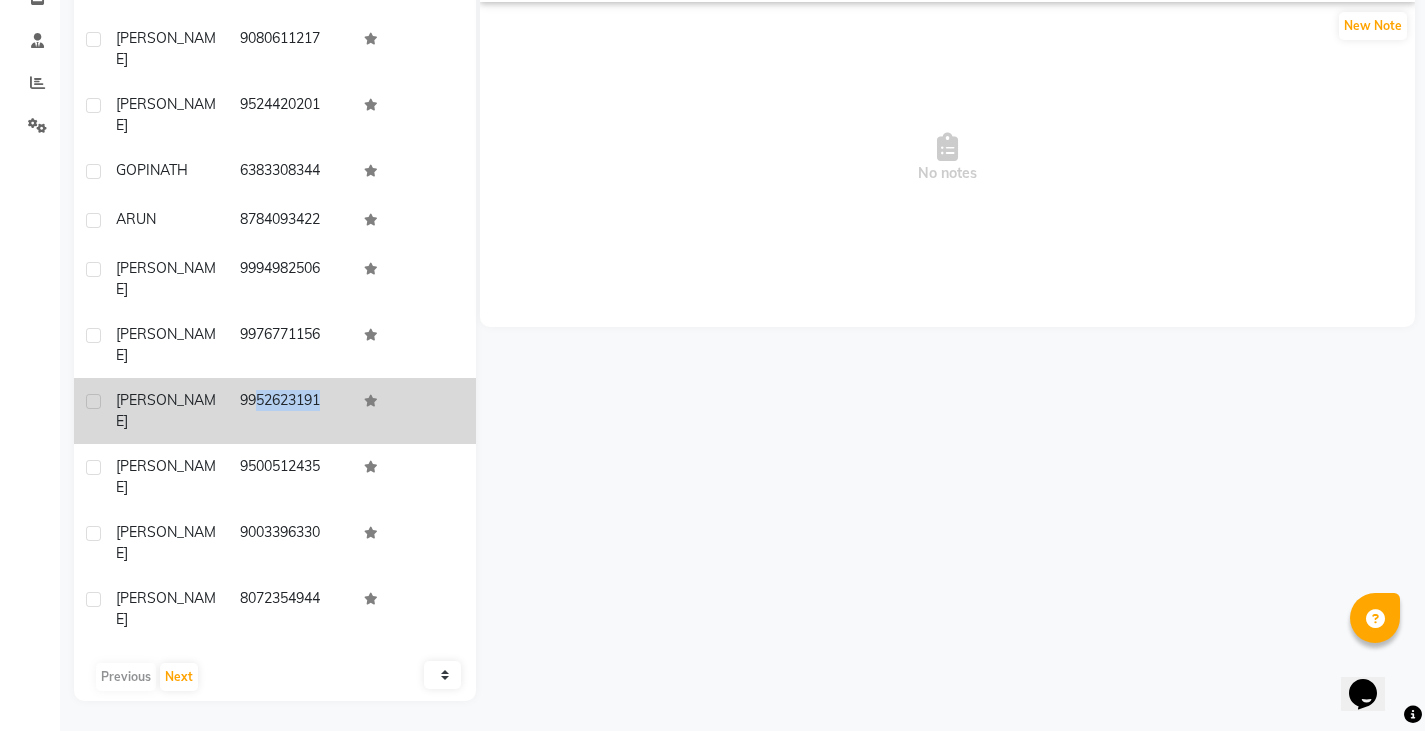drag, startPoint x: 236, startPoint y: 310, endPoint x: 351, endPoint y: 314, distance: 115.06954 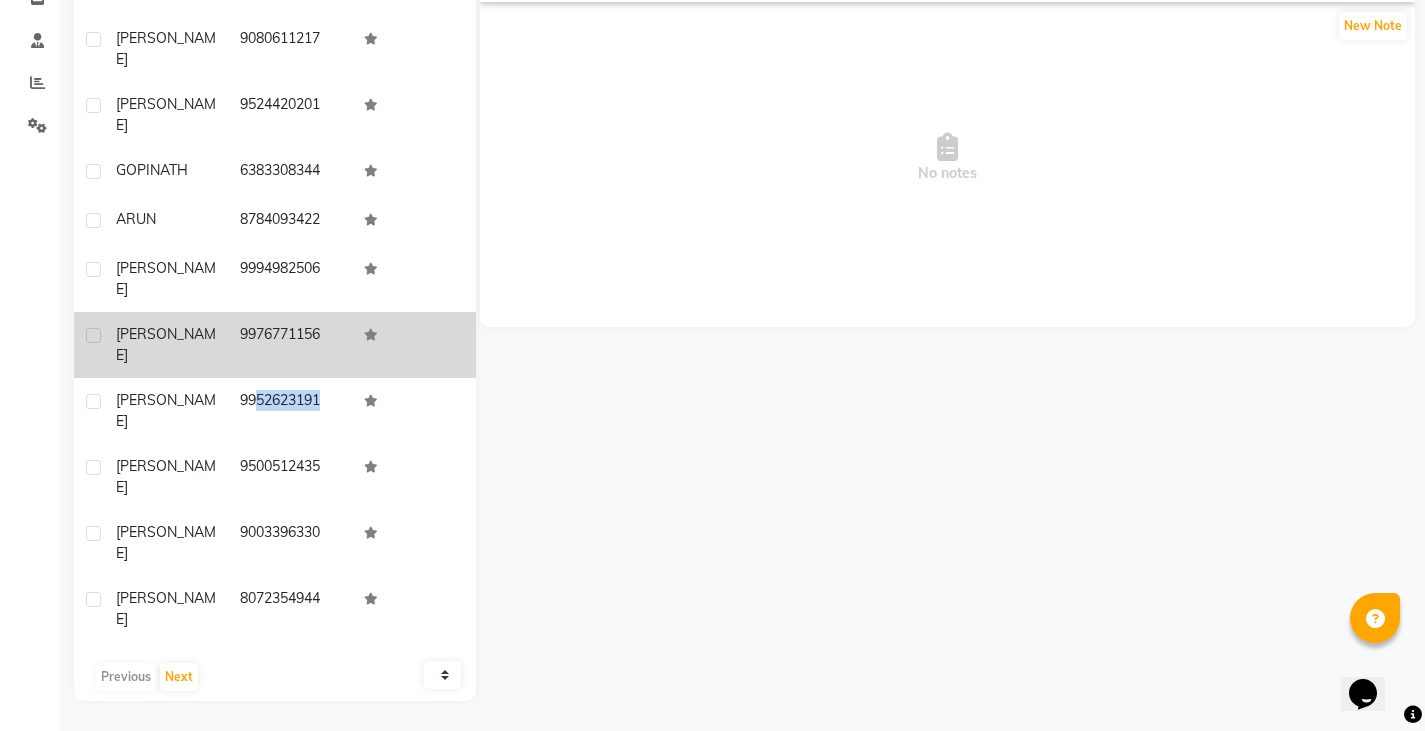 drag, startPoint x: 232, startPoint y: 261, endPoint x: 338, endPoint y: 277, distance: 107.200745 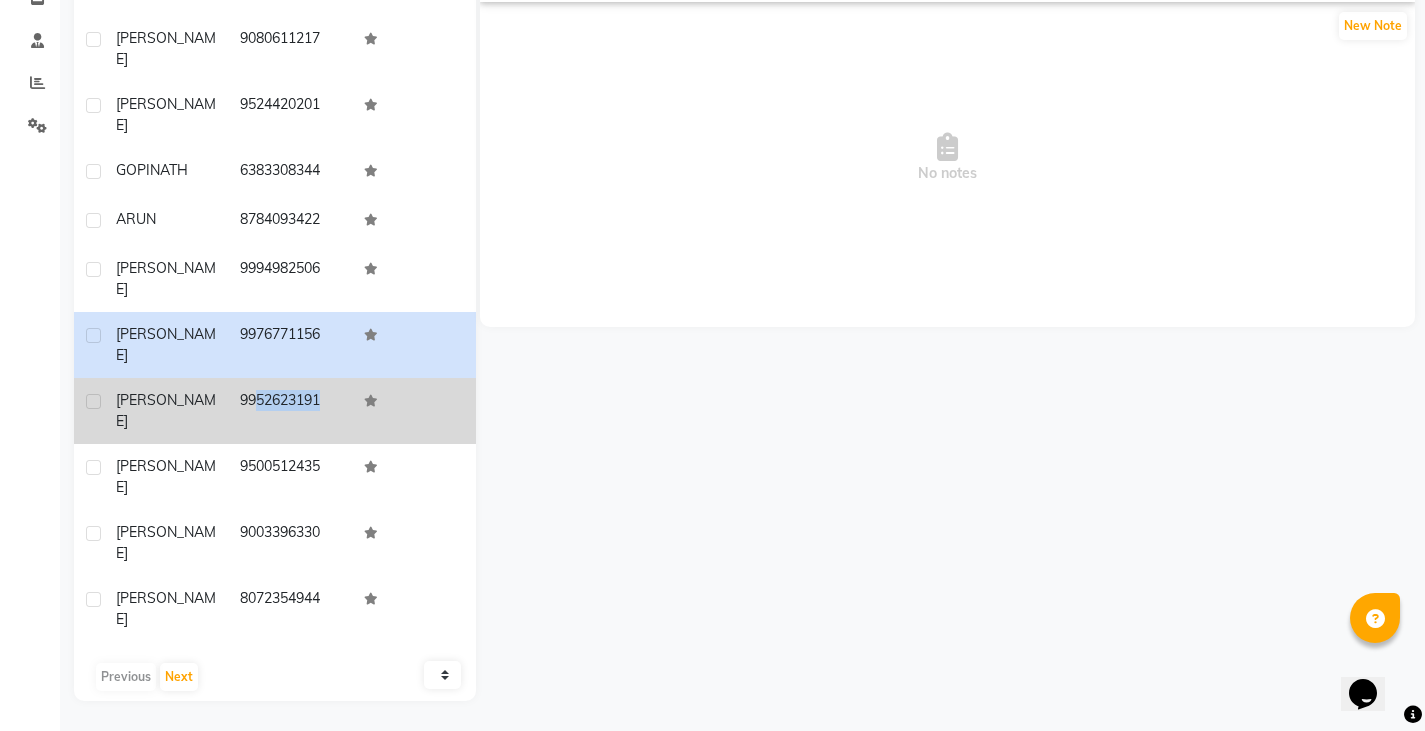 scroll, scrollTop: 192, scrollLeft: 0, axis: vertical 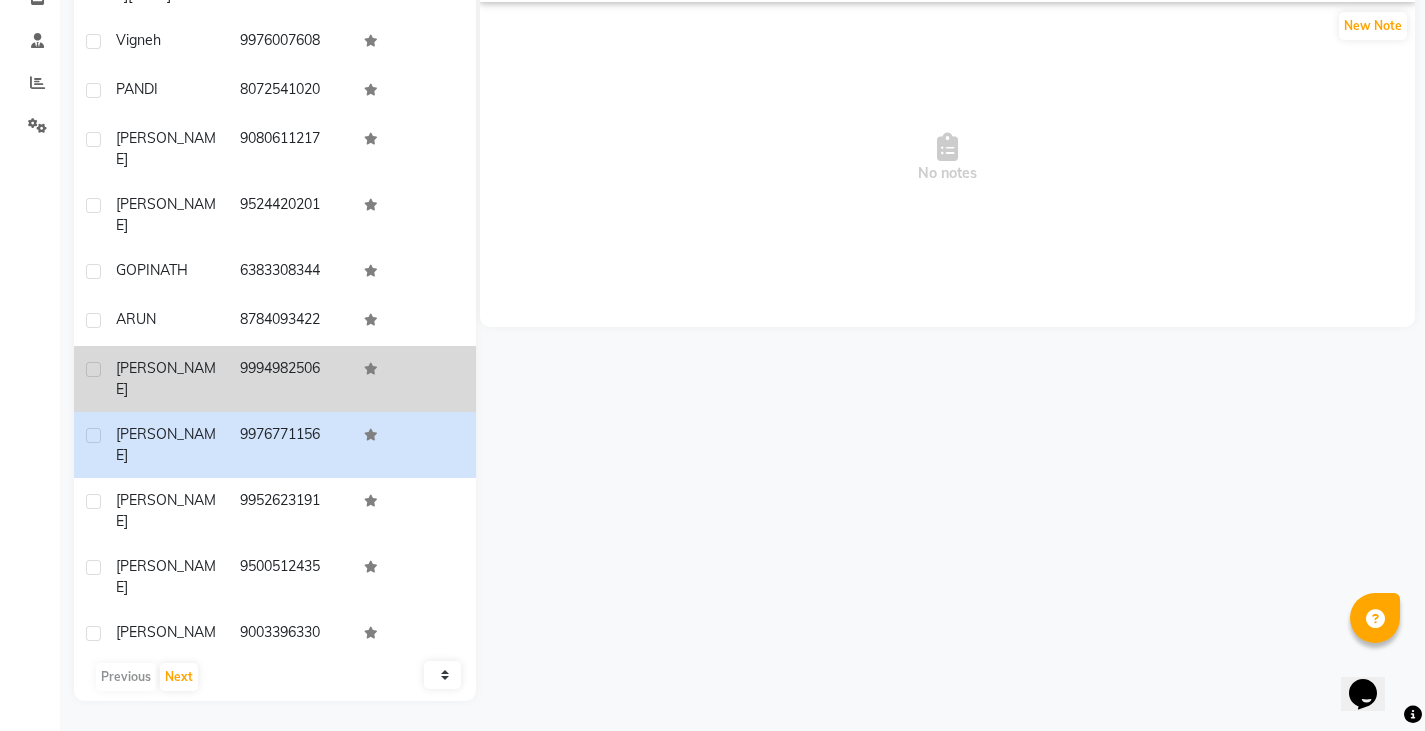 click on "9994982506" 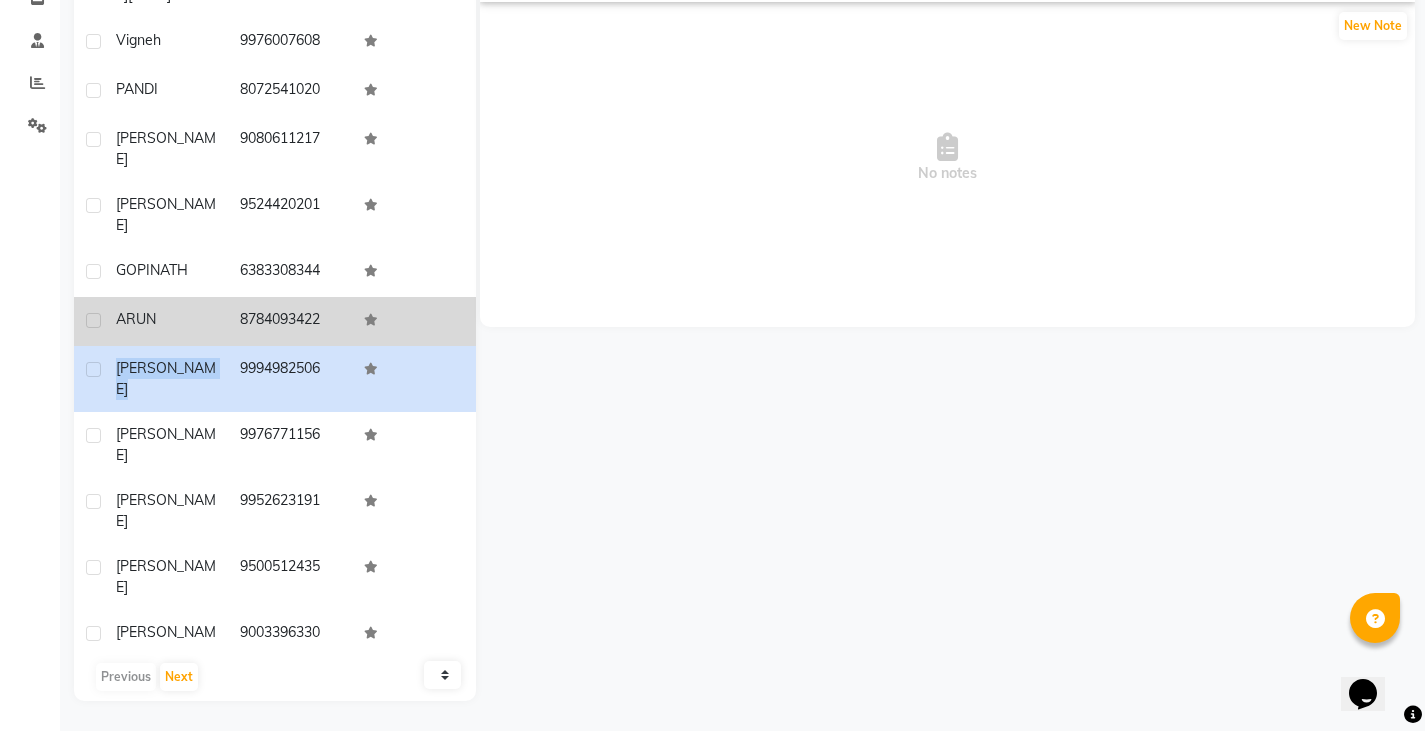 drag, startPoint x: 235, startPoint y: 295, endPoint x: 364, endPoint y: 277, distance: 130.24976 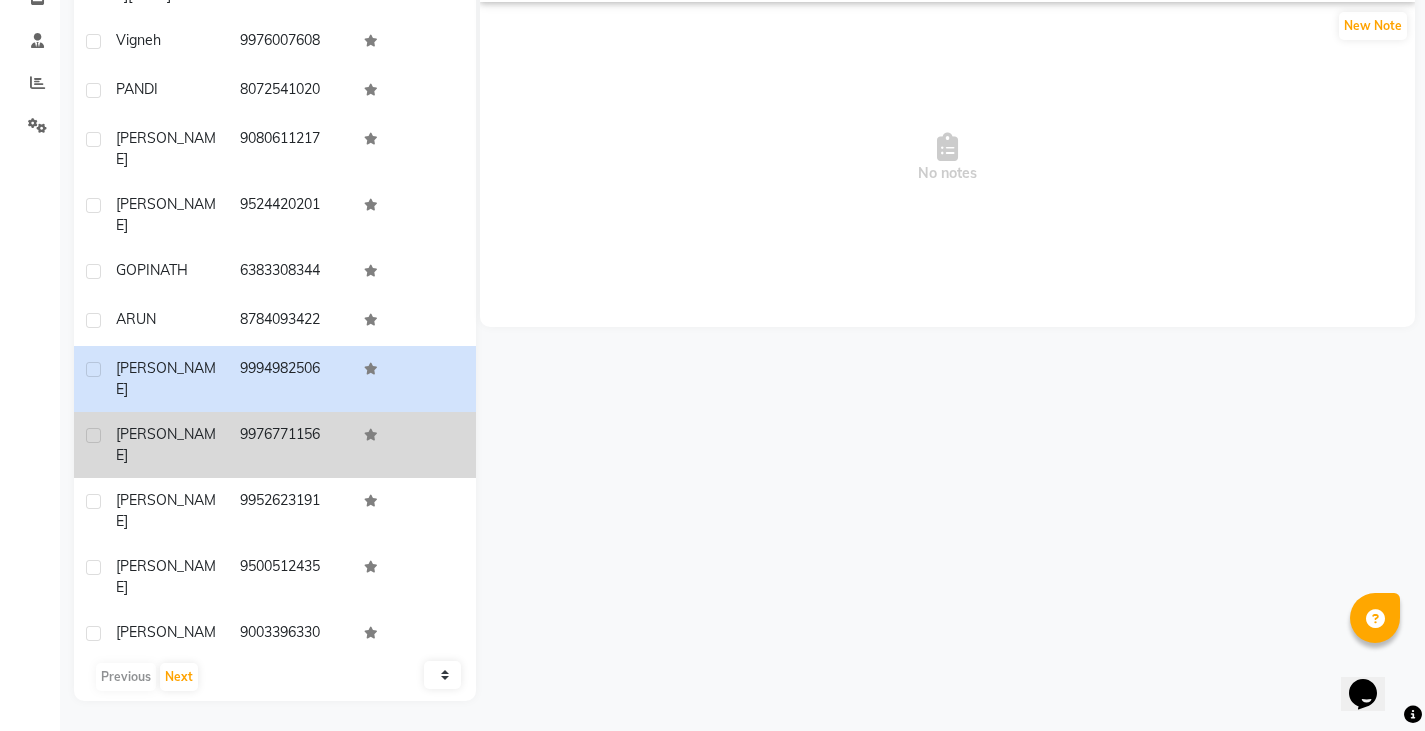 click on "9976771156" 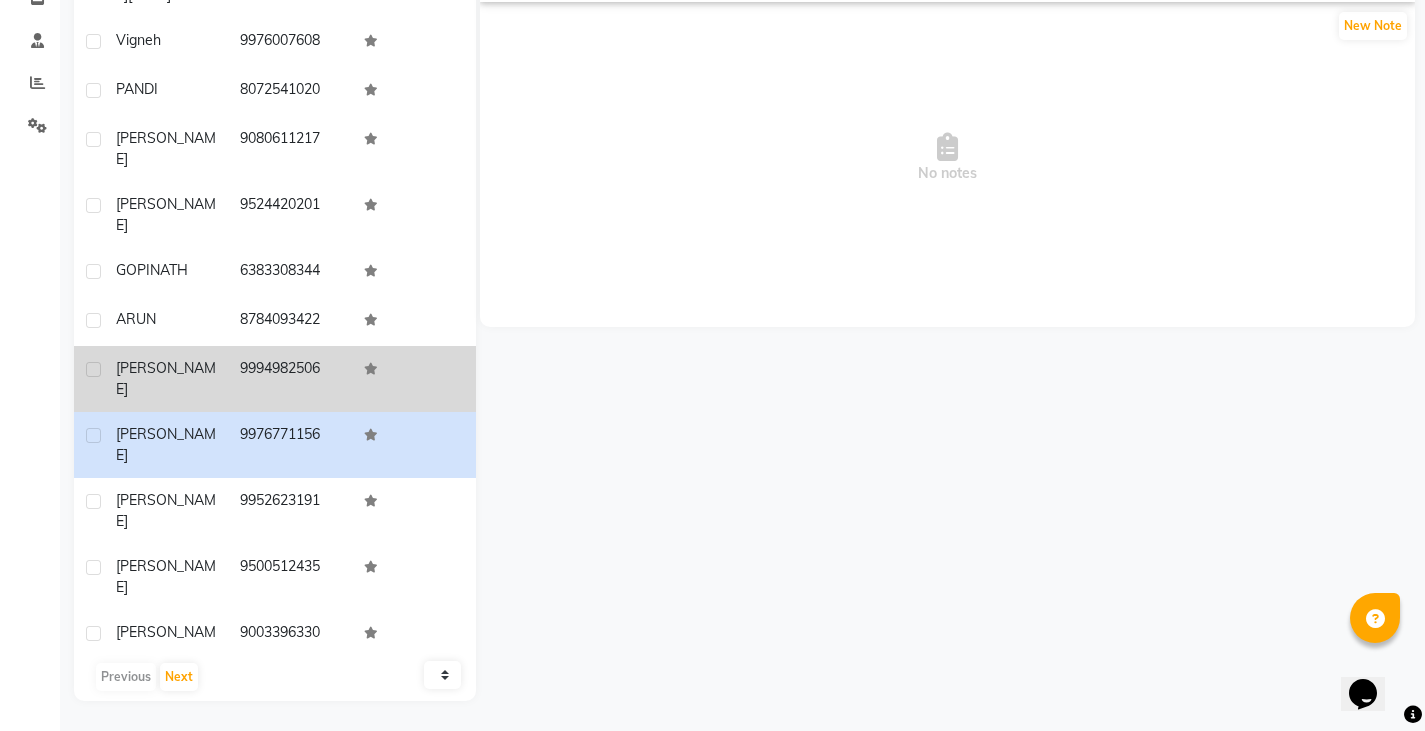 drag, startPoint x: 238, startPoint y: 295, endPoint x: 325, endPoint y: 302, distance: 87.28116 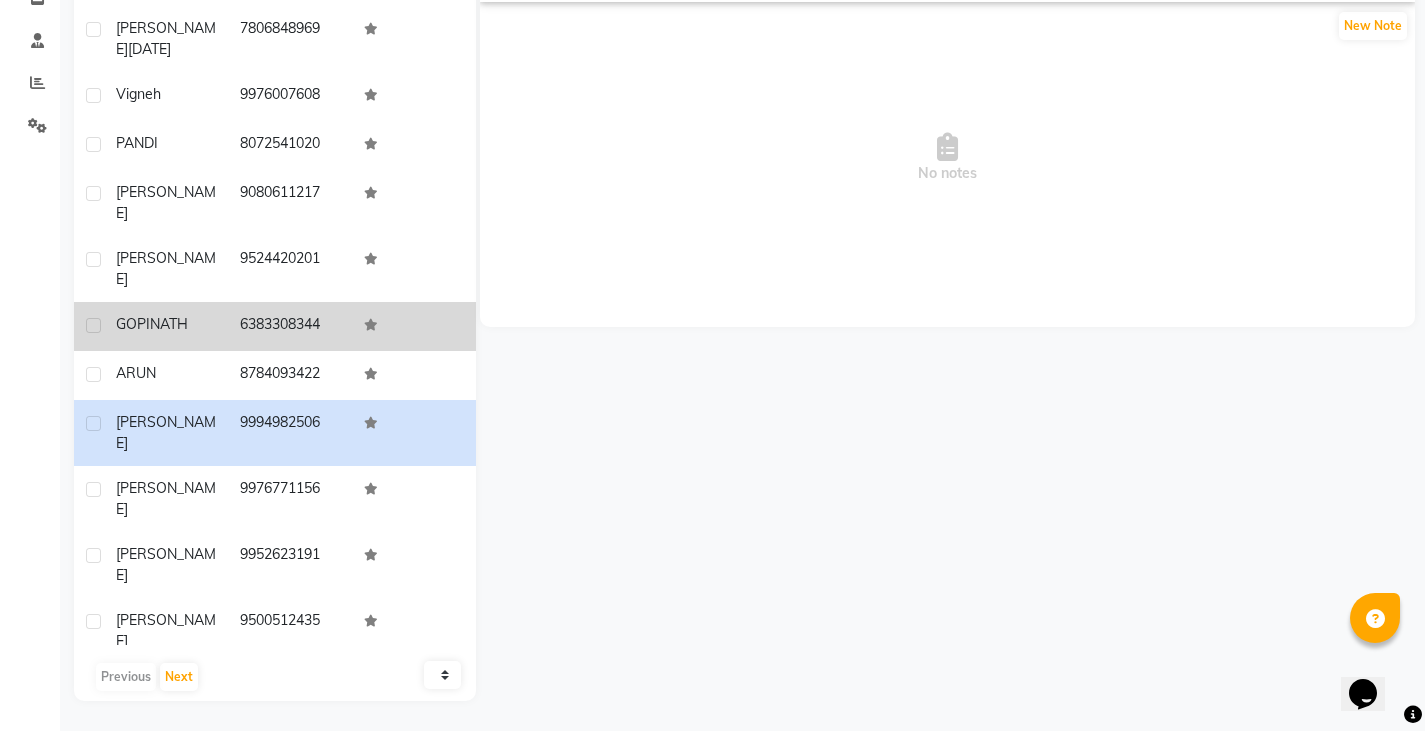 scroll, scrollTop: 92, scrollLeft: 0, axis: vertical 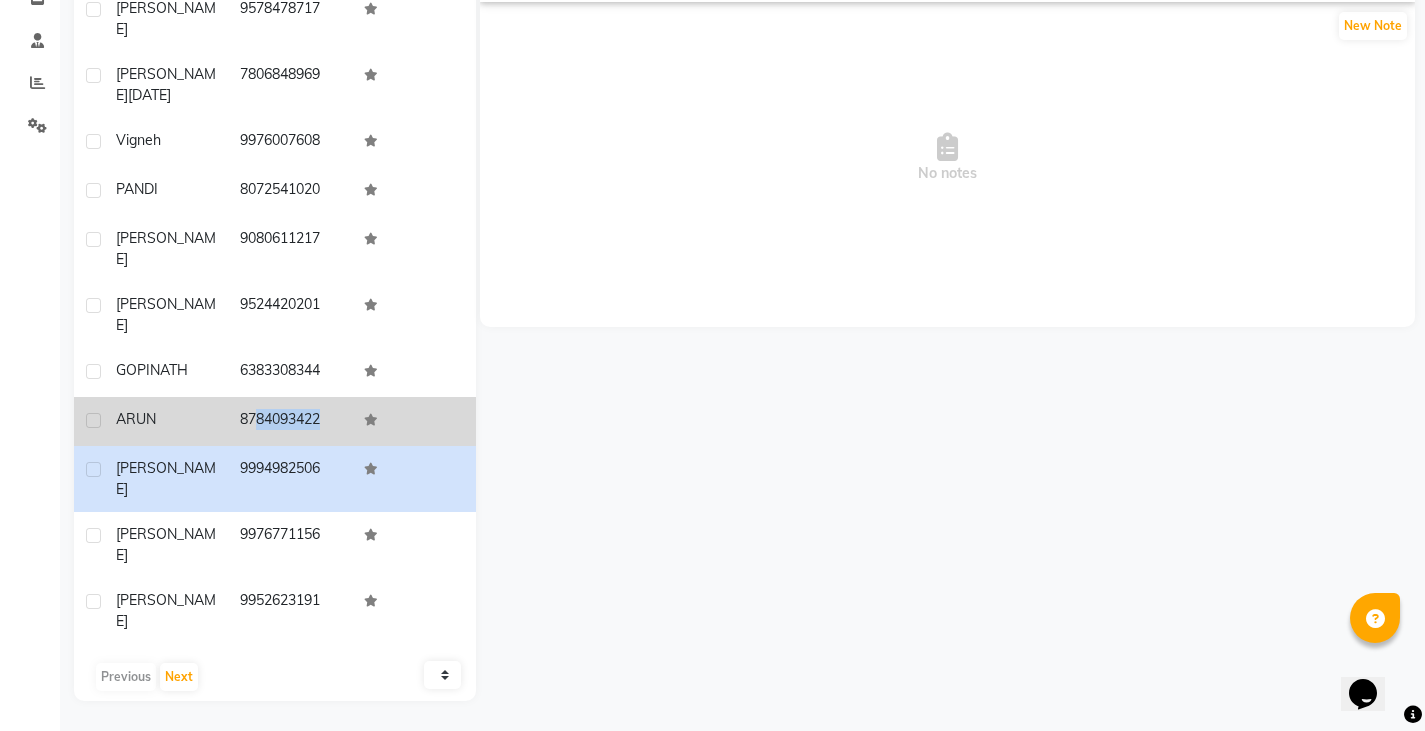 drag, startPoint x: 236, startPoint y: 345, endPoint x: 360, endPoint y: 336, distance: 124.32619 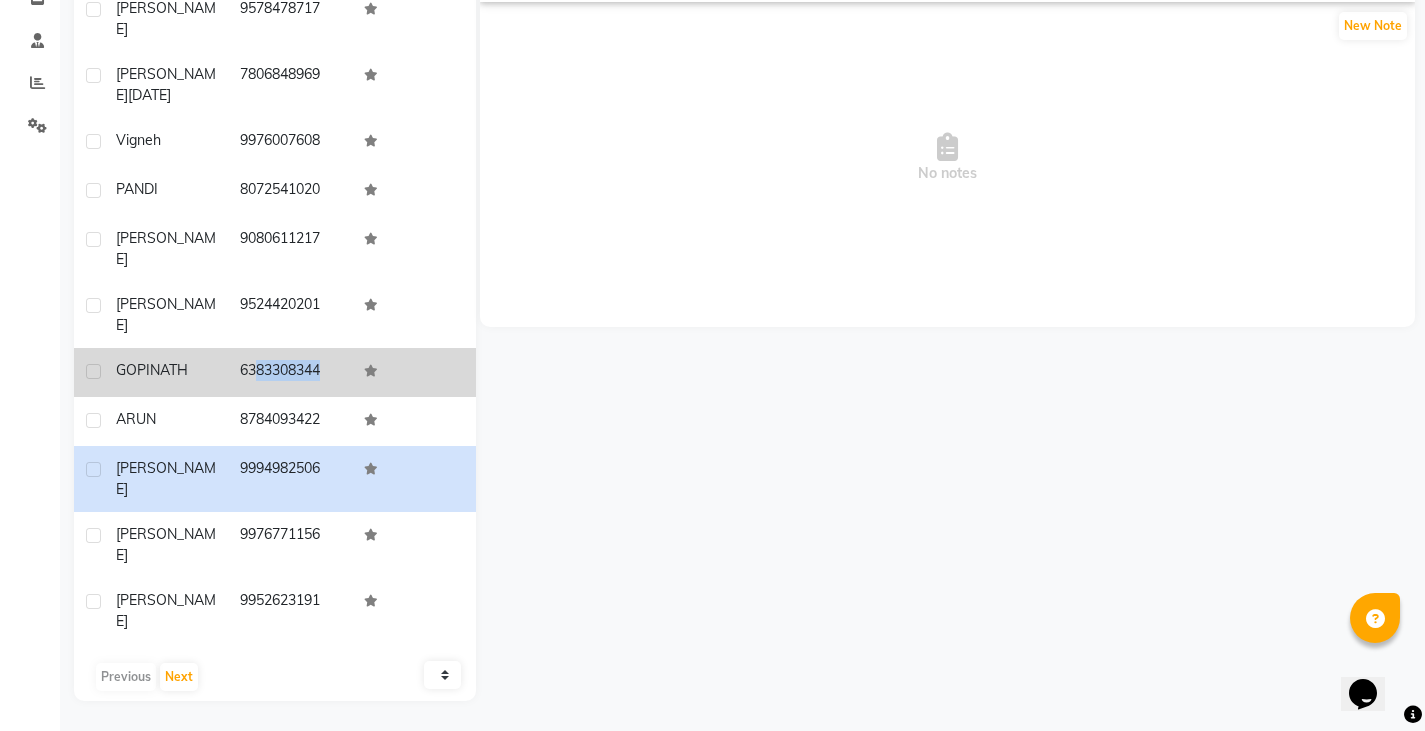 drag, startPoint x: 231, startPoint y: 295, endPoint x: 445, endPoint y: 306, distance: 214.28252 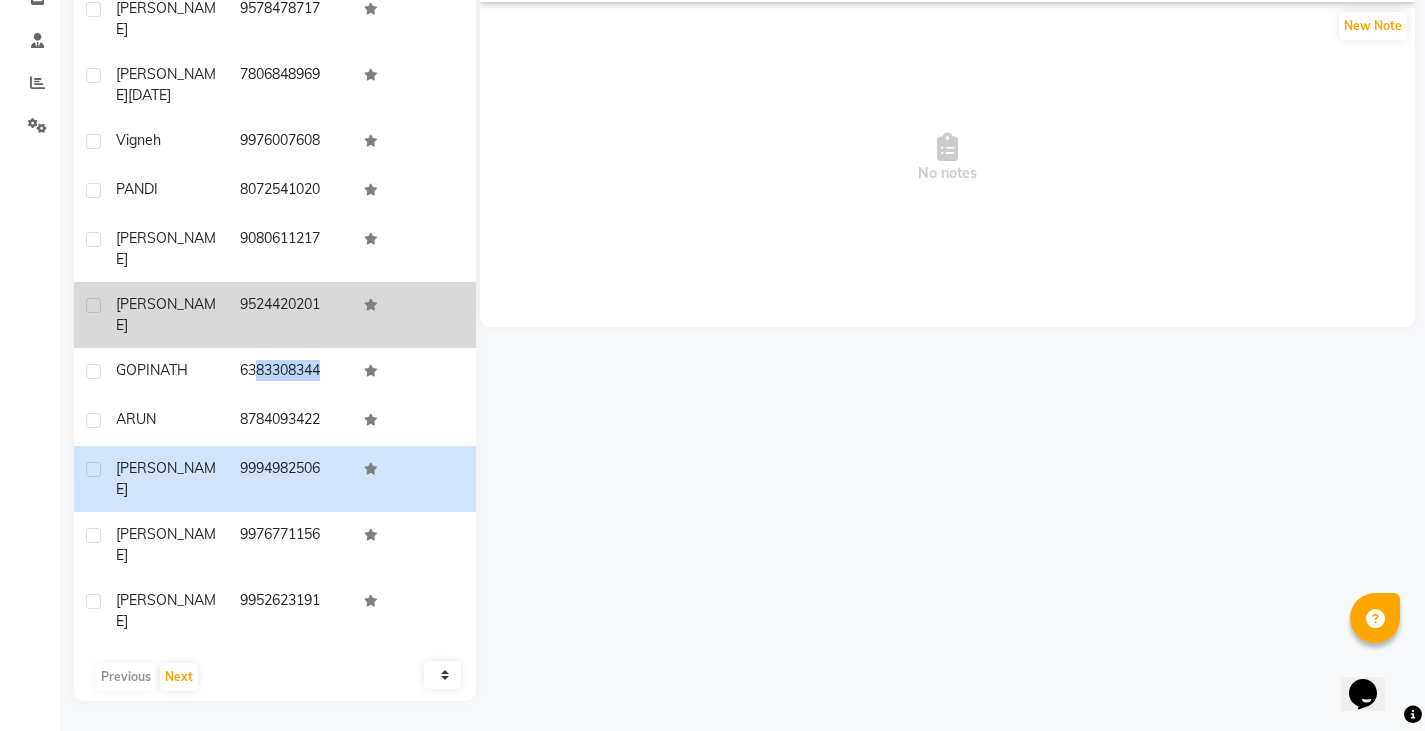 scroll, scrollTop: 0, scrollLeft: 0, axis: both 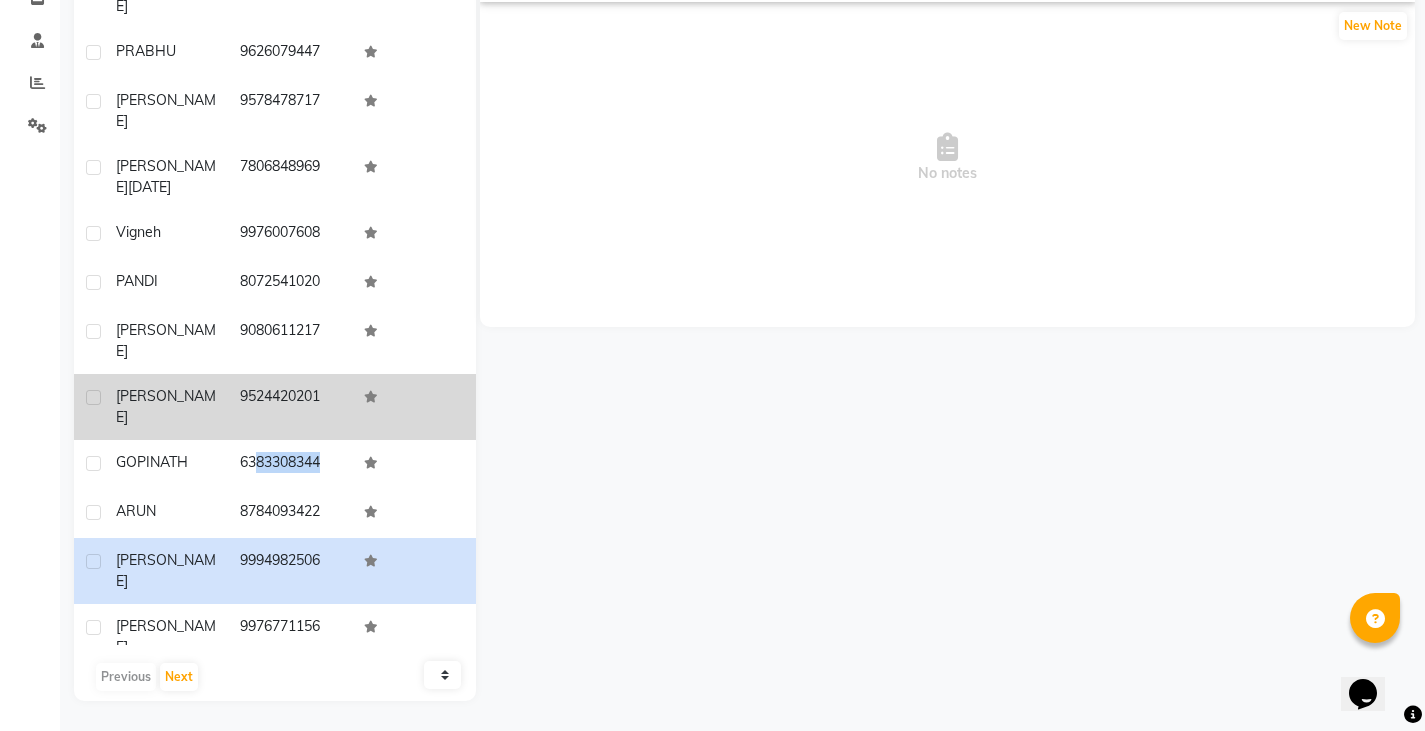drag, startPoint x: 233, startPoint y: 338, endPoint x: 338, endPoint y: 345, distance: 105.23308 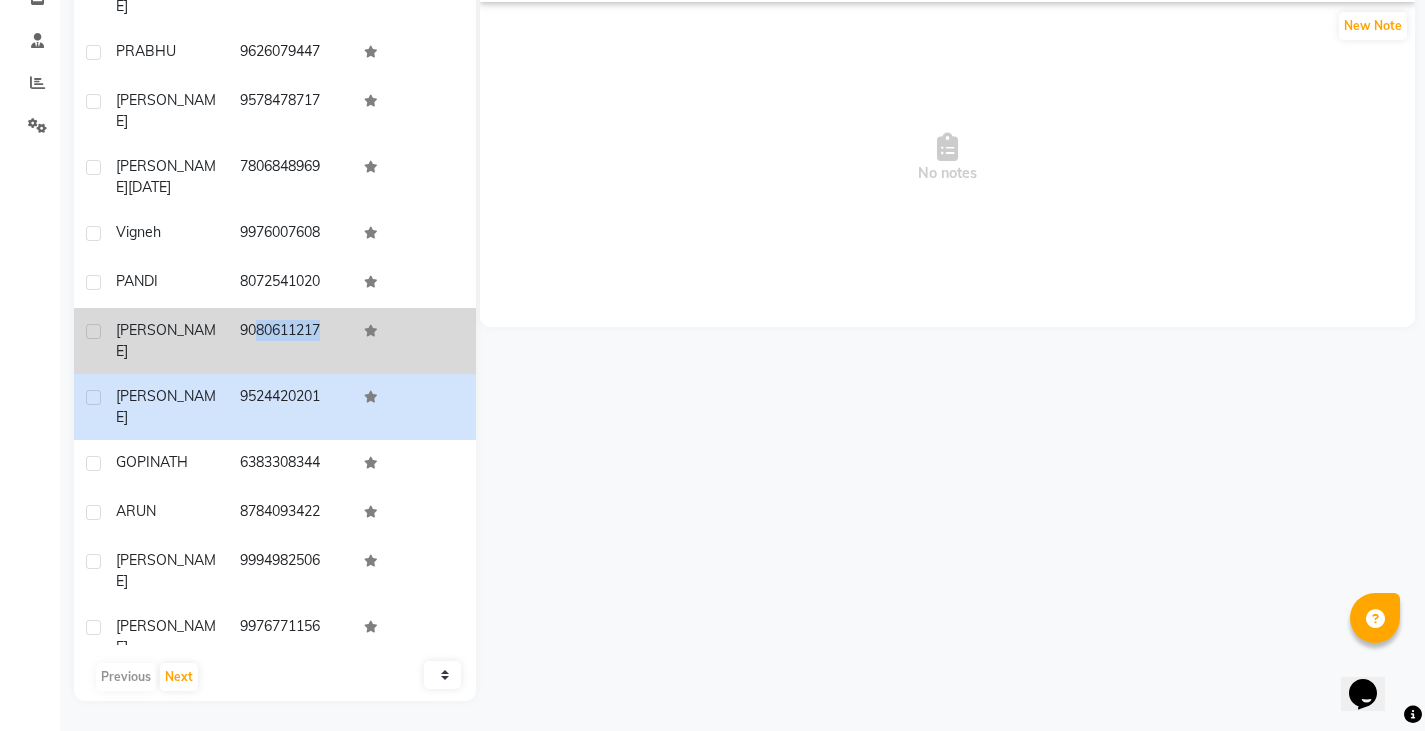 drag, startPoint x: 231, startPoint y: 291, endPoint x: 409, endPoint y: 294, distance: 178.02528 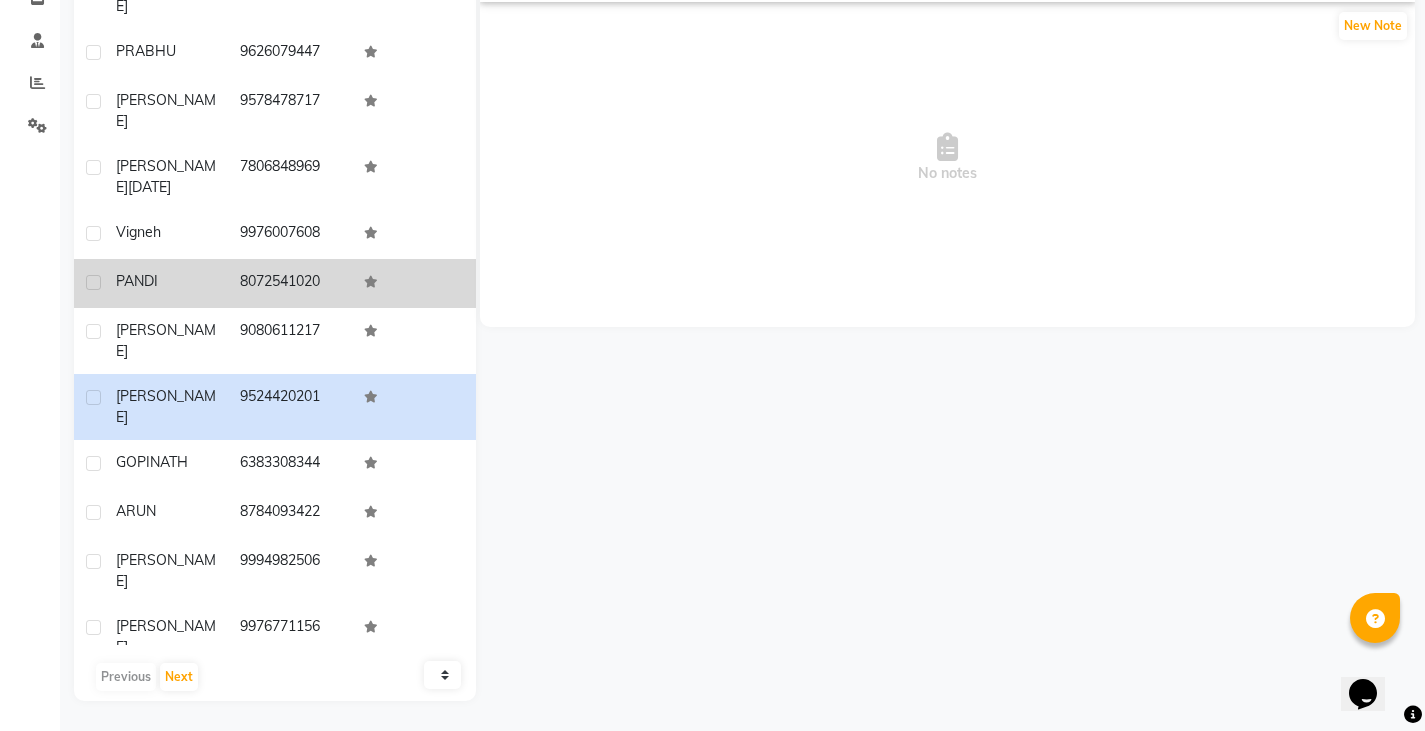 click on "8072541020" 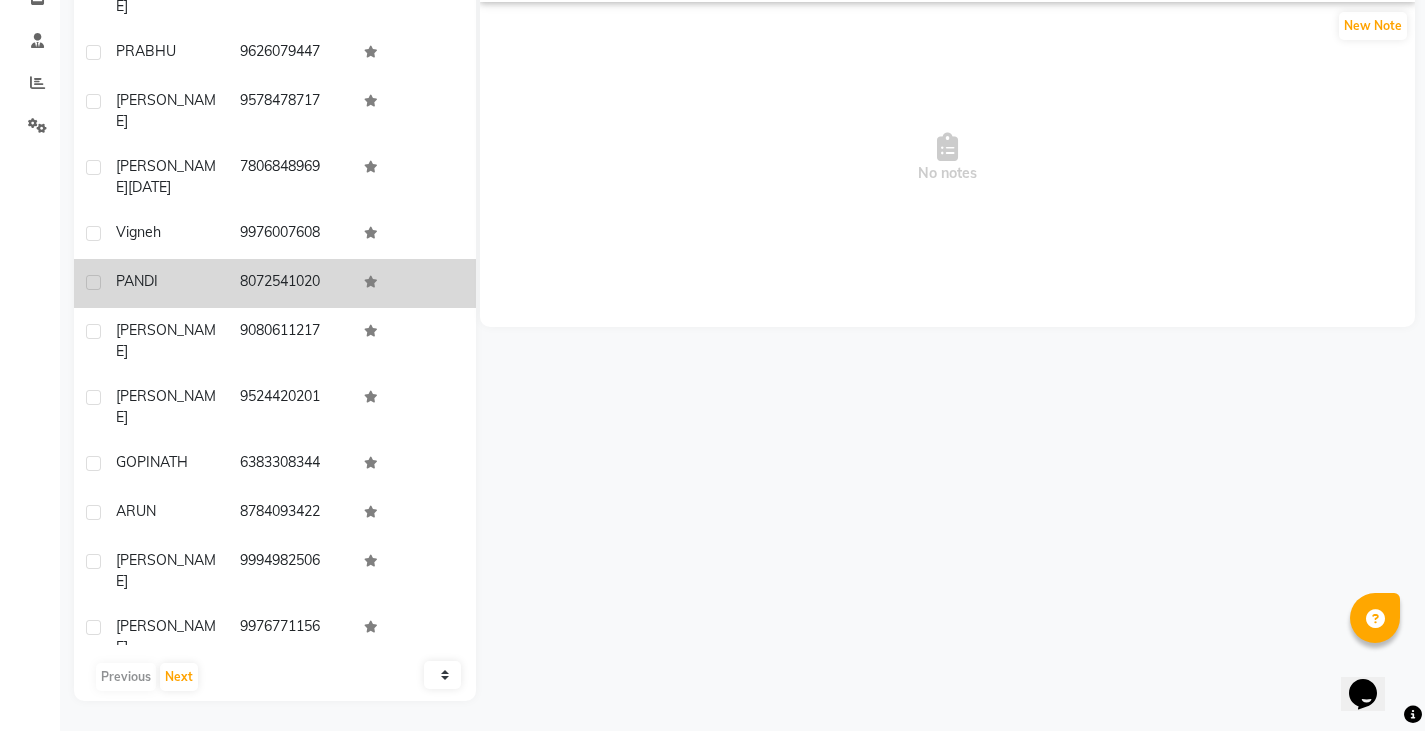 drag, startPoint x: 229, startPoint y: 243, endPoint x: 344, endPoint y: 243, distance: 115 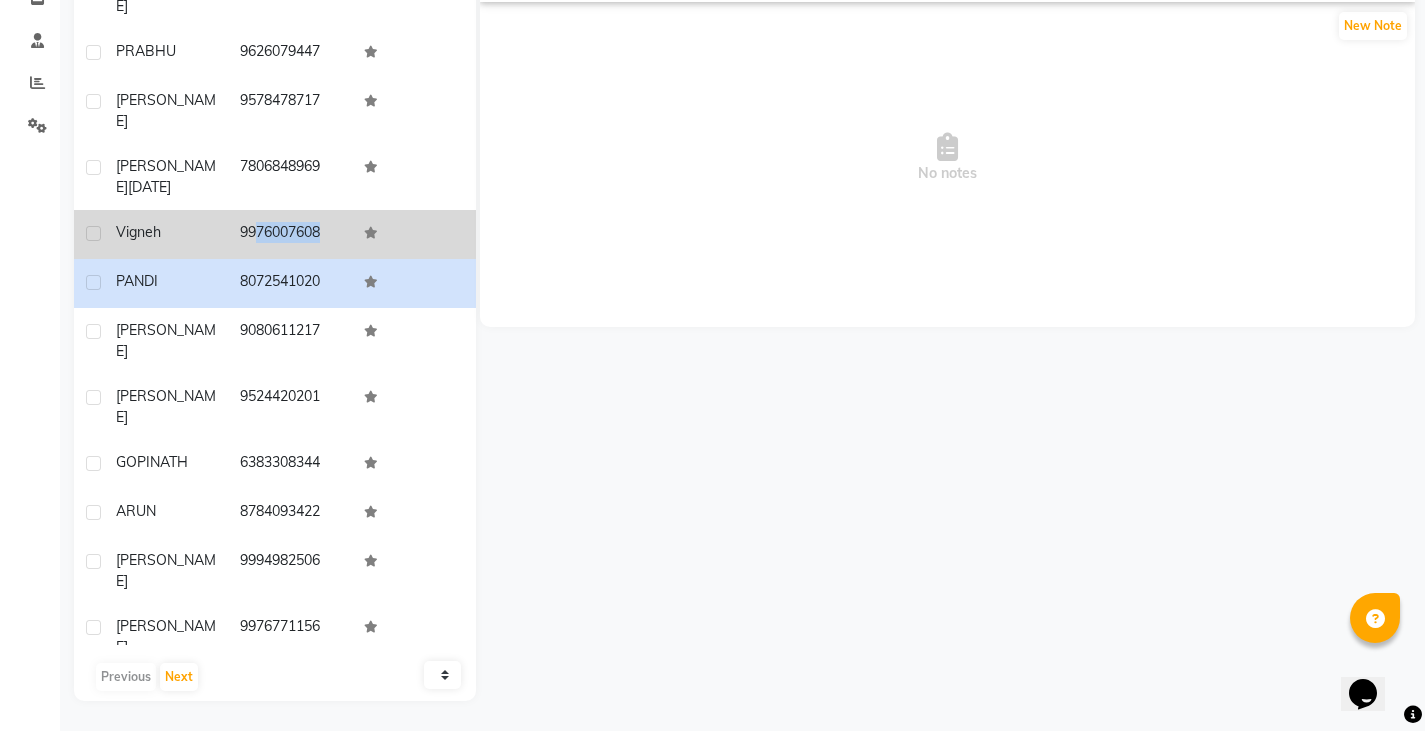 drag, startPoint x: 230, startPoint y: 189, endPoint x: 383, endPoint y: 183, distance: 153.1176 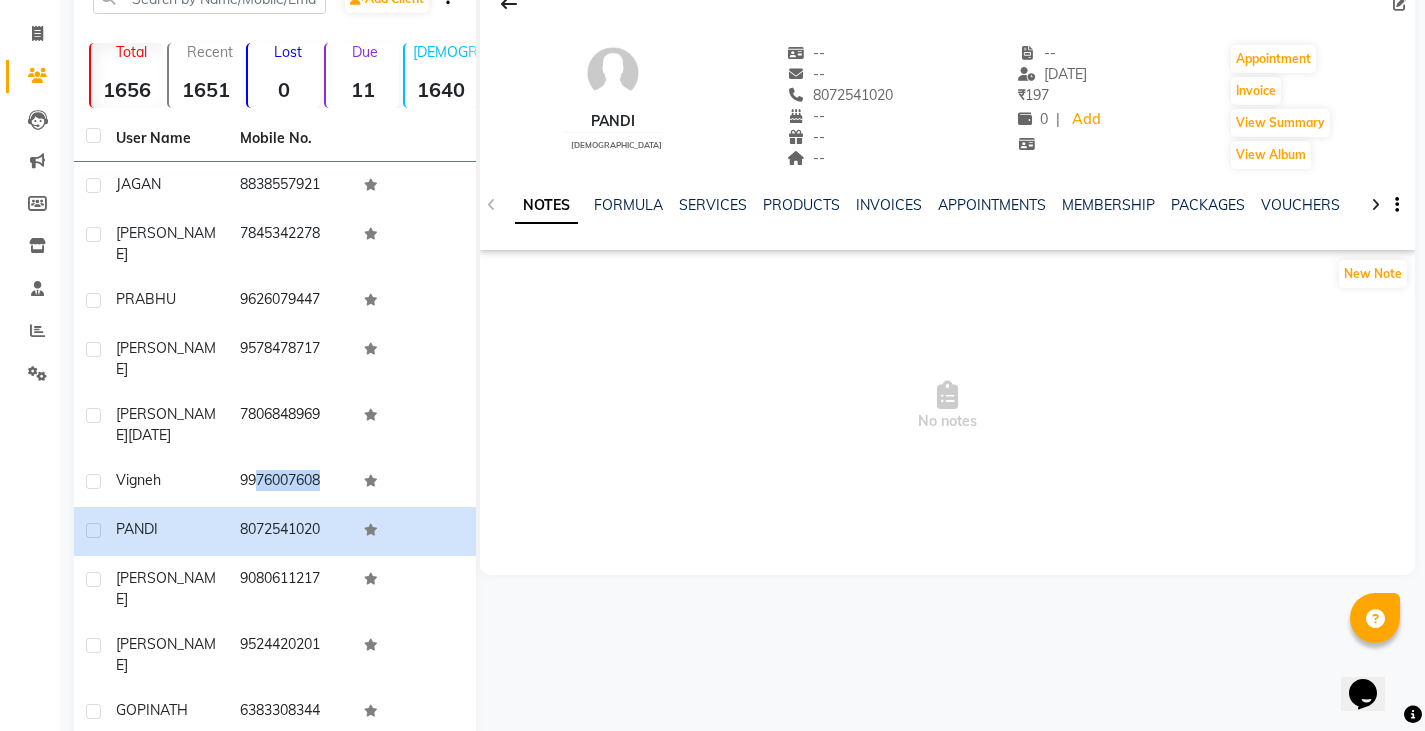 scroll, scrollTop: 160, scrollLeft: 0, axis: vertical 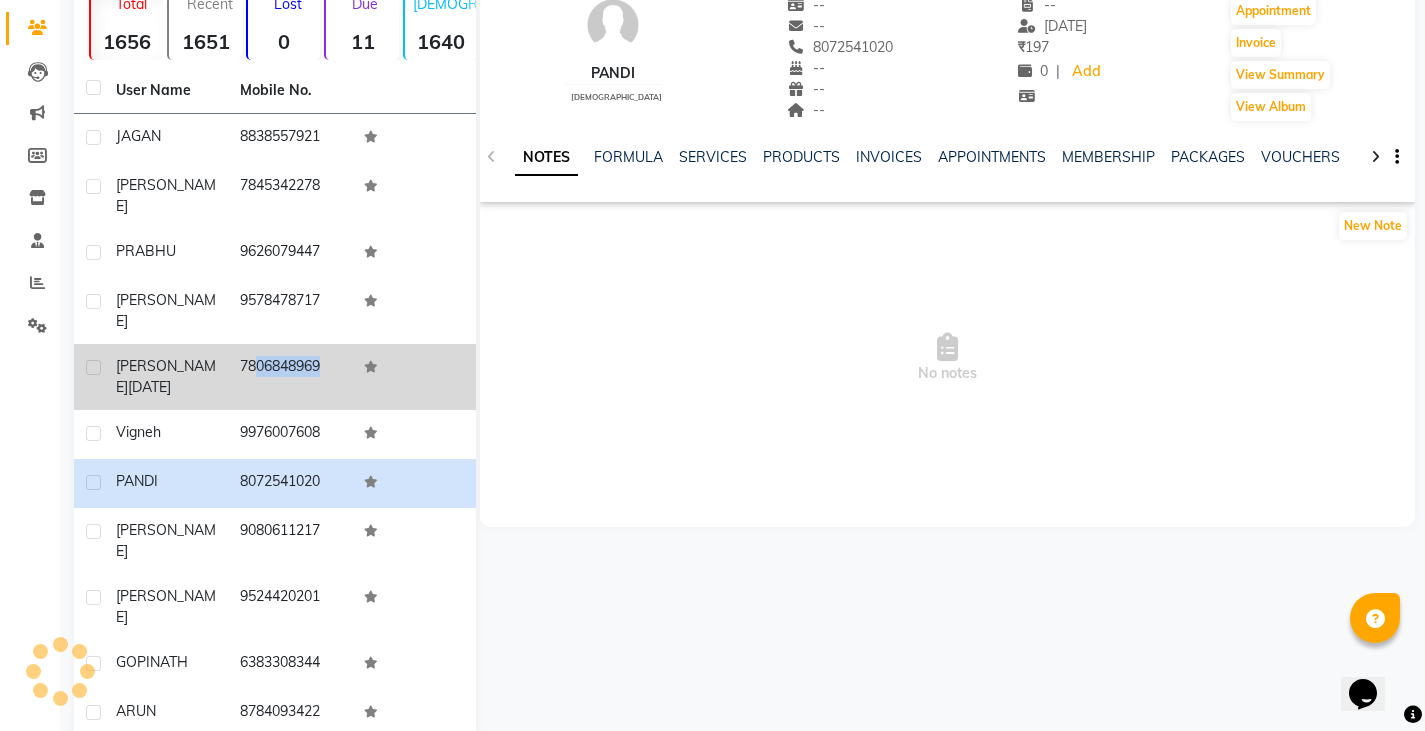 drag, startPoint x: 239, startPoint y: 345, endPoint x: 354, endPoint y: 342, distance: 115.03912 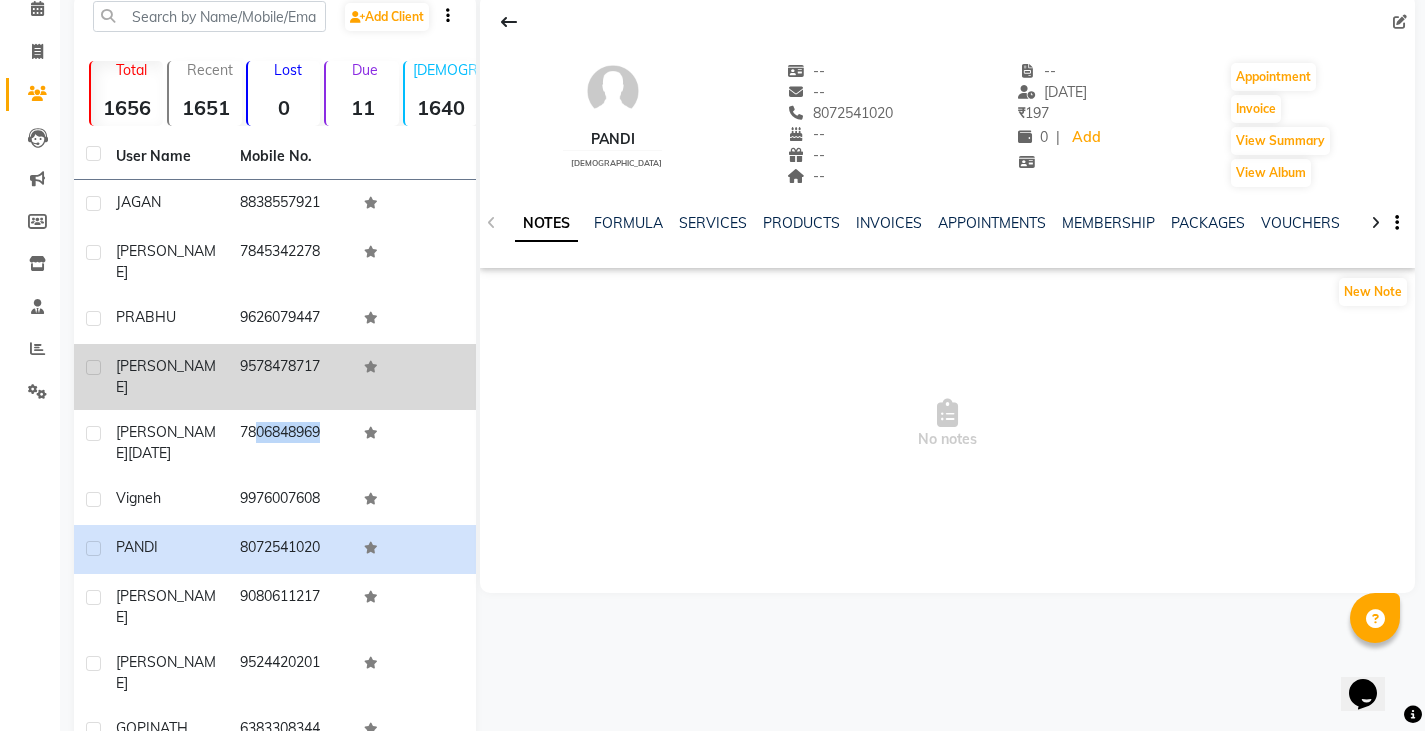scroll, scrollTop: 60, scrollLeft: 0, axis: vertical 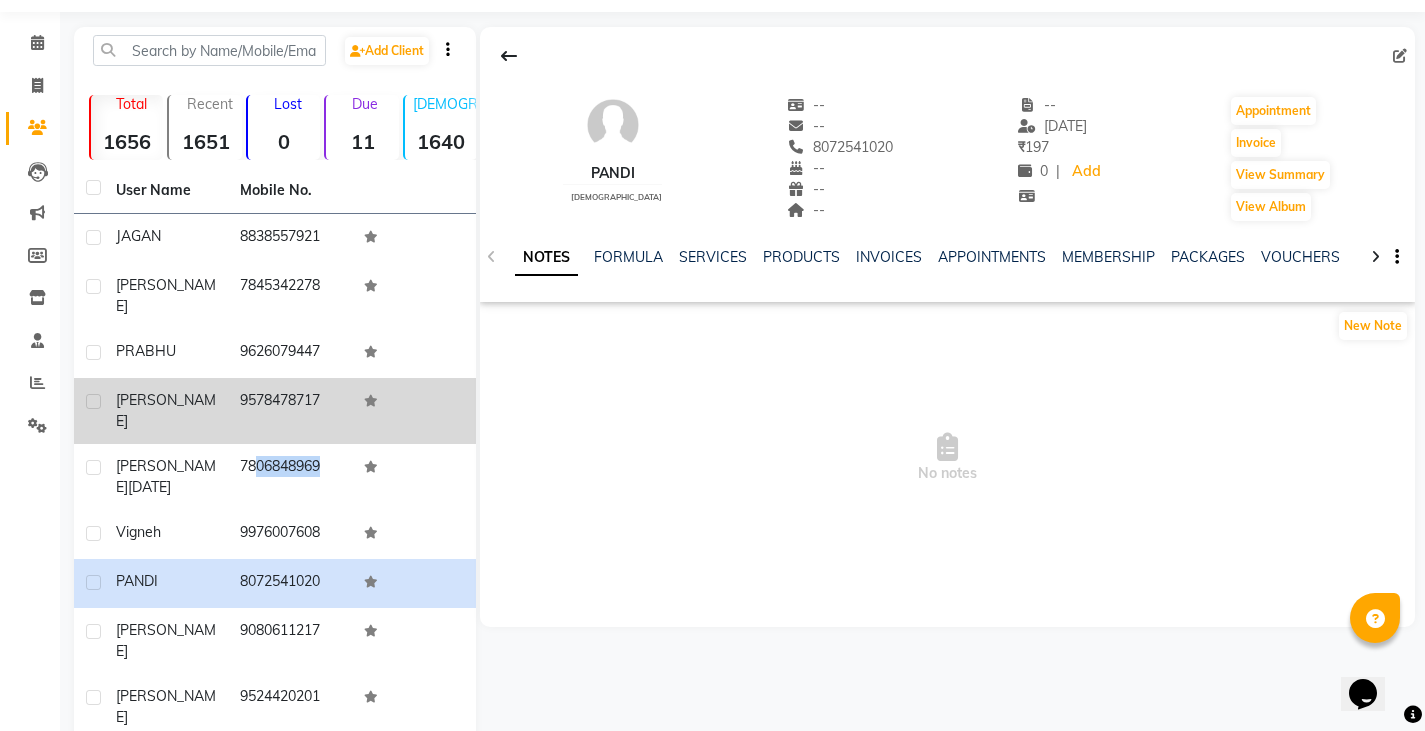 drag, startPoint x: 233, startPoint y: 398, endPoint x: 323, endPoint y: 389, distance: 90.44888 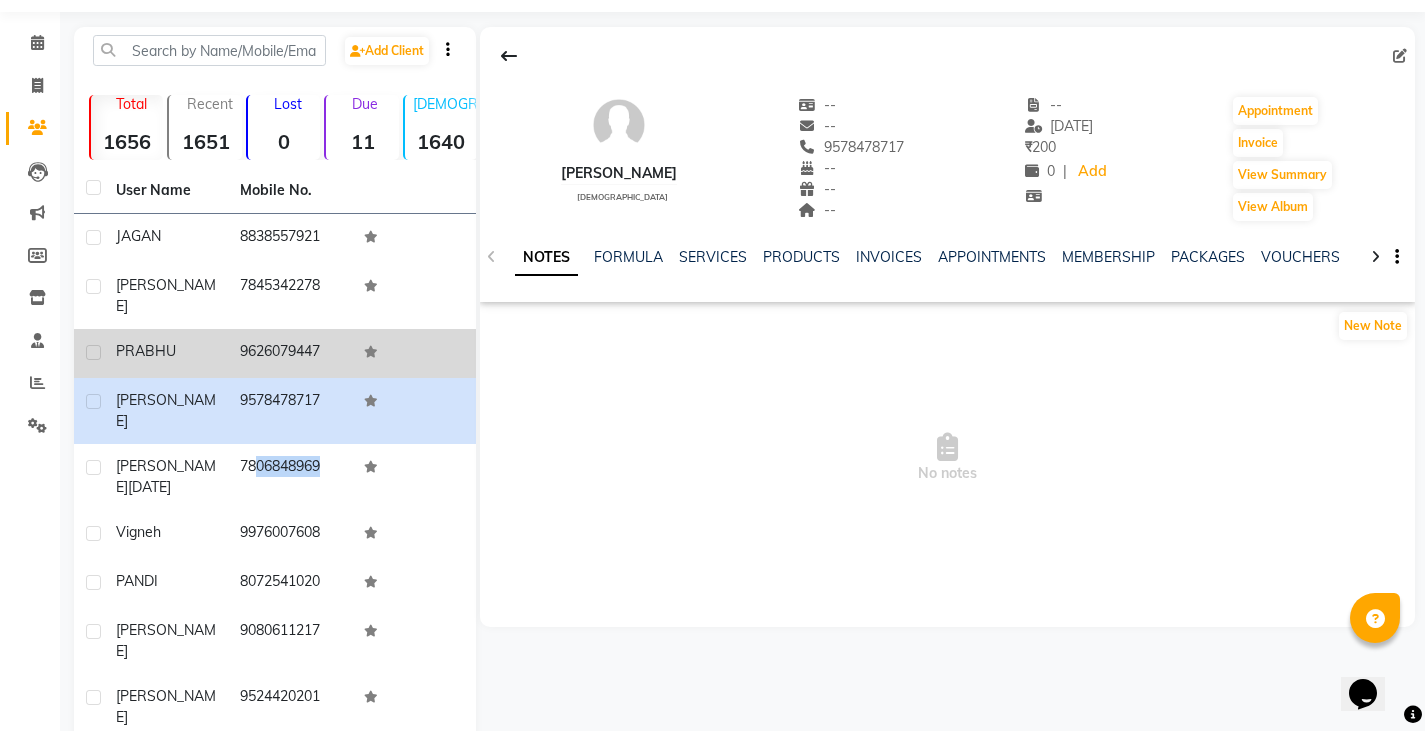 drag, startPoint x: 223, startPoint y: 344, endPoint x: 335, endPoint y: 356, distance: 112.64102 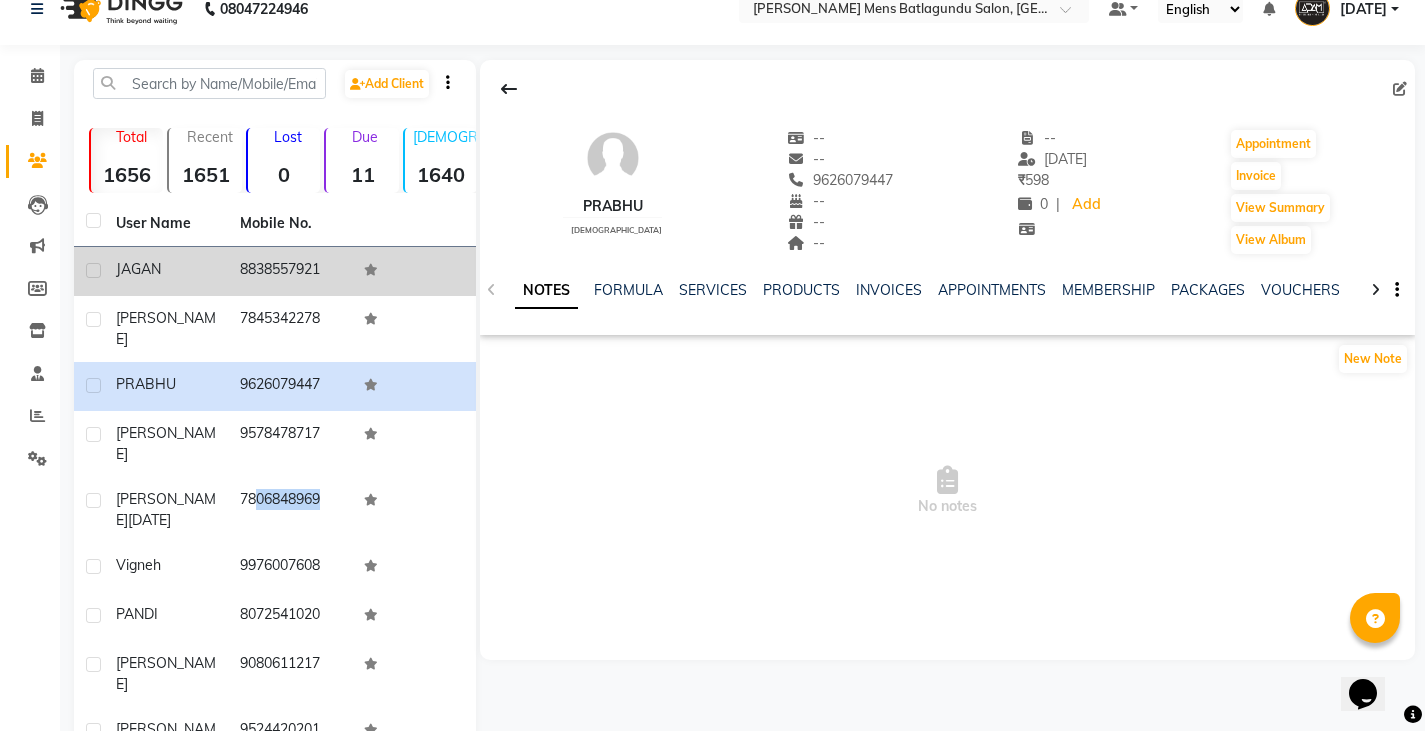 scroll, scrollTop: 0, scrollLeft: 0, axis: both 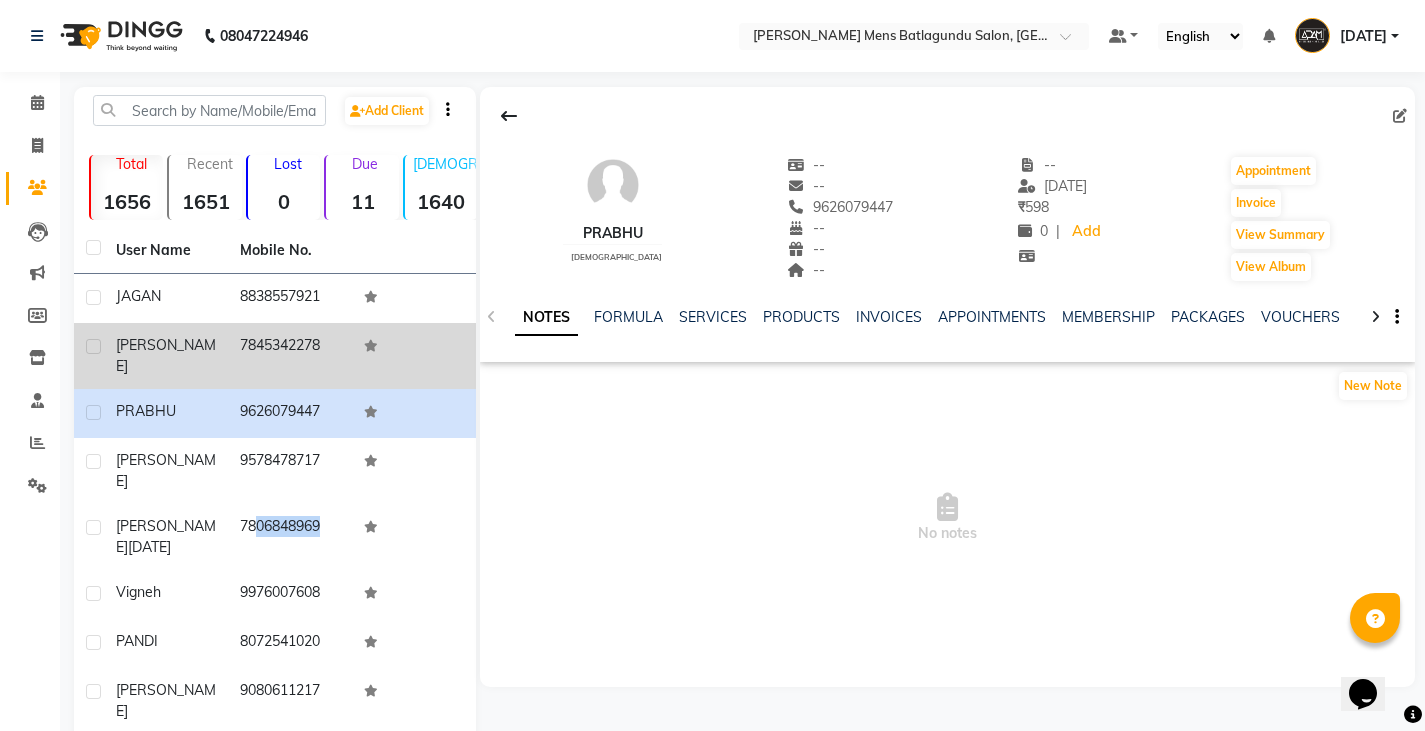 drag, startPoint x: 235, startPoint y: 340, endPoint x: 370, endPoint y: 342, distance: 135.01482 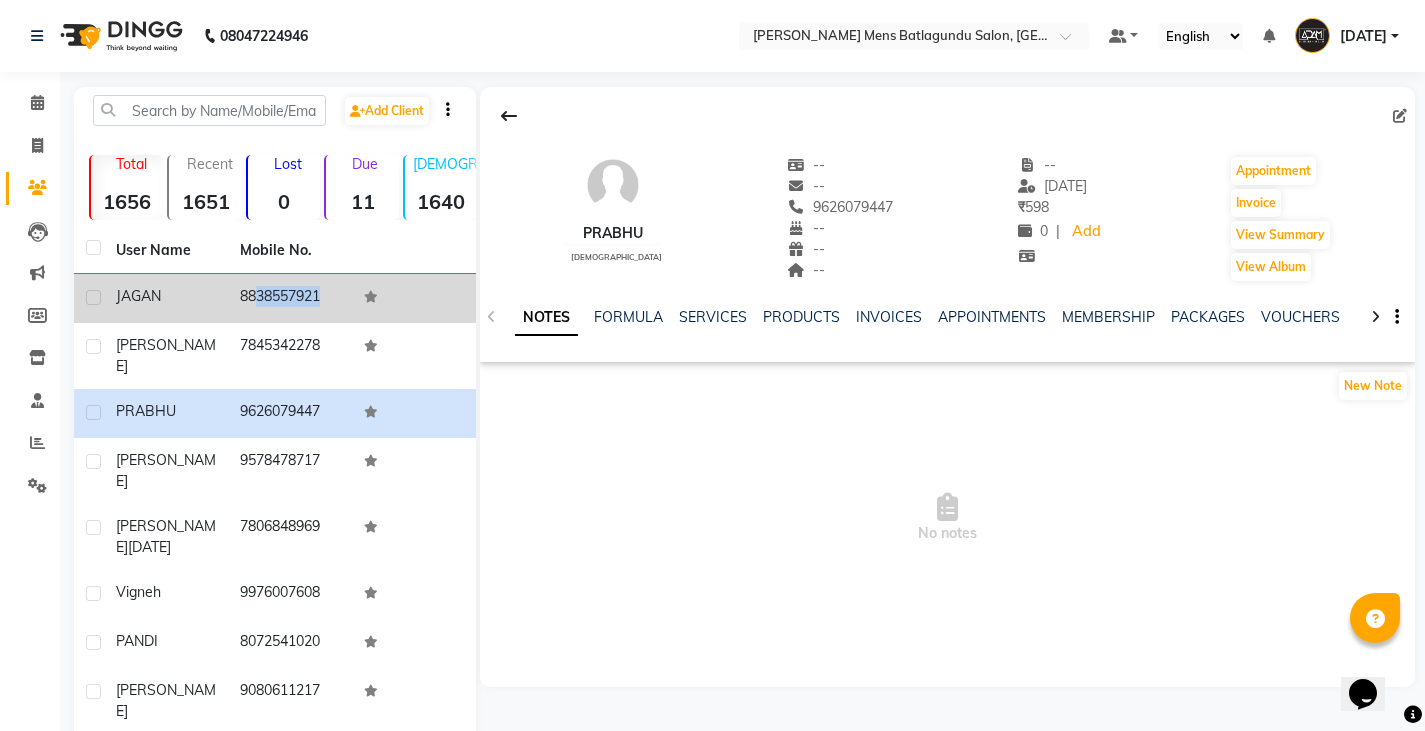 drag, startPoint x: 233, startPoint y: 290, endPoint x: 391, endPoint y: 291, distance: 158.00316 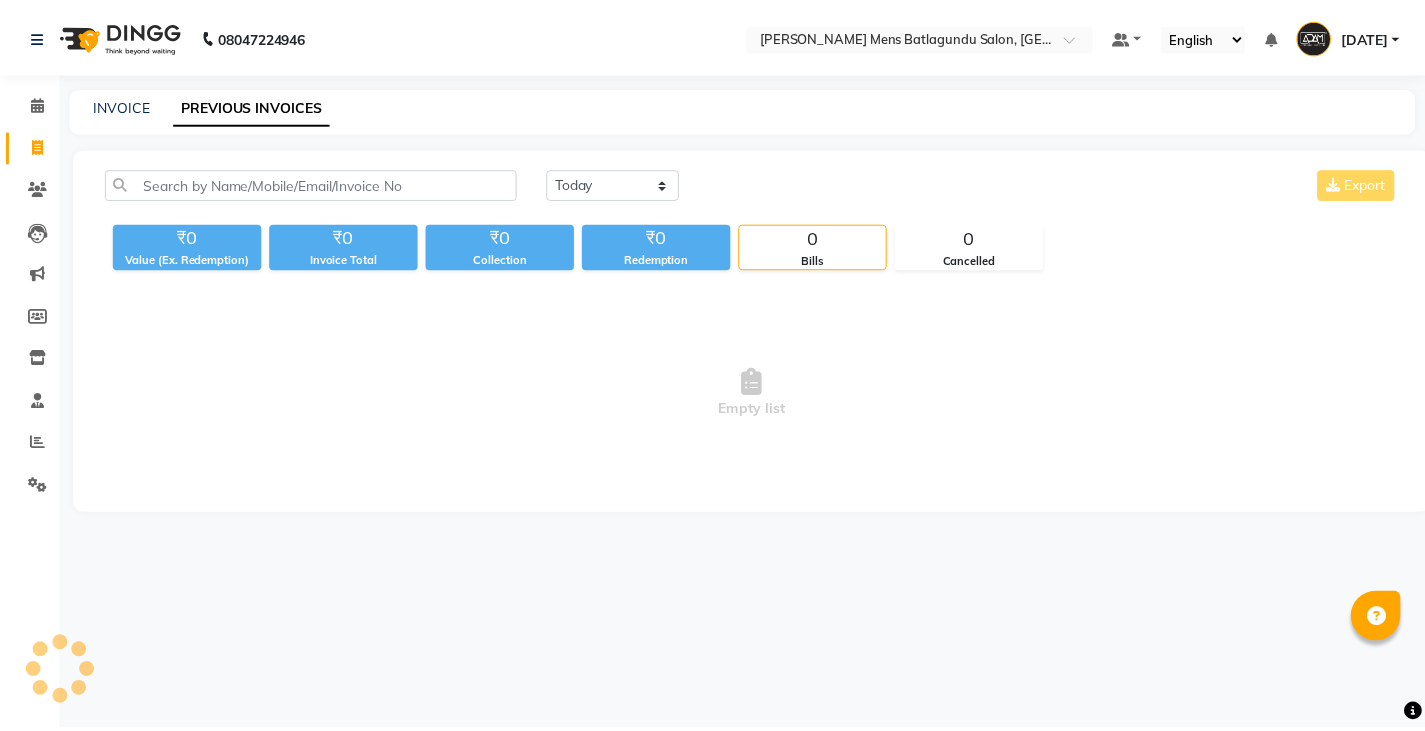 scroll, scrollTop: 0, scrollLeft: 0, axis: both 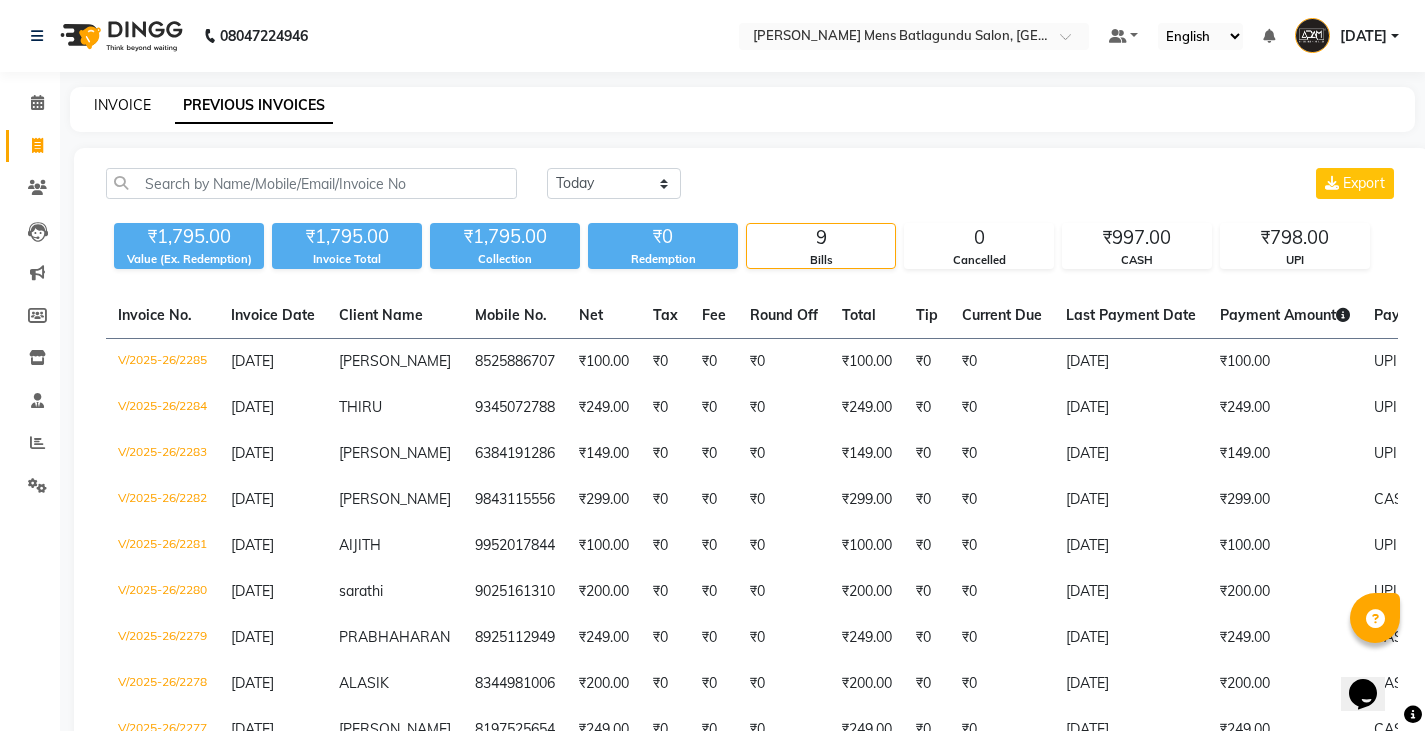 click on "INVOICE" 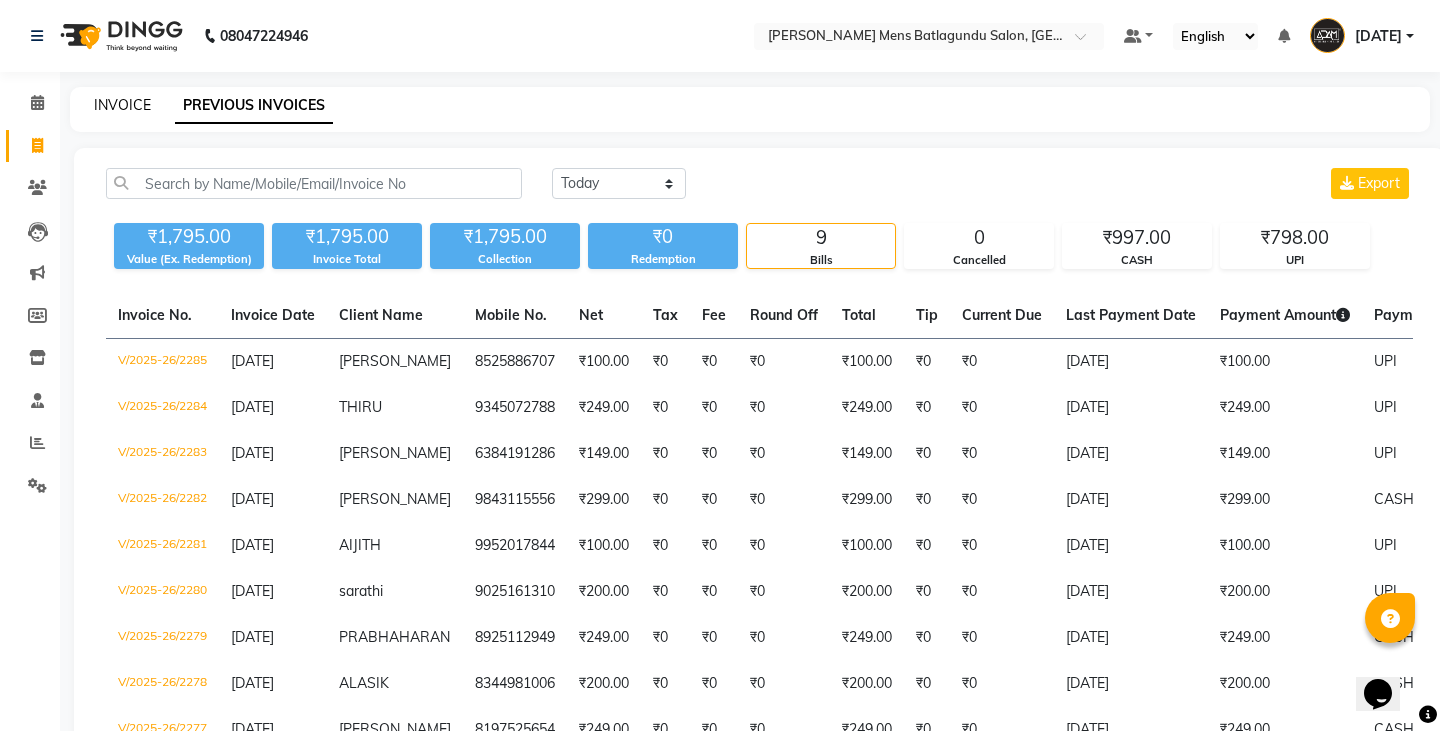 select on "8213" 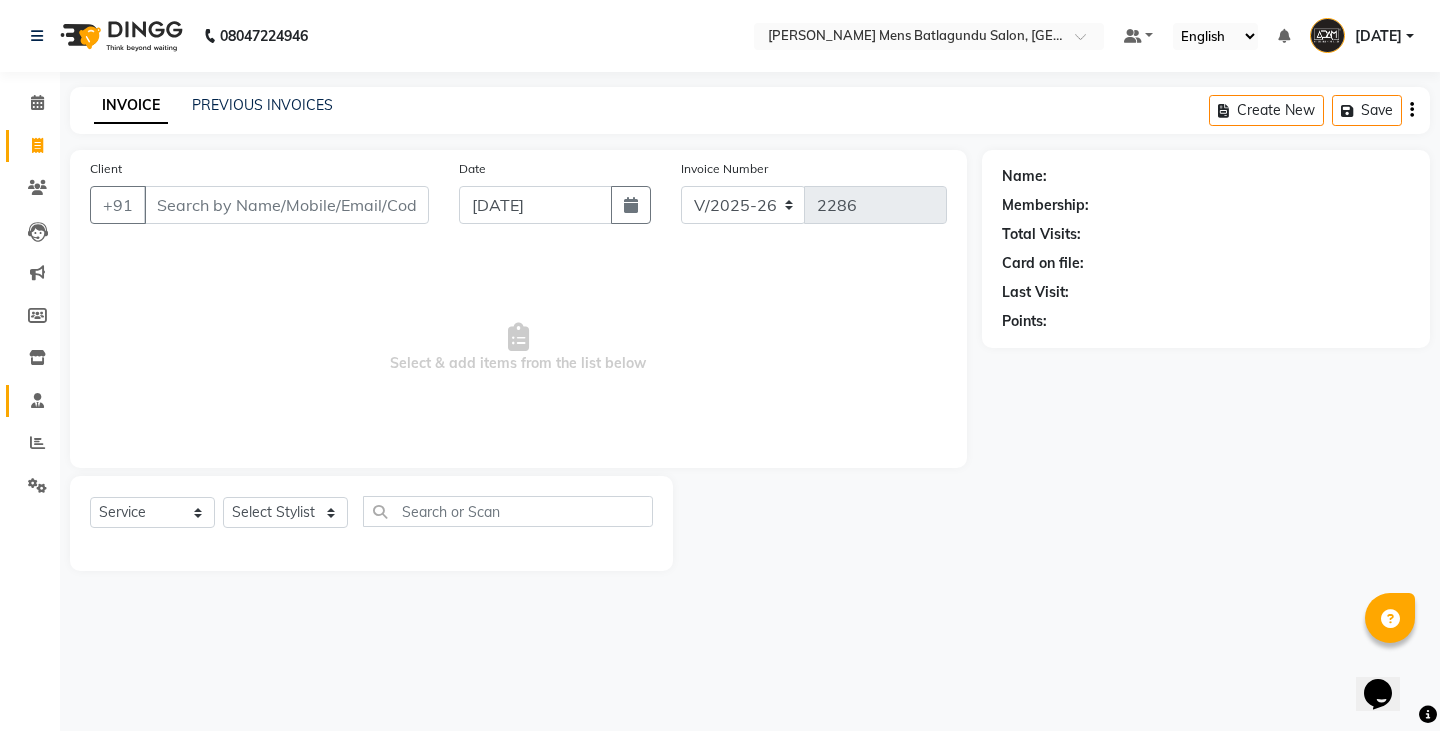 click 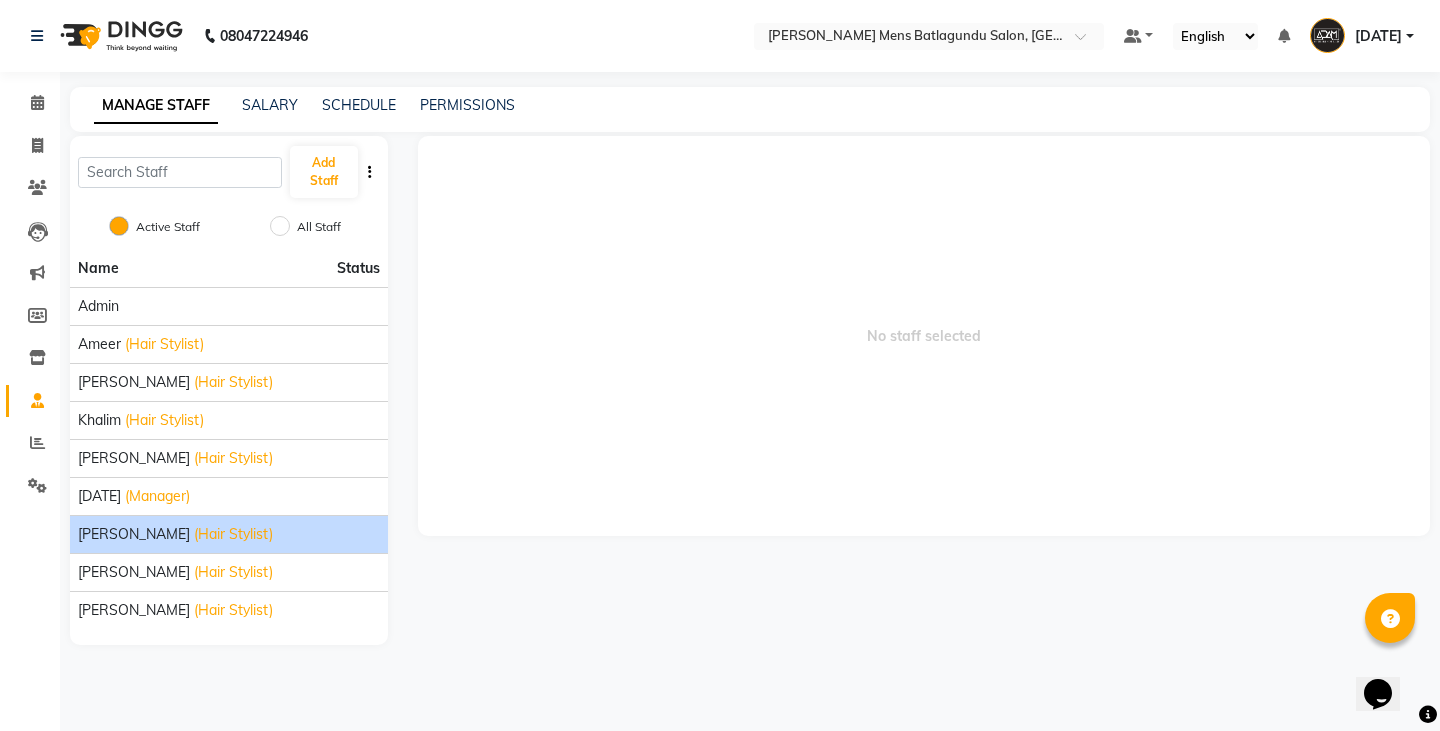 click on "(Hair Stylist)" 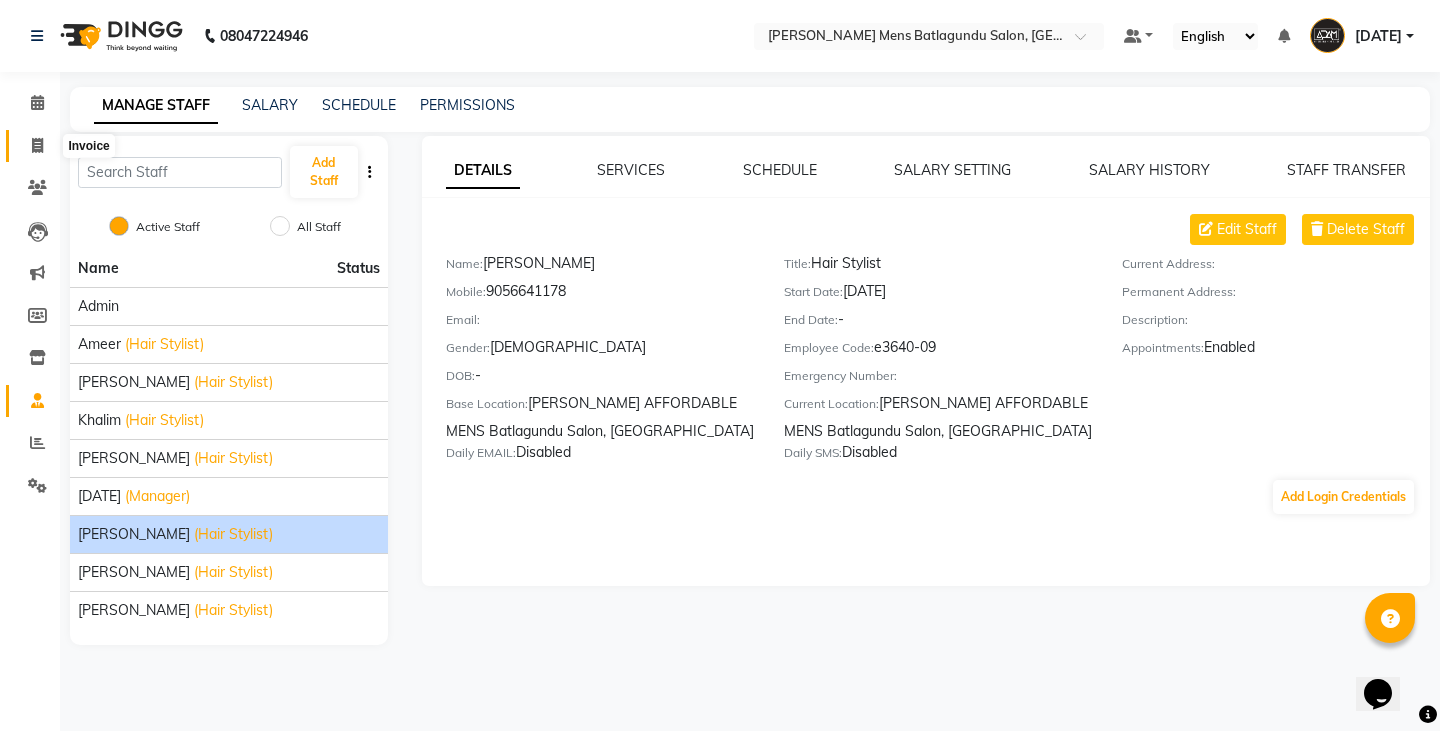 click 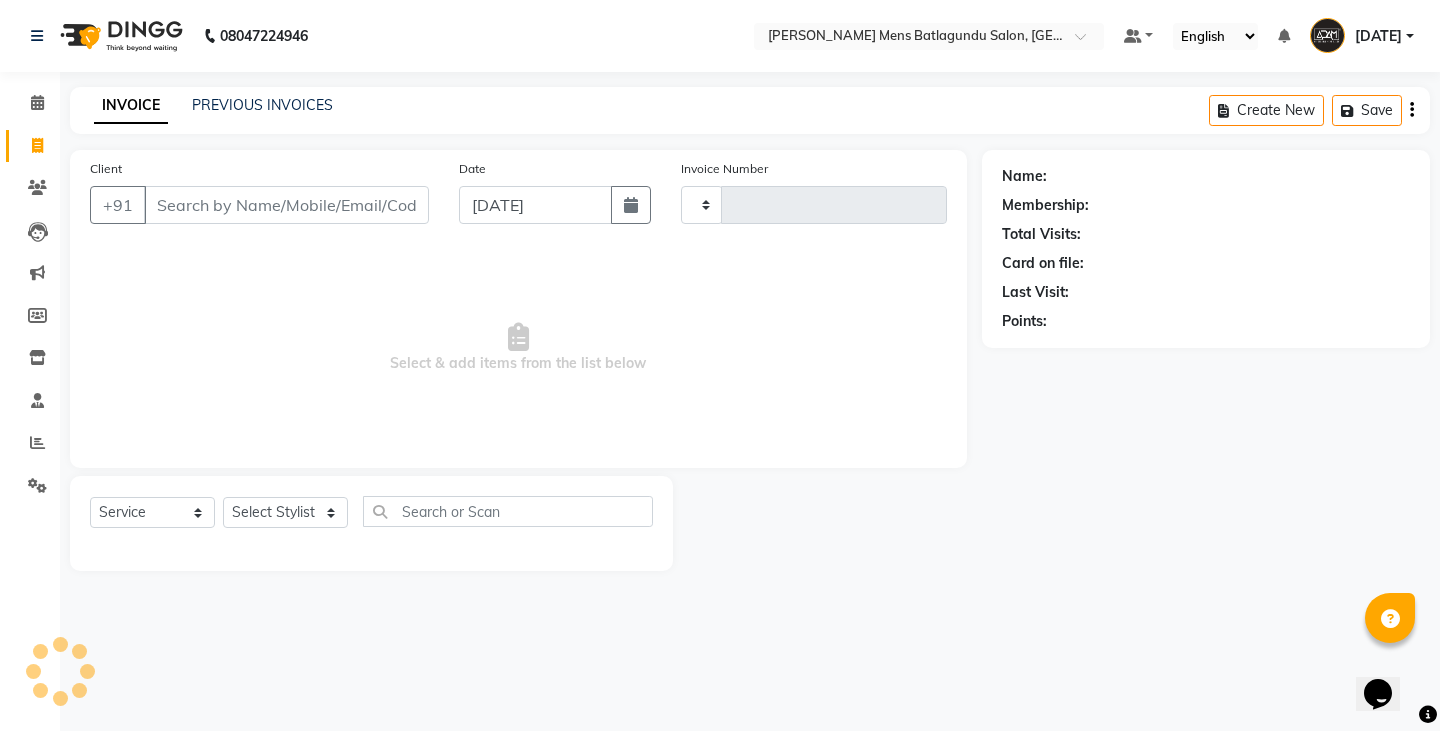 type on "2286" 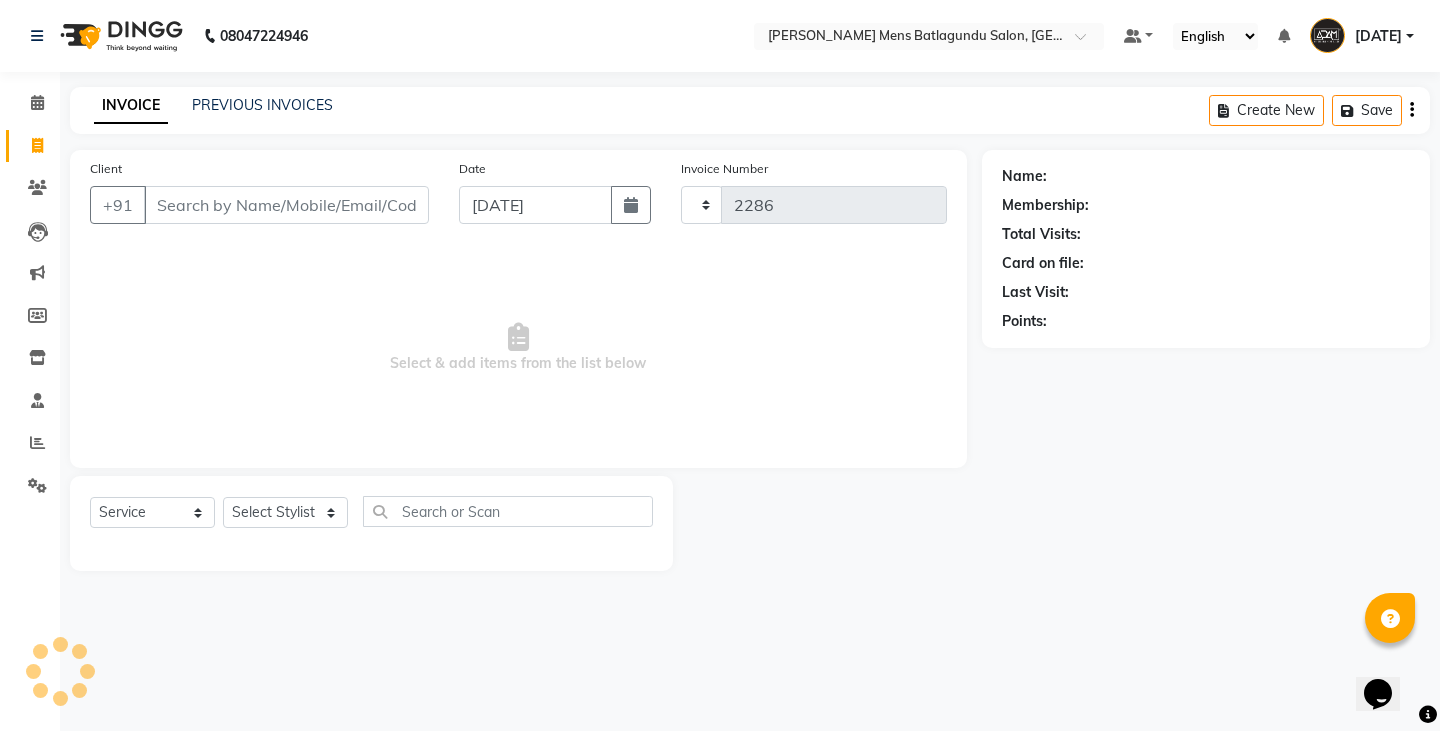 select on "8213" 